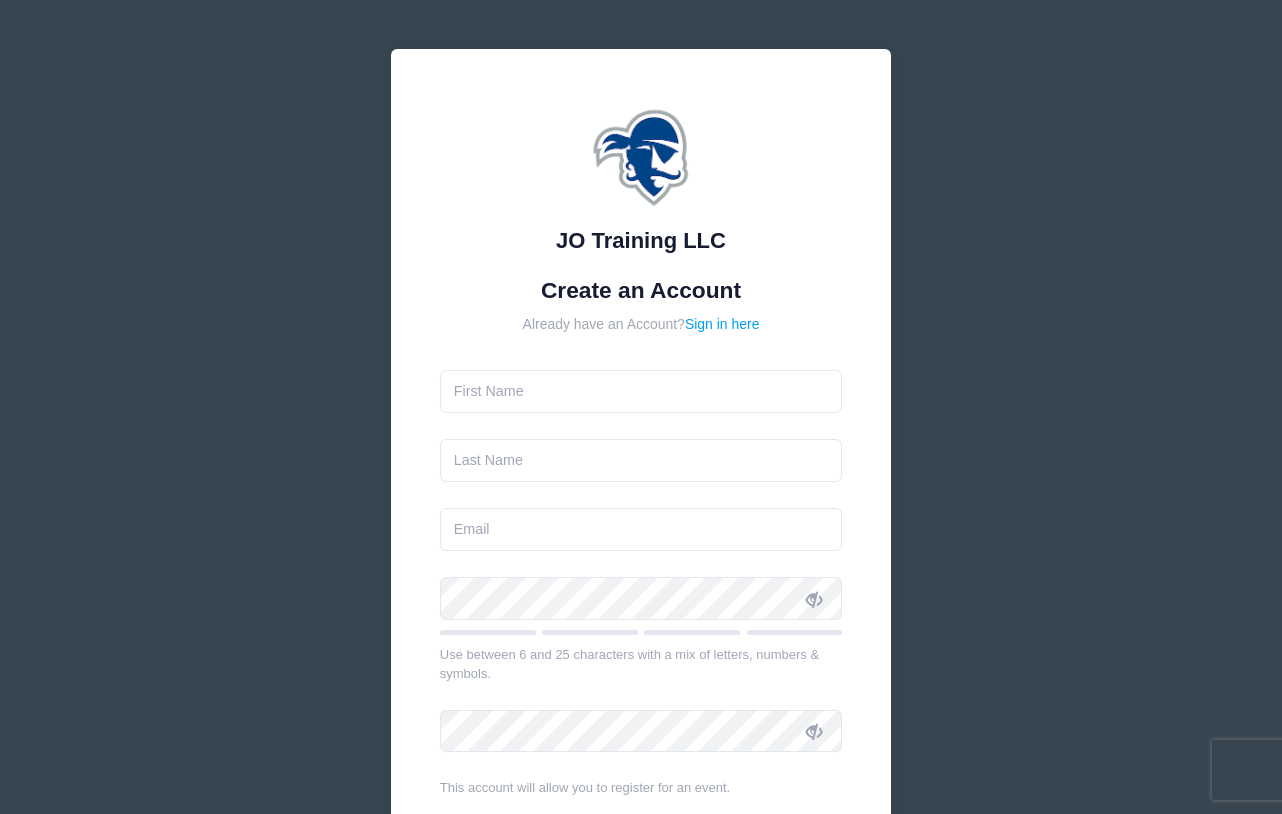 scroll, scrollTop: 0, scrollLeft: 0, axis: both 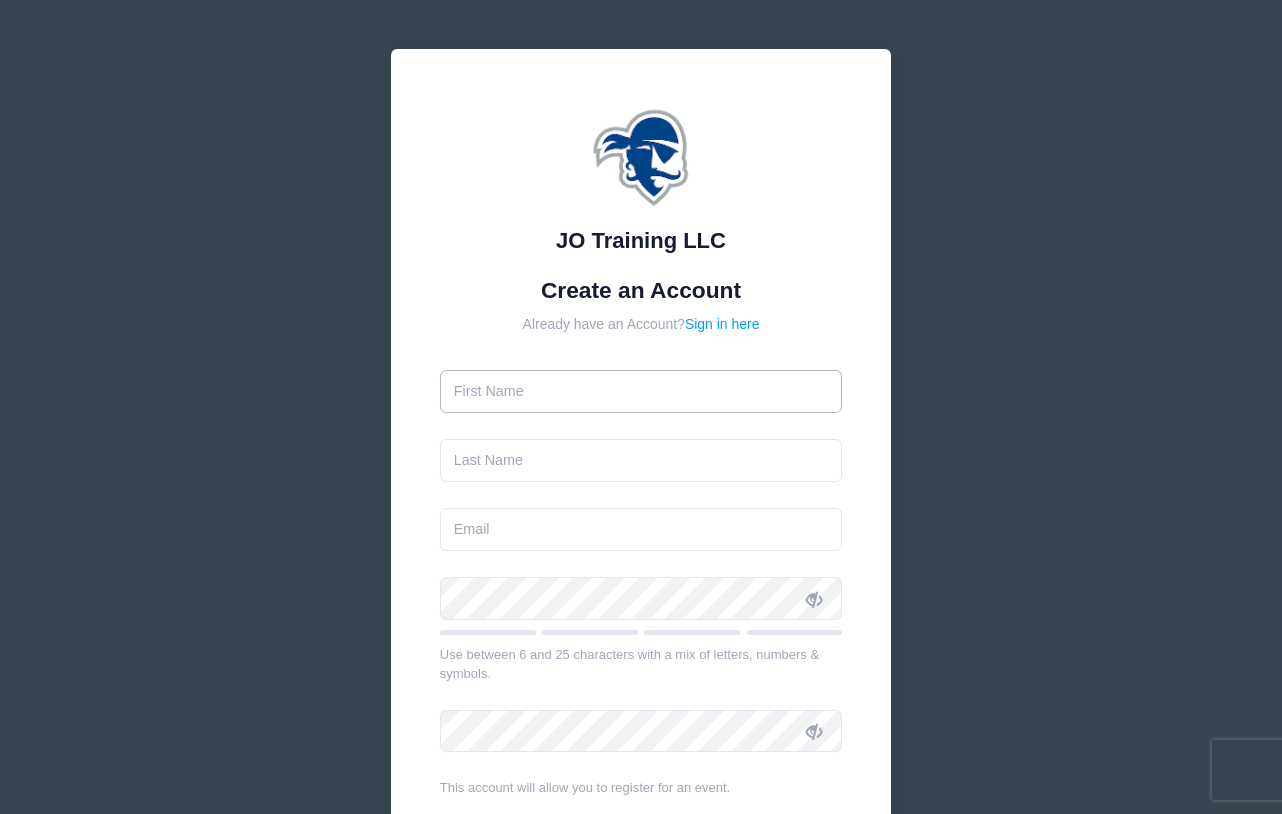 click at bounding box center [641, 391] 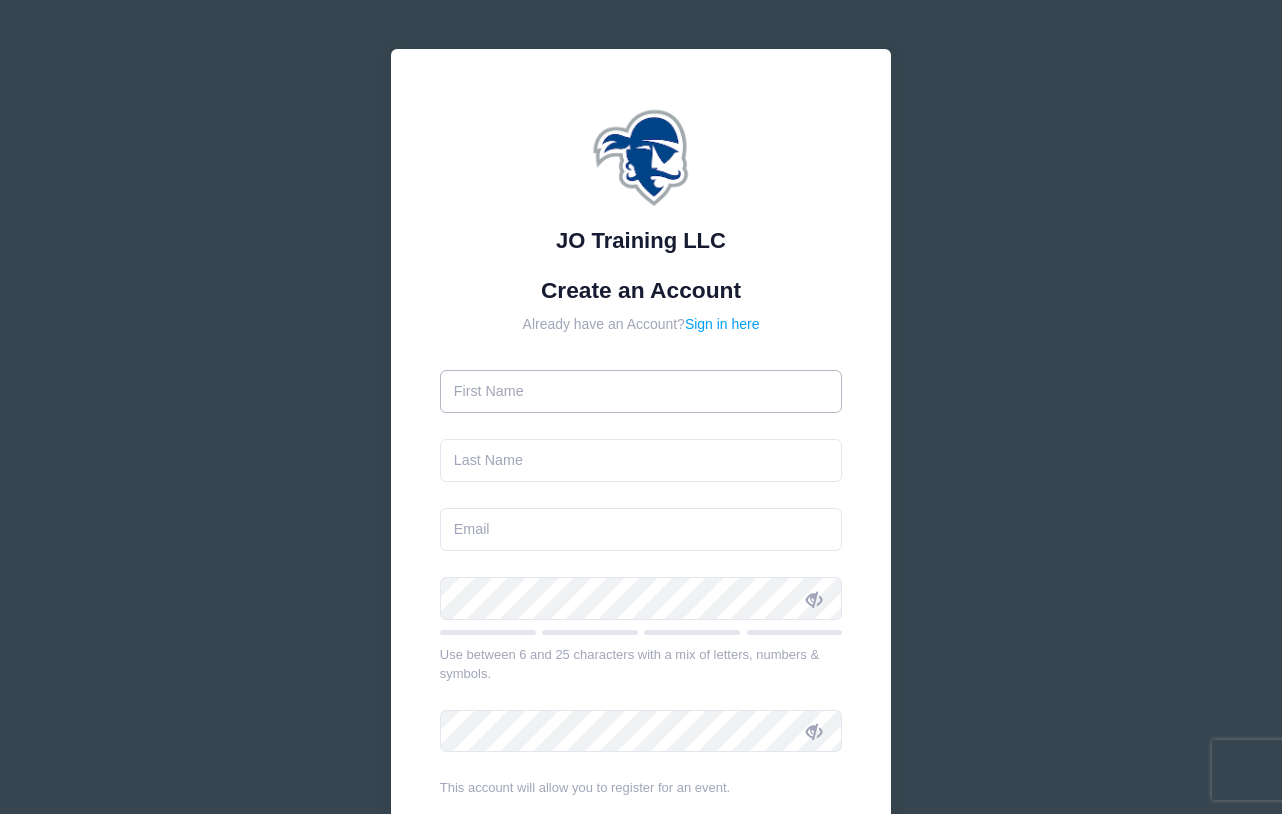 type on "[FIRST]" 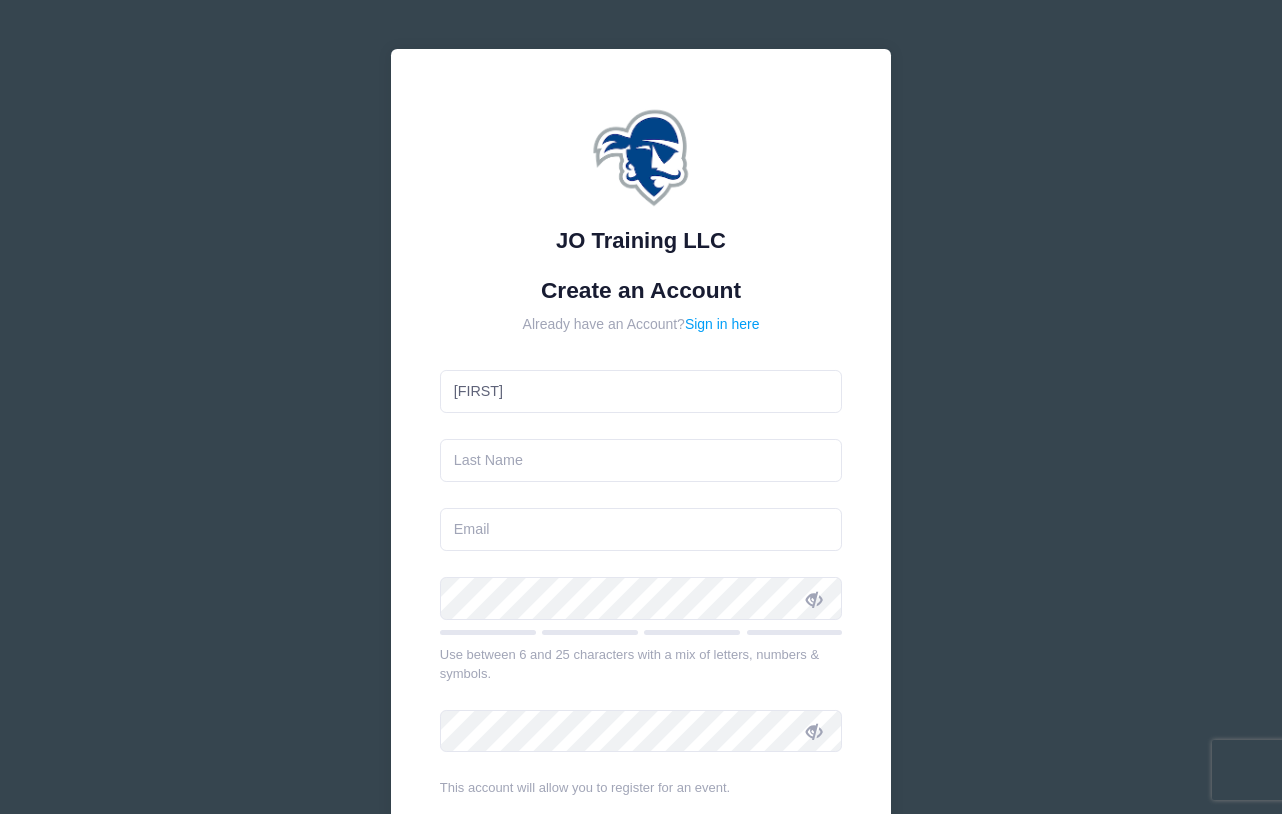 type on "[LAST]" 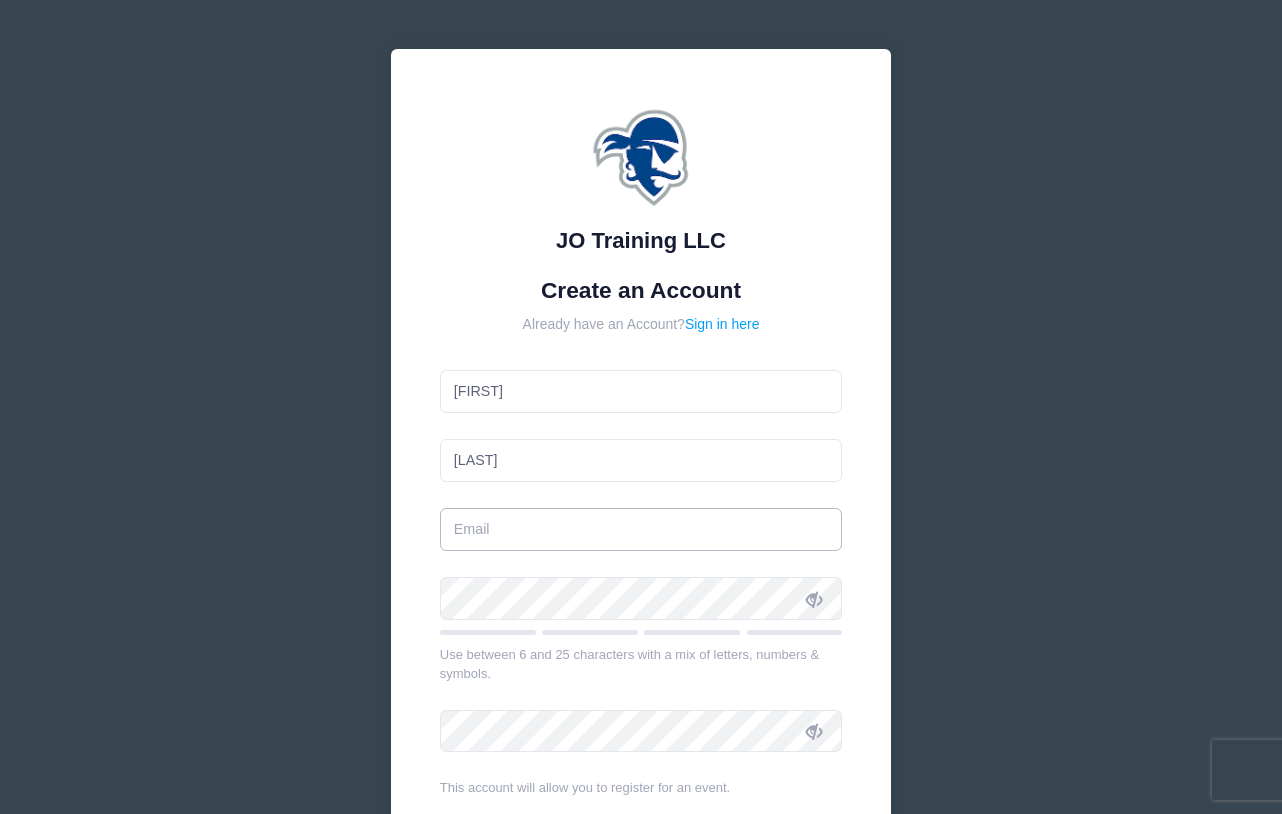 type on "[EMAIL]" 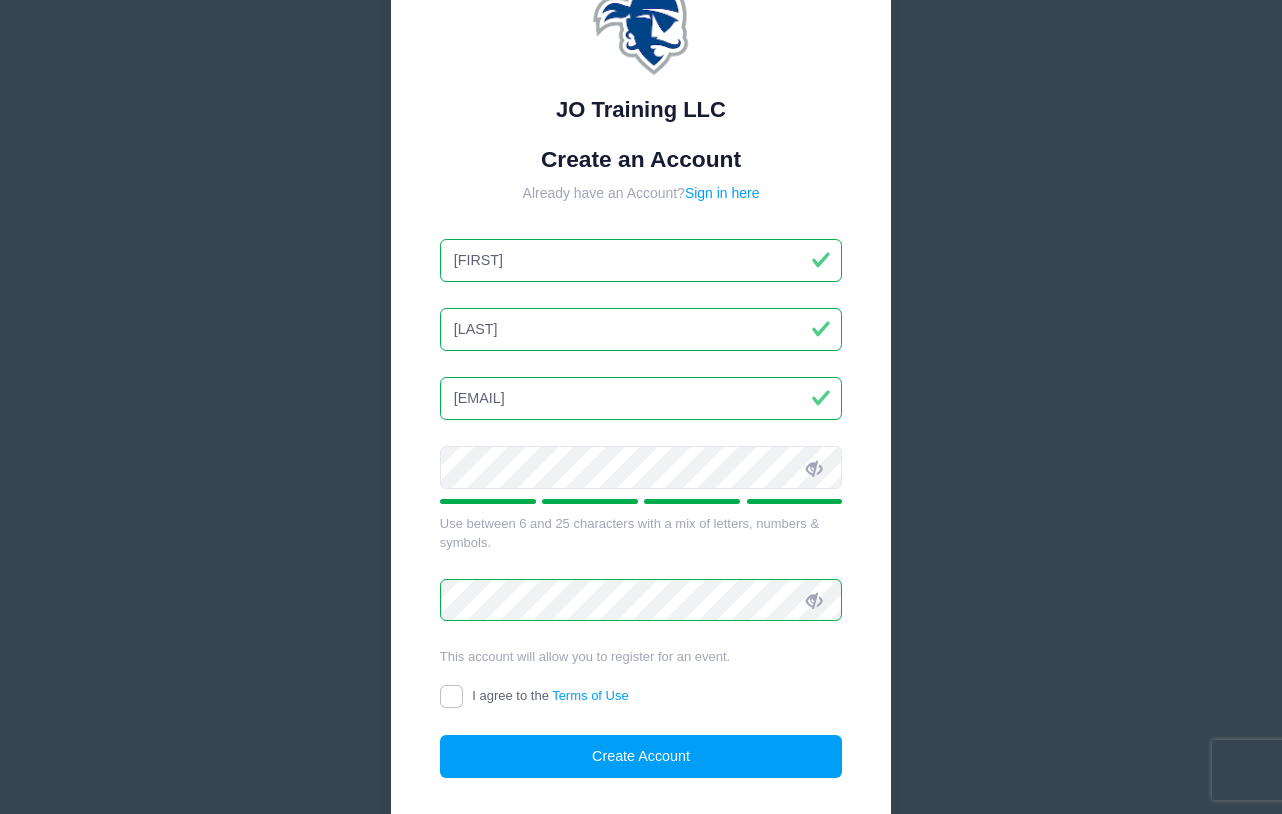 scroll, scrollTop: 206, scrollLeft: 0, axis: vertical 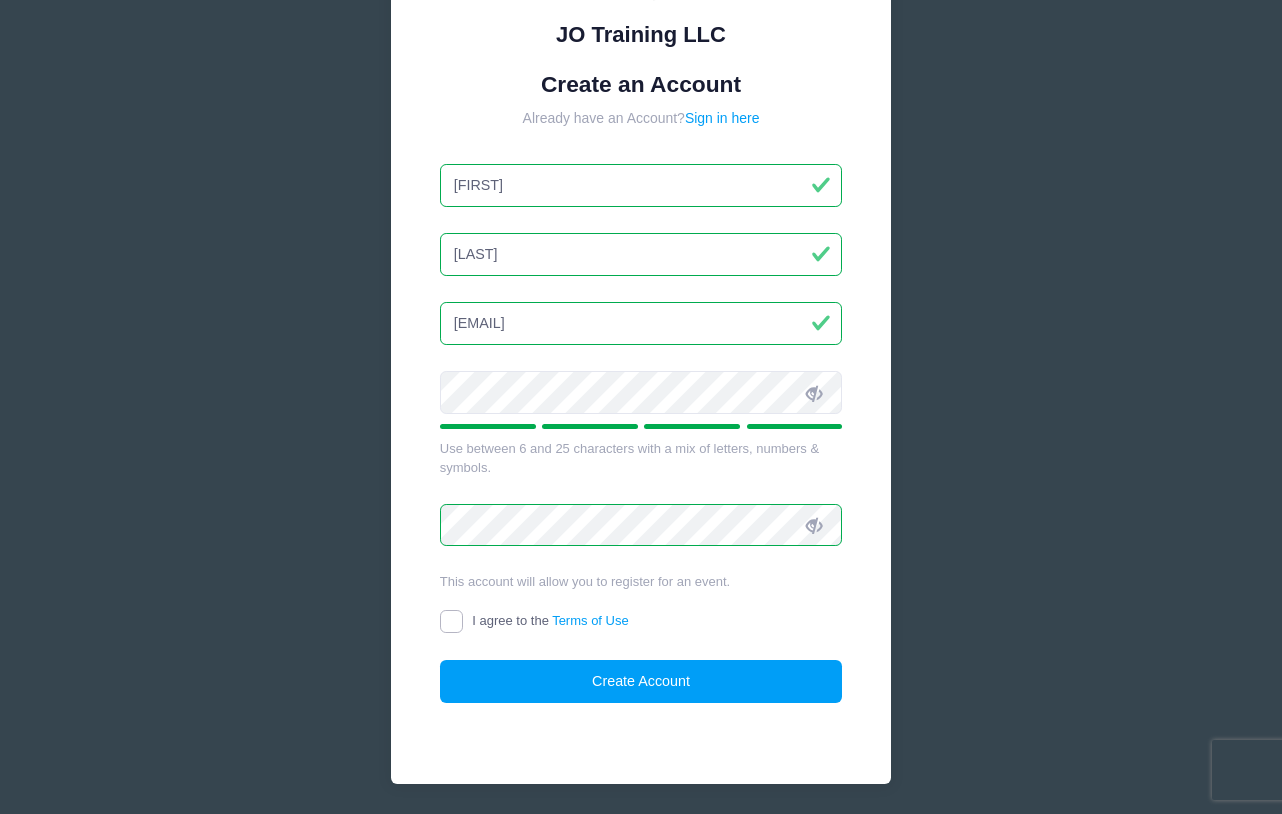 click on "I agree to the
Terms of Use" at bounding box center [451, 621] 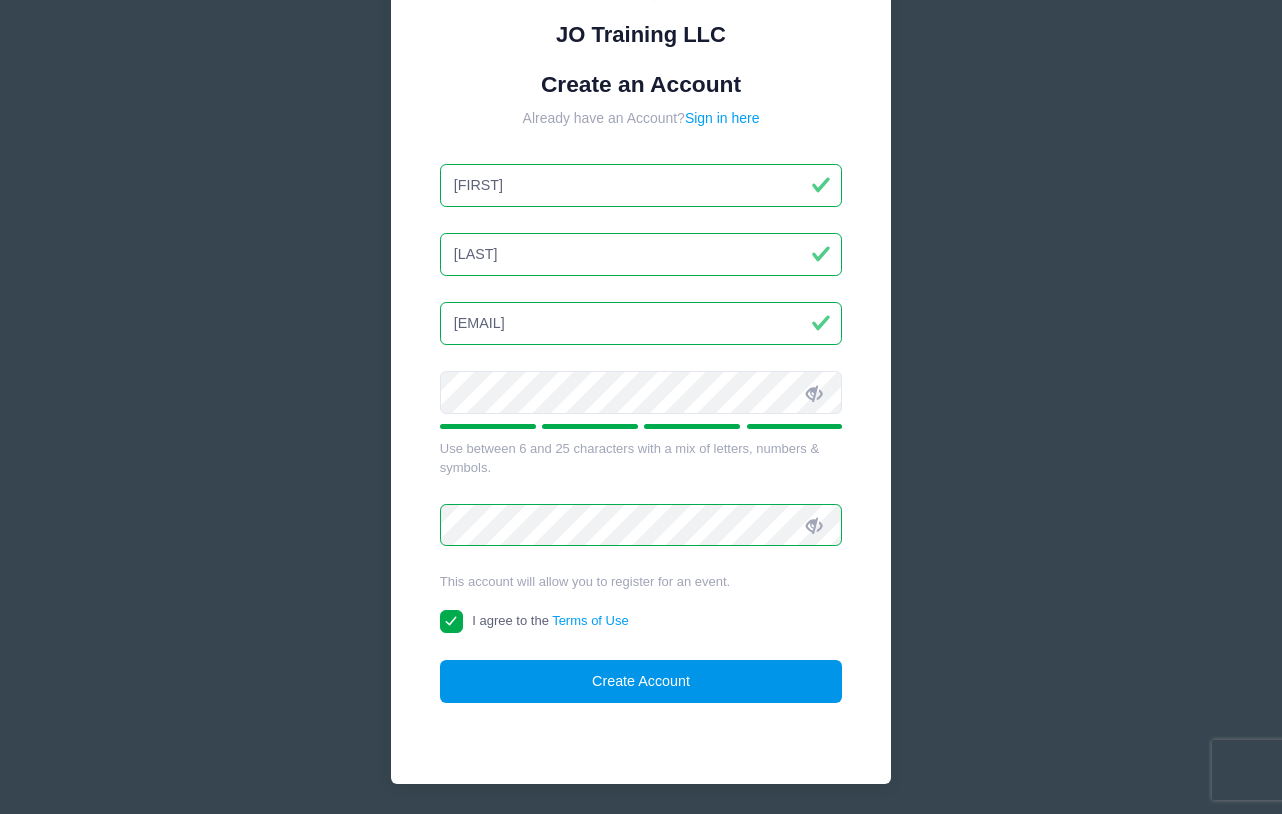 click on "Create Account" at bounding box center [641, 681] 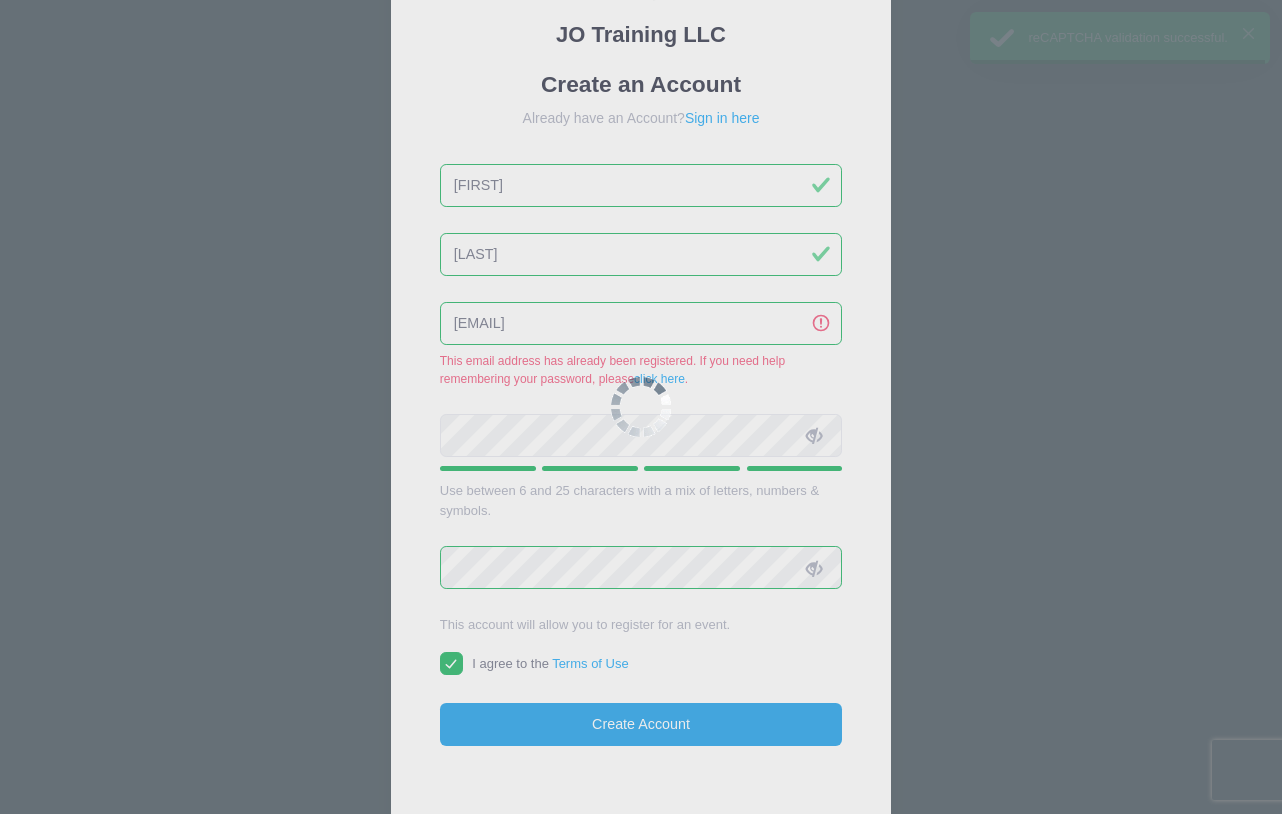 scroll, scrollTop: 316, scrollLeft: 0, axis: vertical 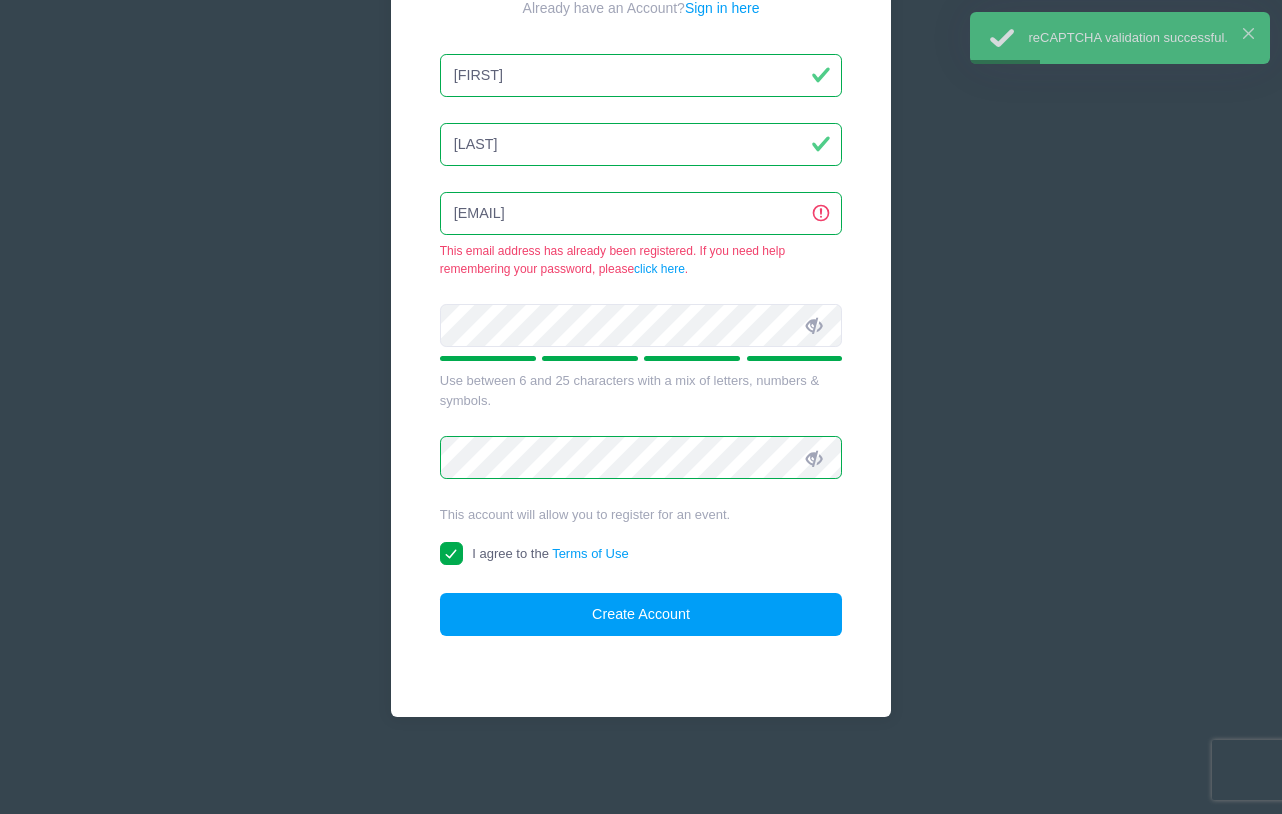click on "JO Training LLC
Create an Account
Already have an Account?
Sign in here
Lilli
." at bounding box center (641, 249) 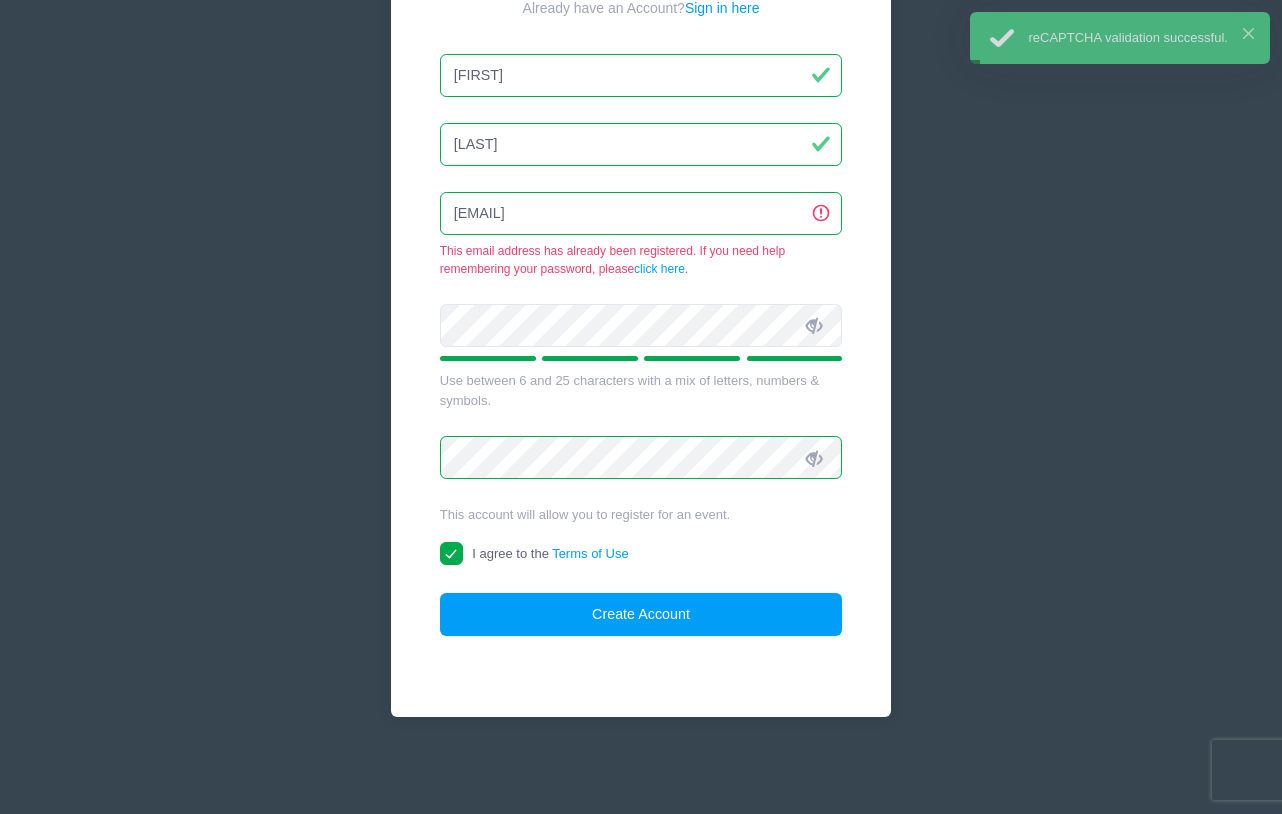 scroll, scrollTop: 0, scrollLeft: 0, axis: both 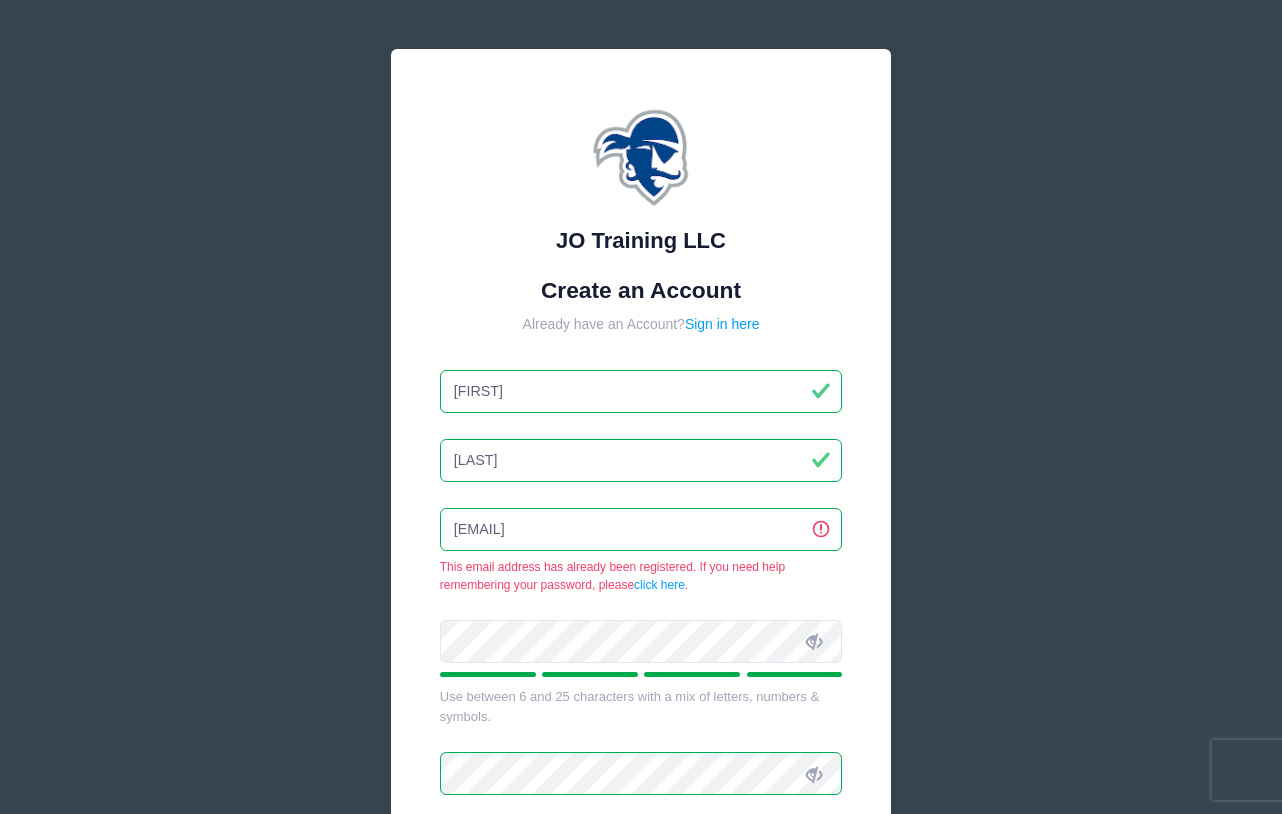 click on "JO Training LLC
Create an Account
Already have an Account?
Sign in here
Lilli
." at bounding box center (641, 565) 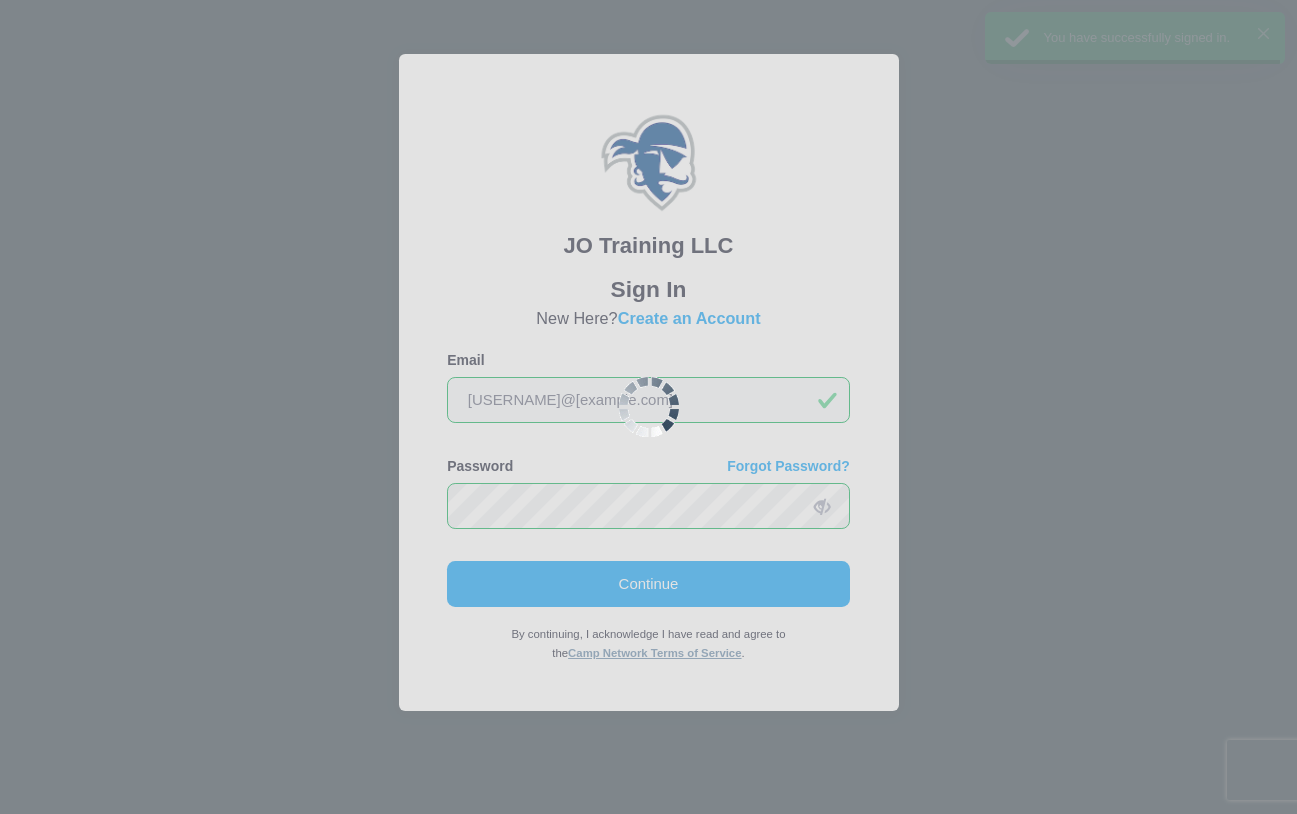 scroll, scrollTop: 0, scrollLeft: 0, axis: both 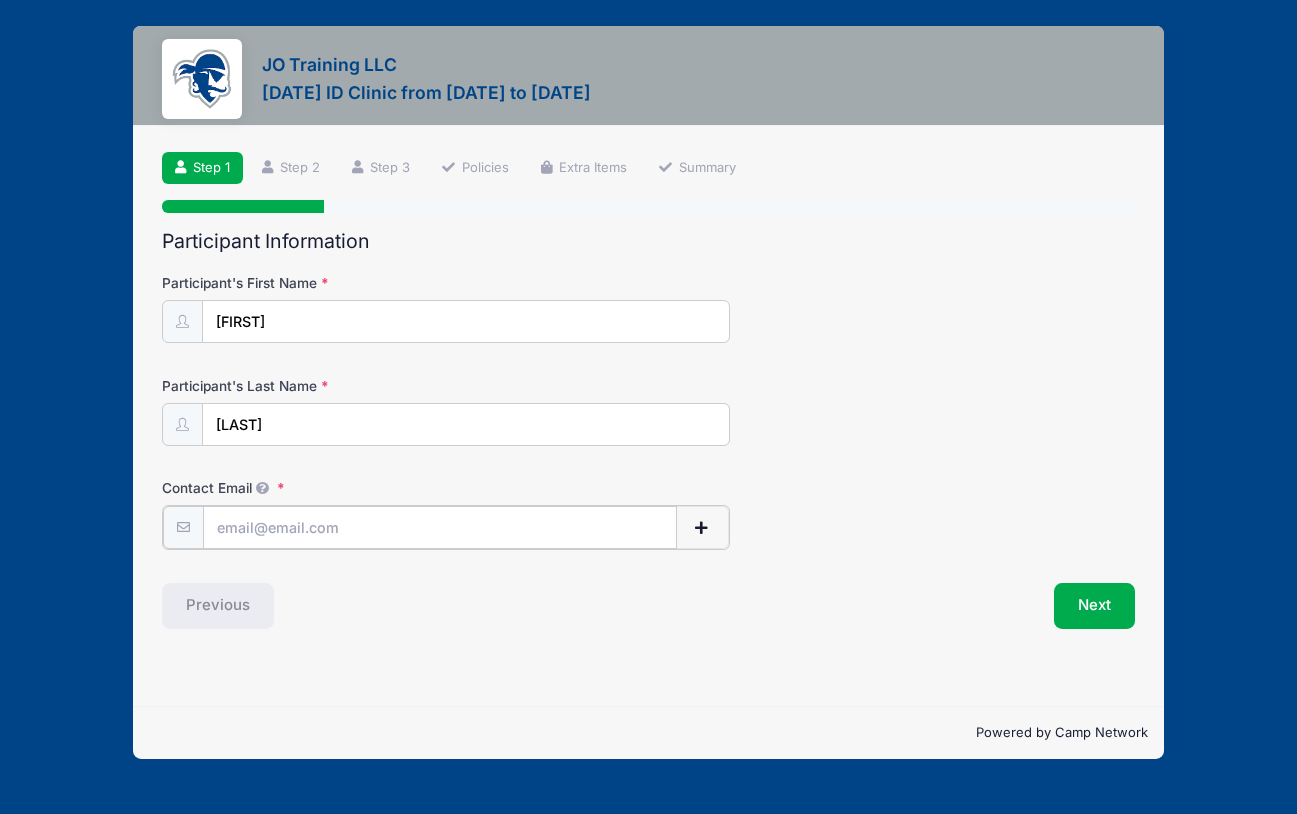 click on "Contact Email" at bounding box center (439, 527) 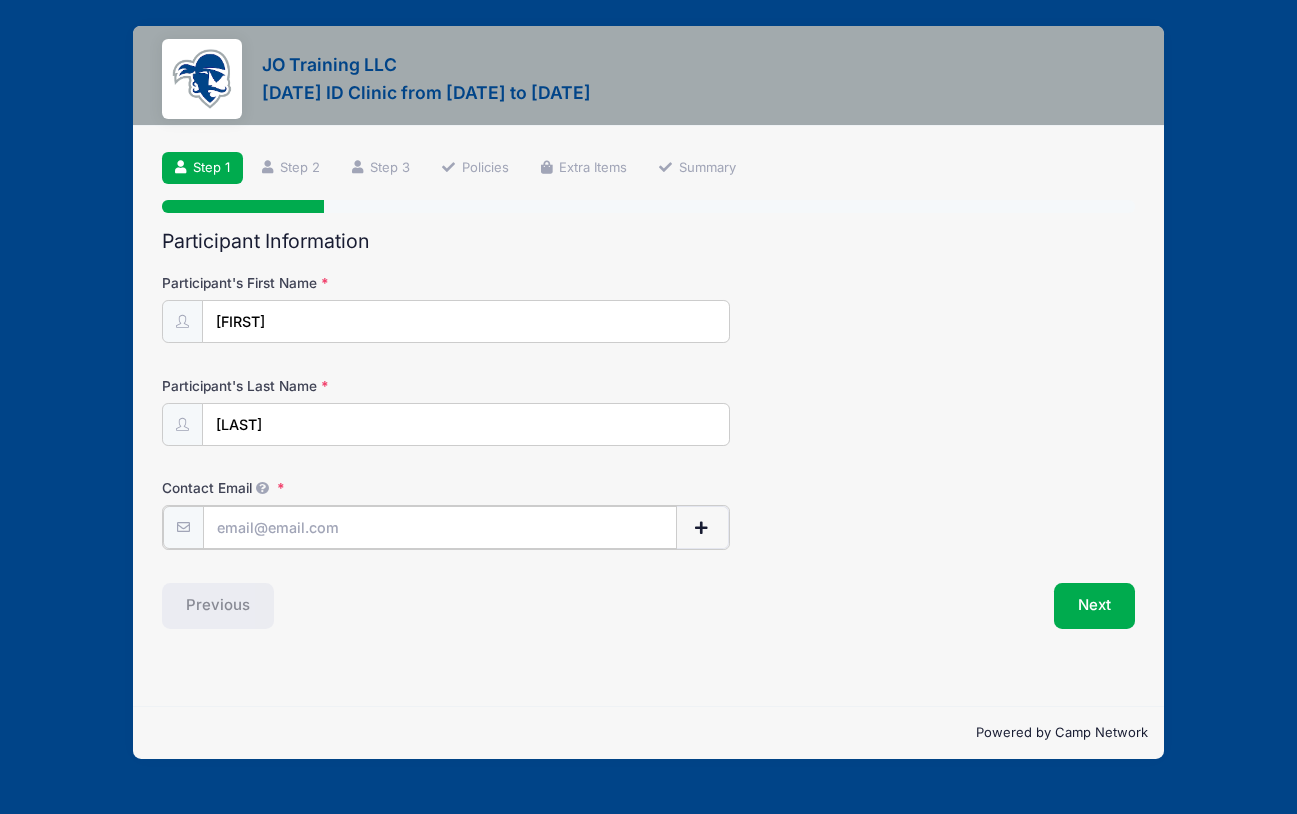 type on "[EMAIL]" 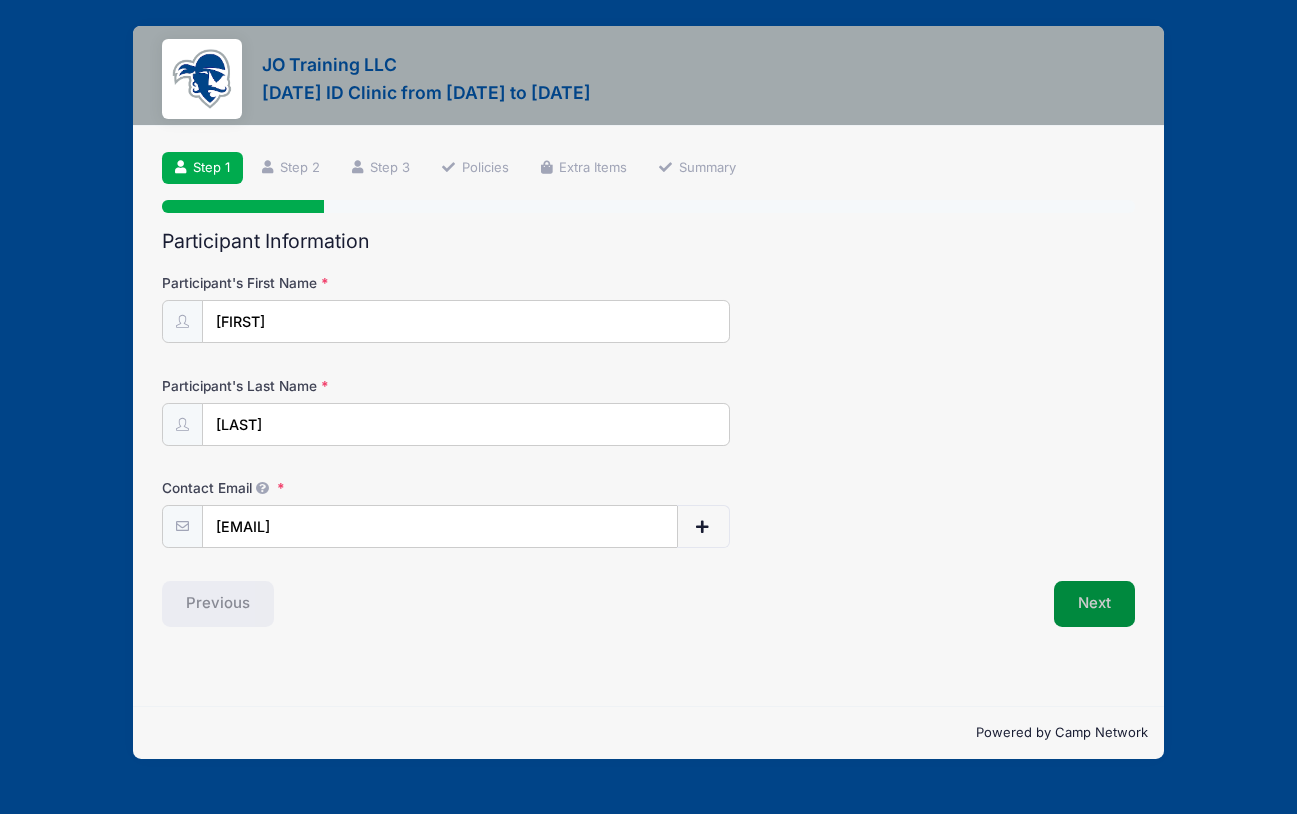 click on "Next" at bounding box center [1094, 604] 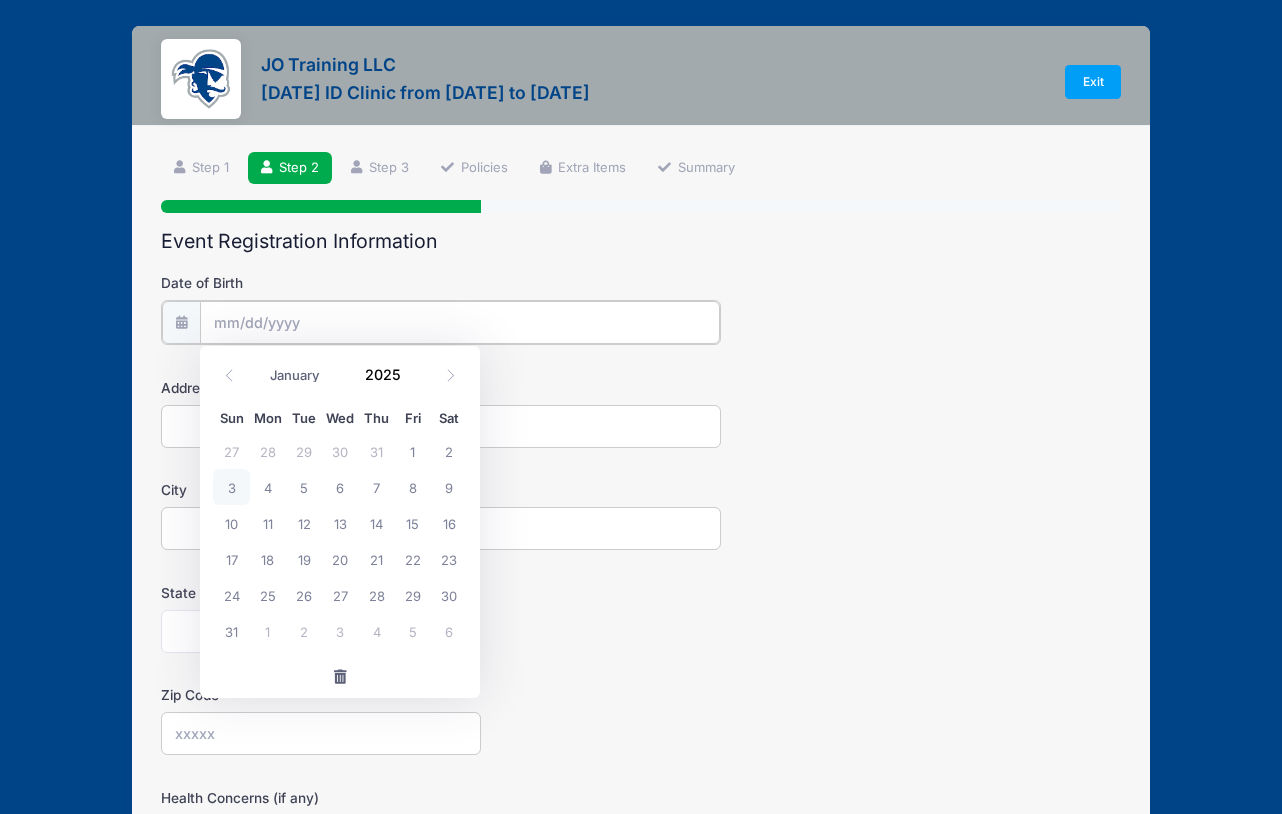 click on "Date of Birth" at bounding box center (460, 322) 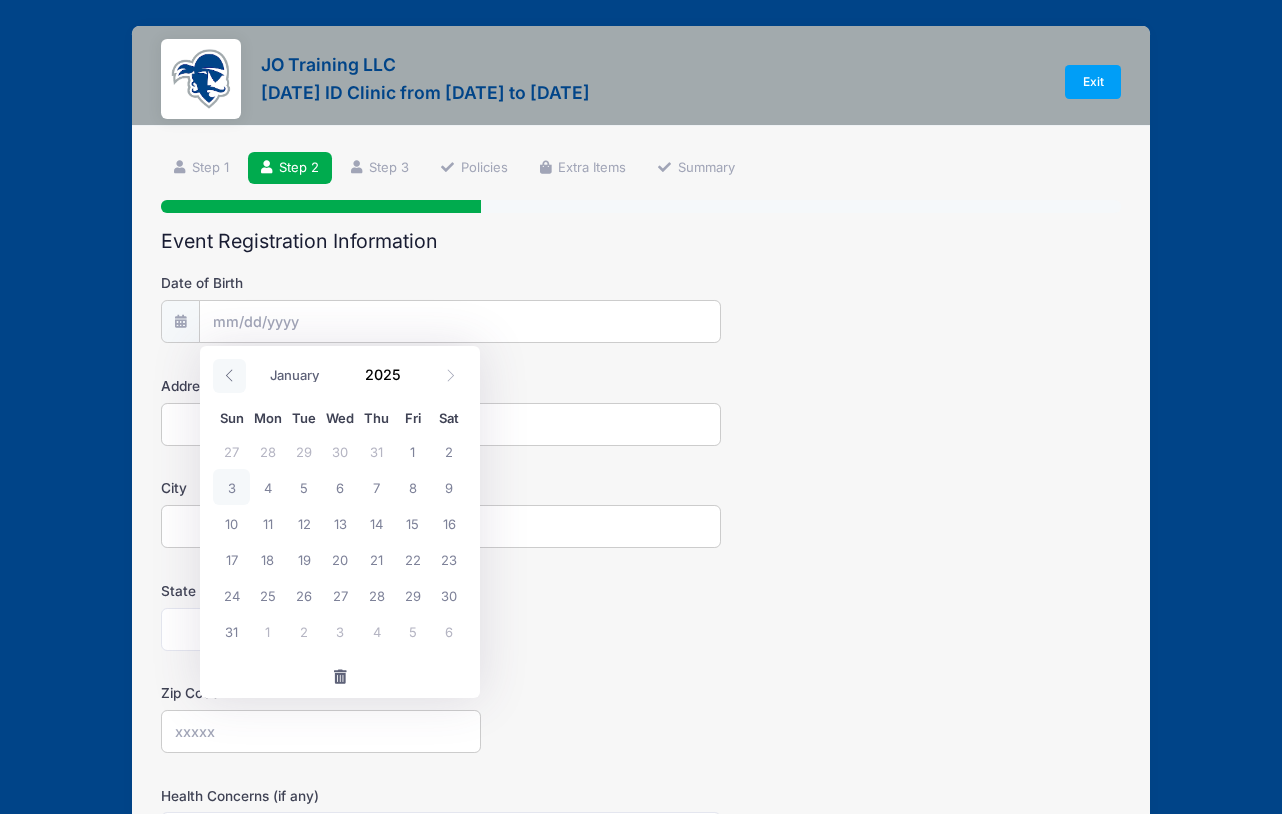 click 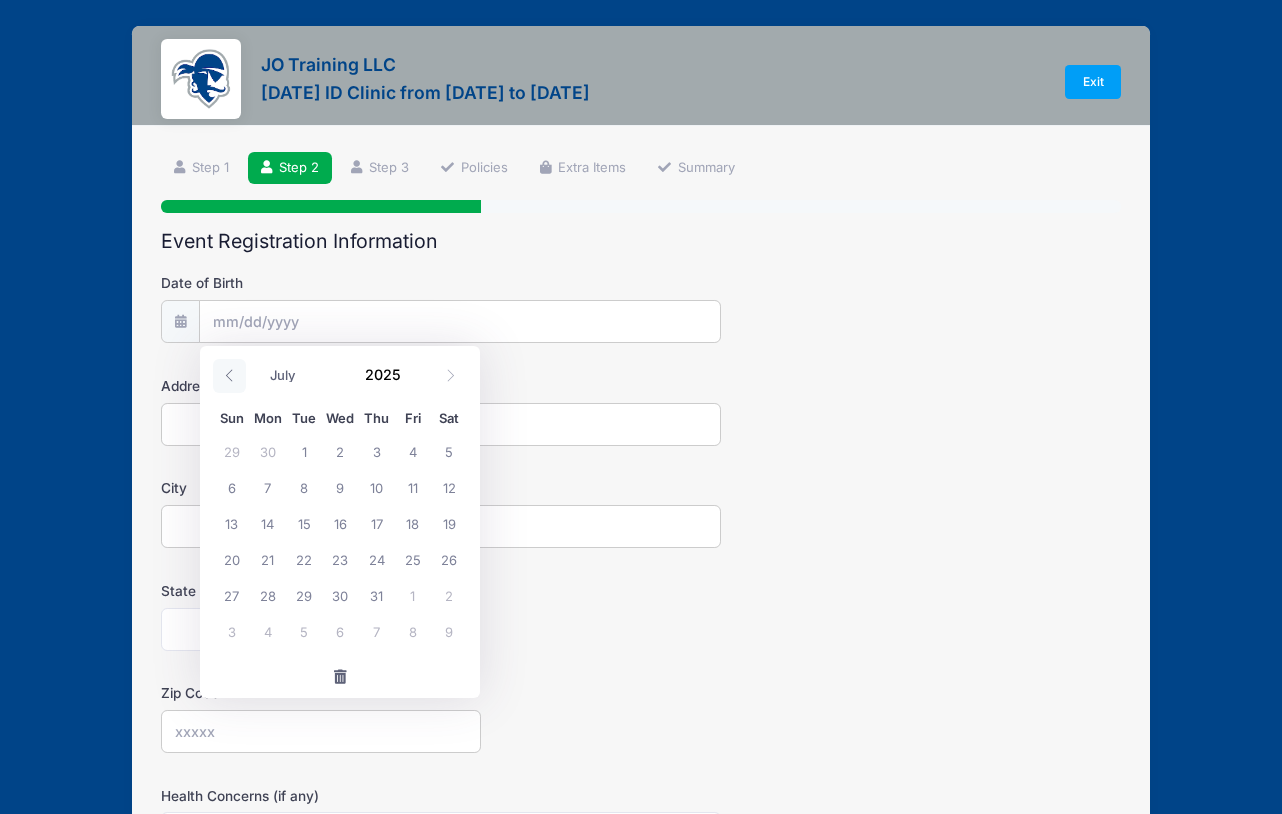 click 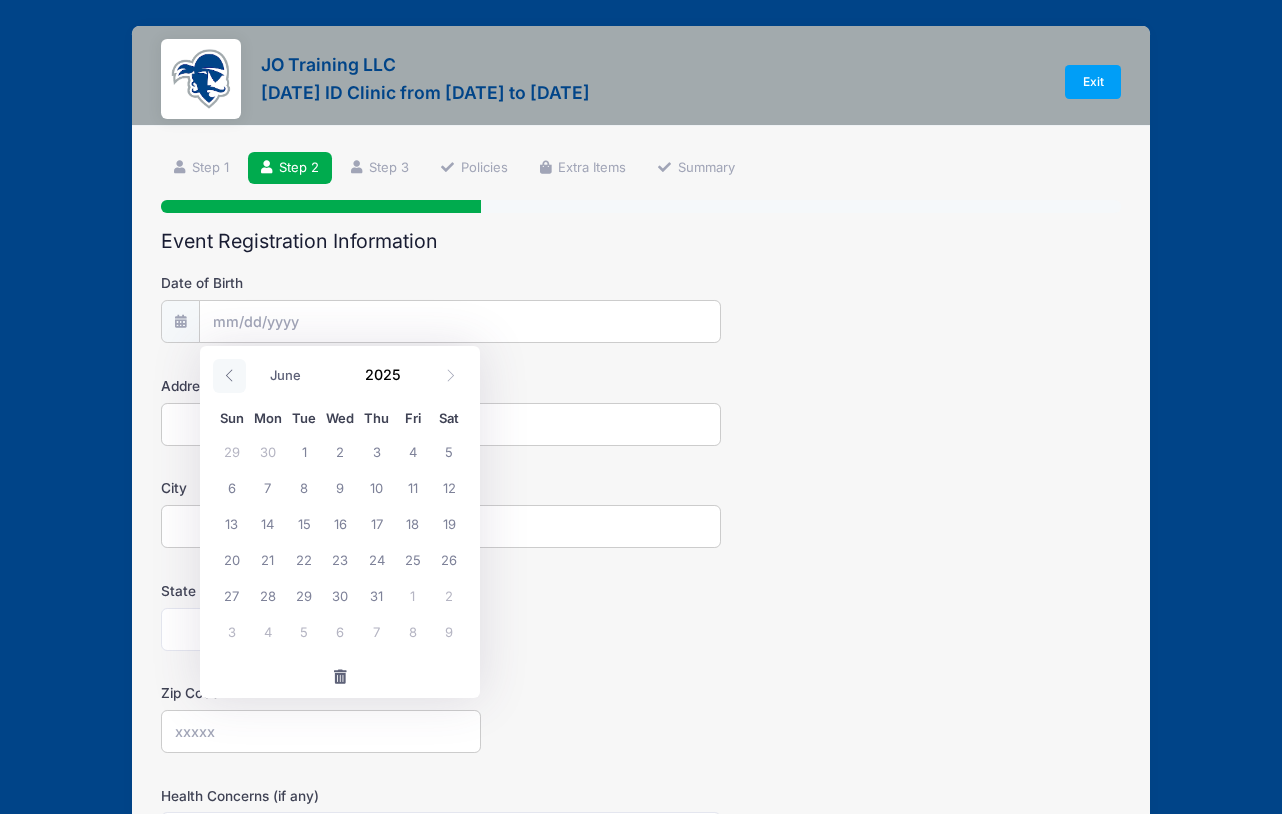 click 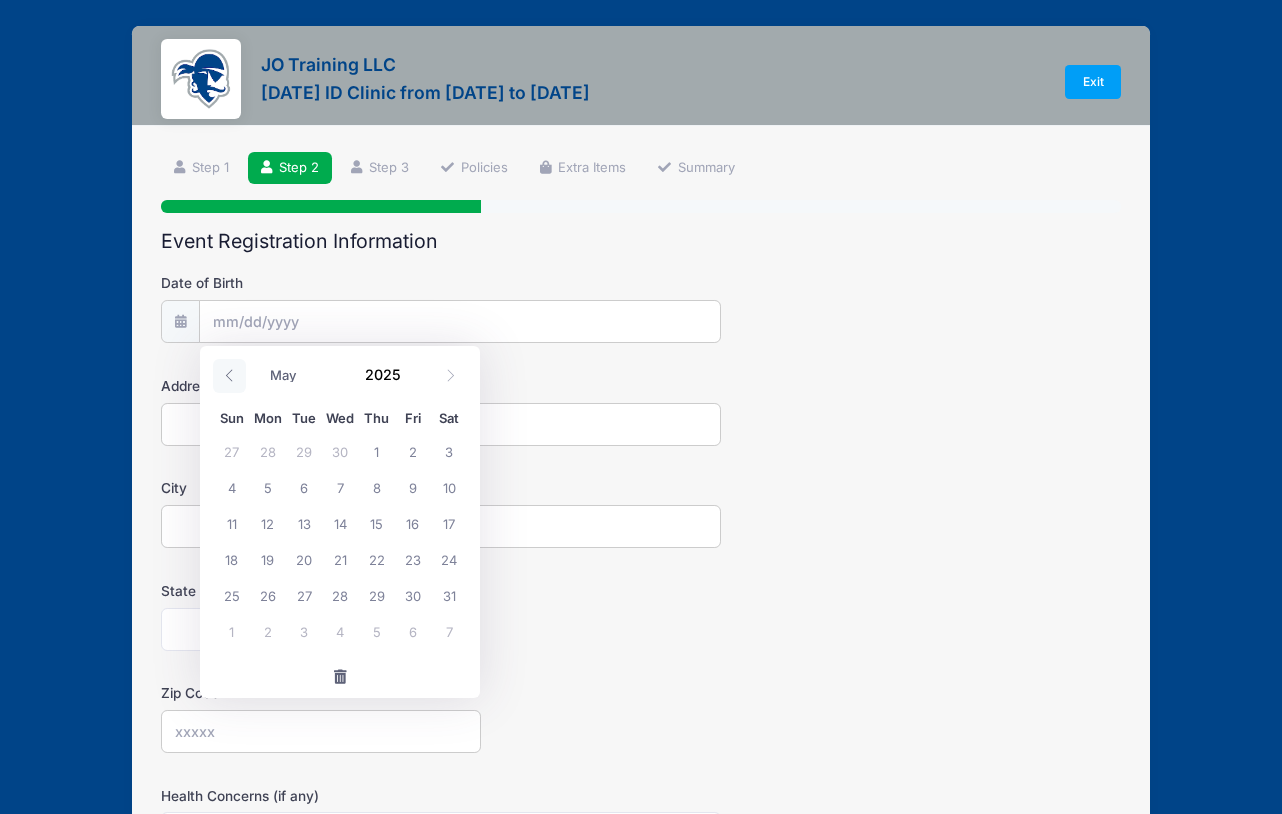 click 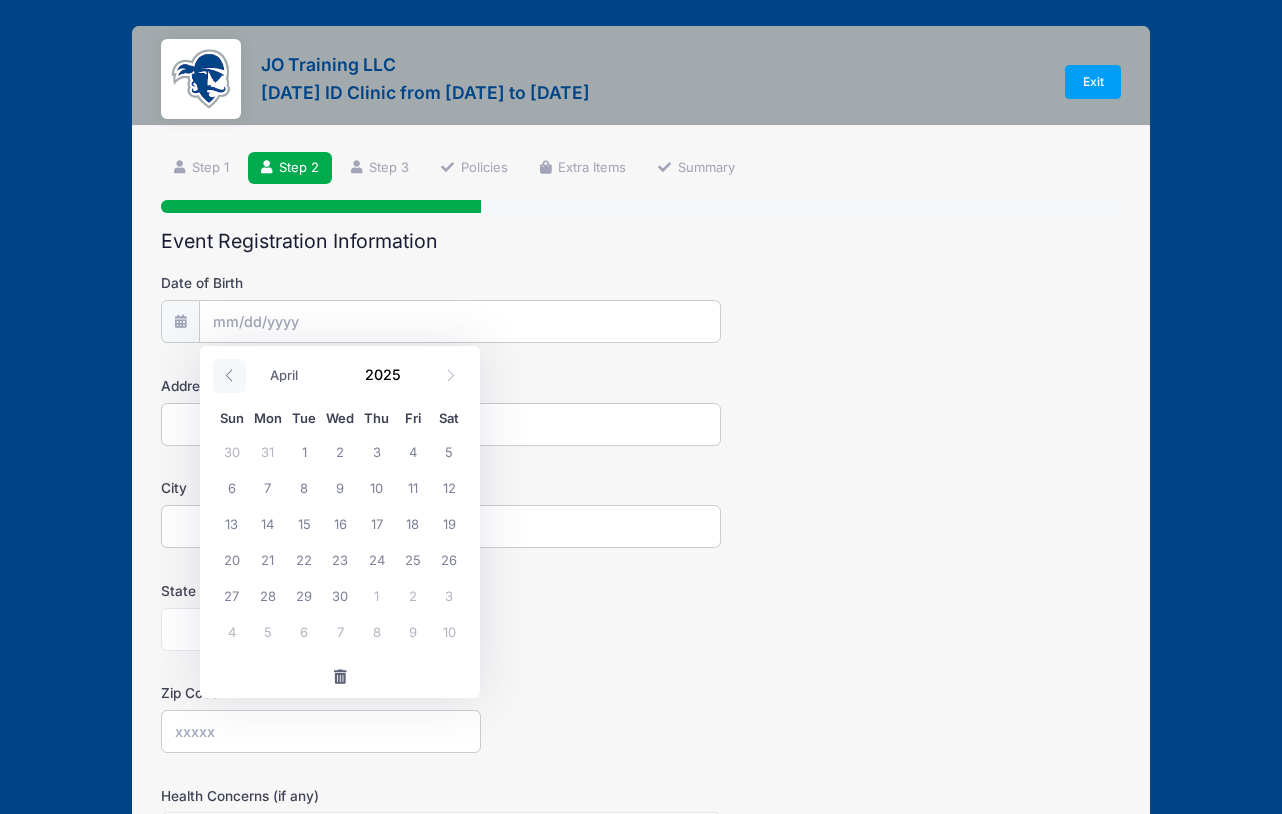 click 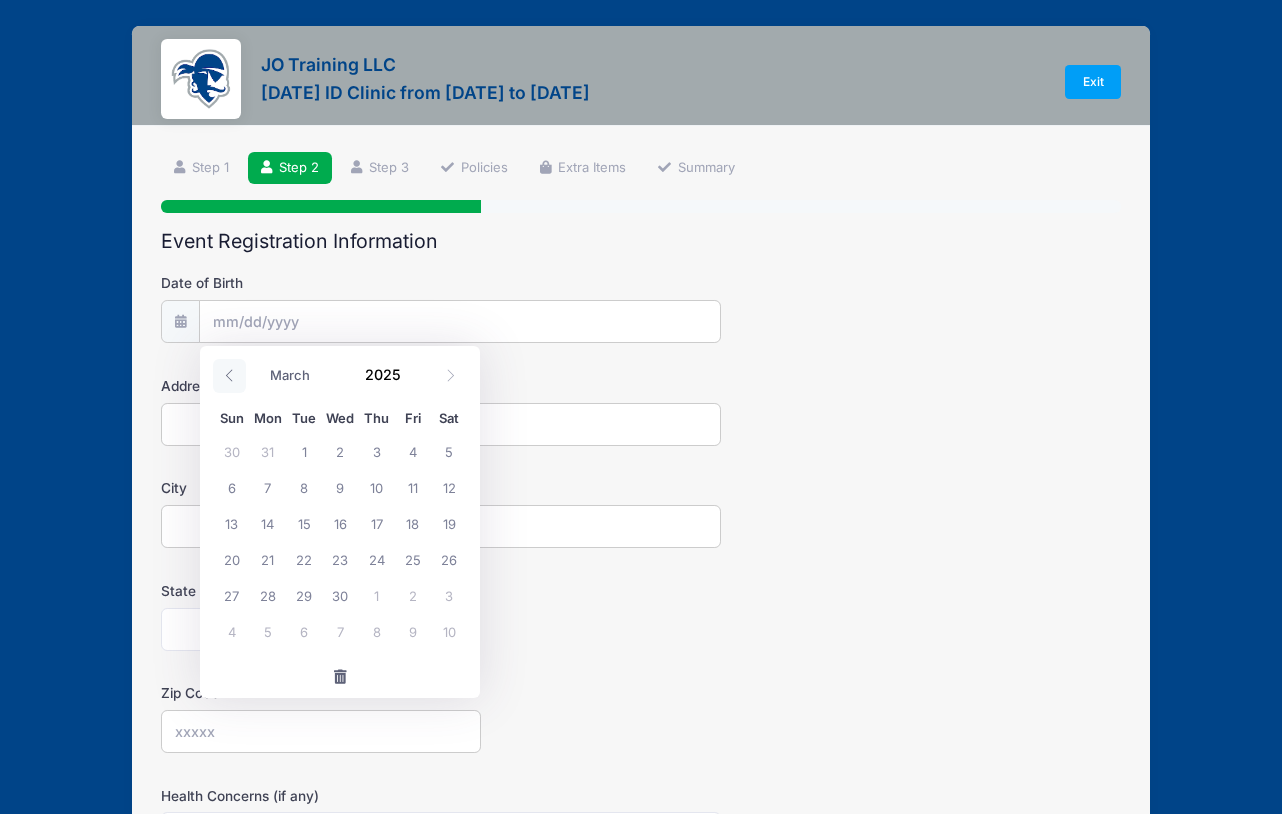 click 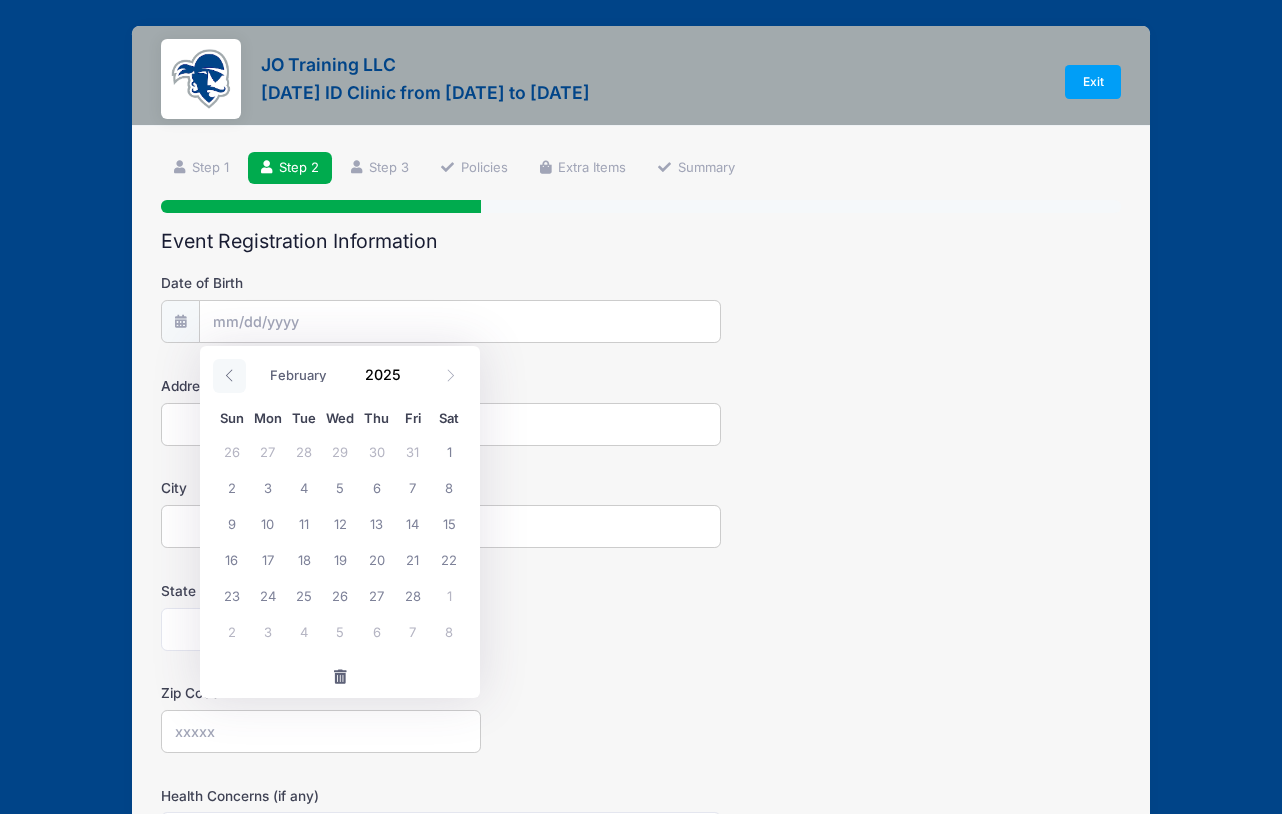 click 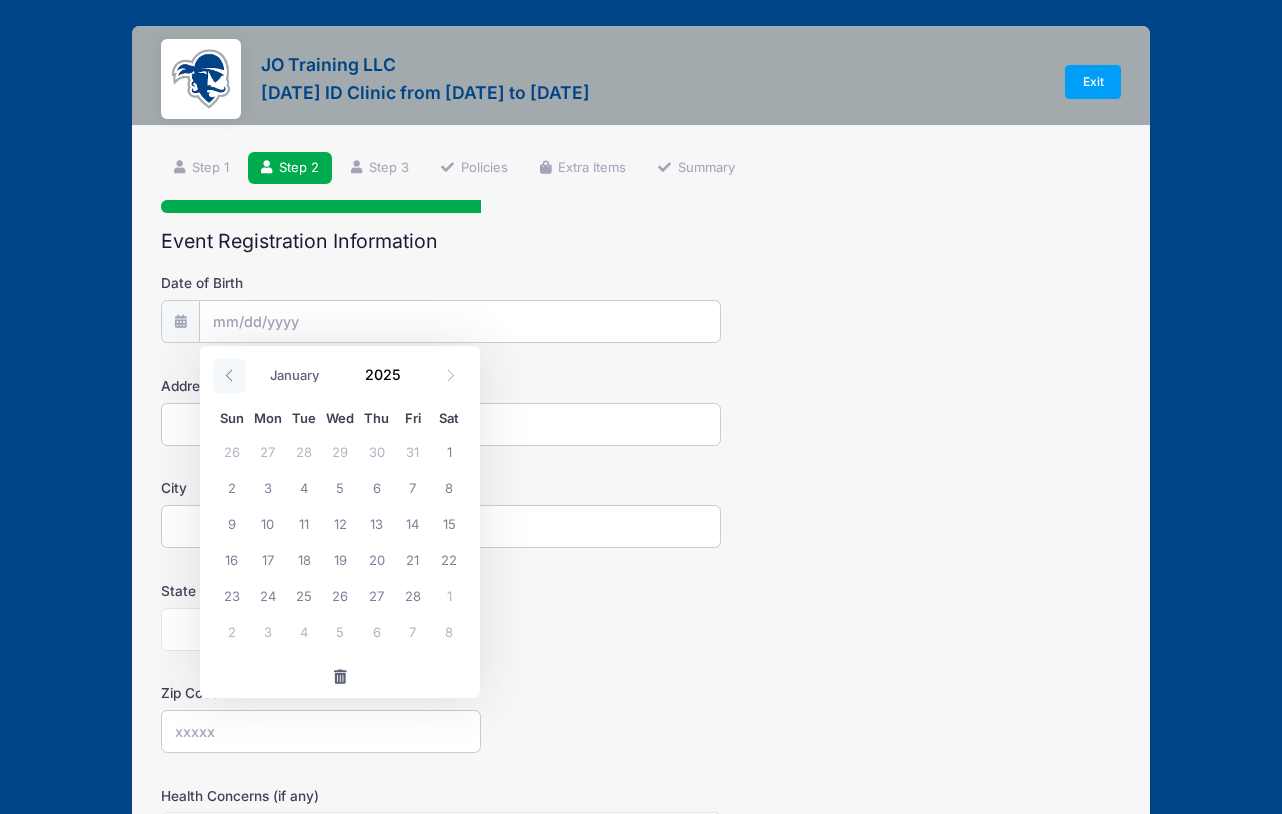 click 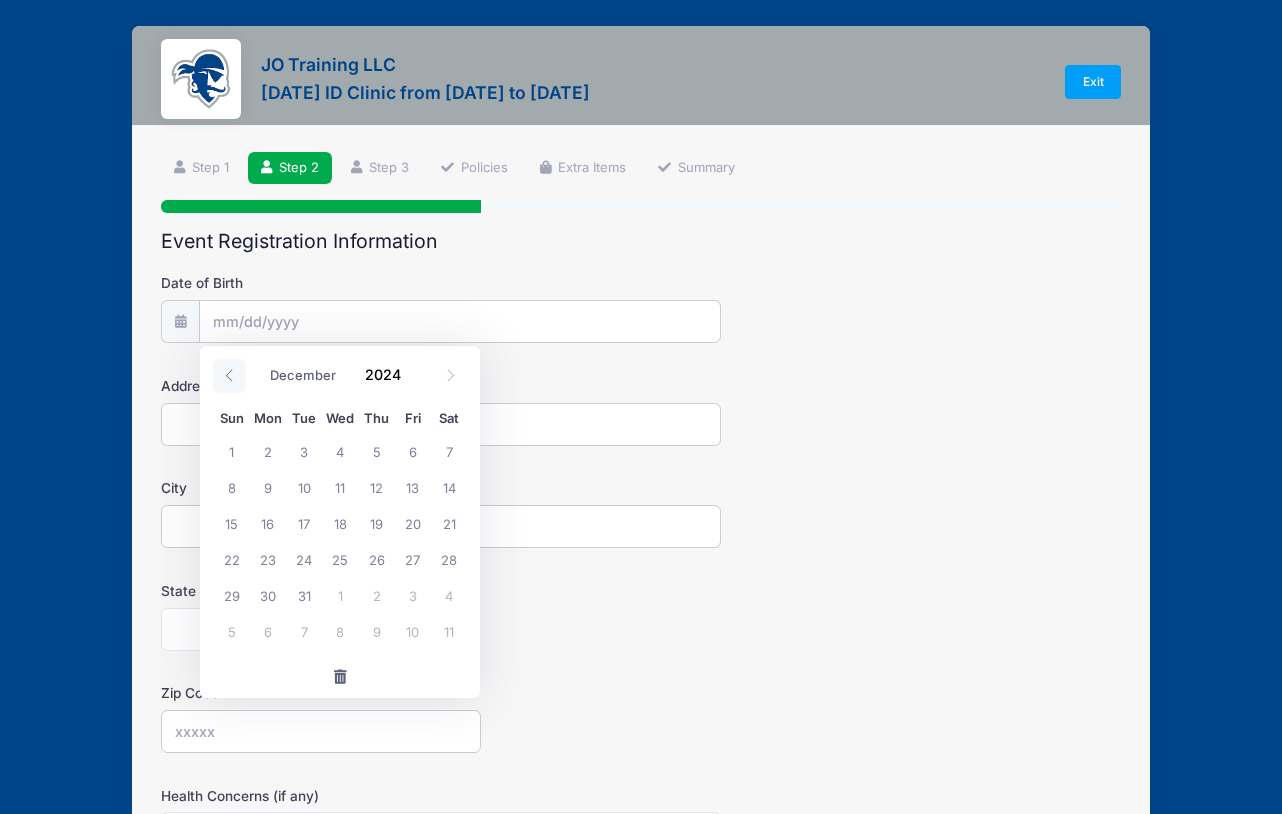 click 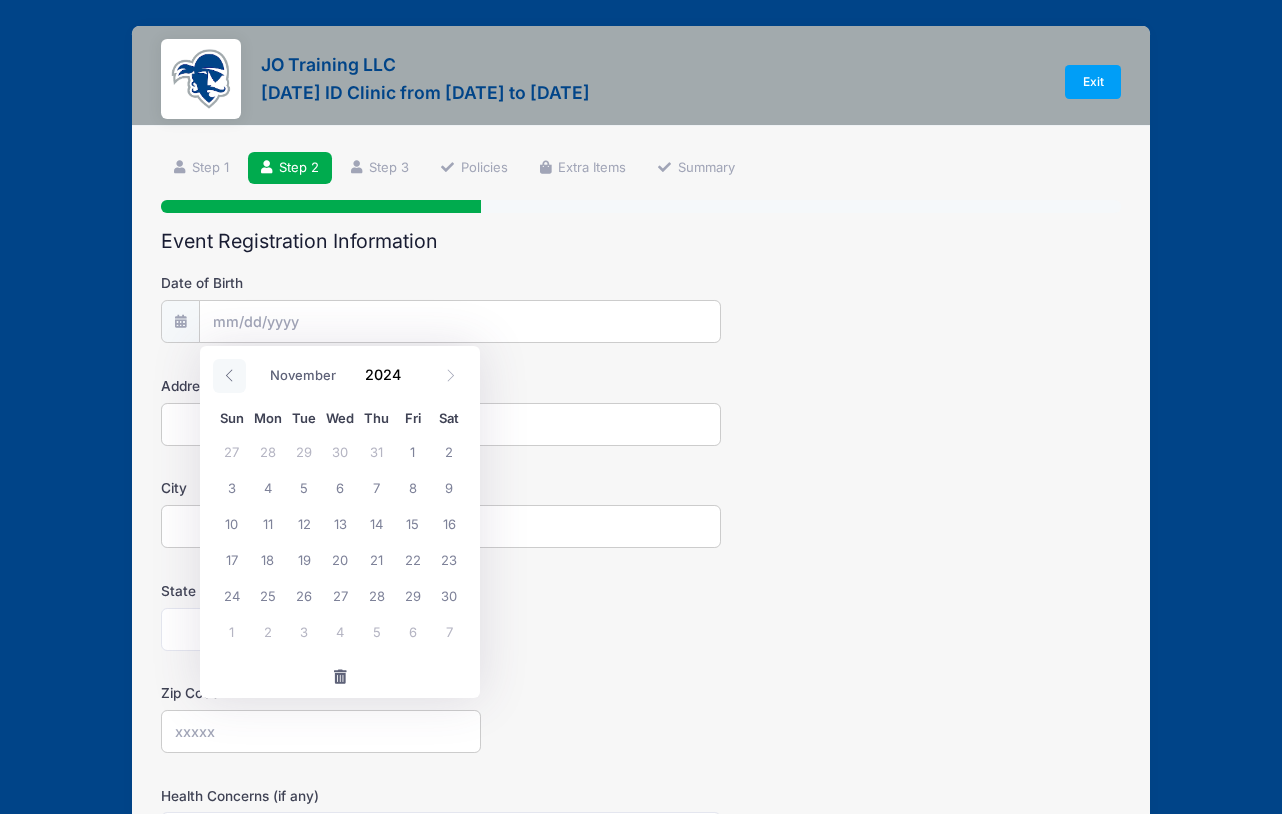 click 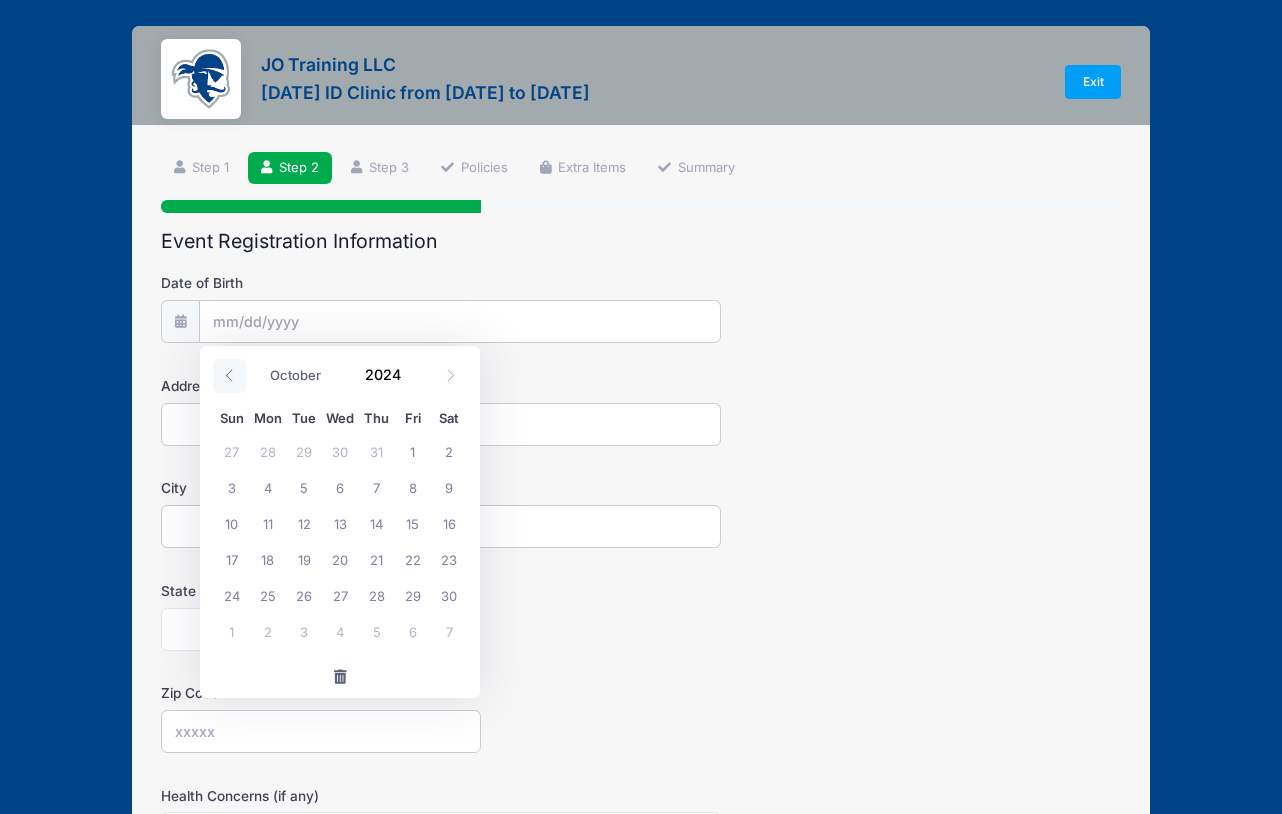 click 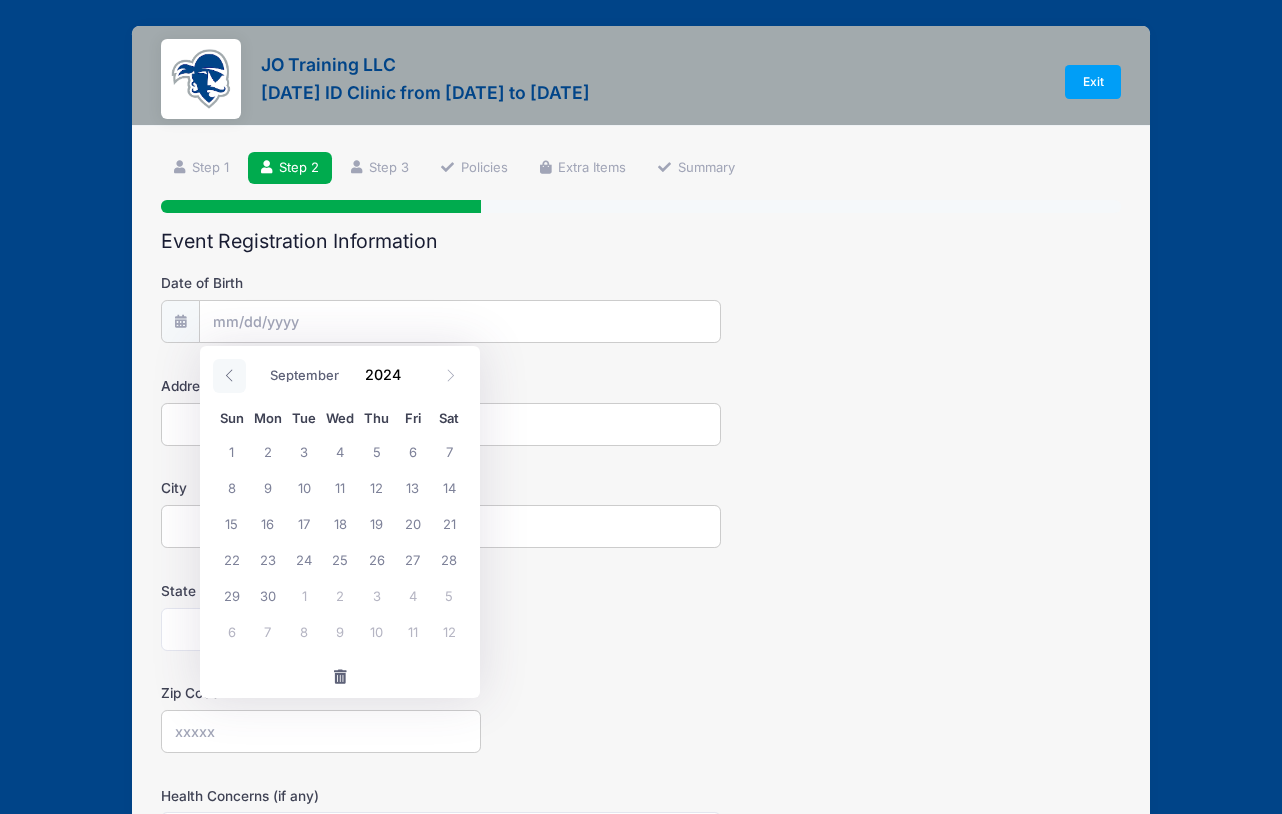 click 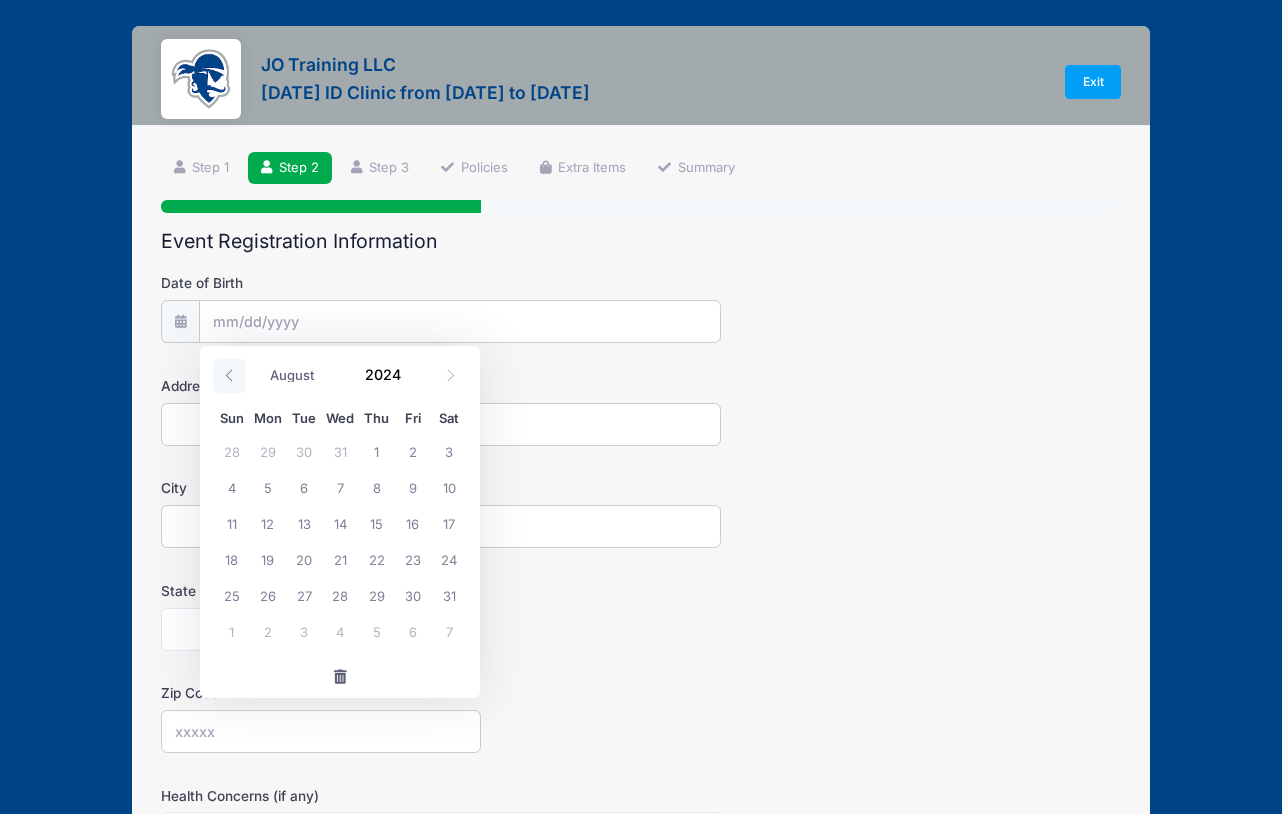 click 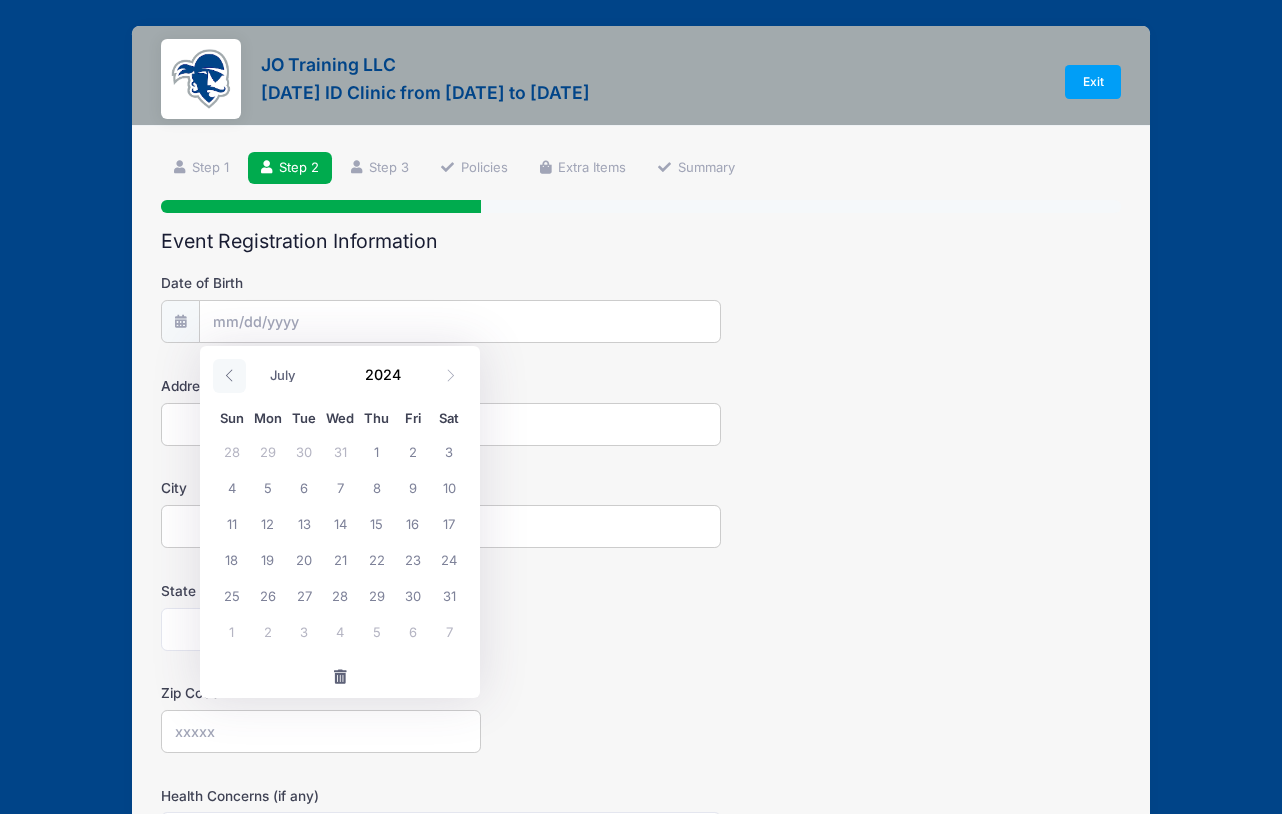 click 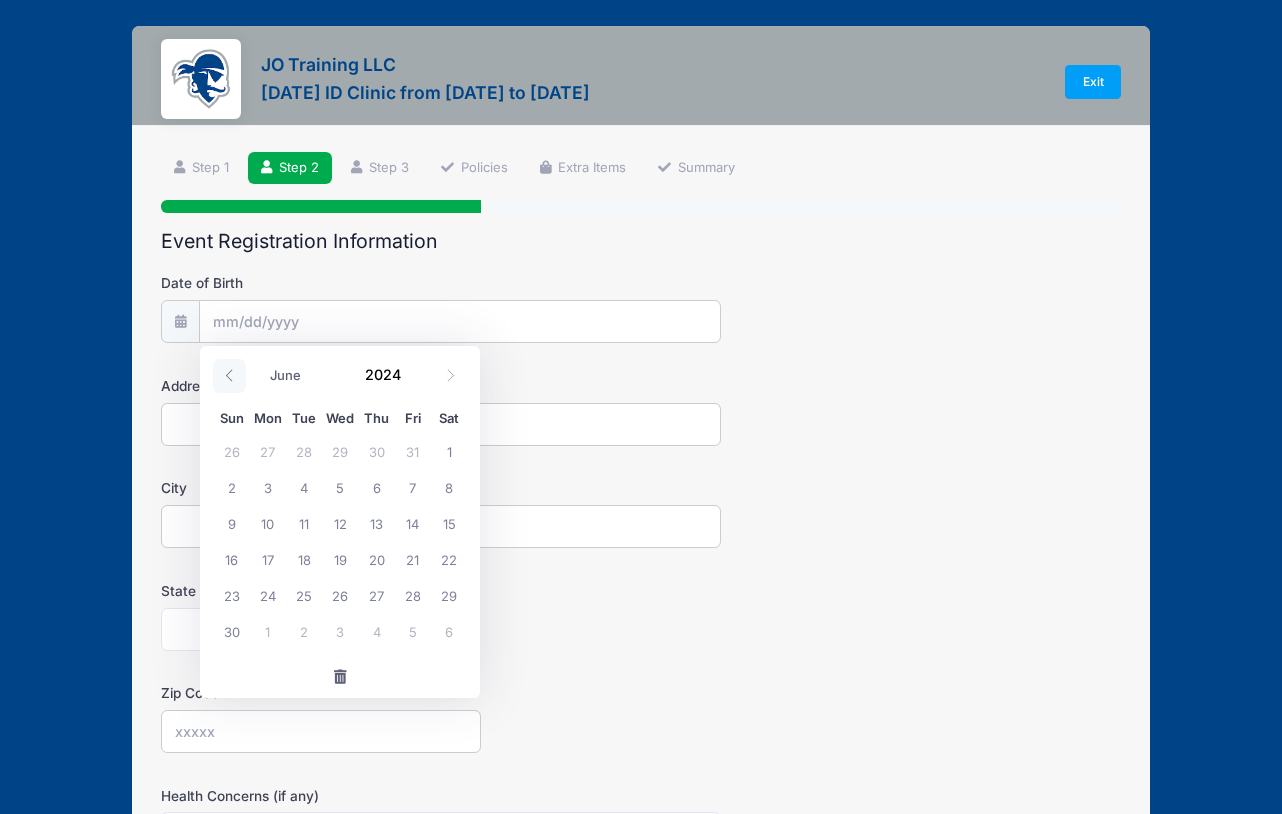 click 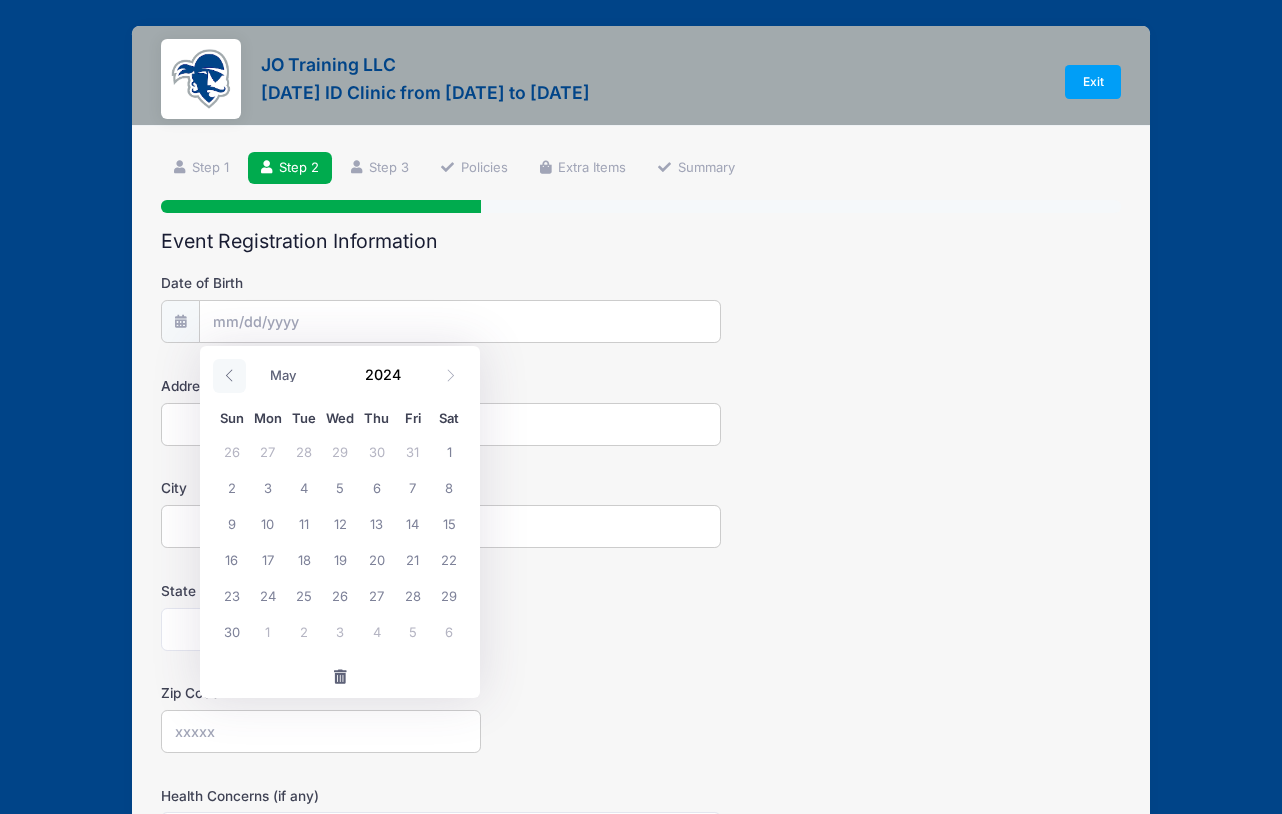 click 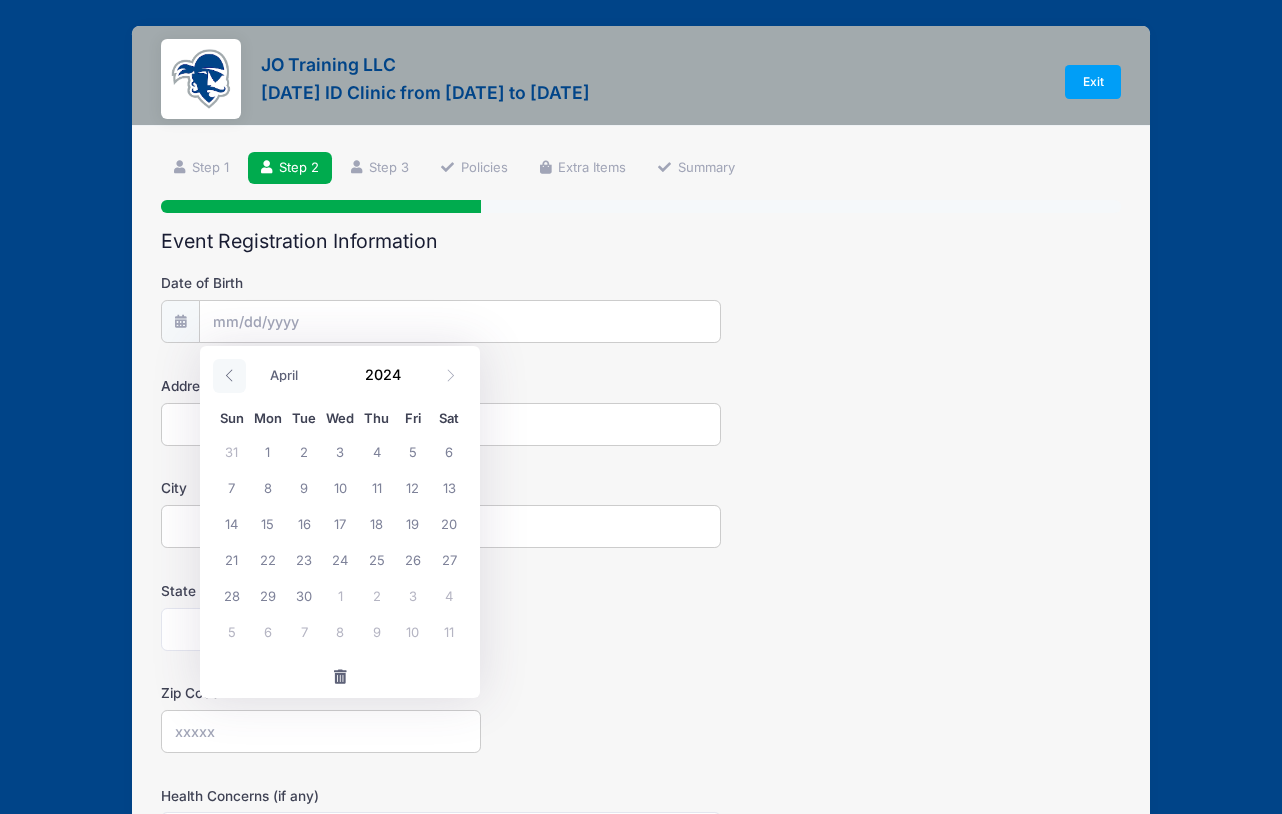 click 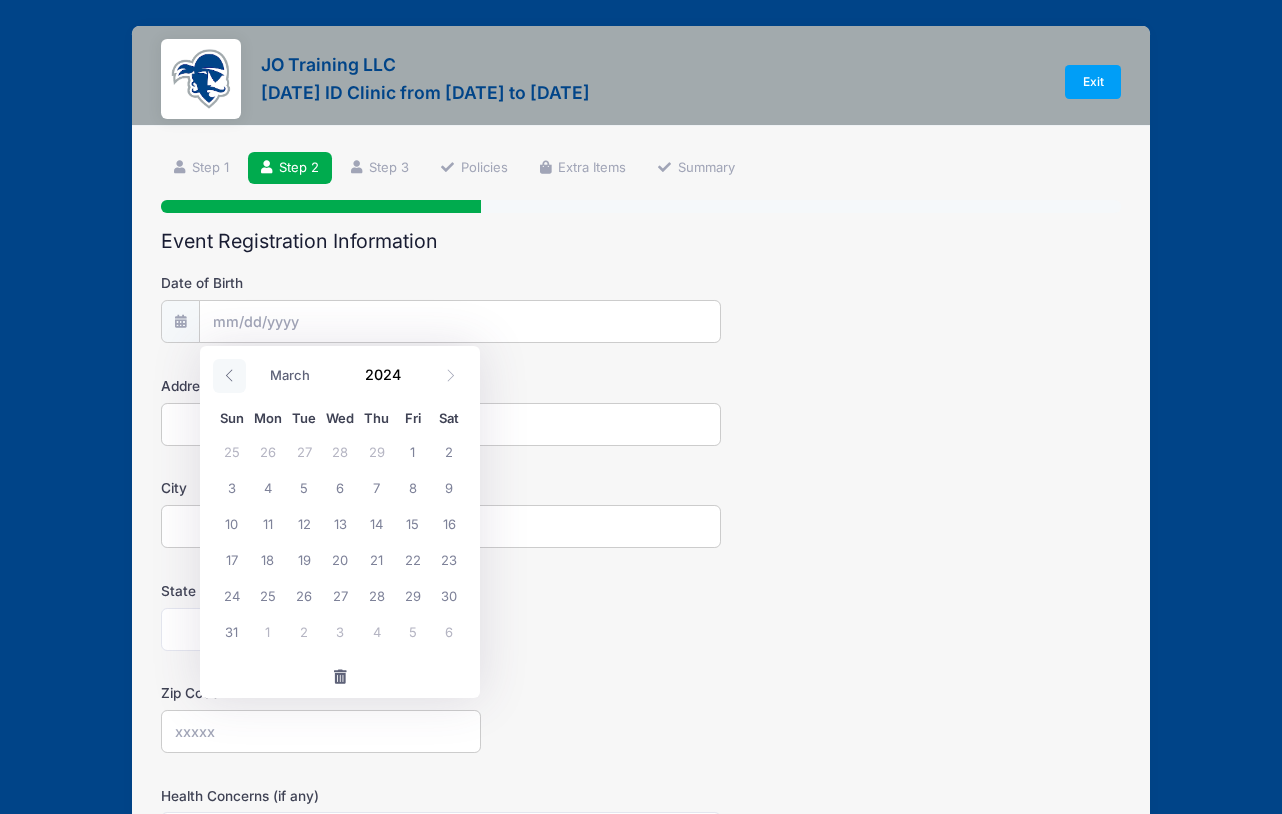 click 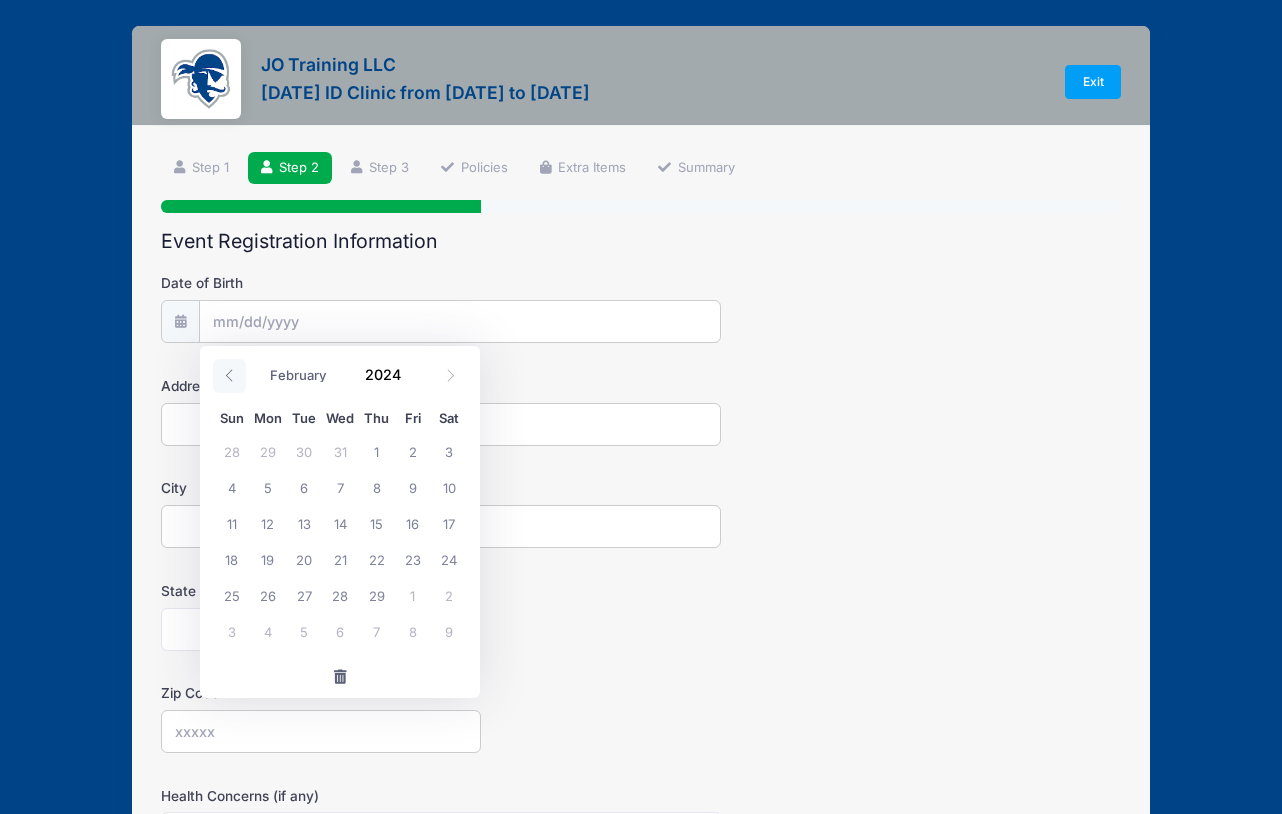 click 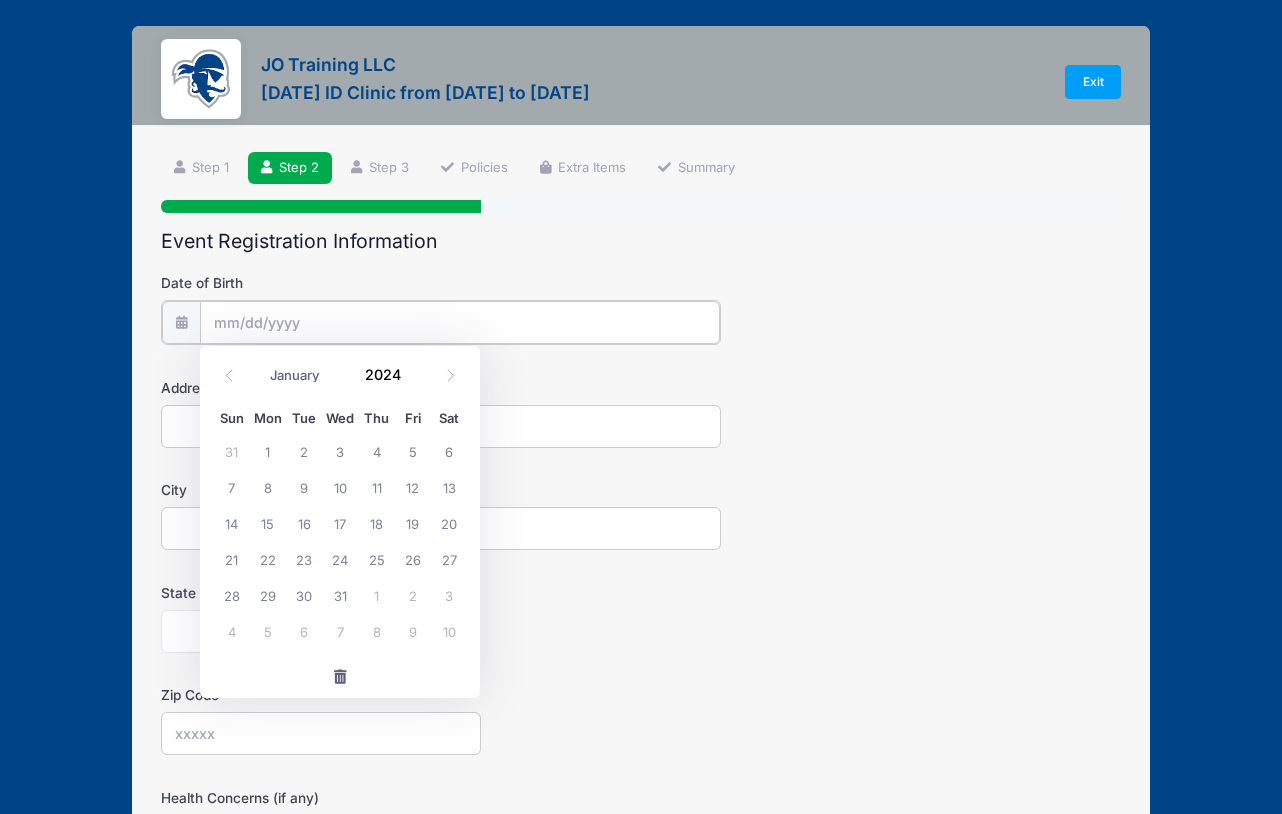 click on "Date of Birth" at bounding box center [460, 322] 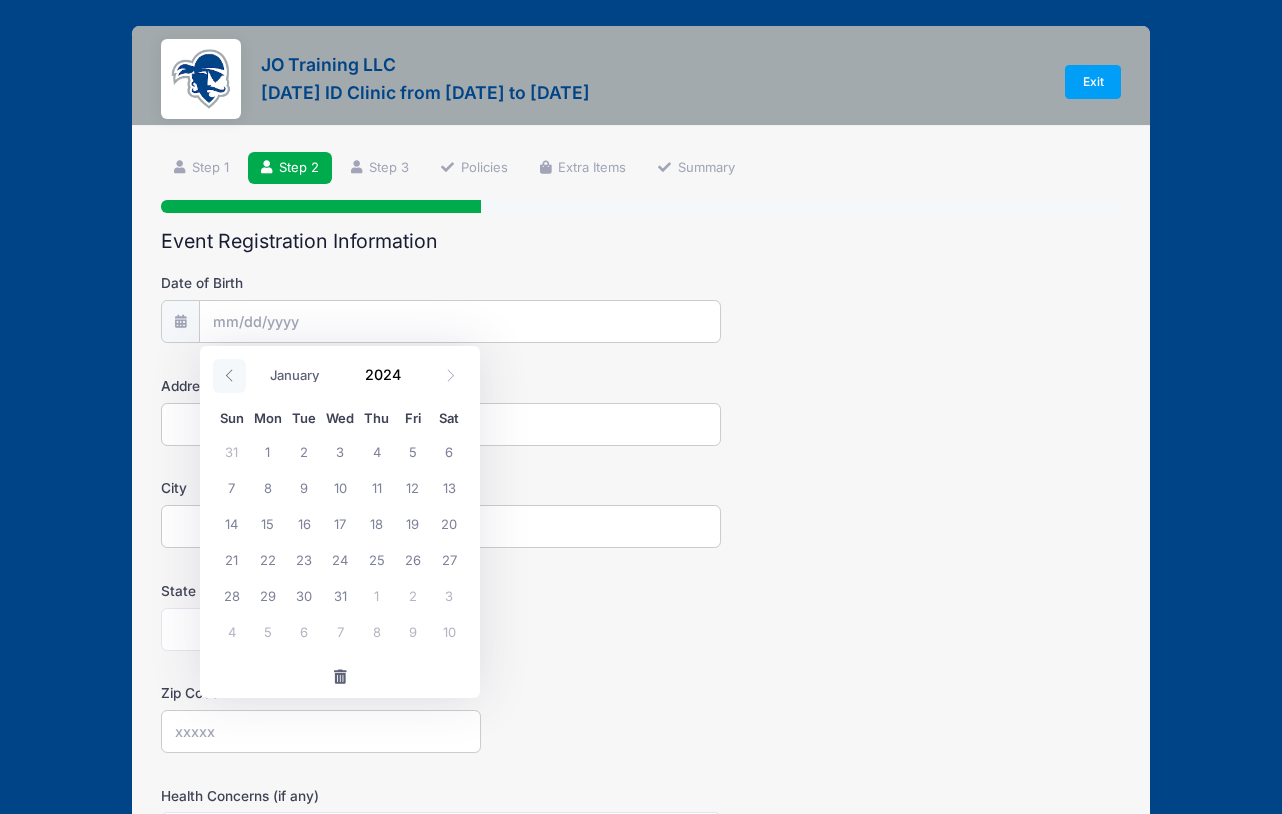 click at bounding box center (229, 376) 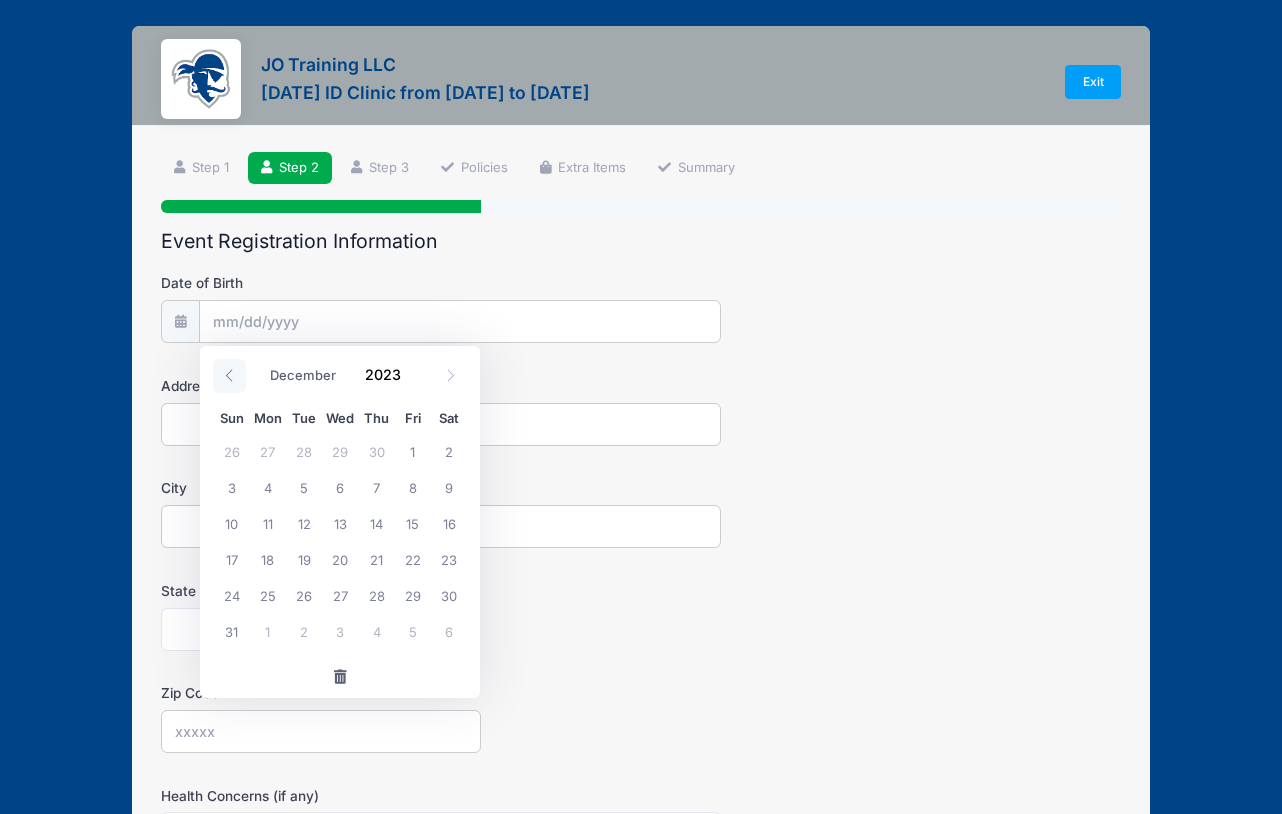 click at bounding box center [229, 376] 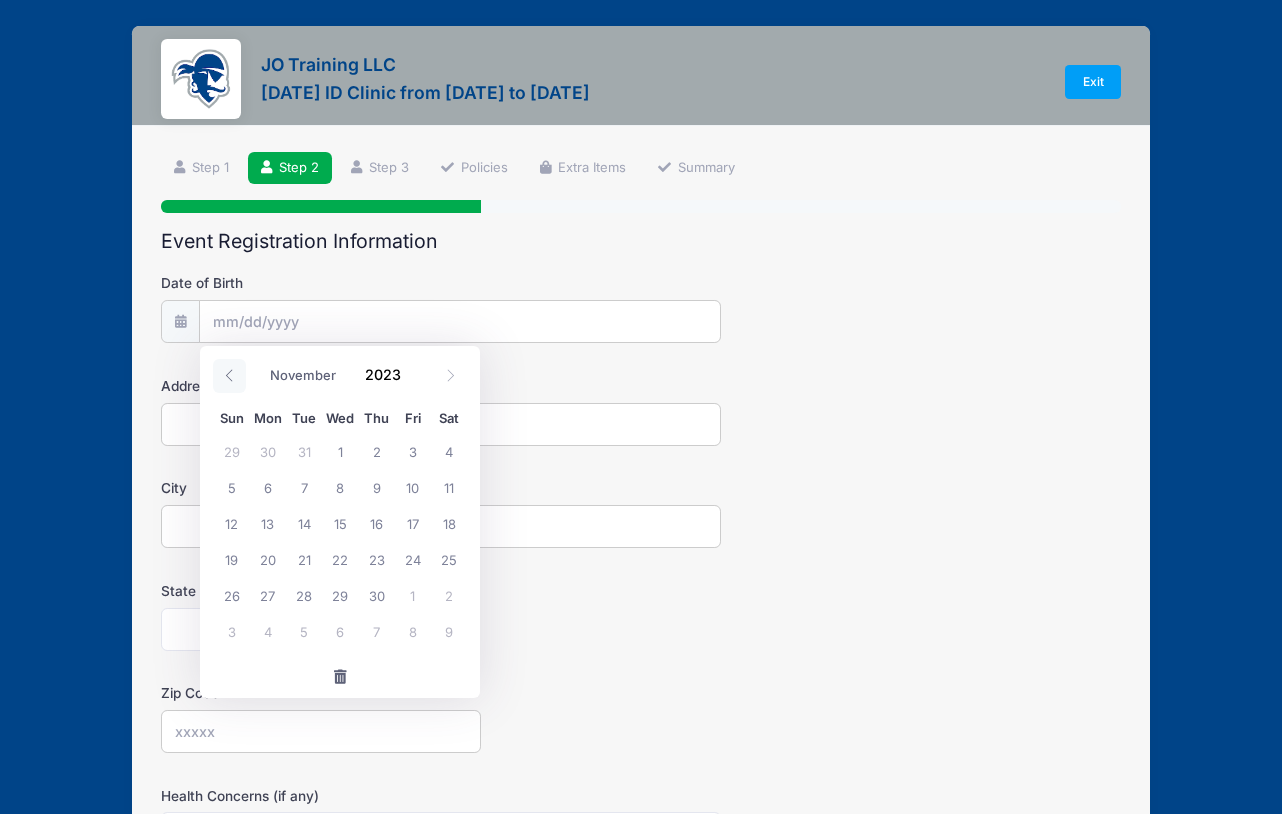click at bounding box center [229, 376] 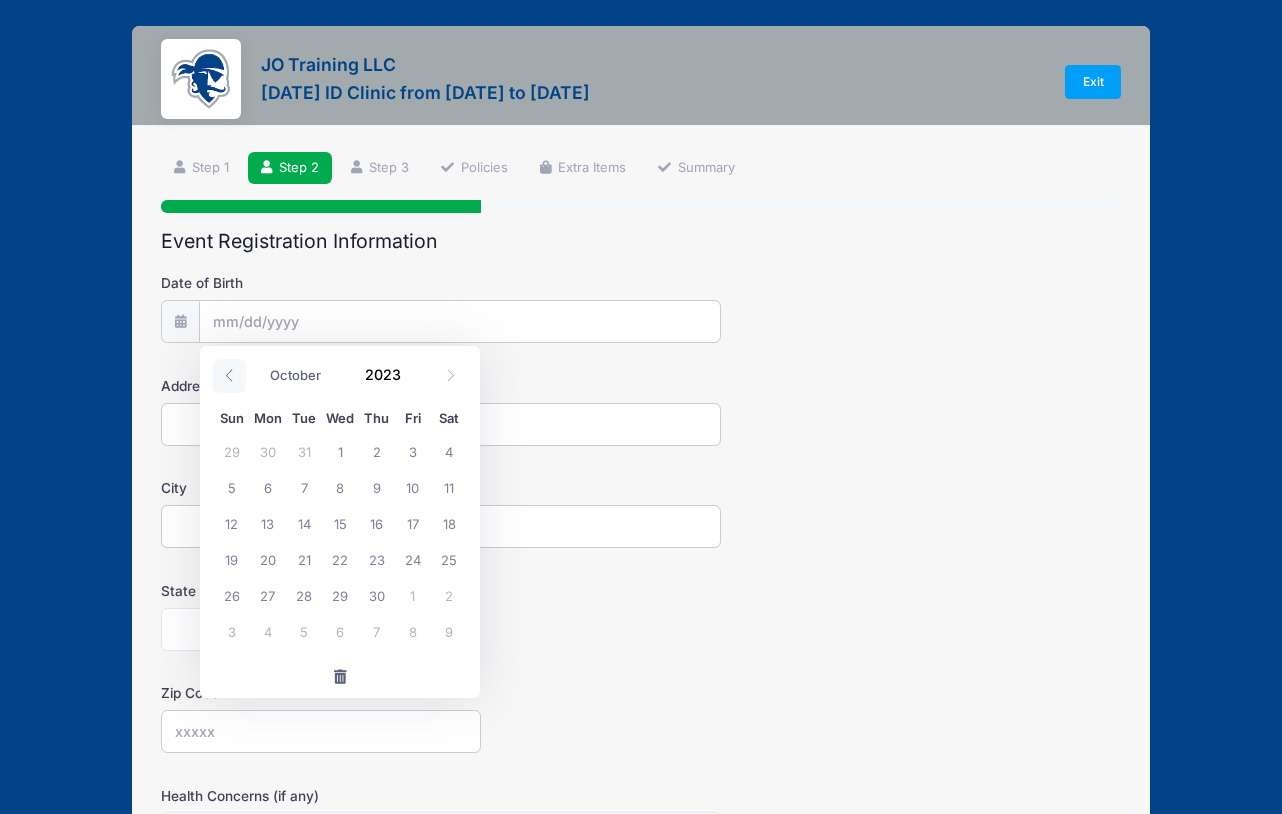 click at bounding box center [229, 376] 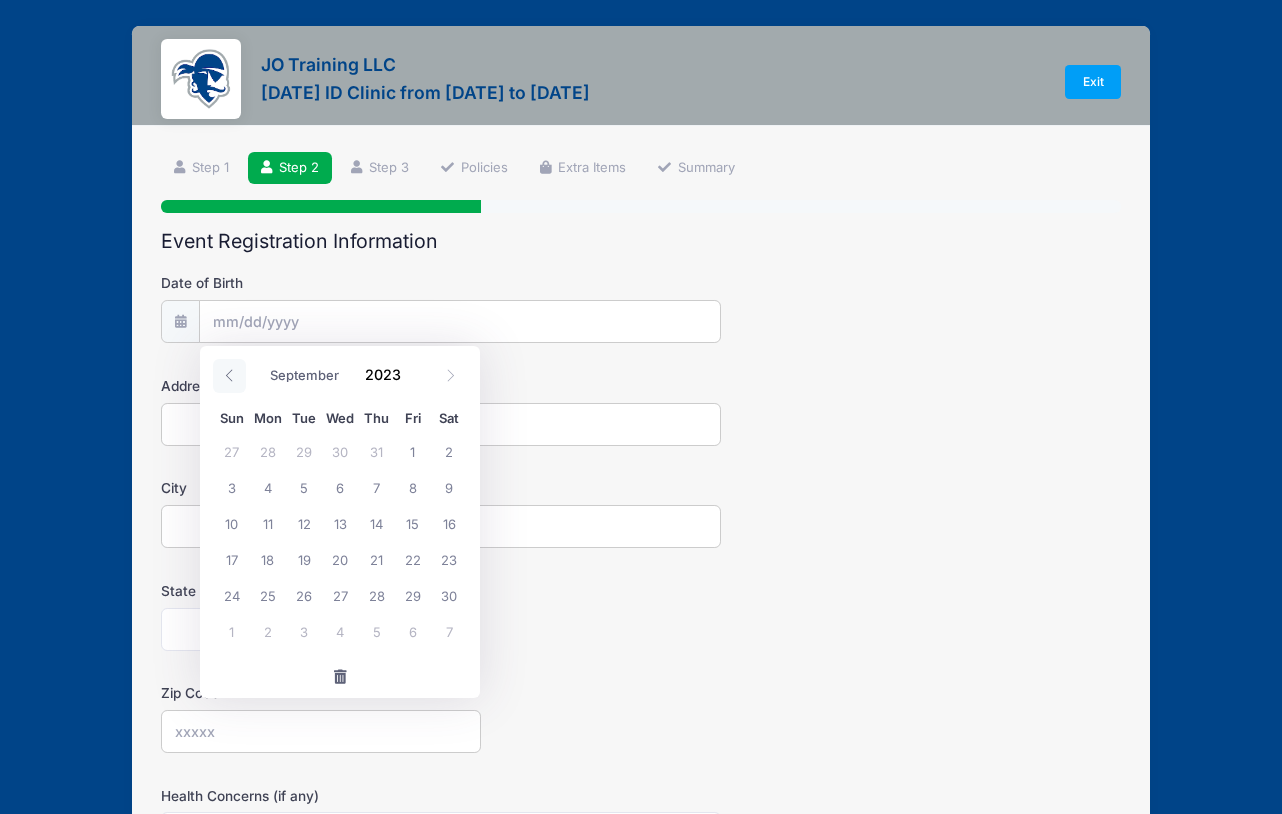 click at bounding box center [229, 376] 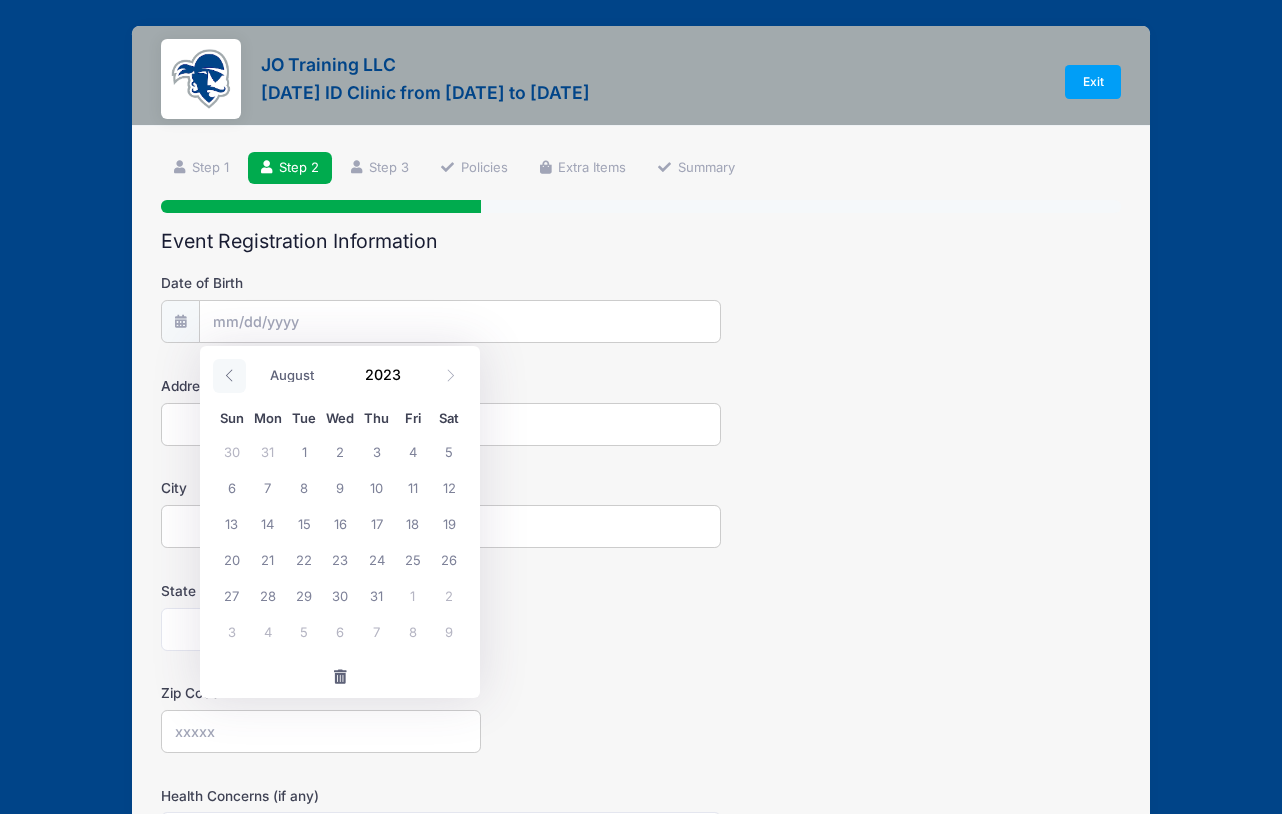 click at bounding box center [229, 376] 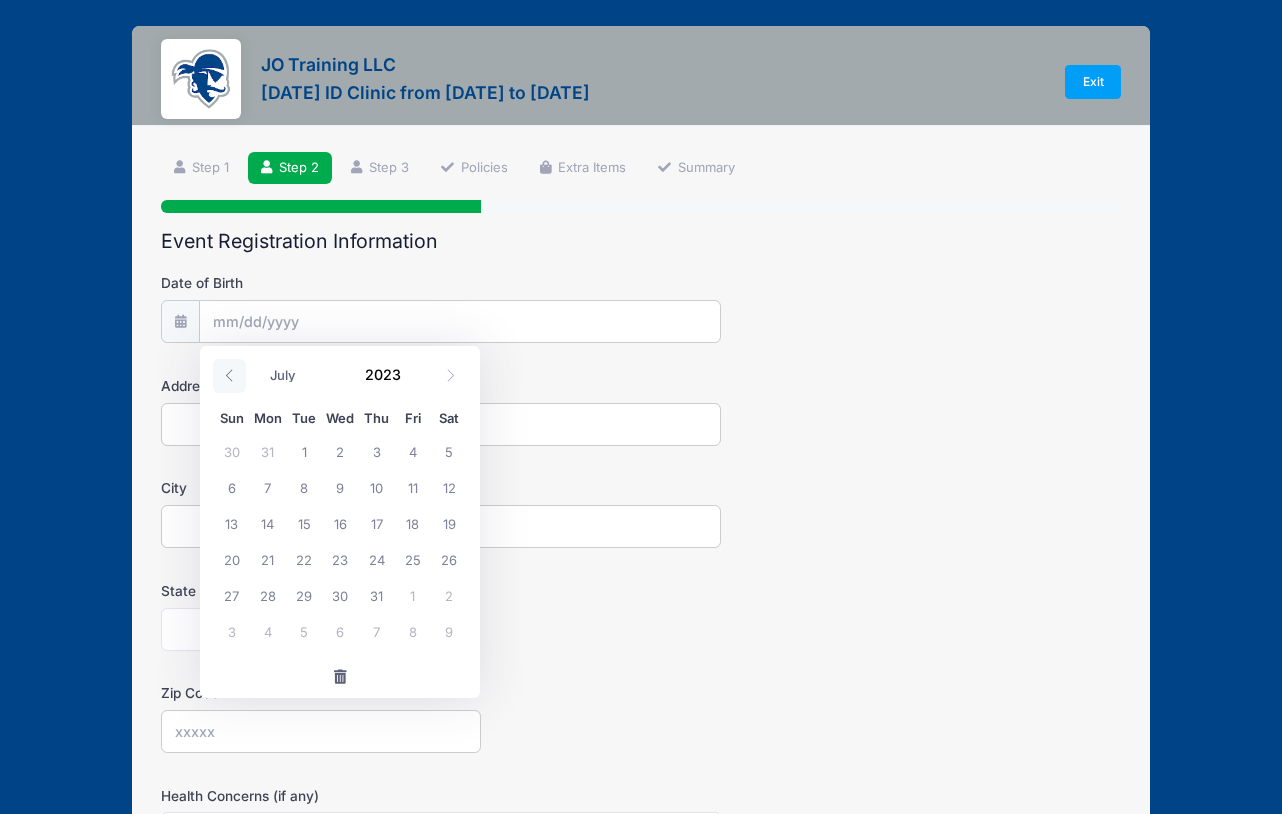 click at bounding box center (229, 376) 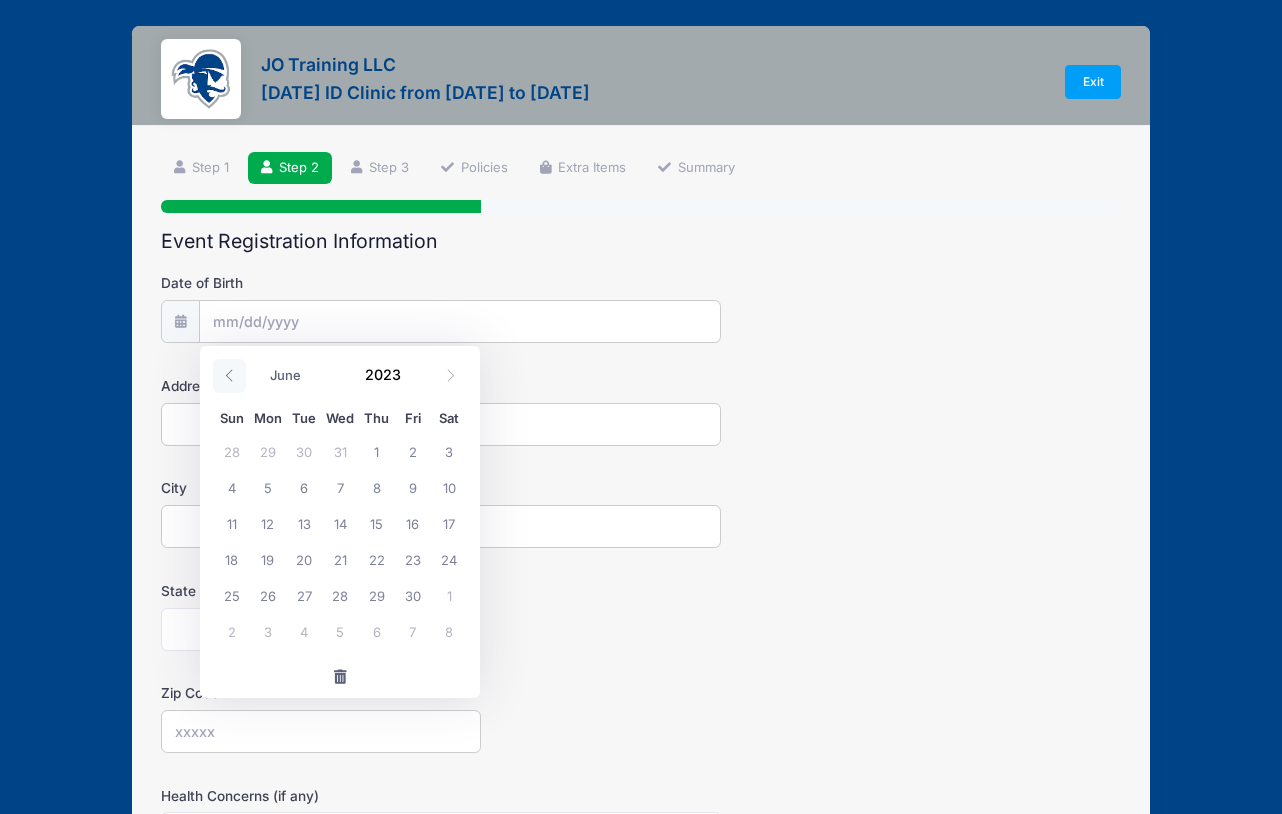 click at bounding box center (229, 376) 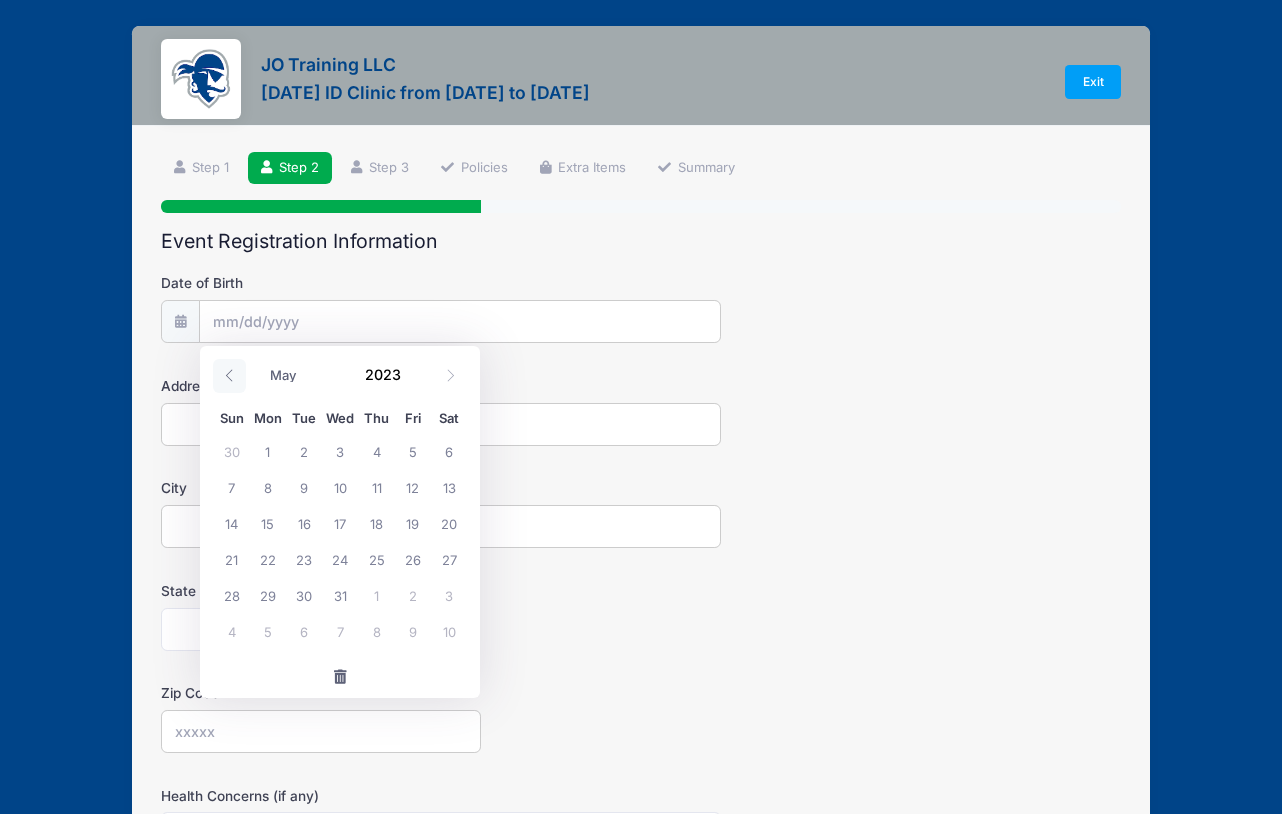 click at bounding box center (229, 376) 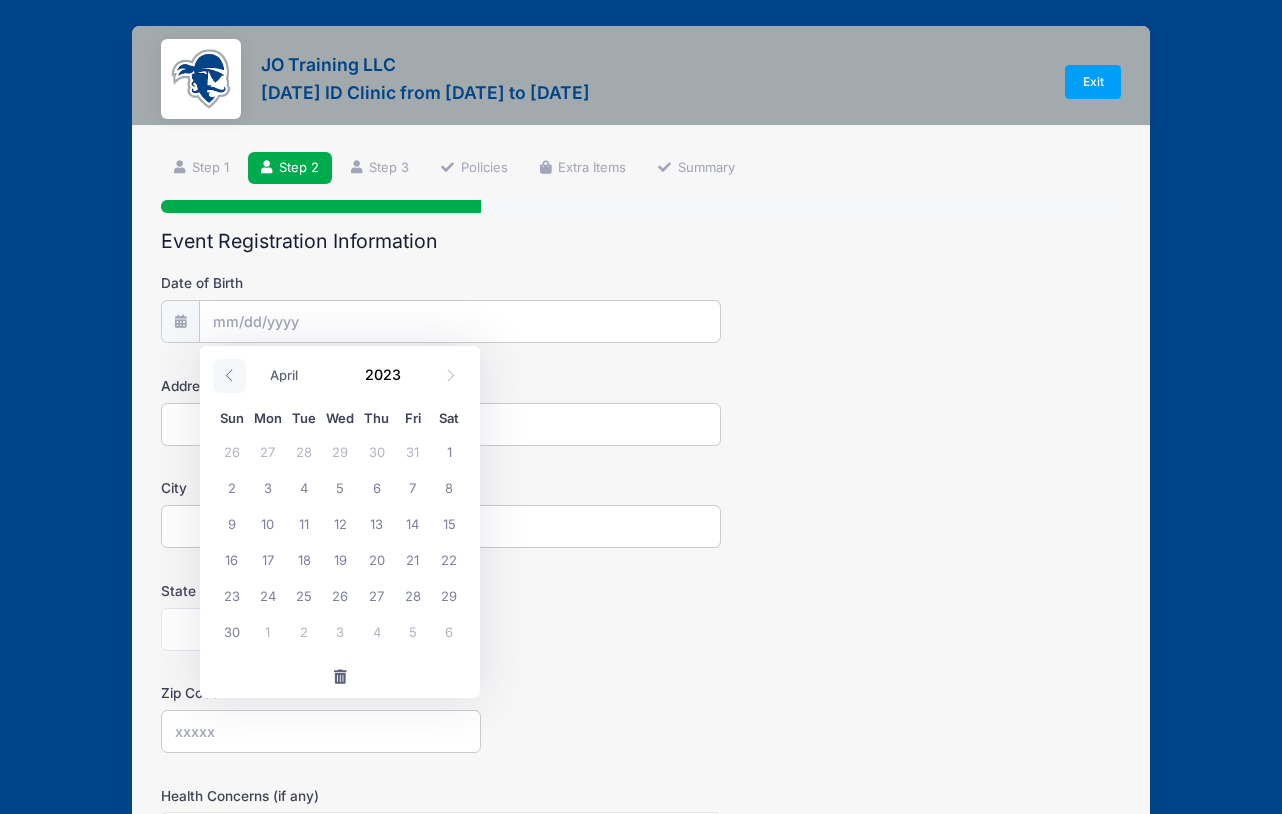 click at bounding box center (229, 376) 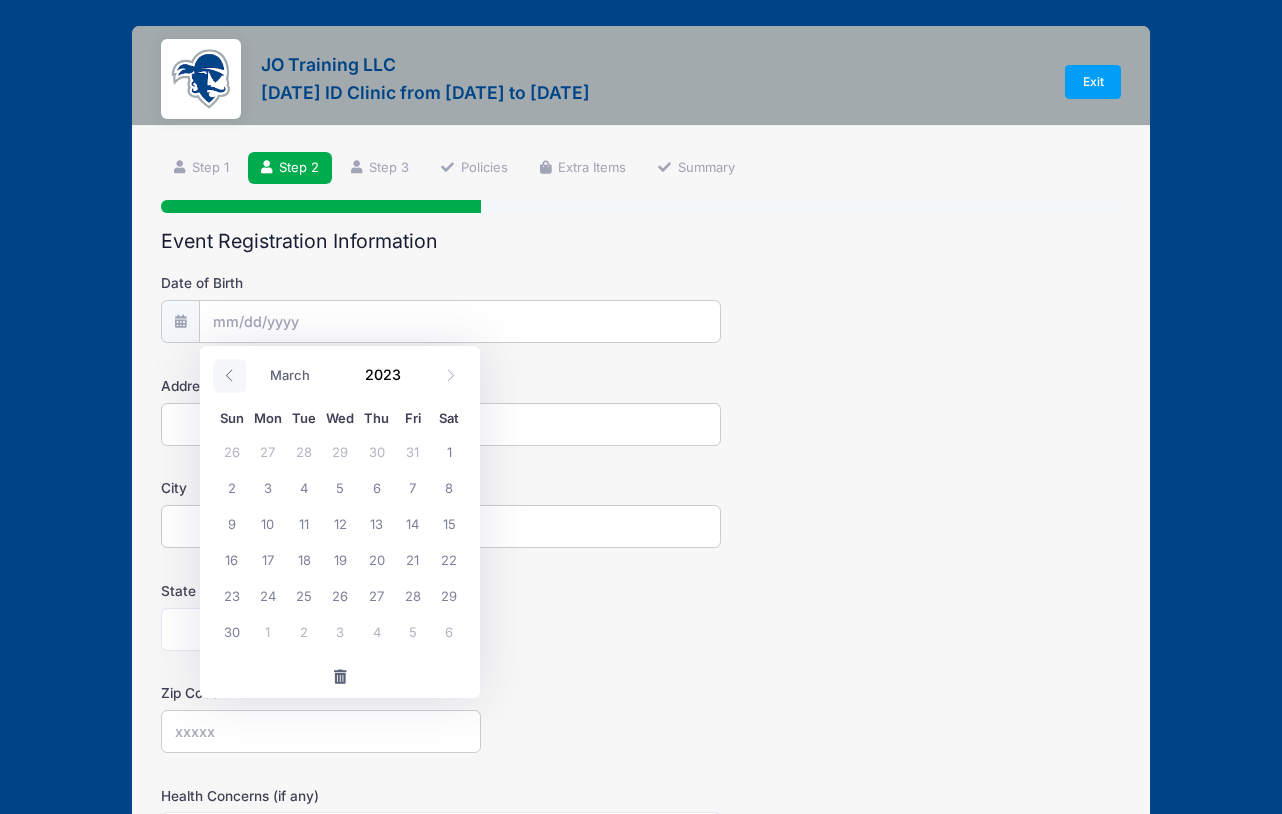 click at bounding box center [229, 376] 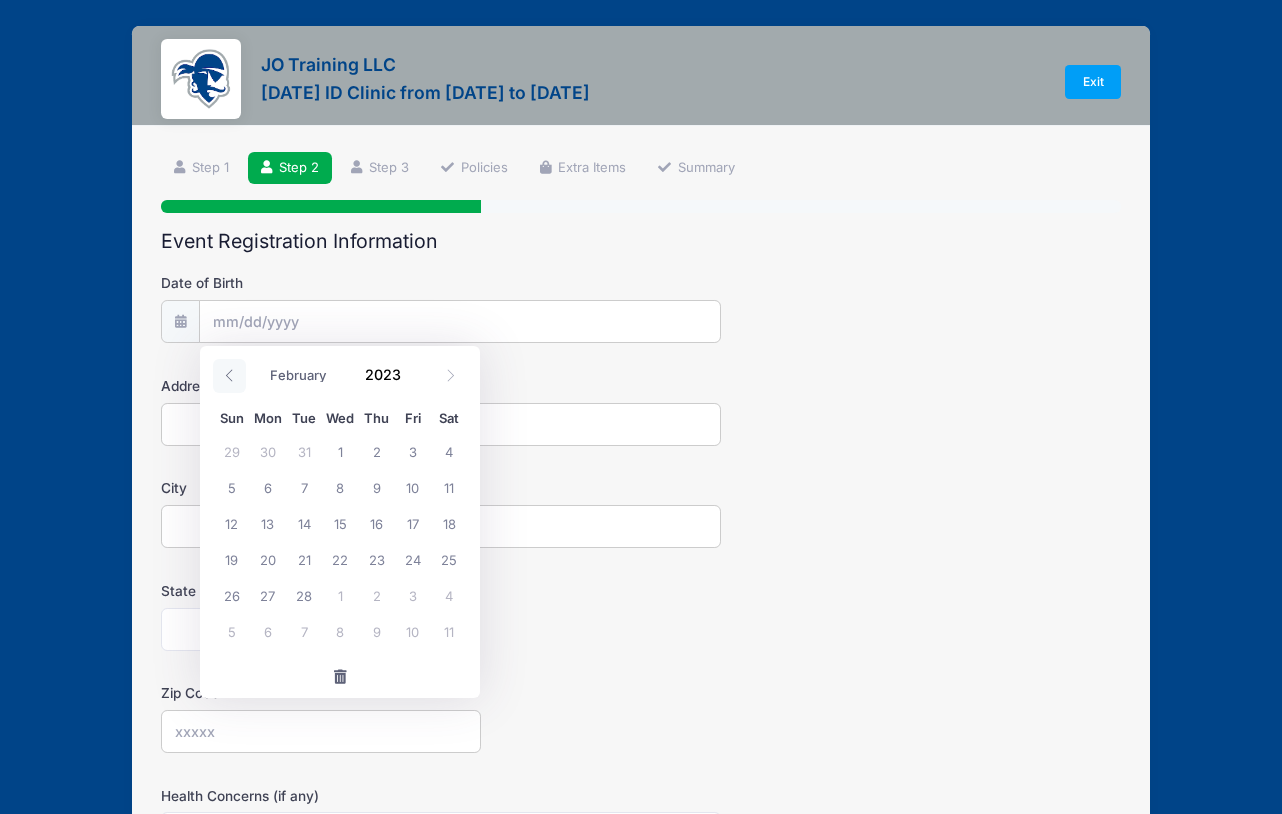 click at bounding box center [229, 376] 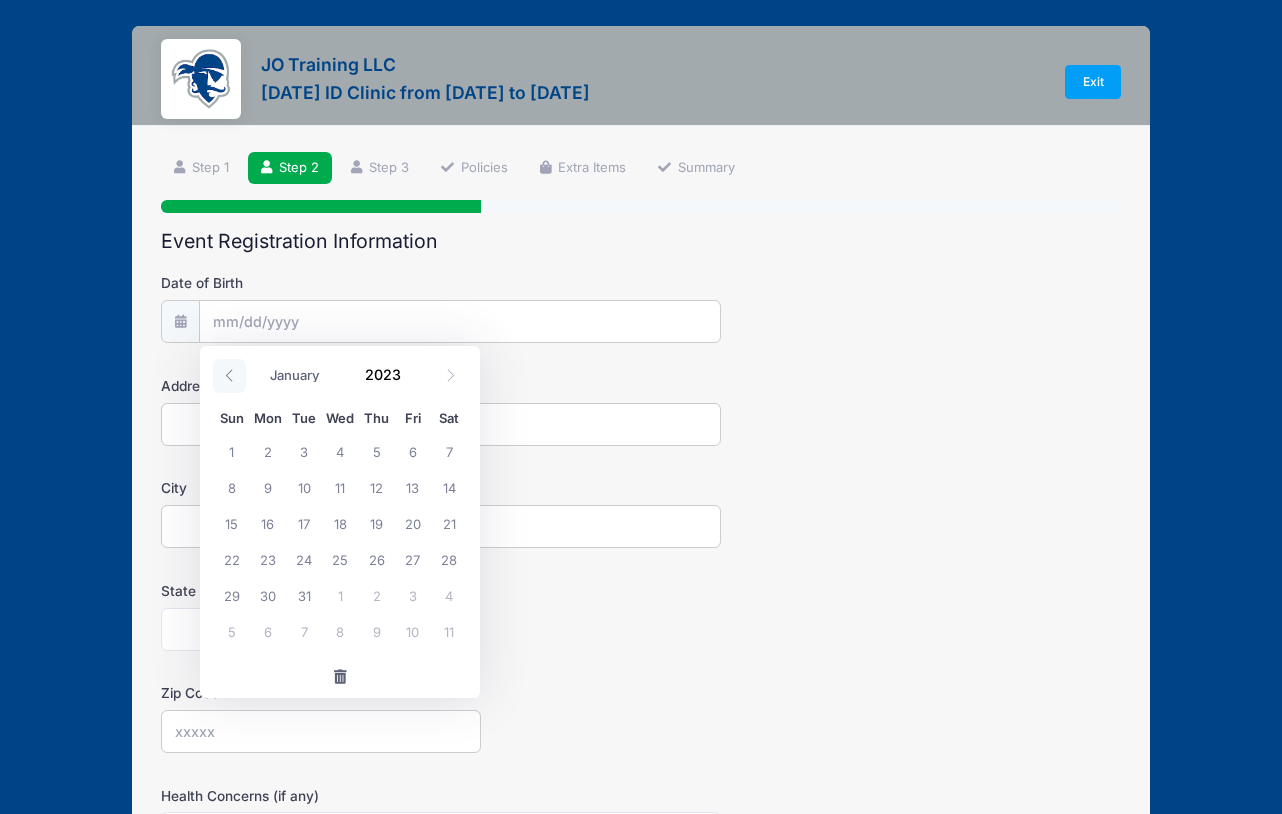 click at bounding box center [229, 376] 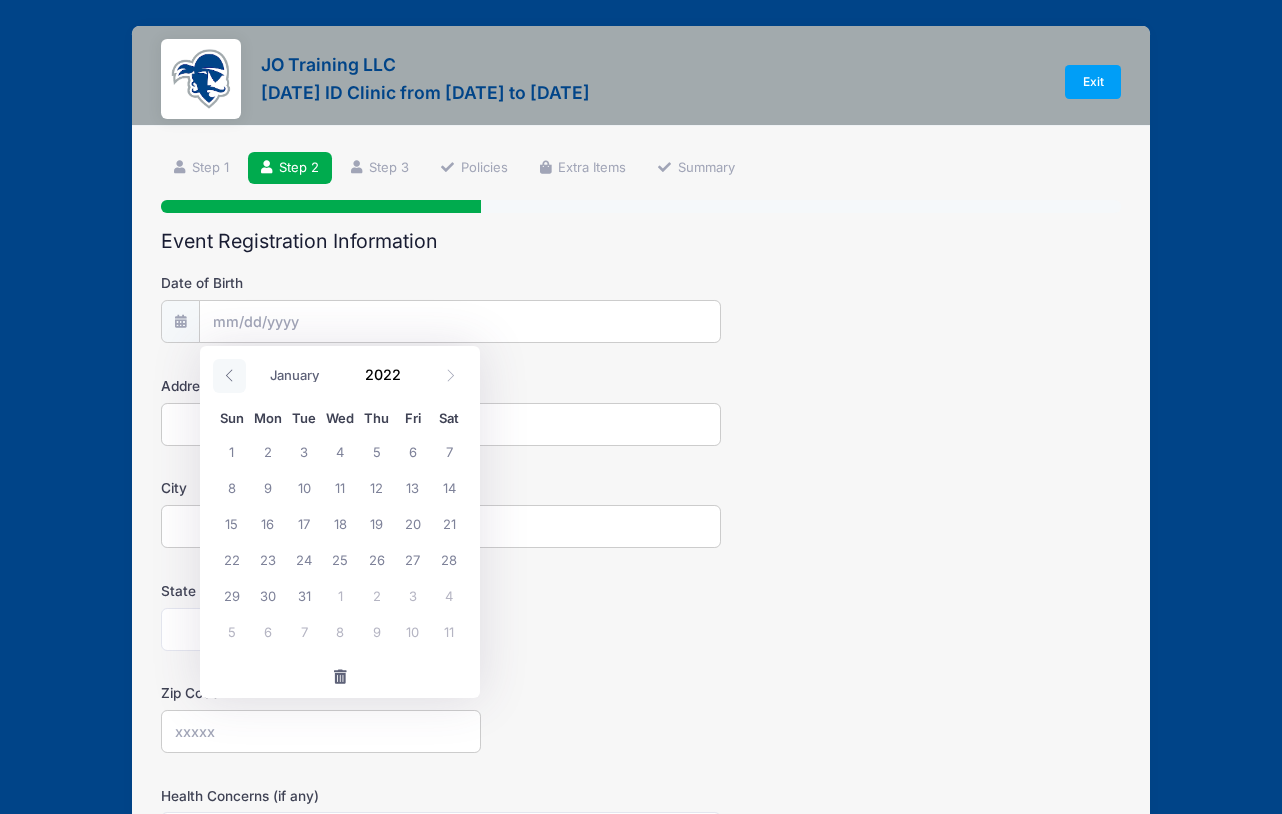 click at bounding box center [229, 376] 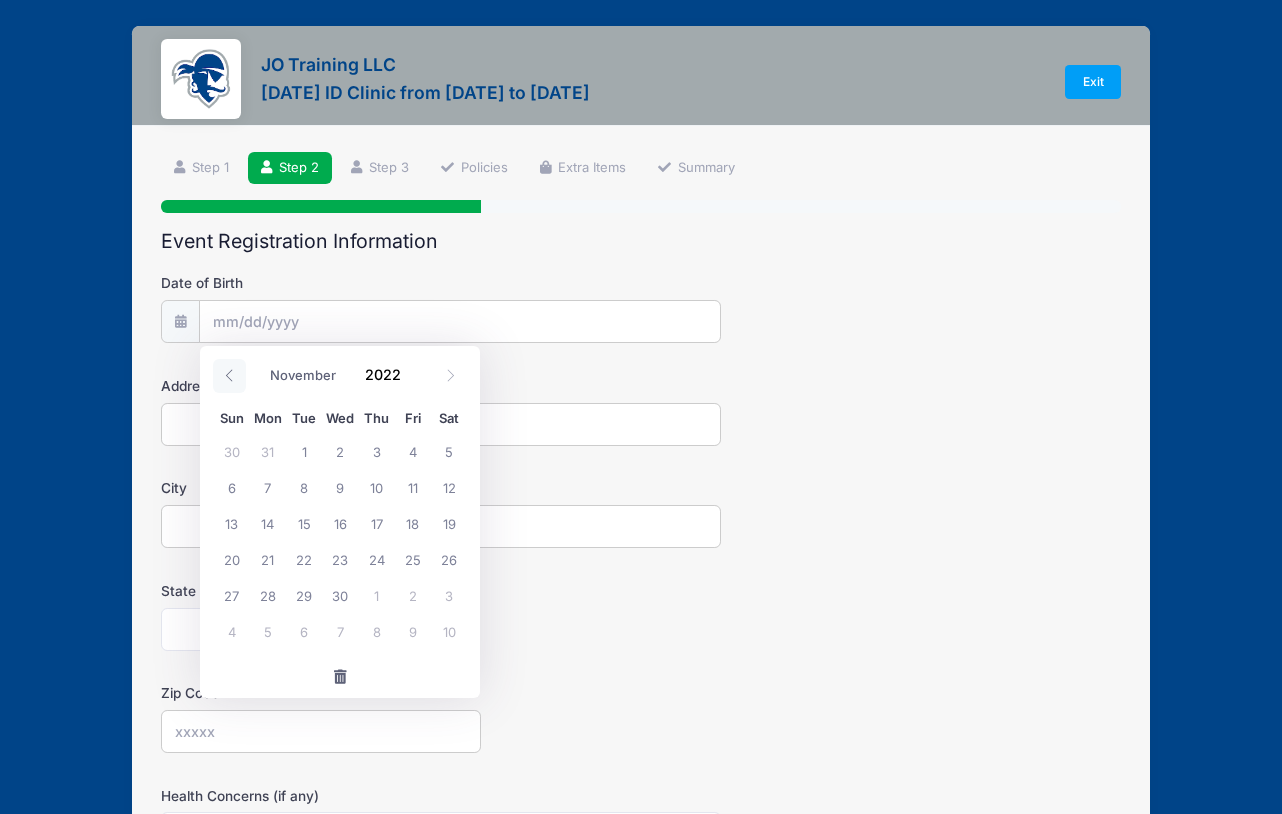 click at bounding box center (229, 376) 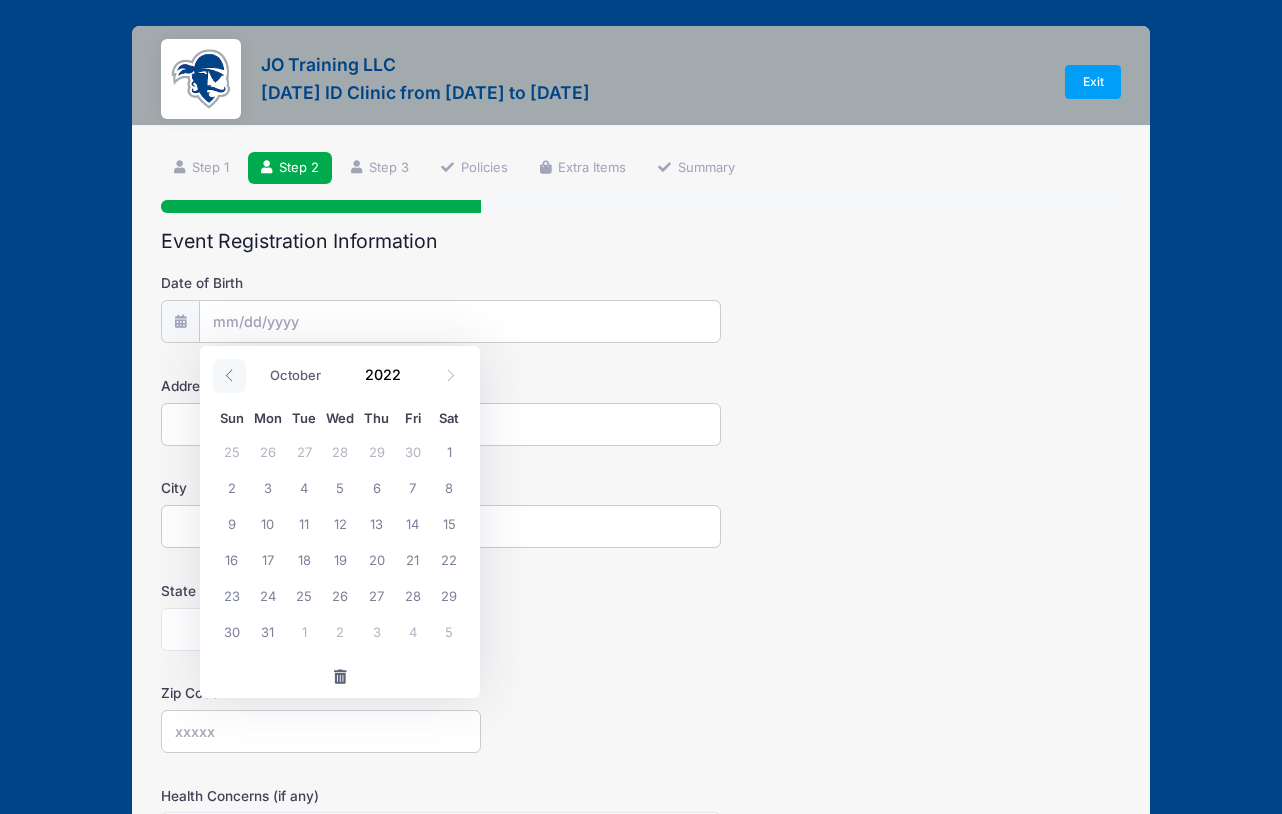 click at bounding box center (229, 376) 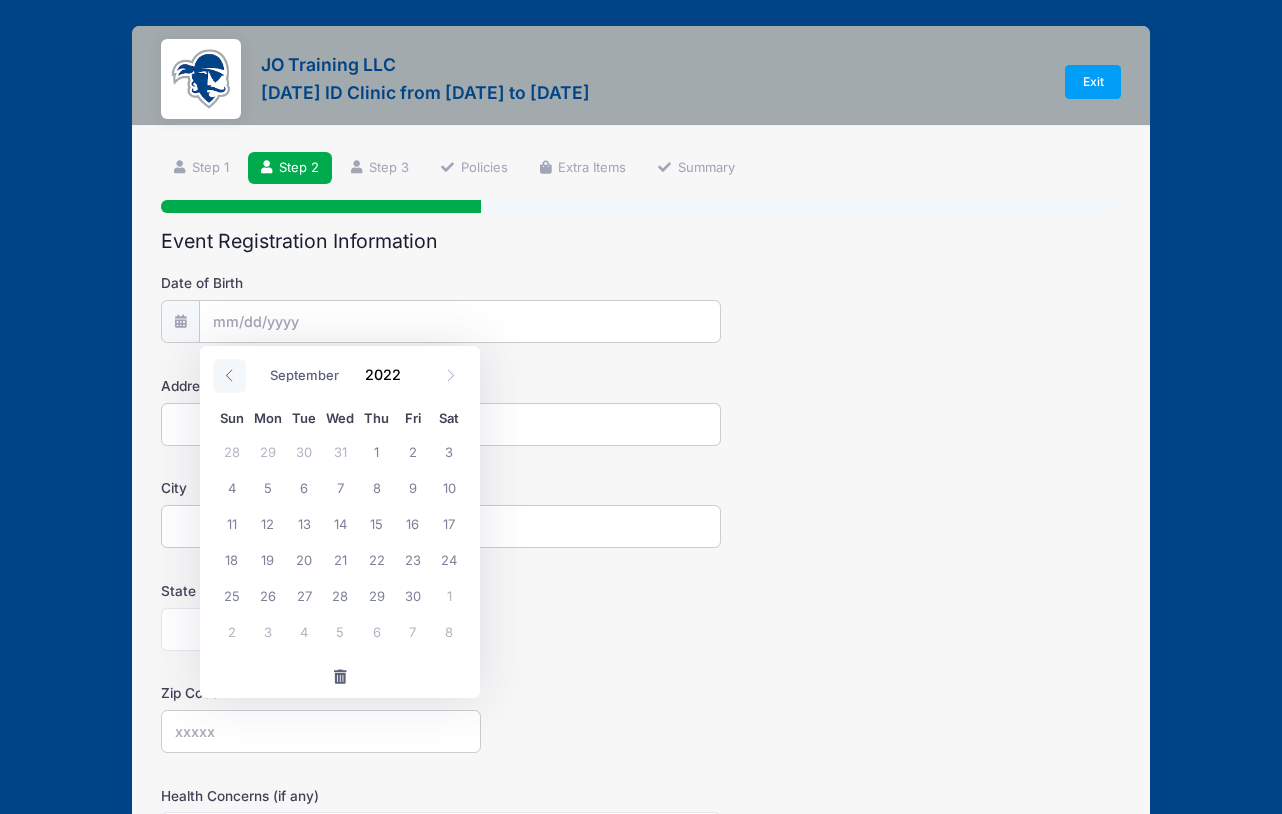 click 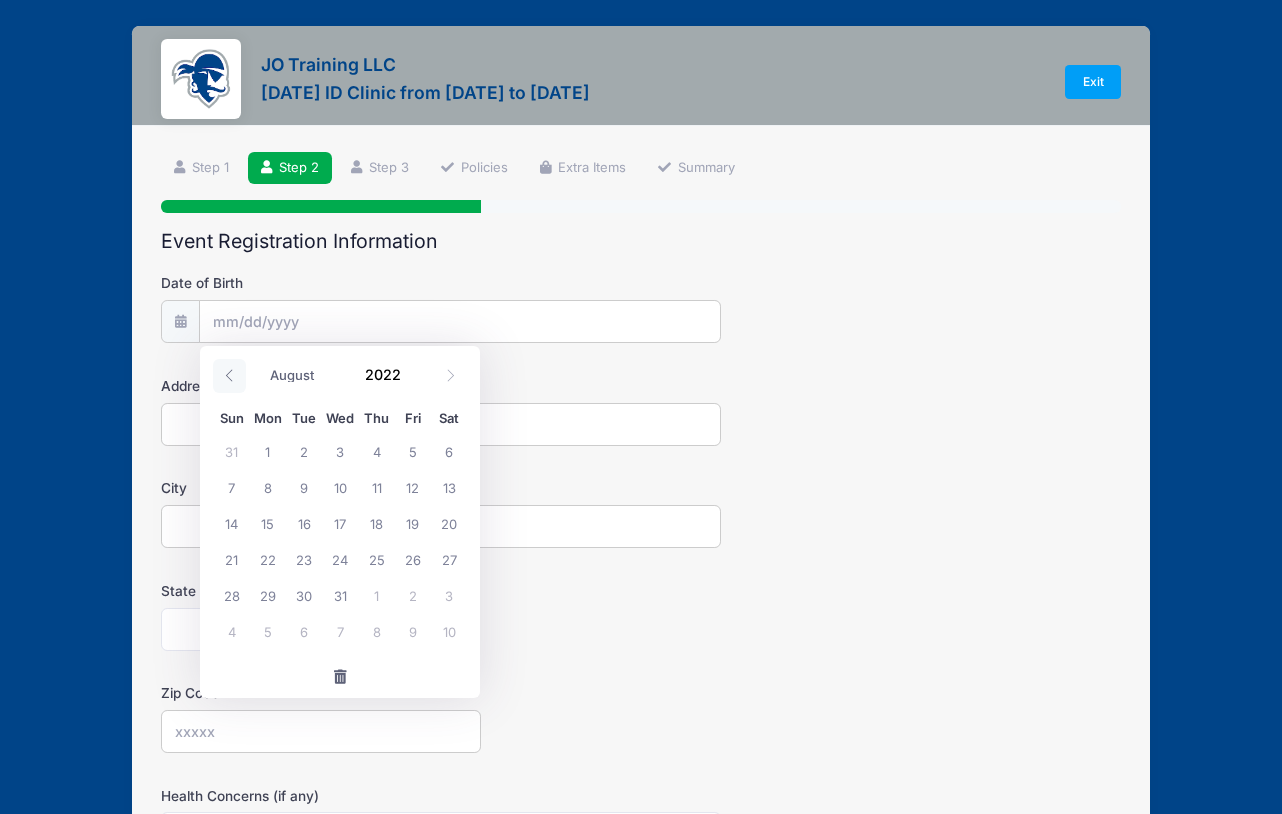 click 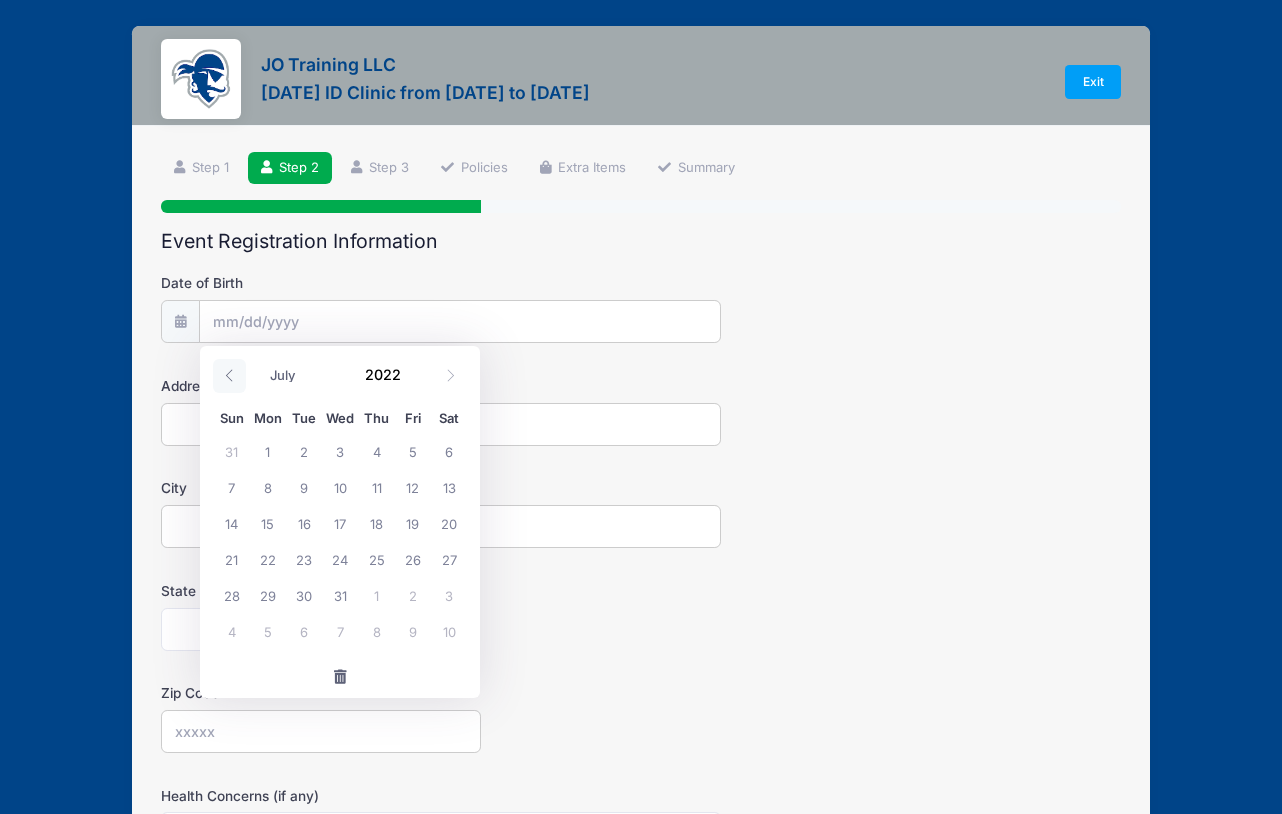 click 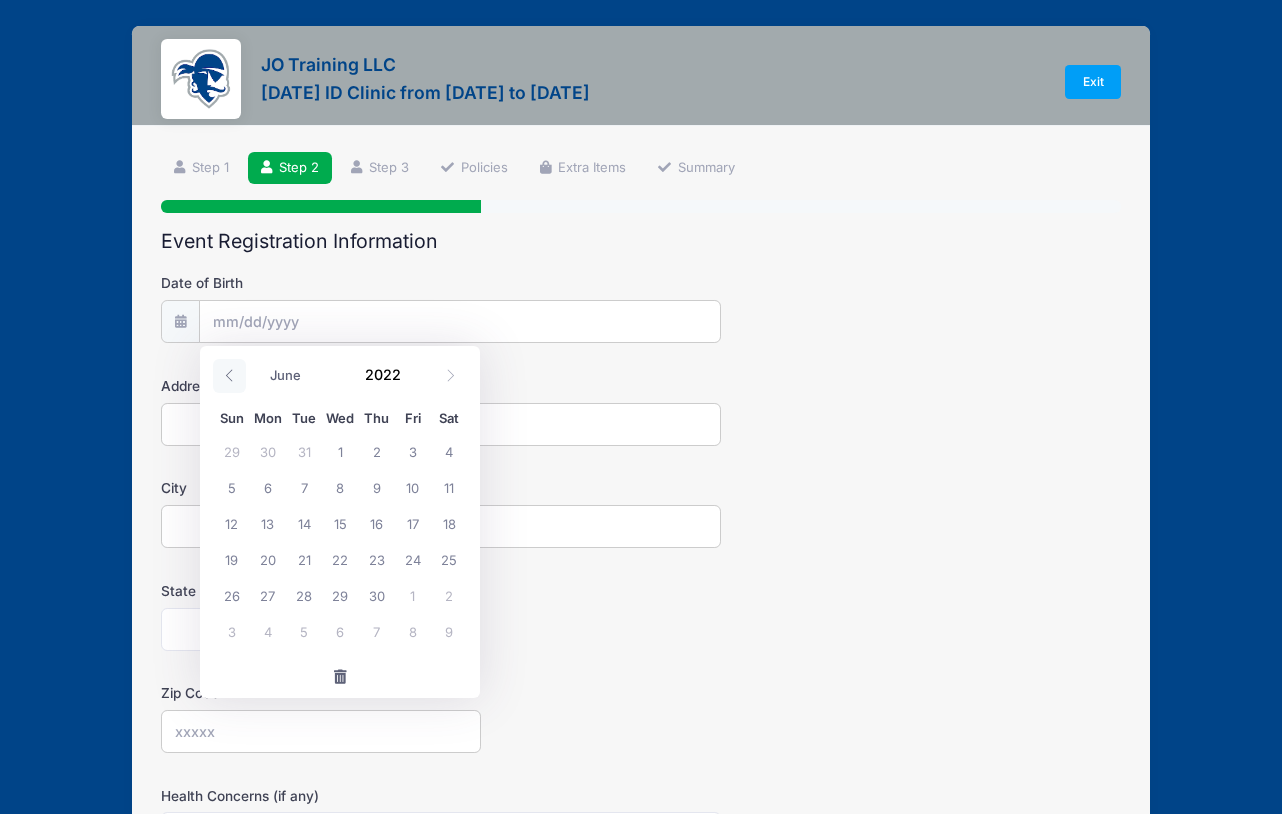 click 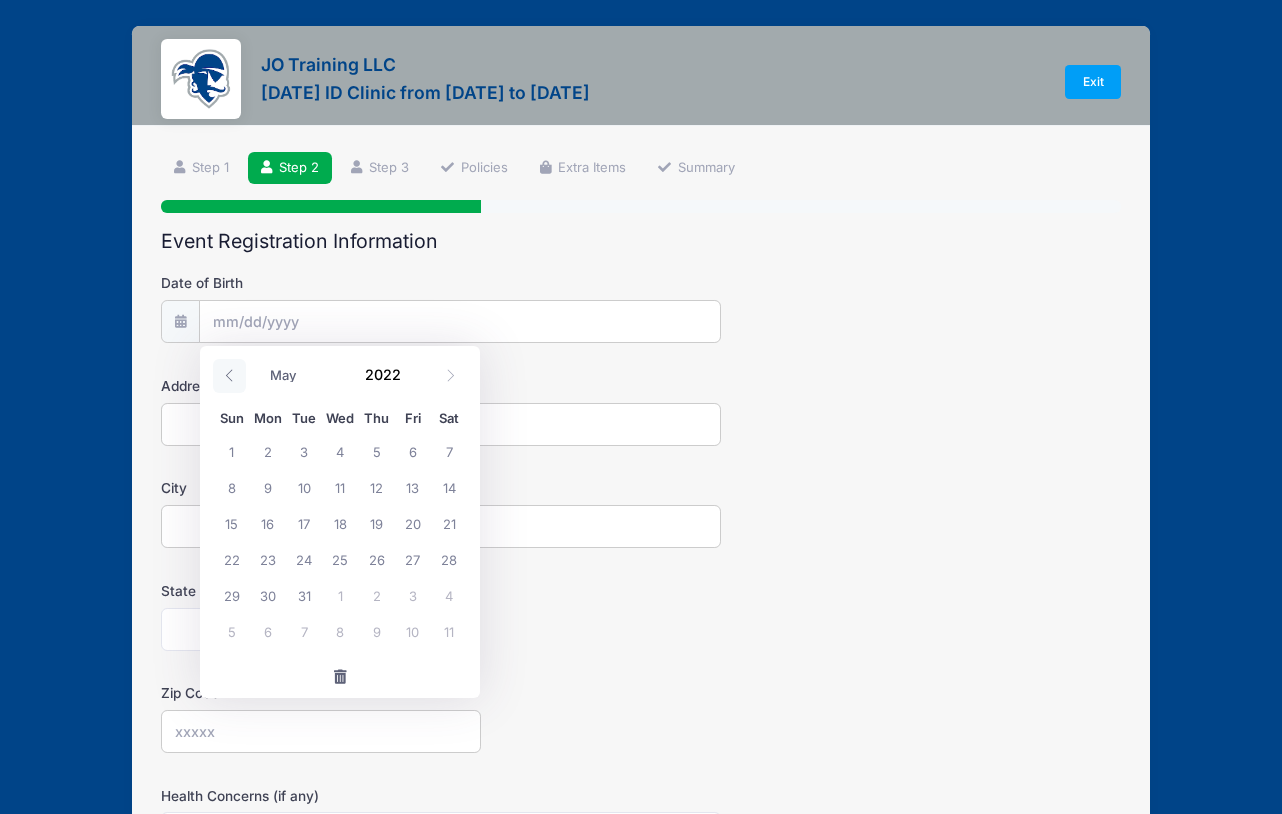 click 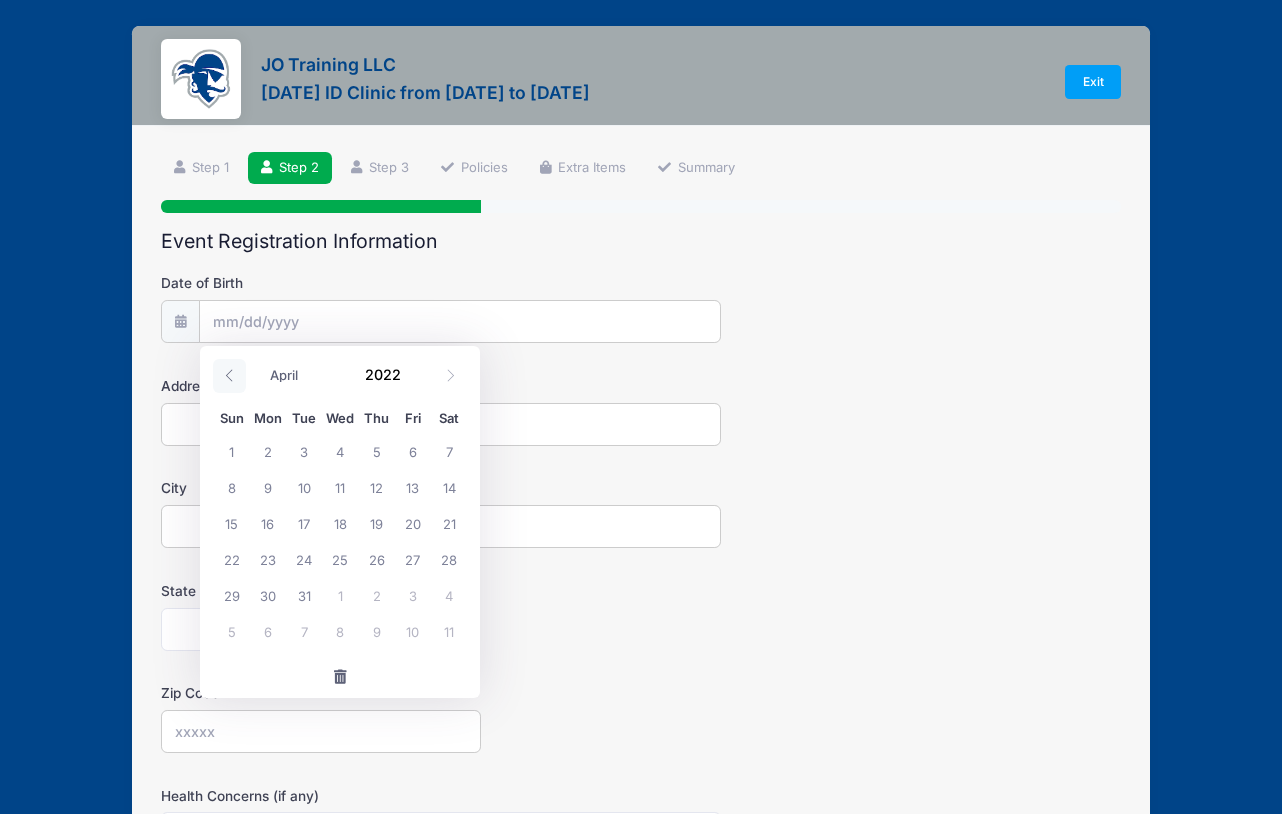 click 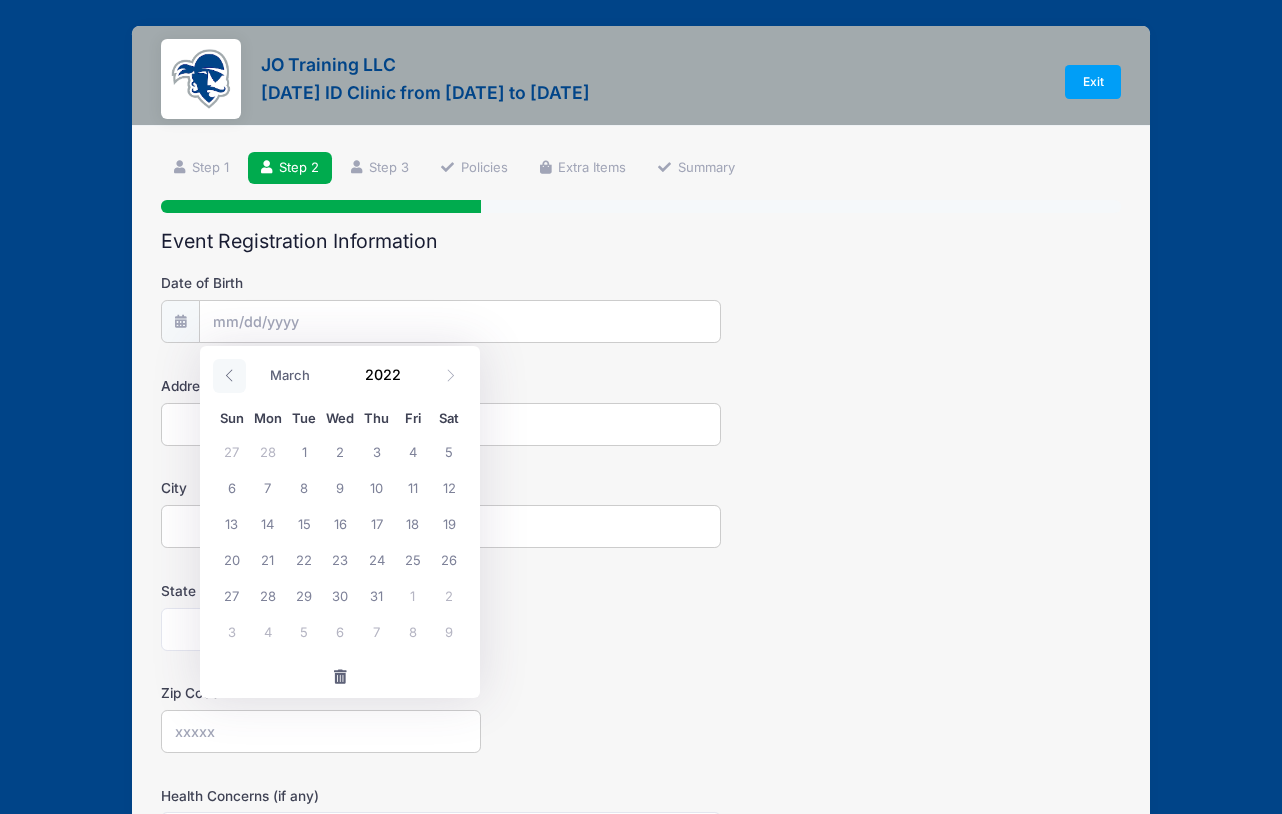 click 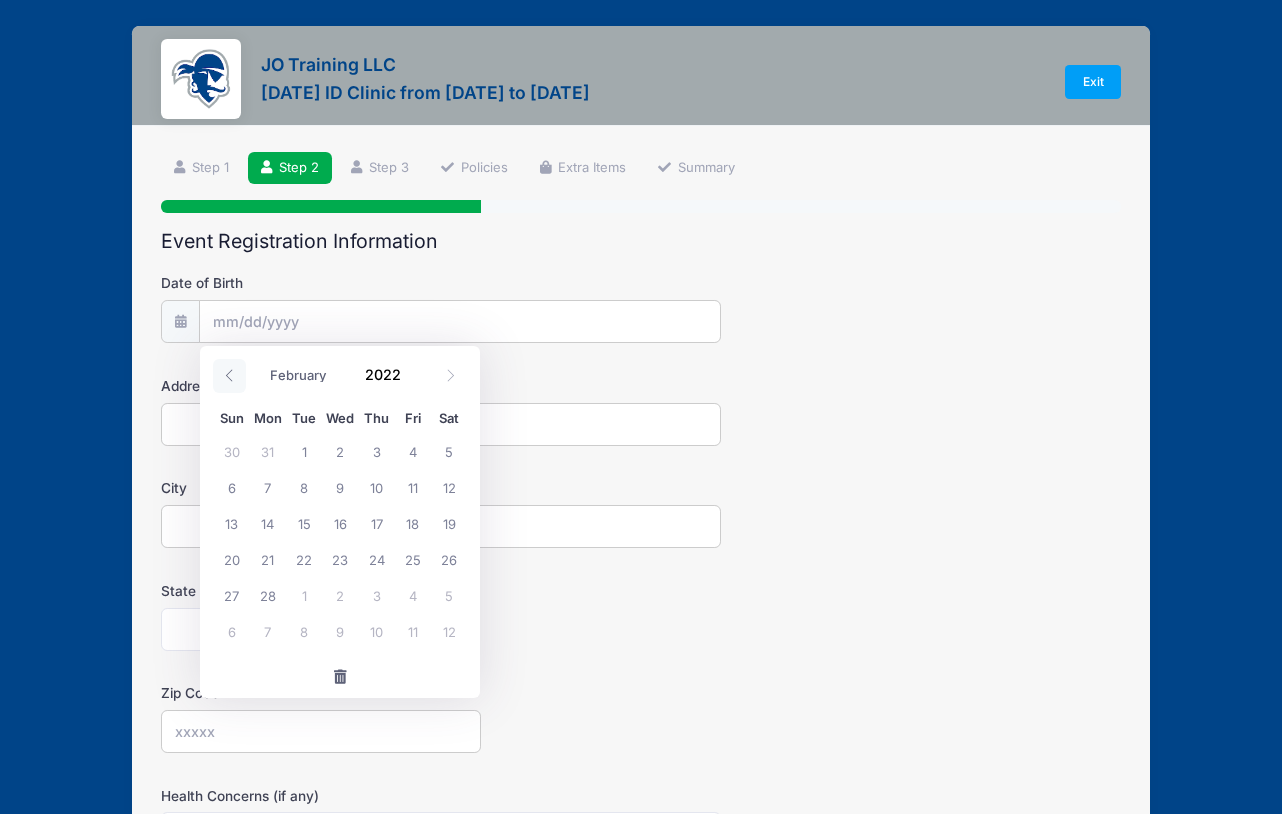 click 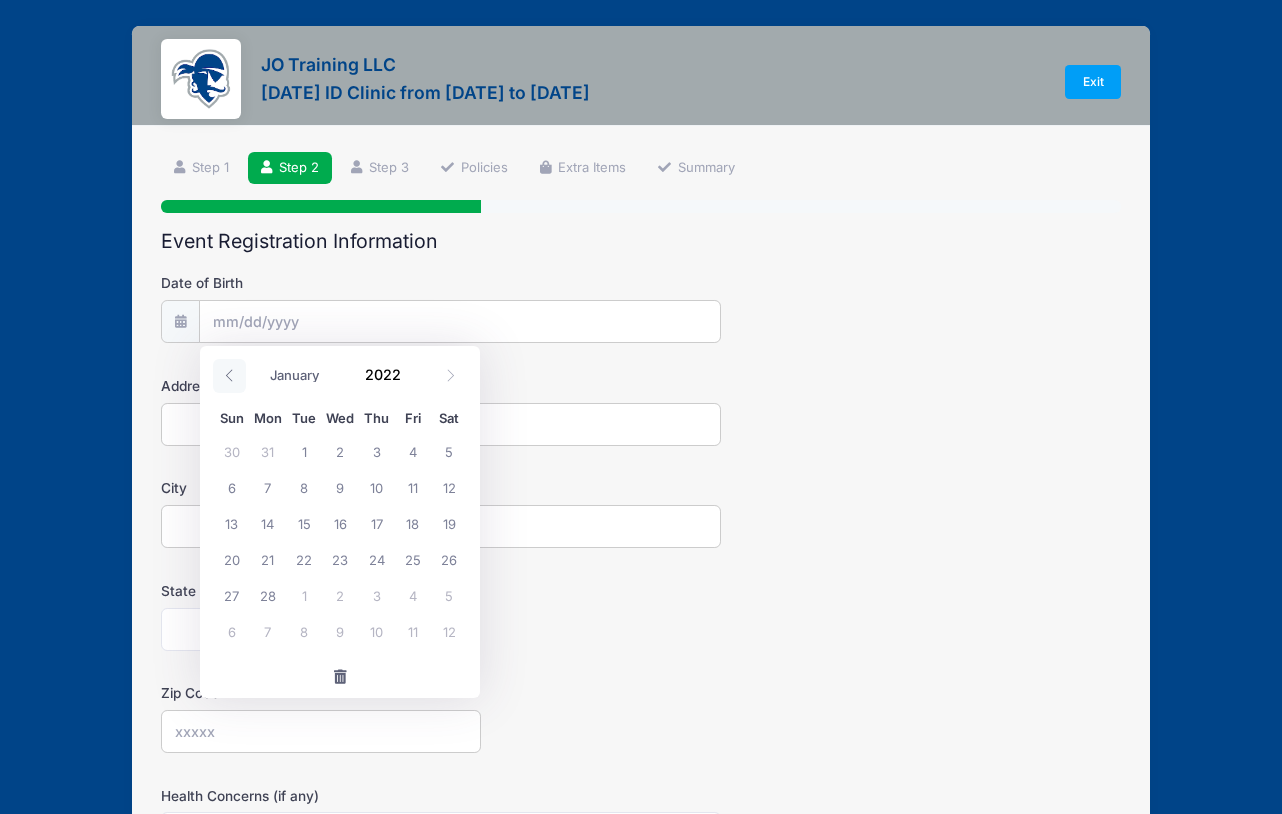 click 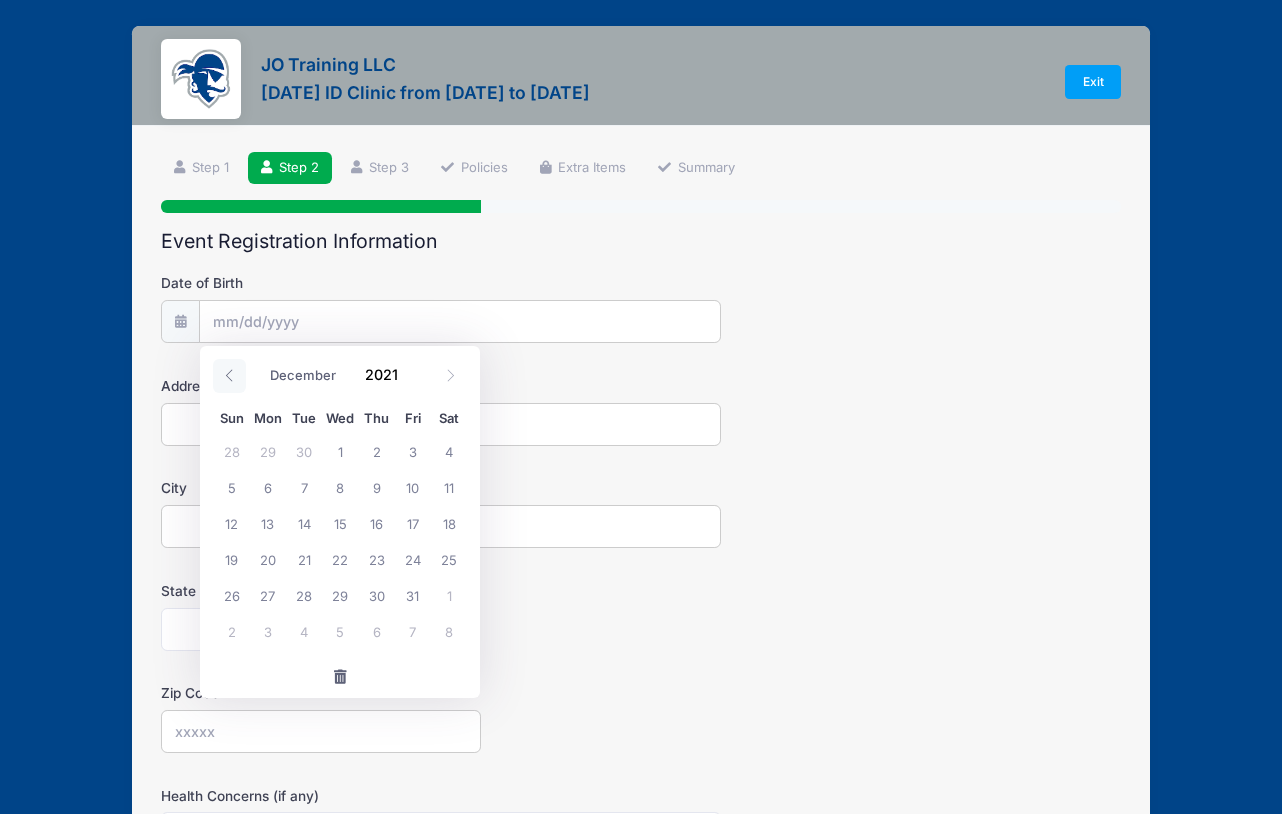 click 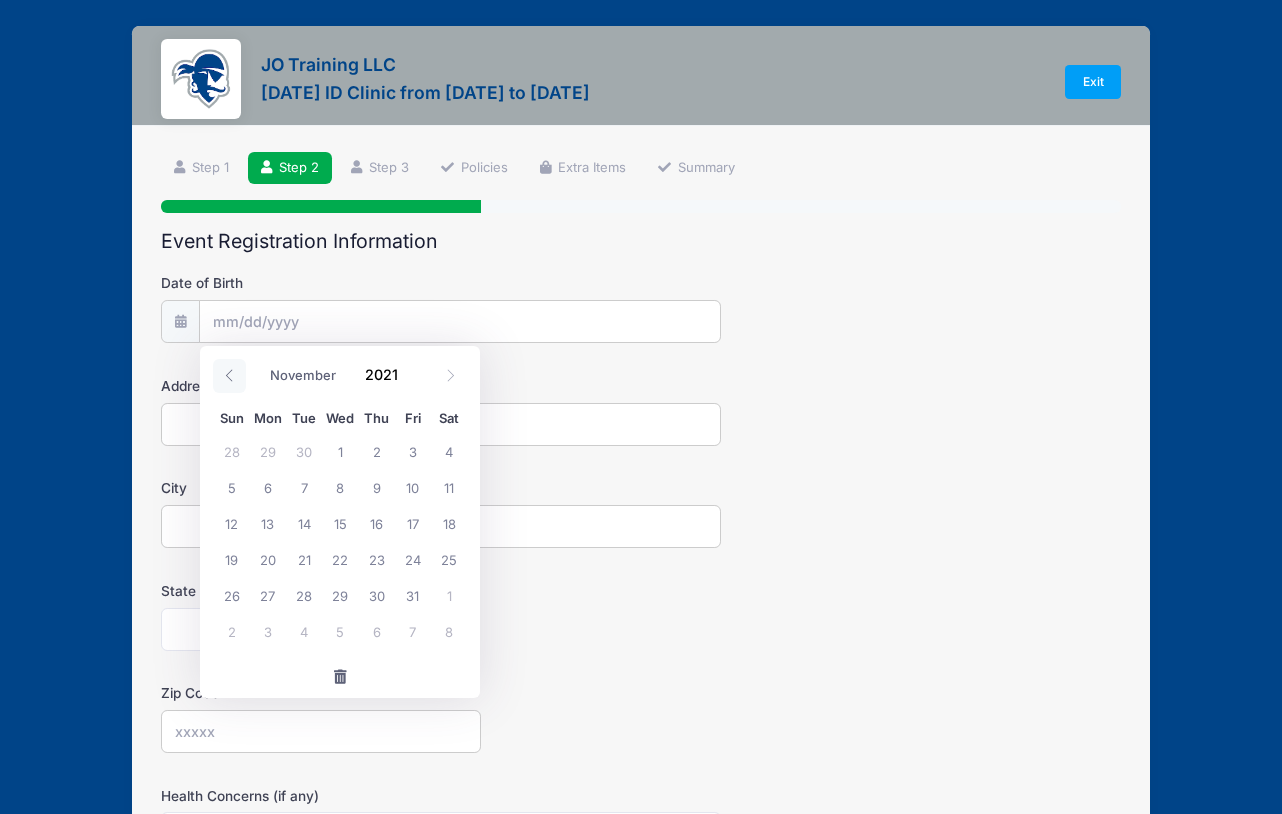 click 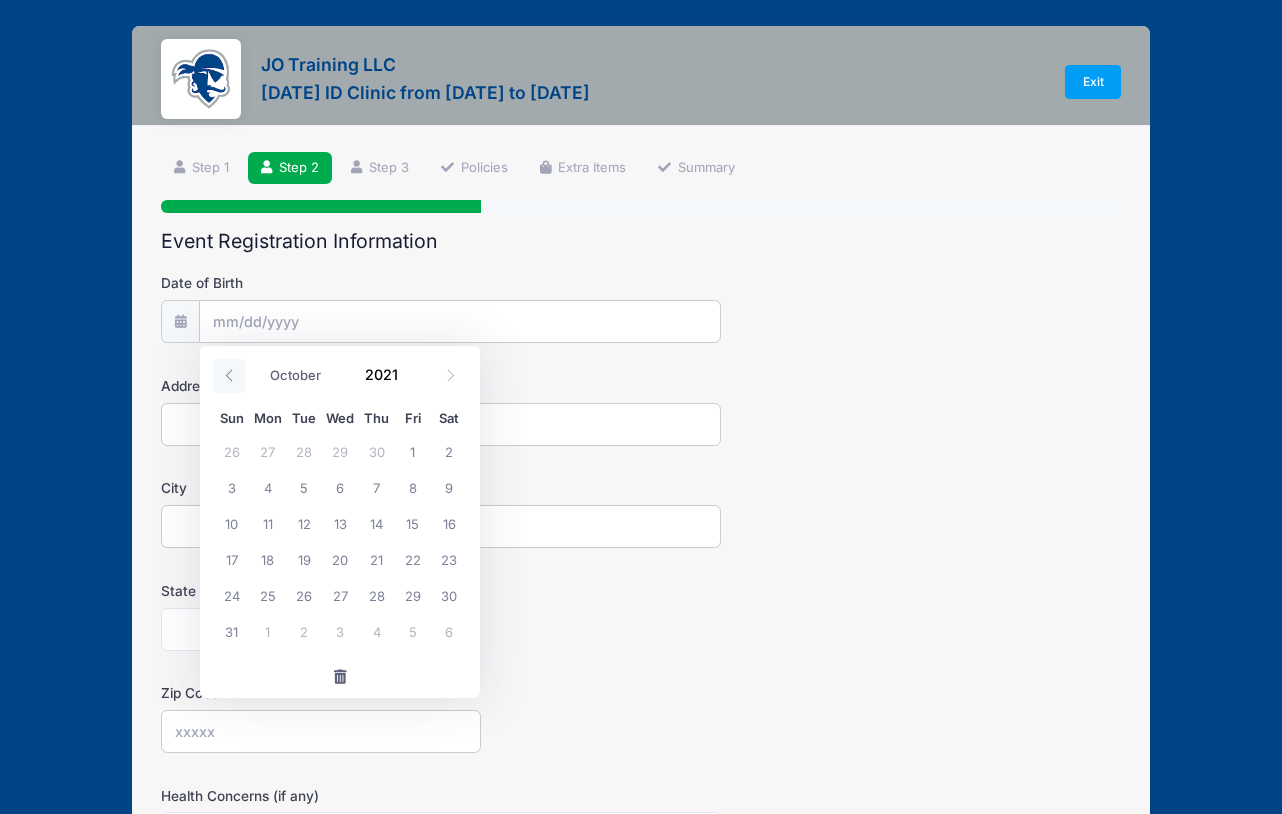 click 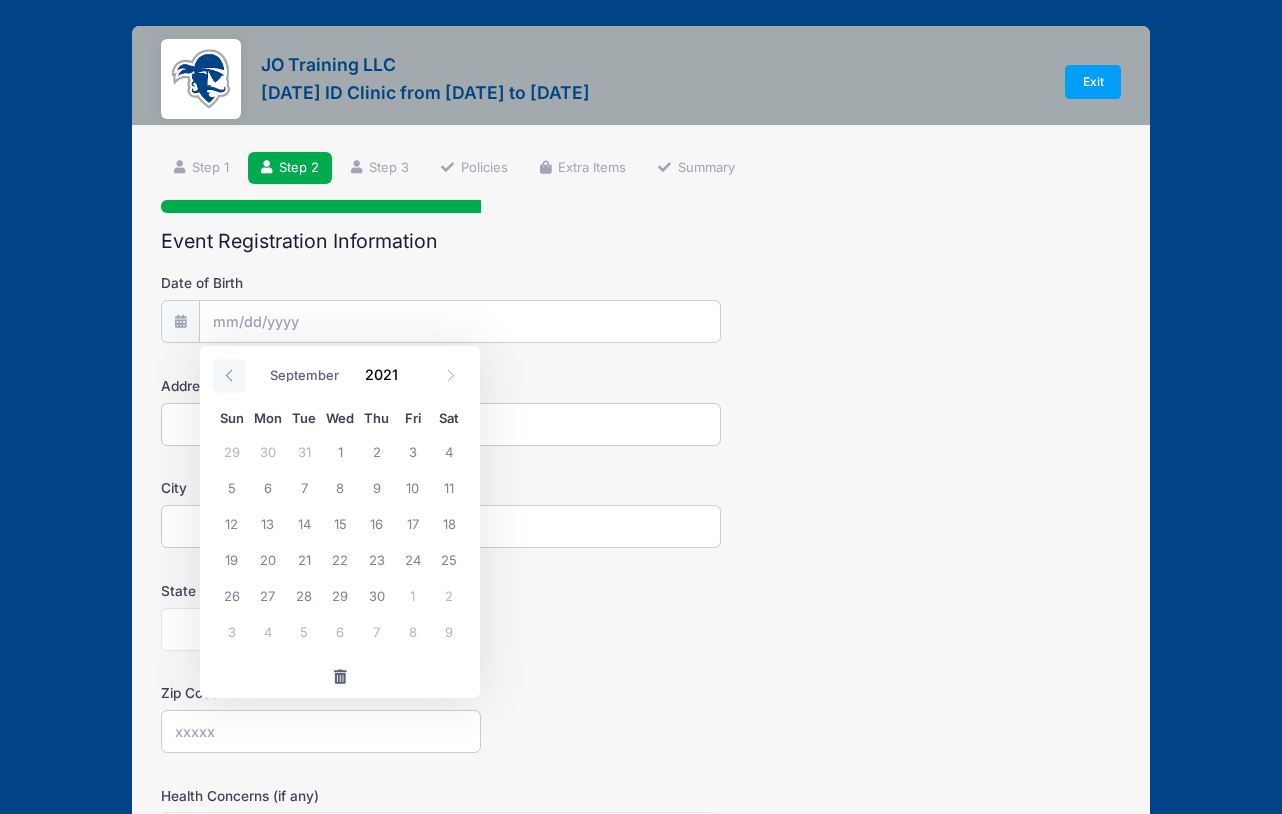 click 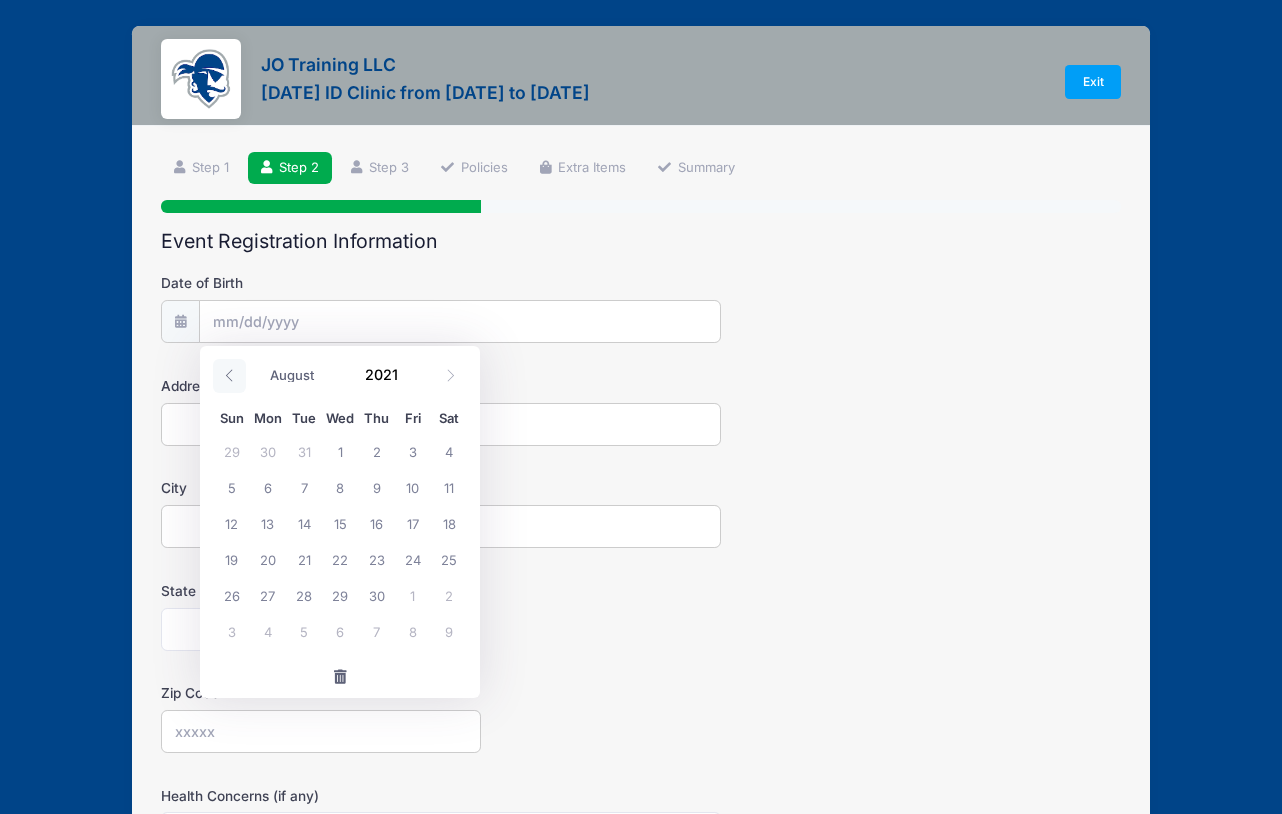 click 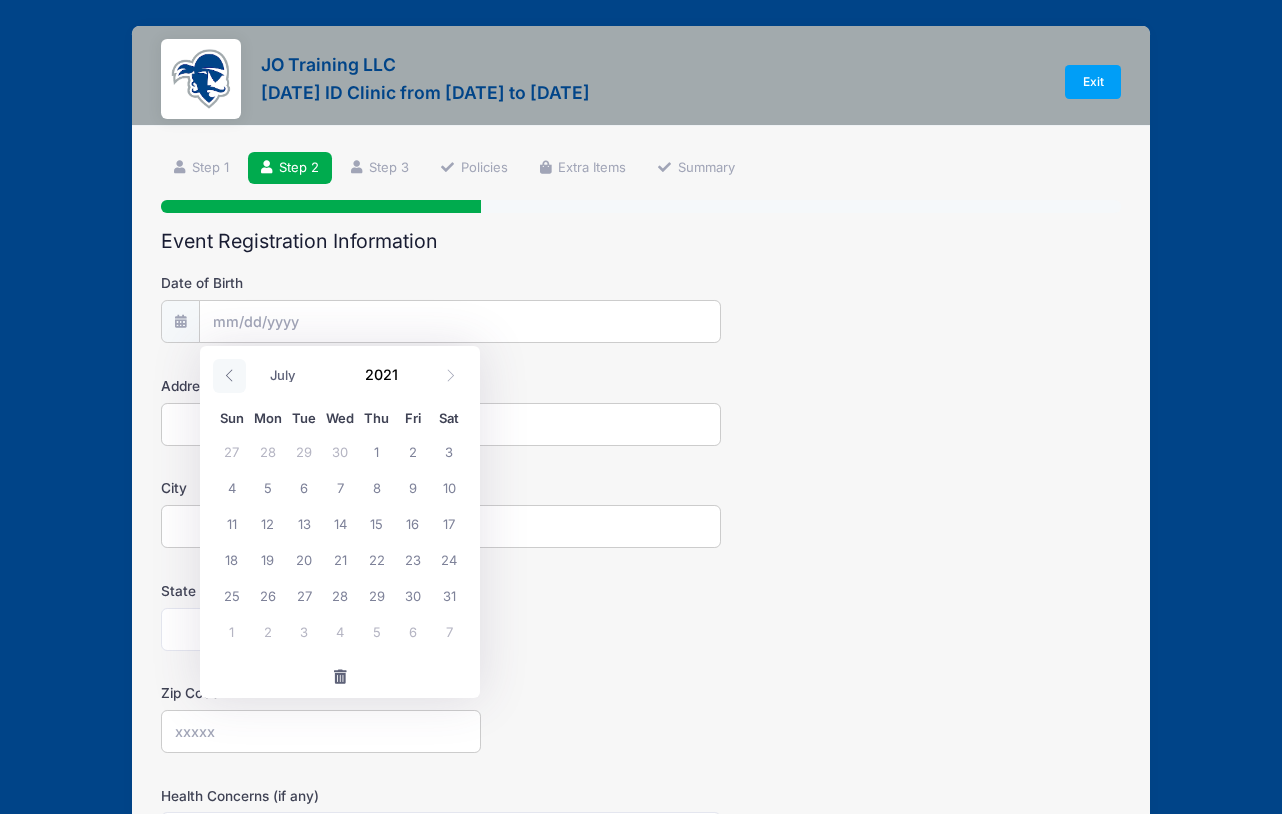 click 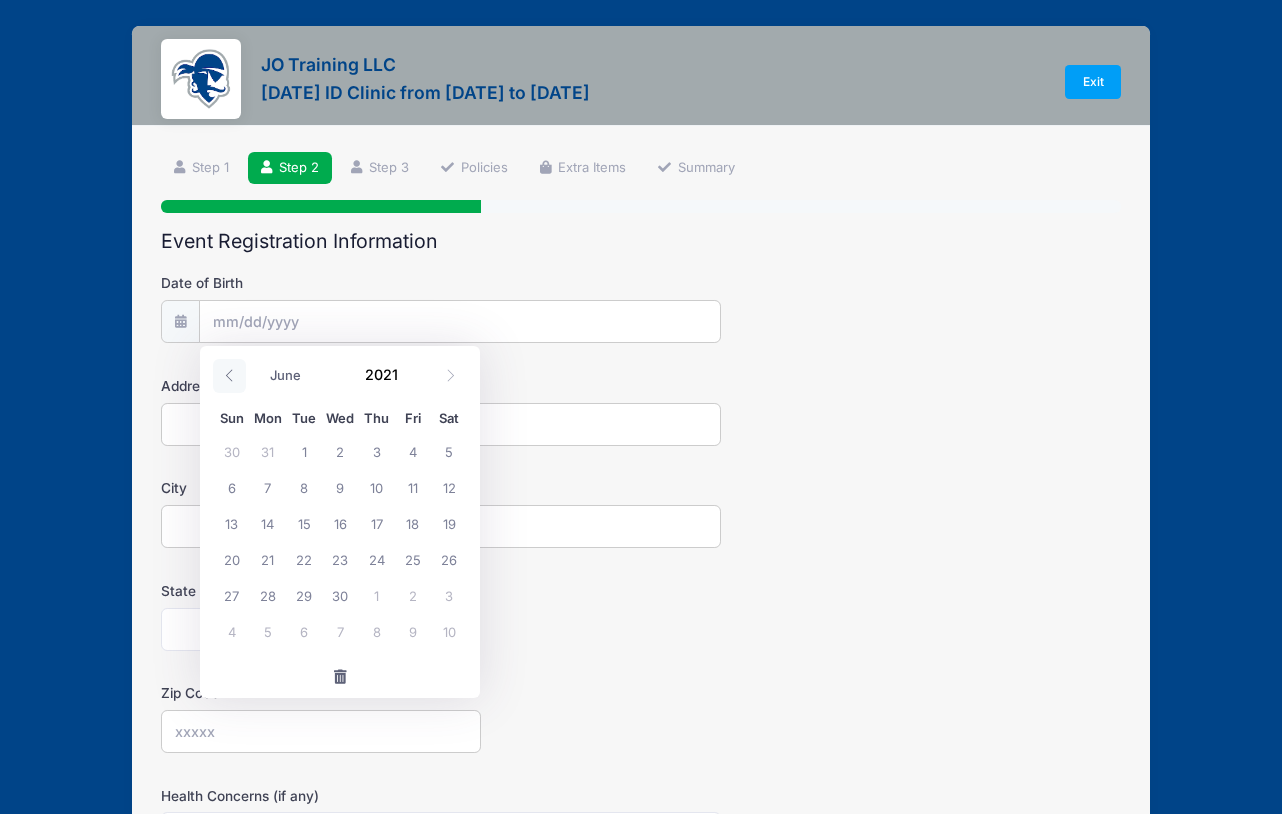 click 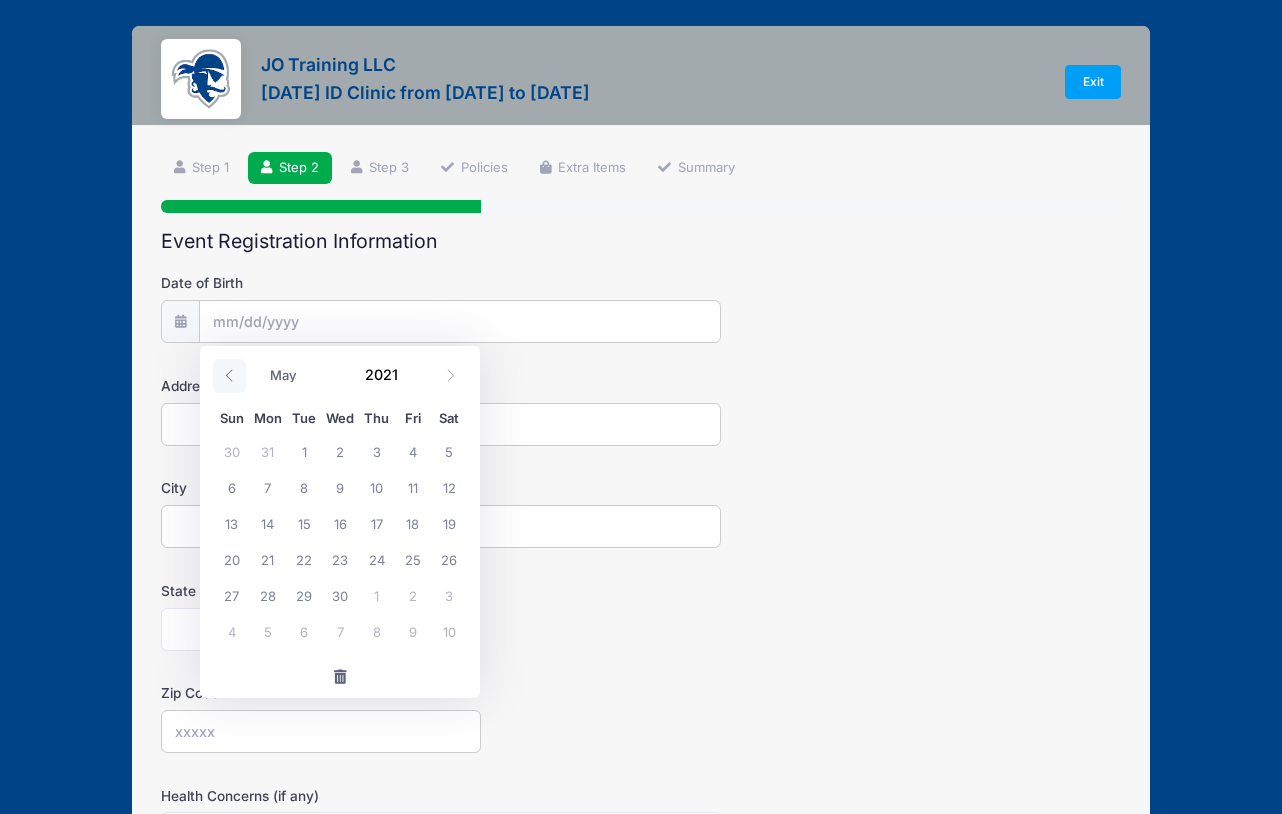 click 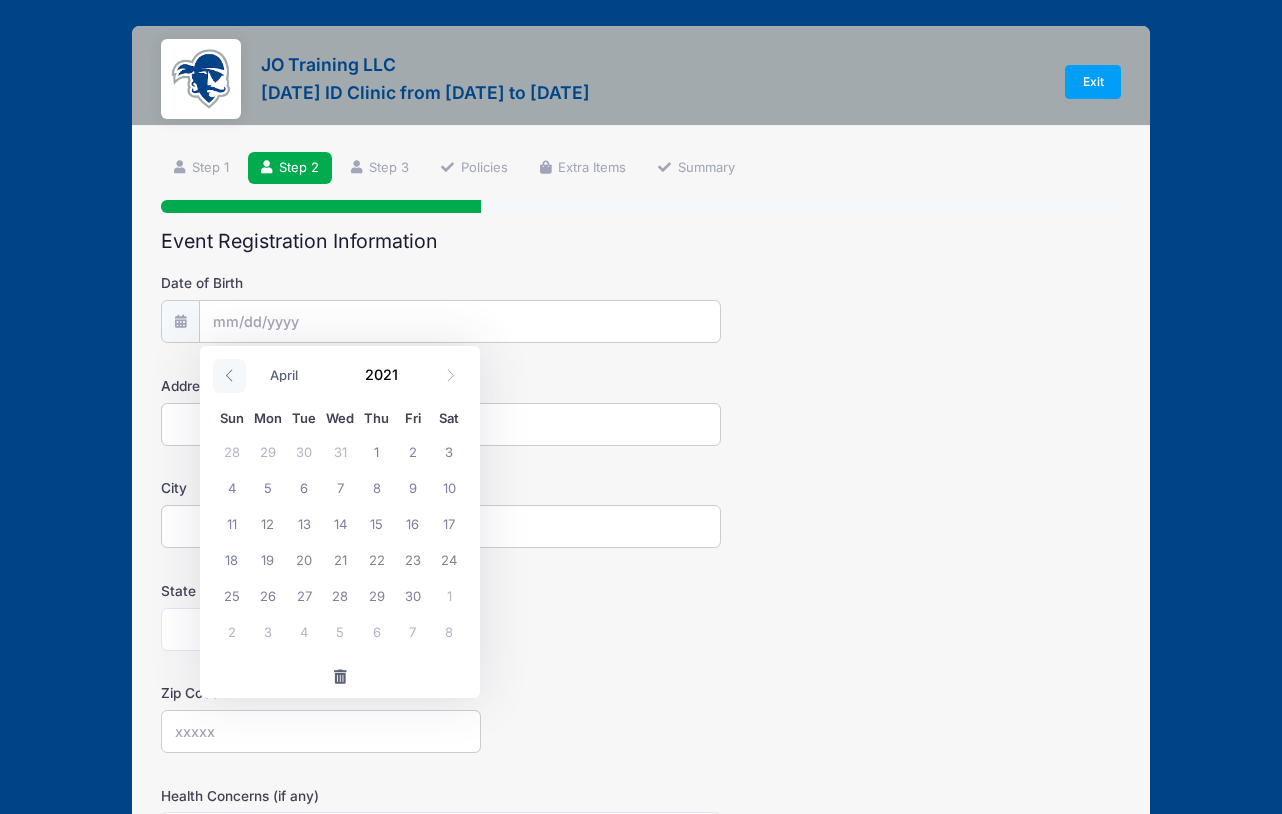 click 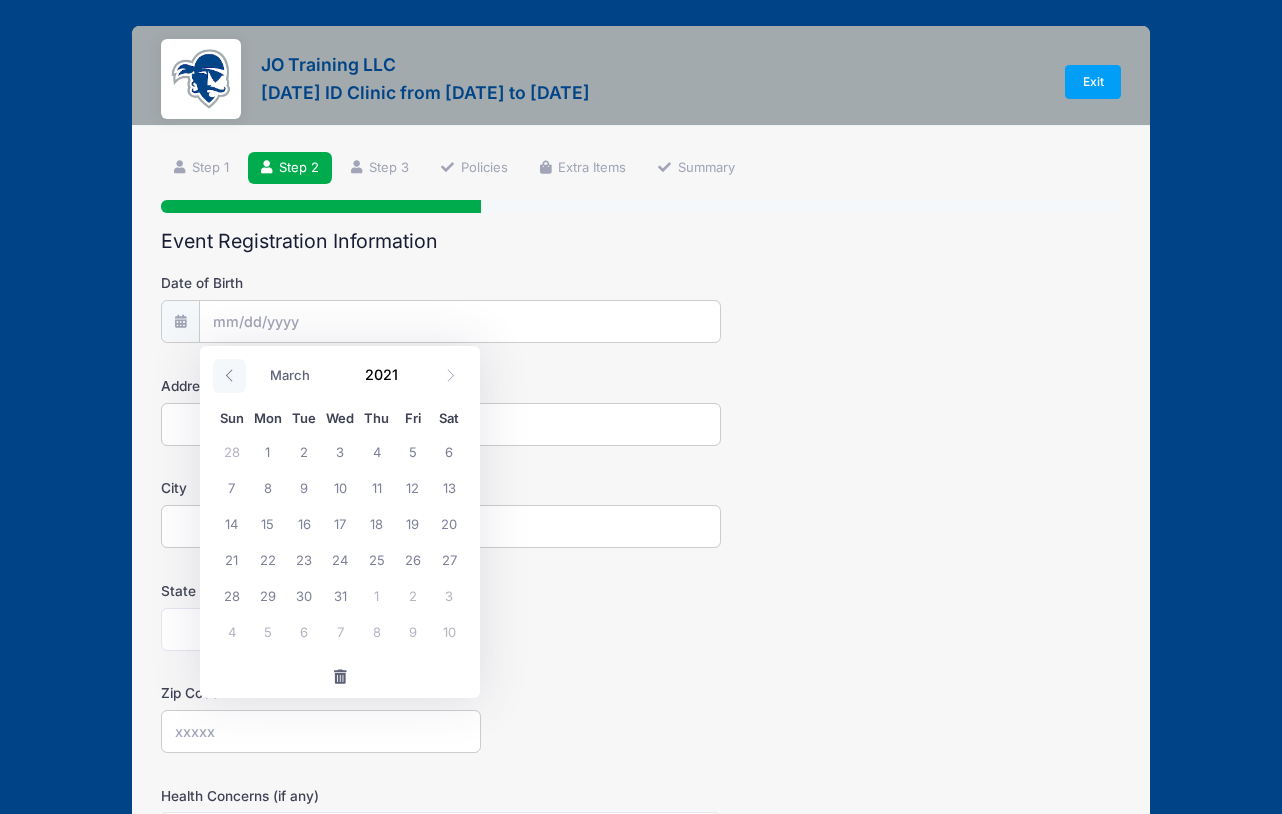 click 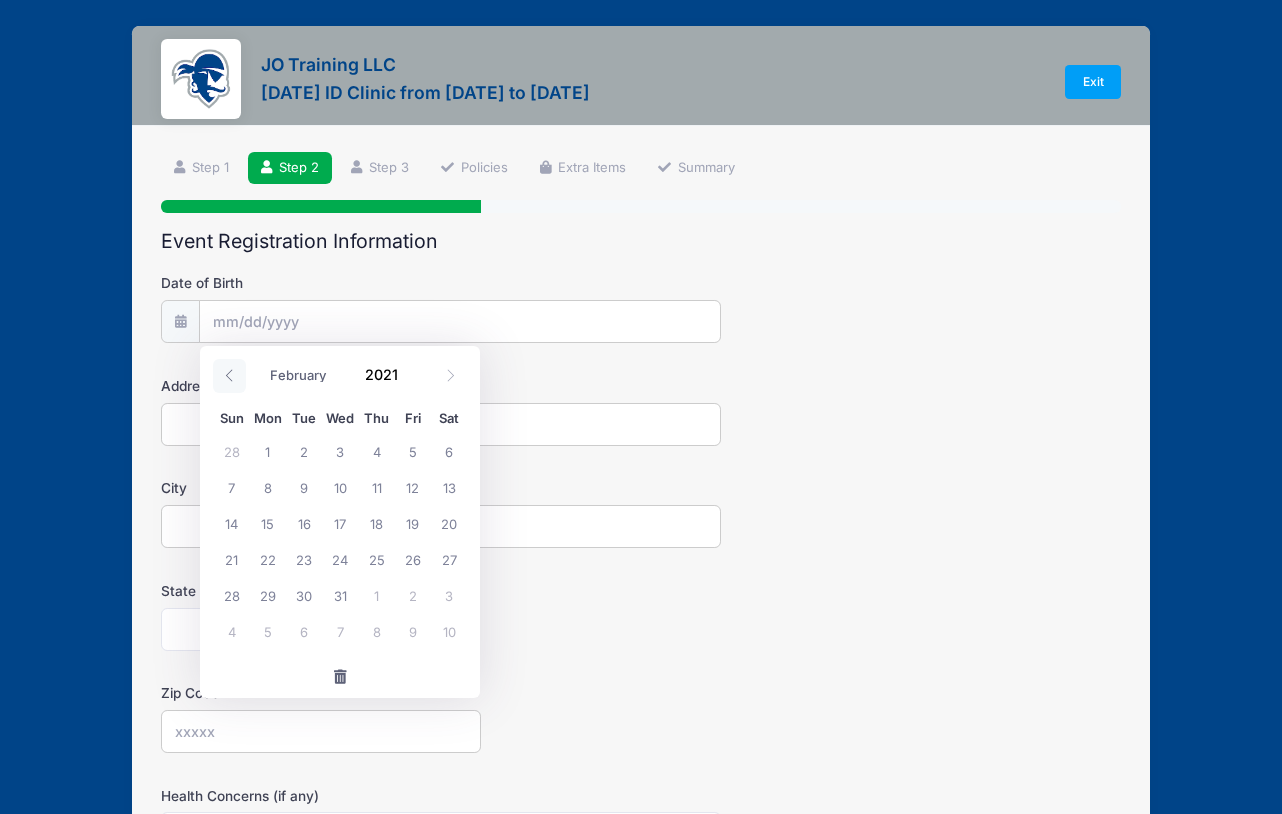 click 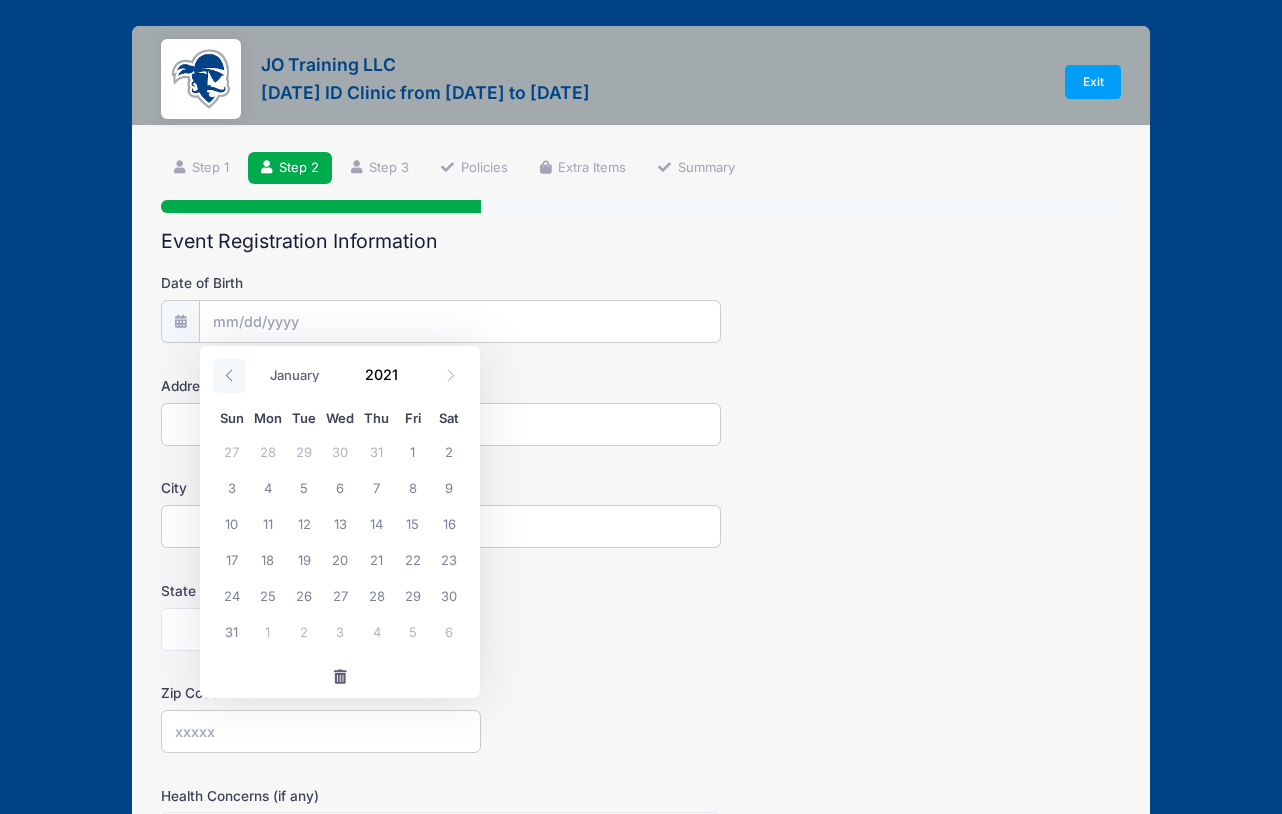 click 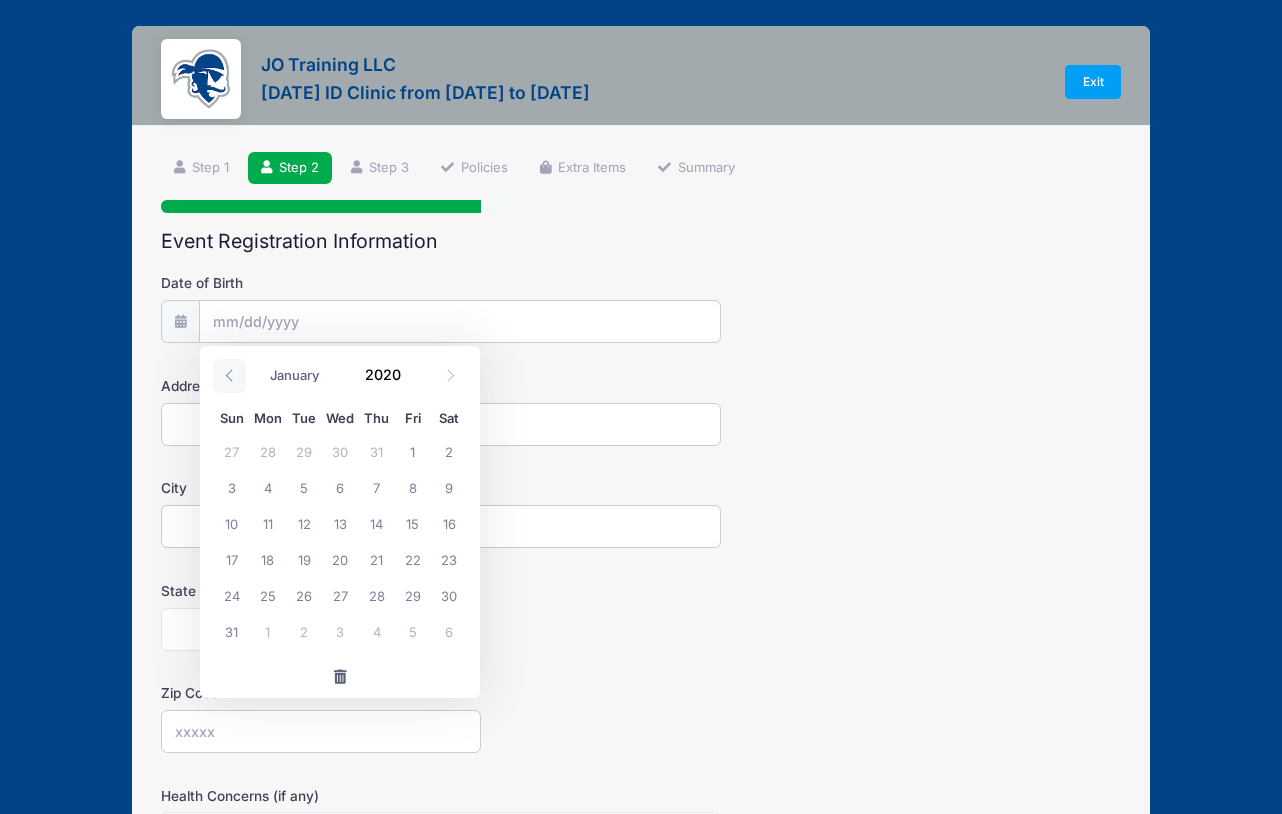 click 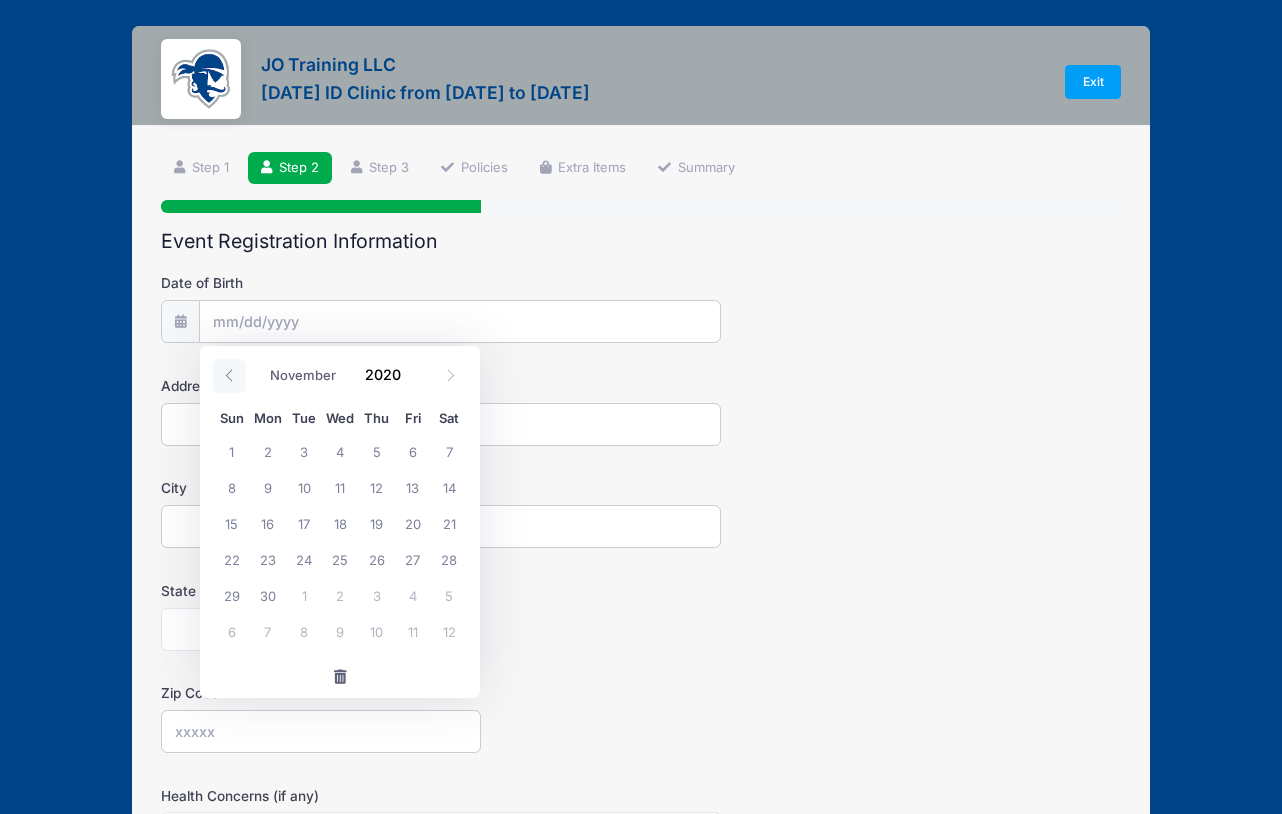 click 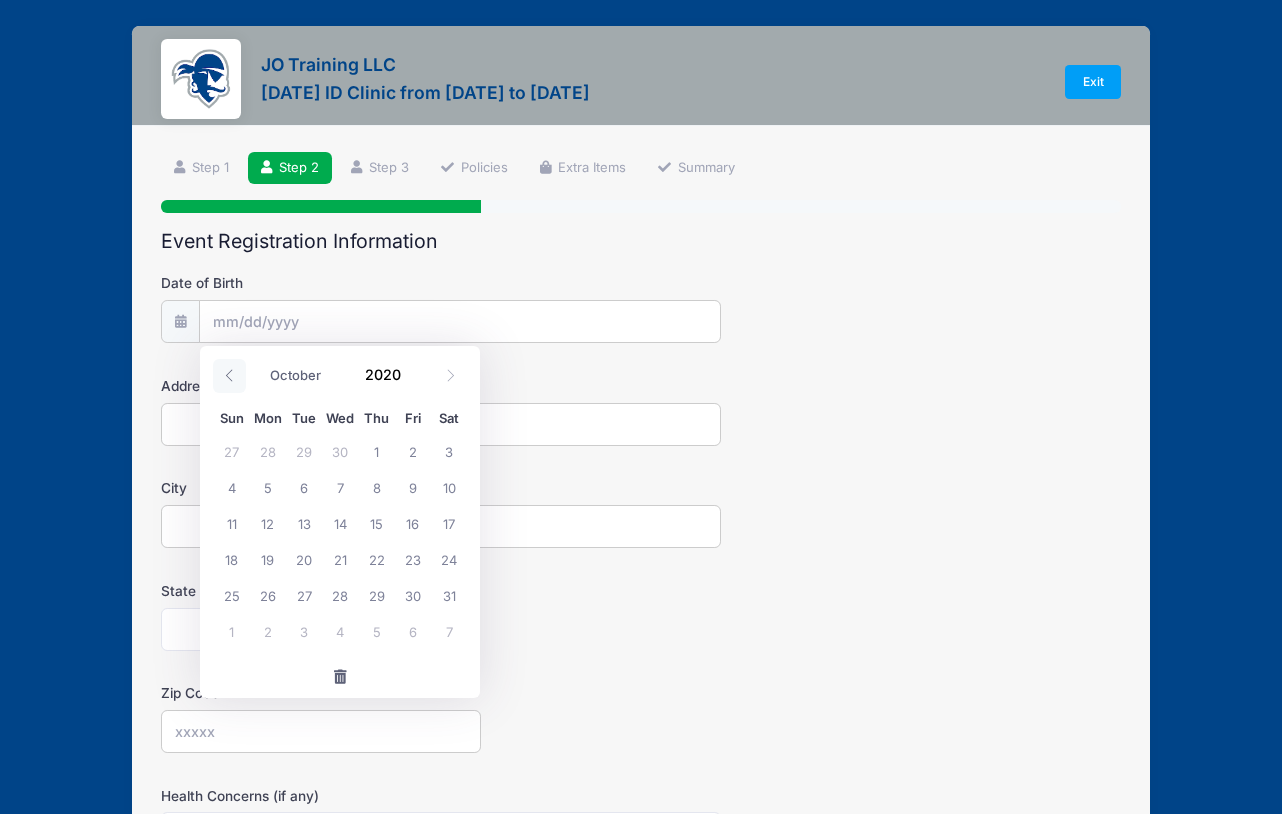click 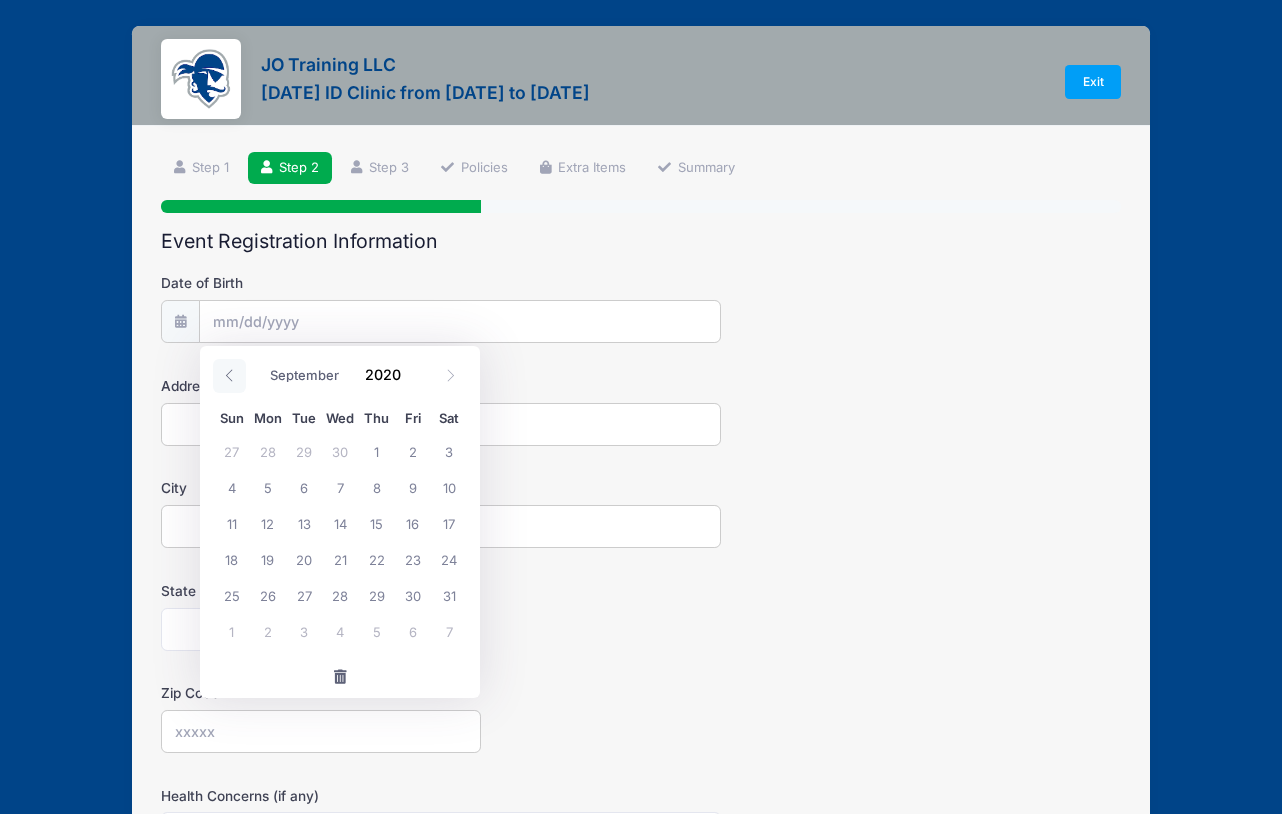 click 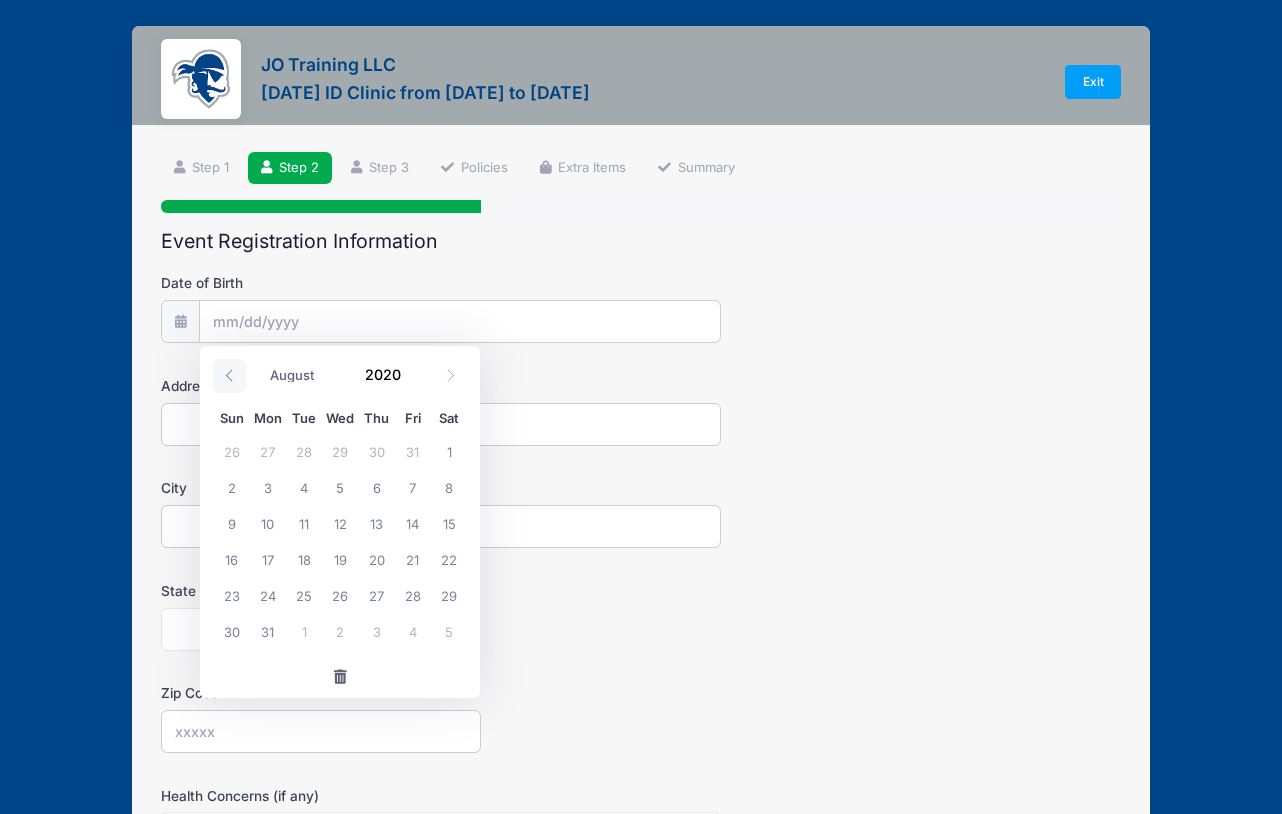 click 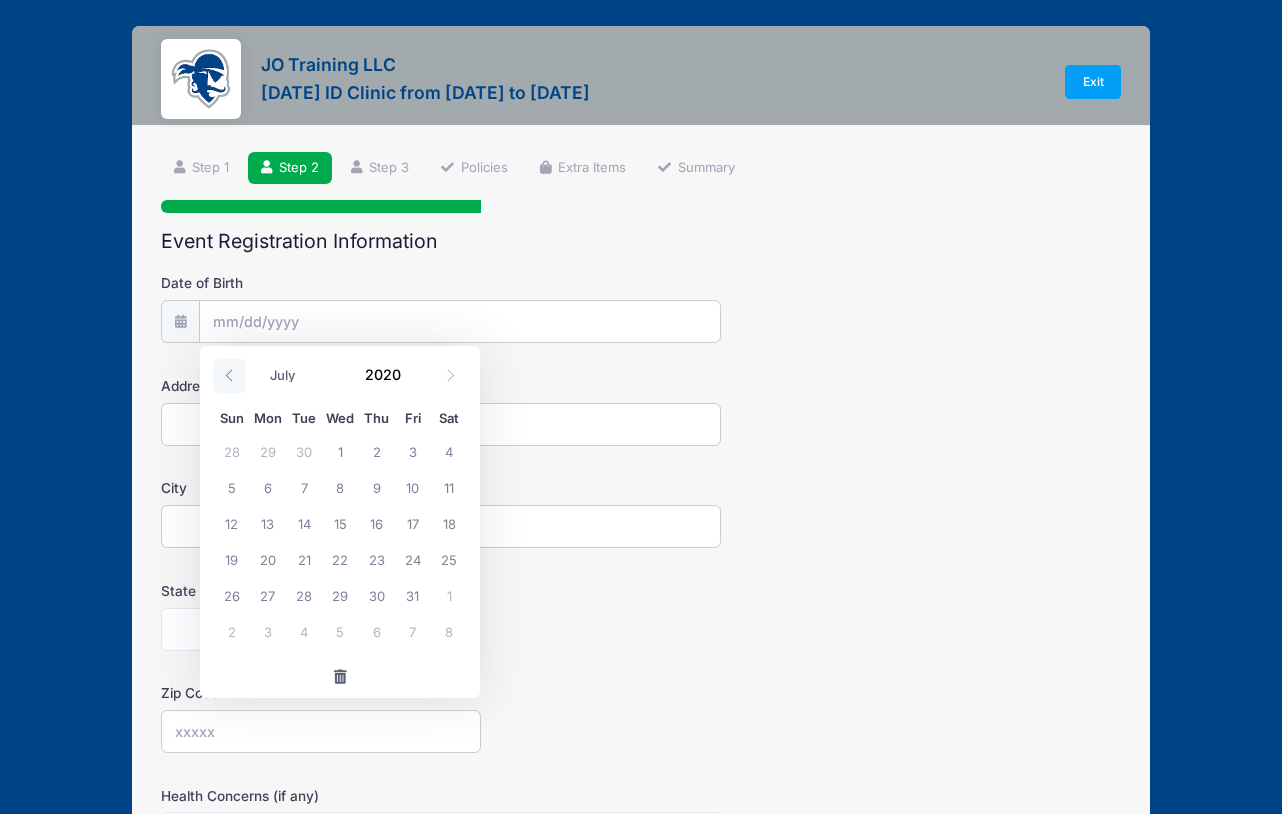 click 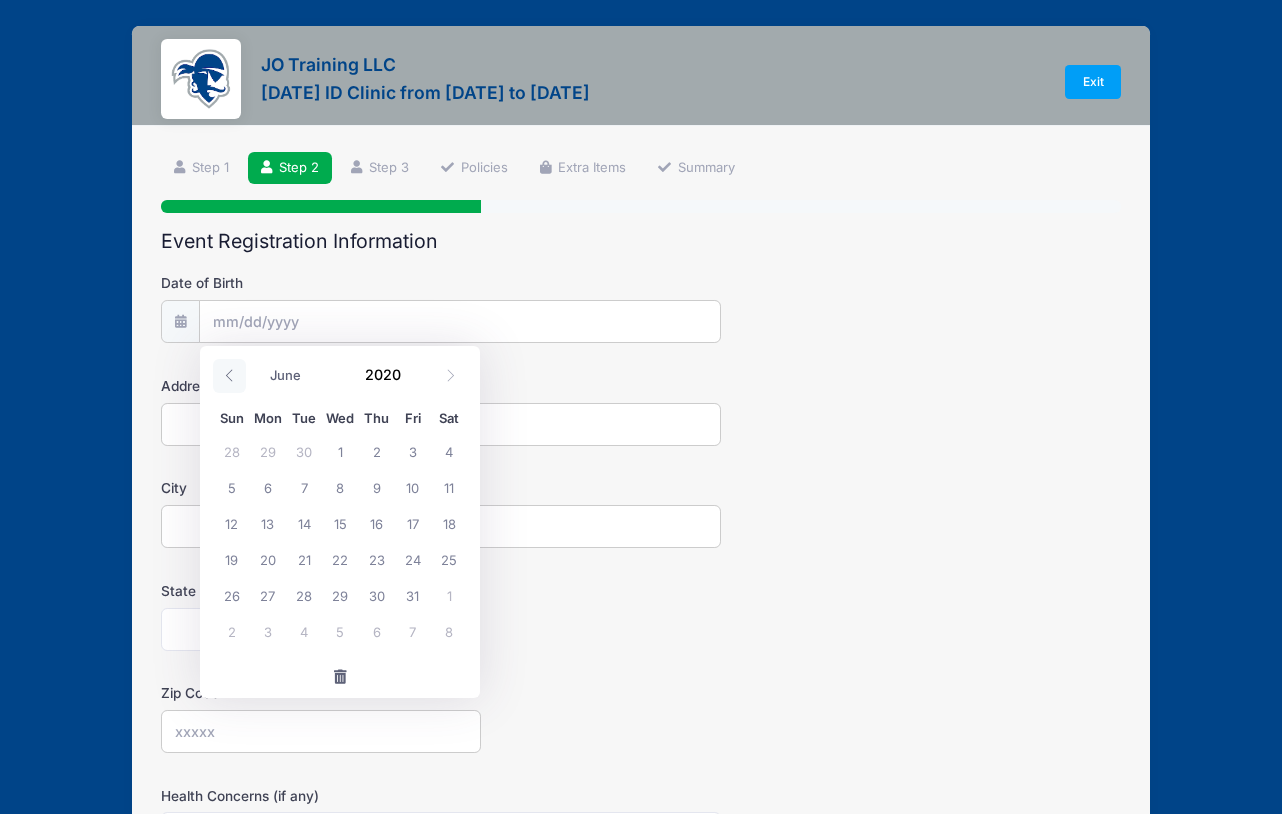 click 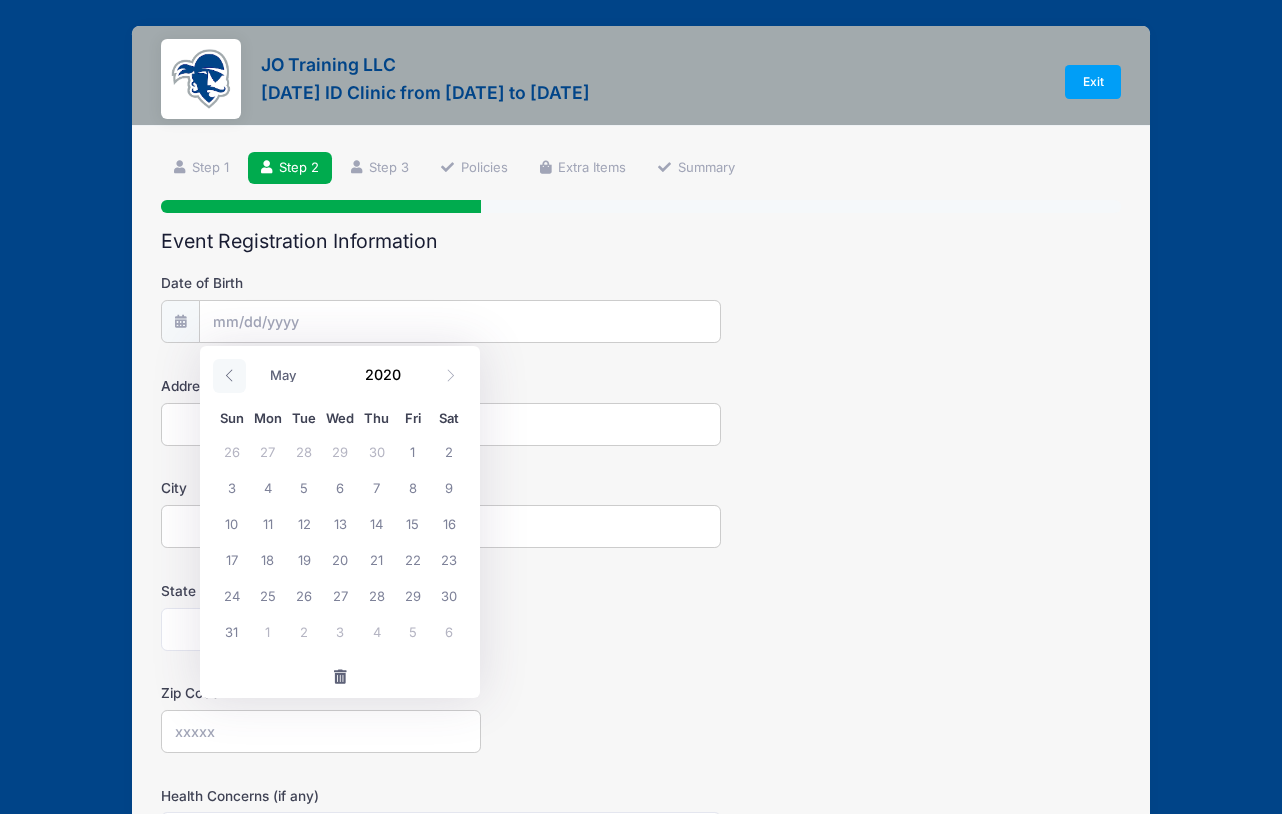 click 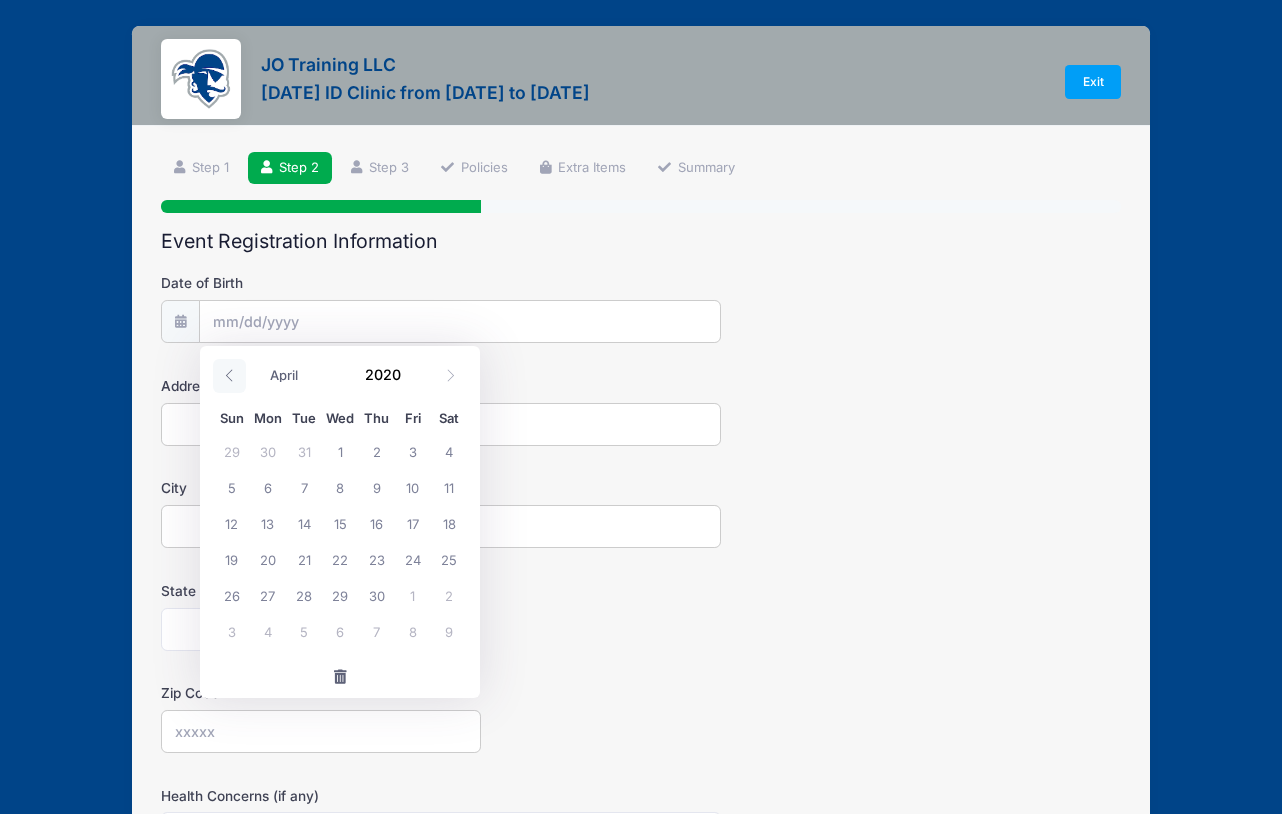 click 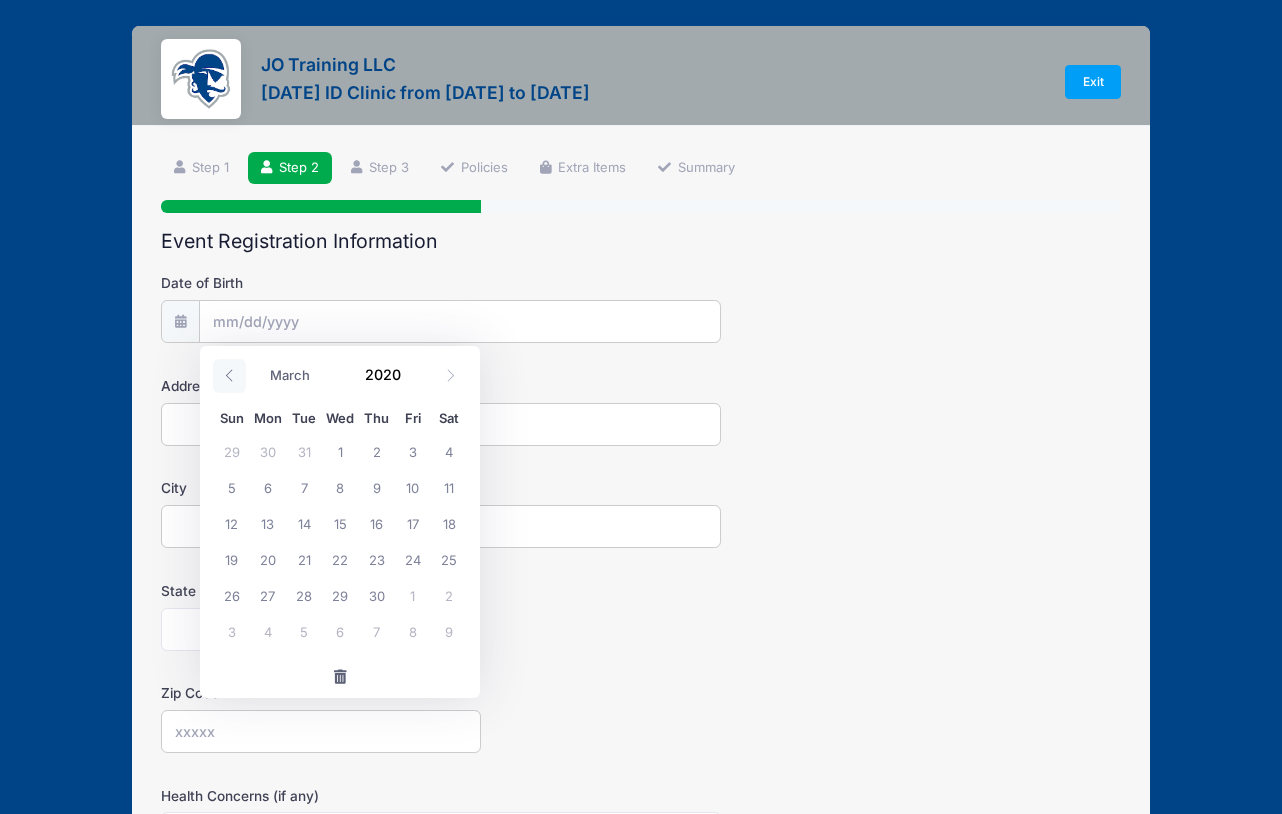 click 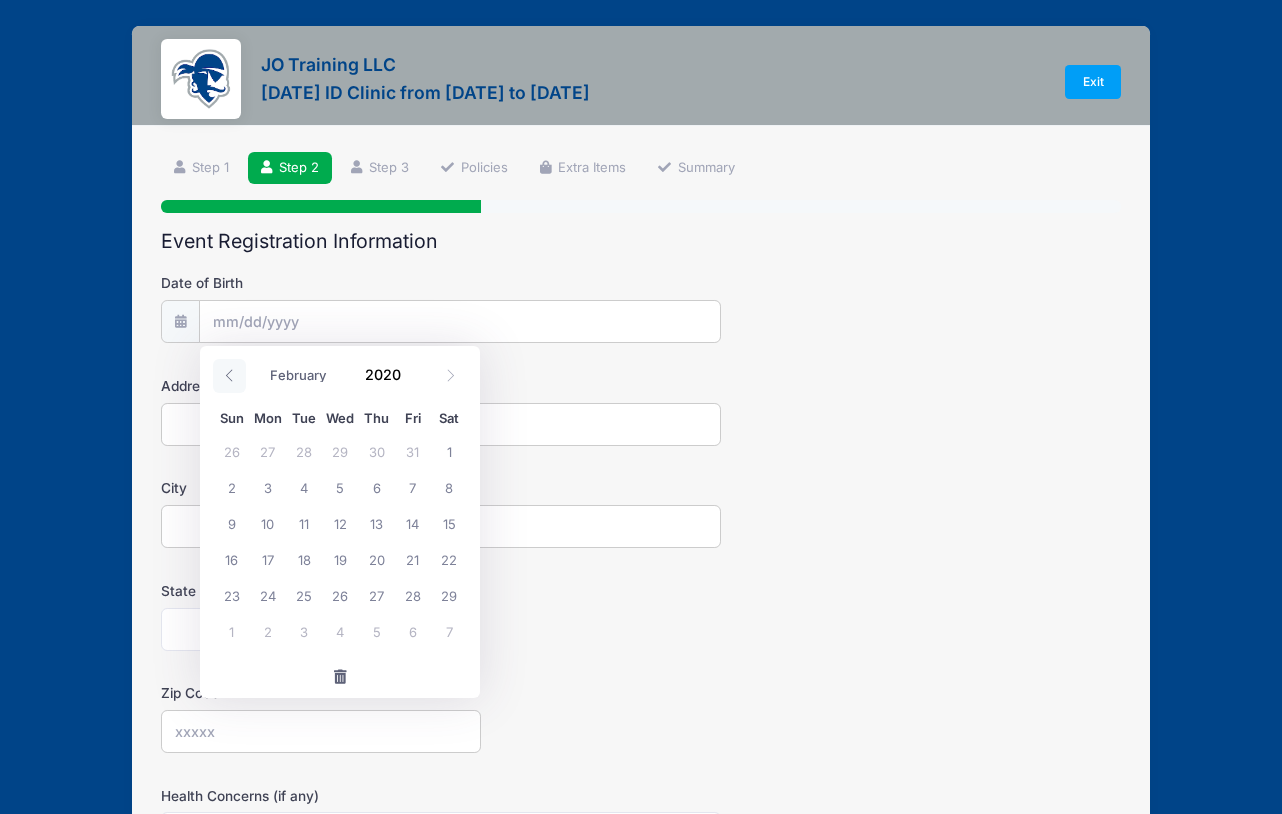 click 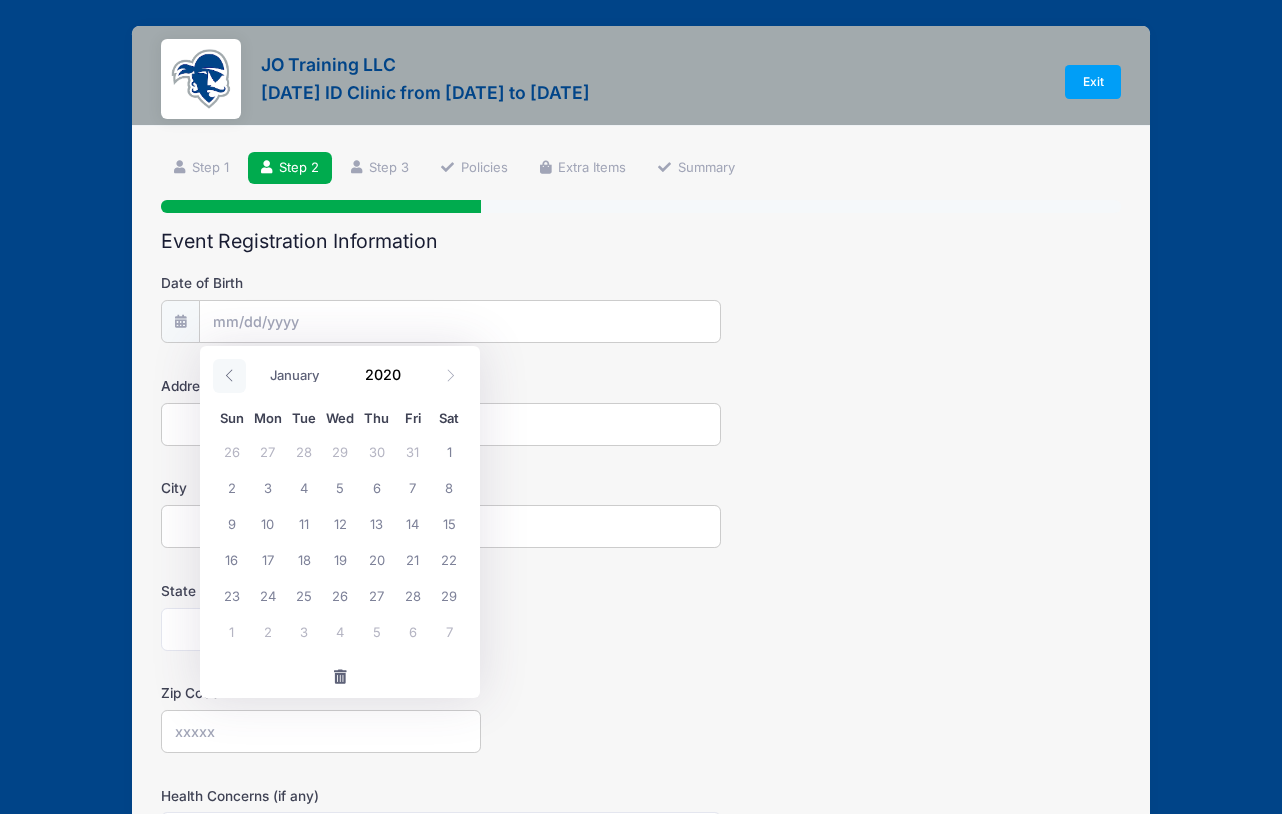 click 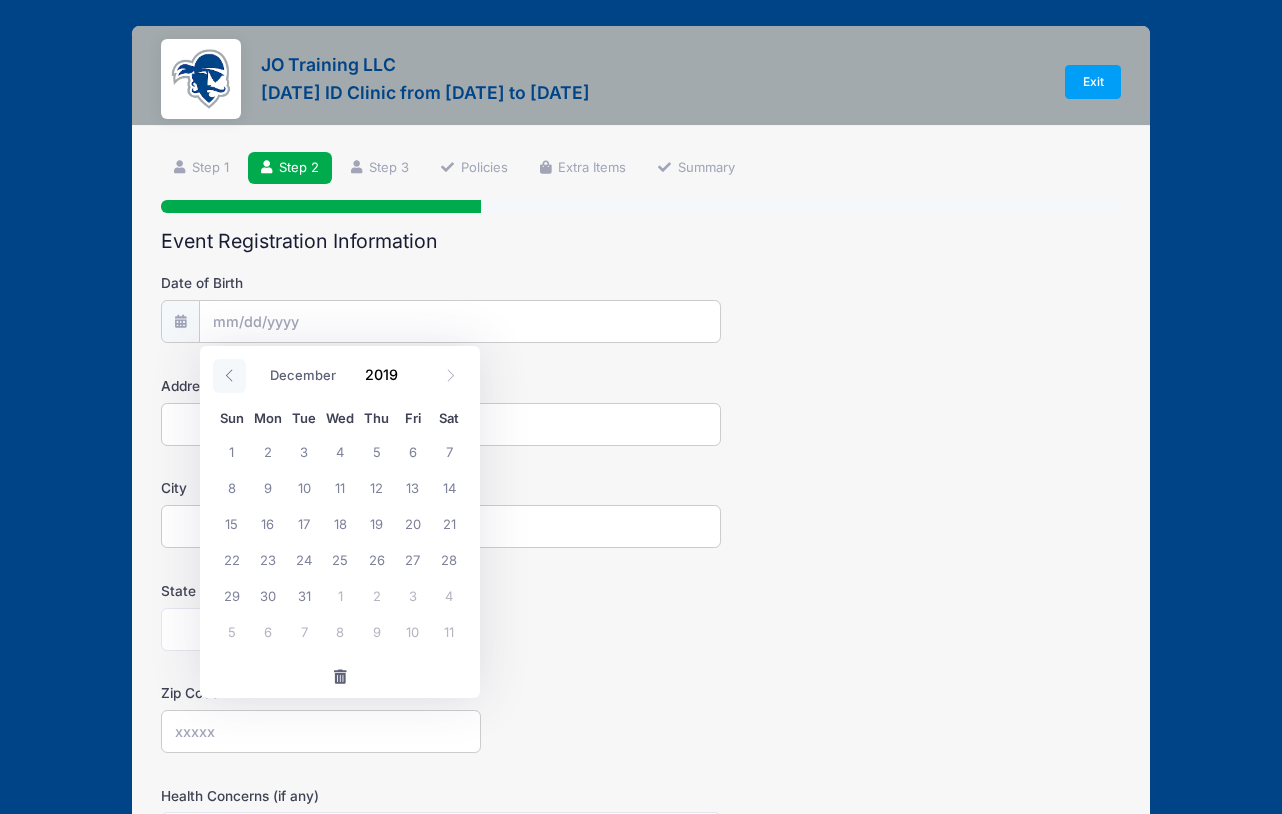 click 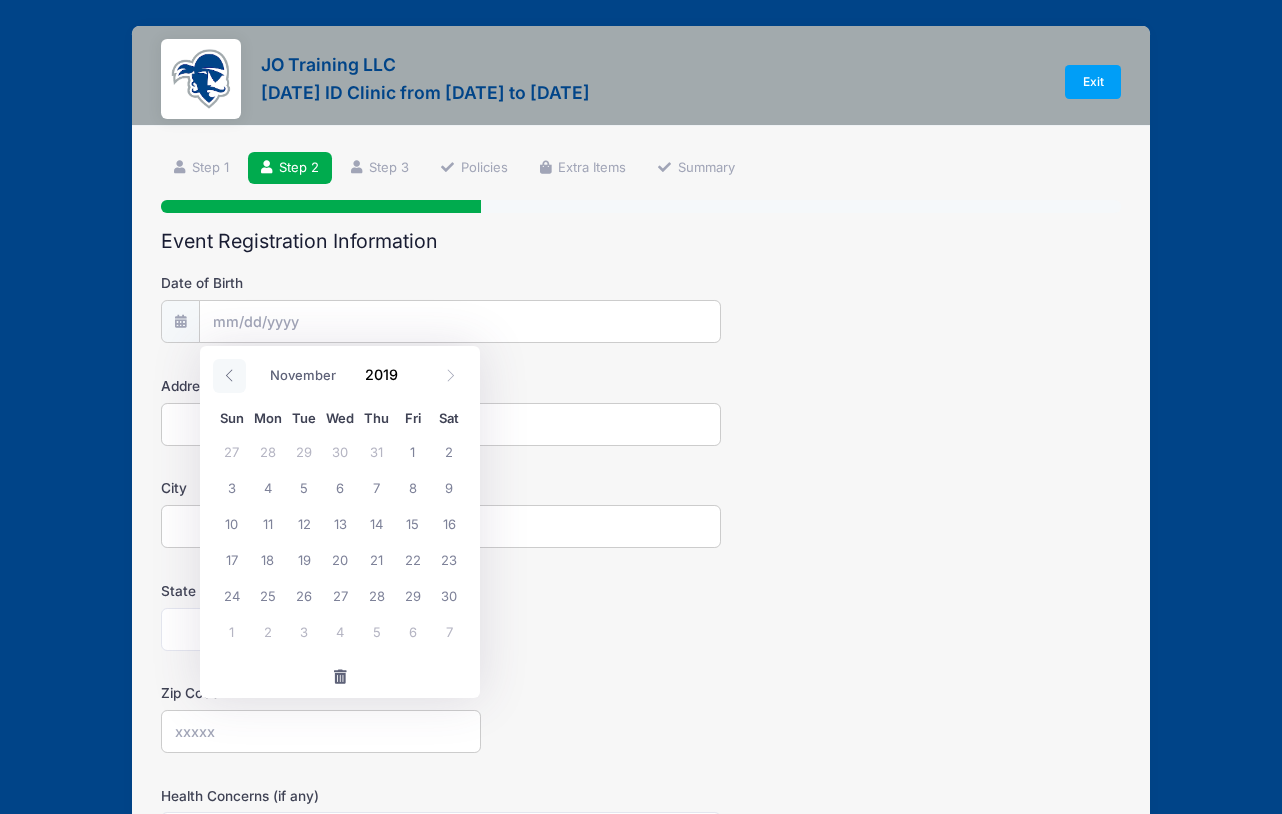 click 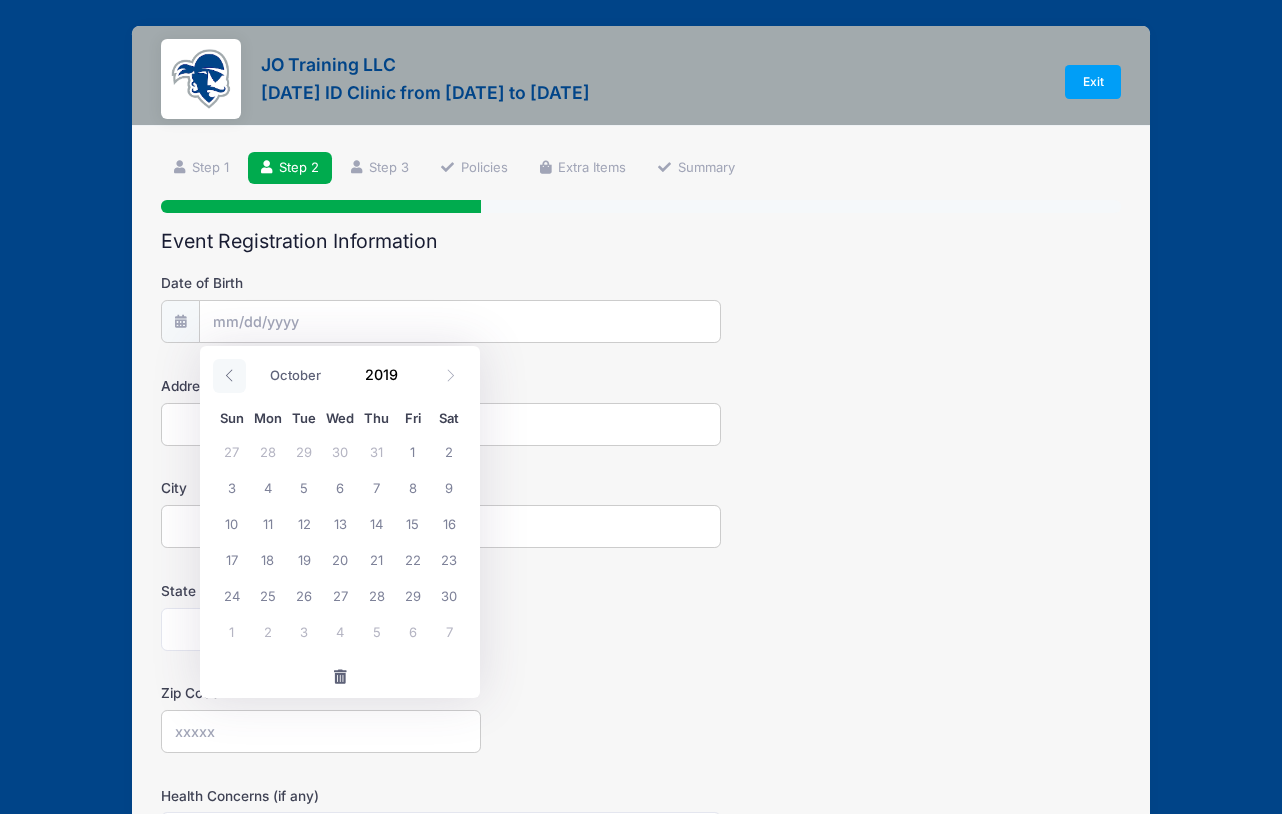 click 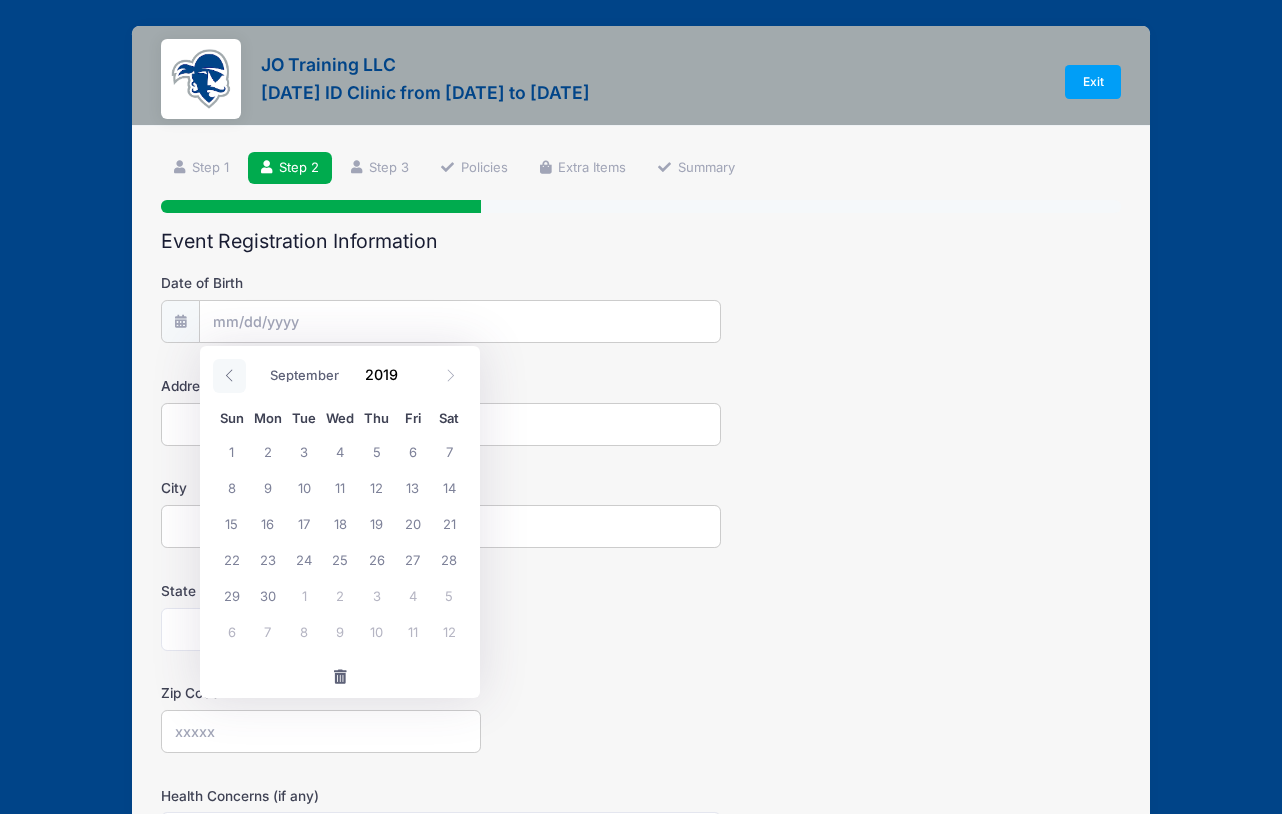 click 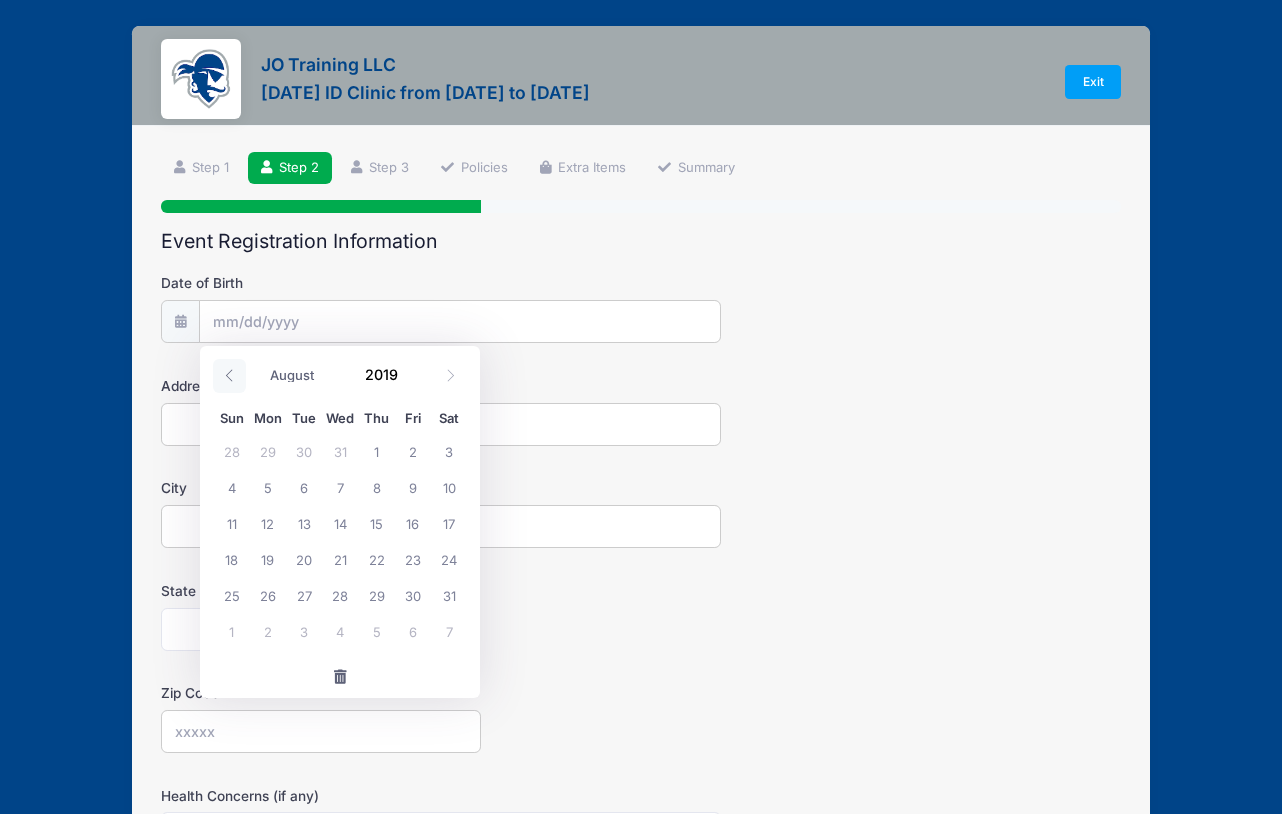 click 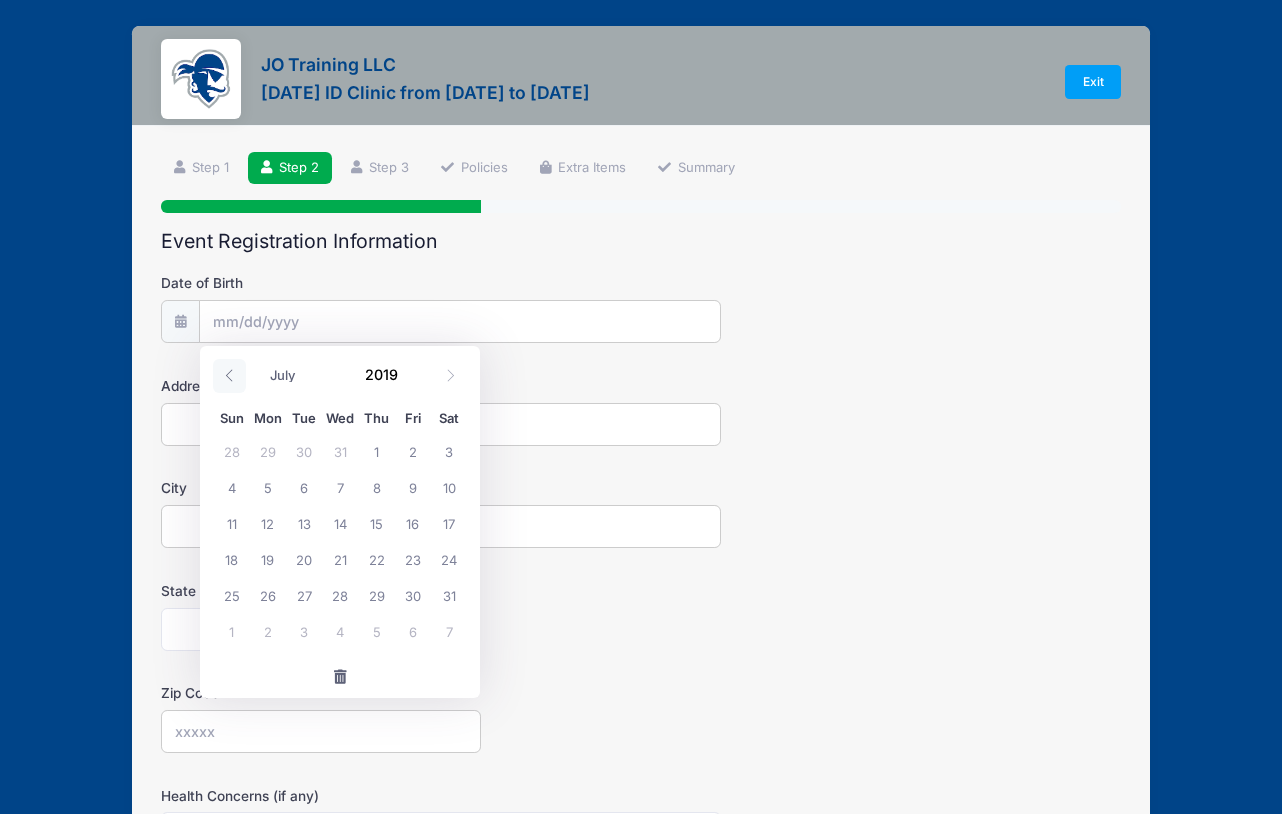 click 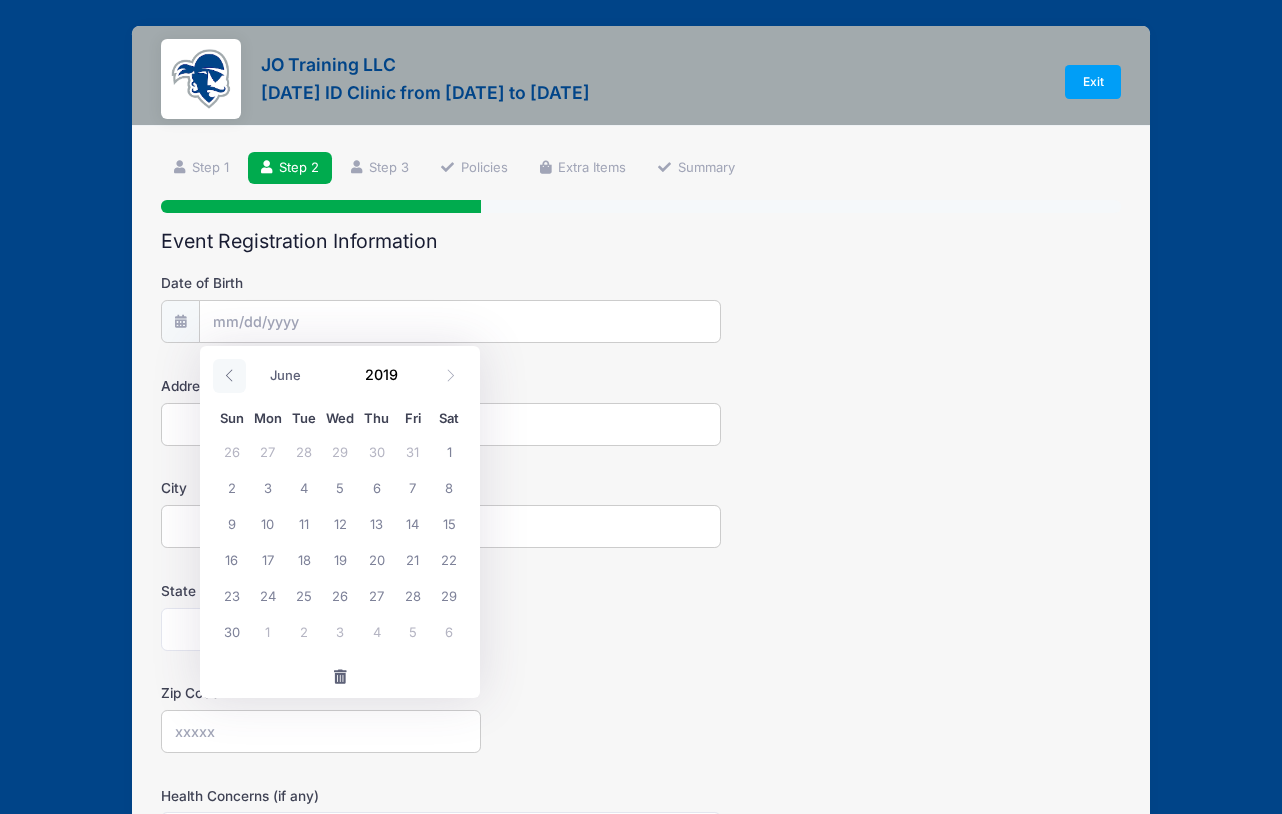 click 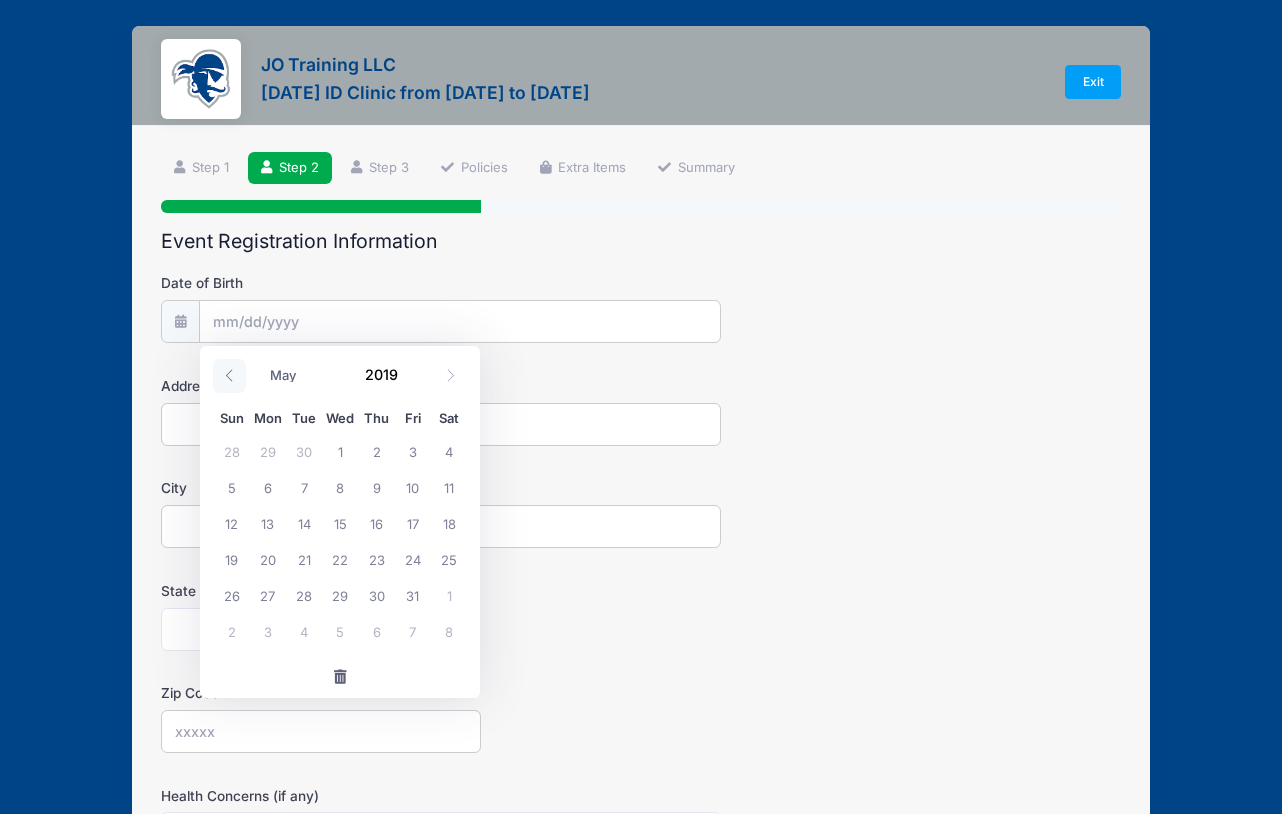 click 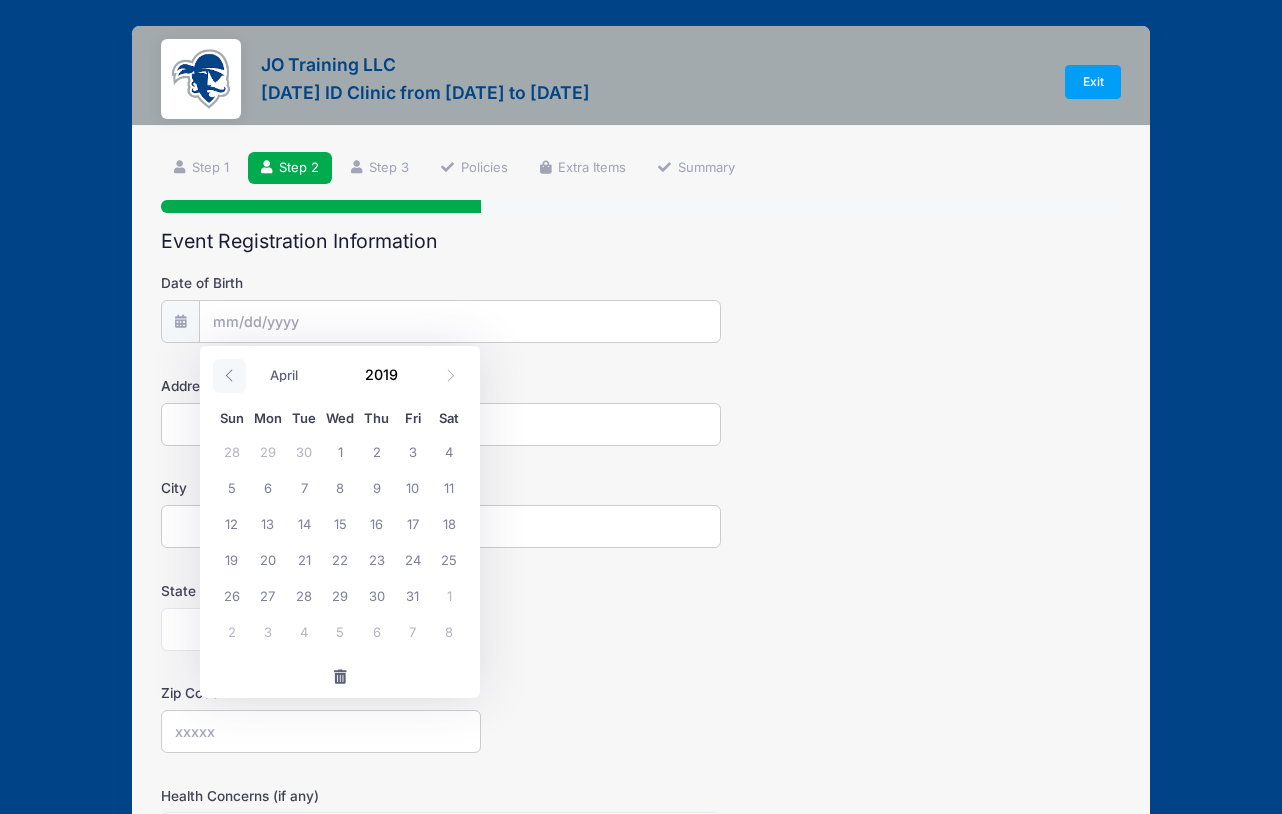 click 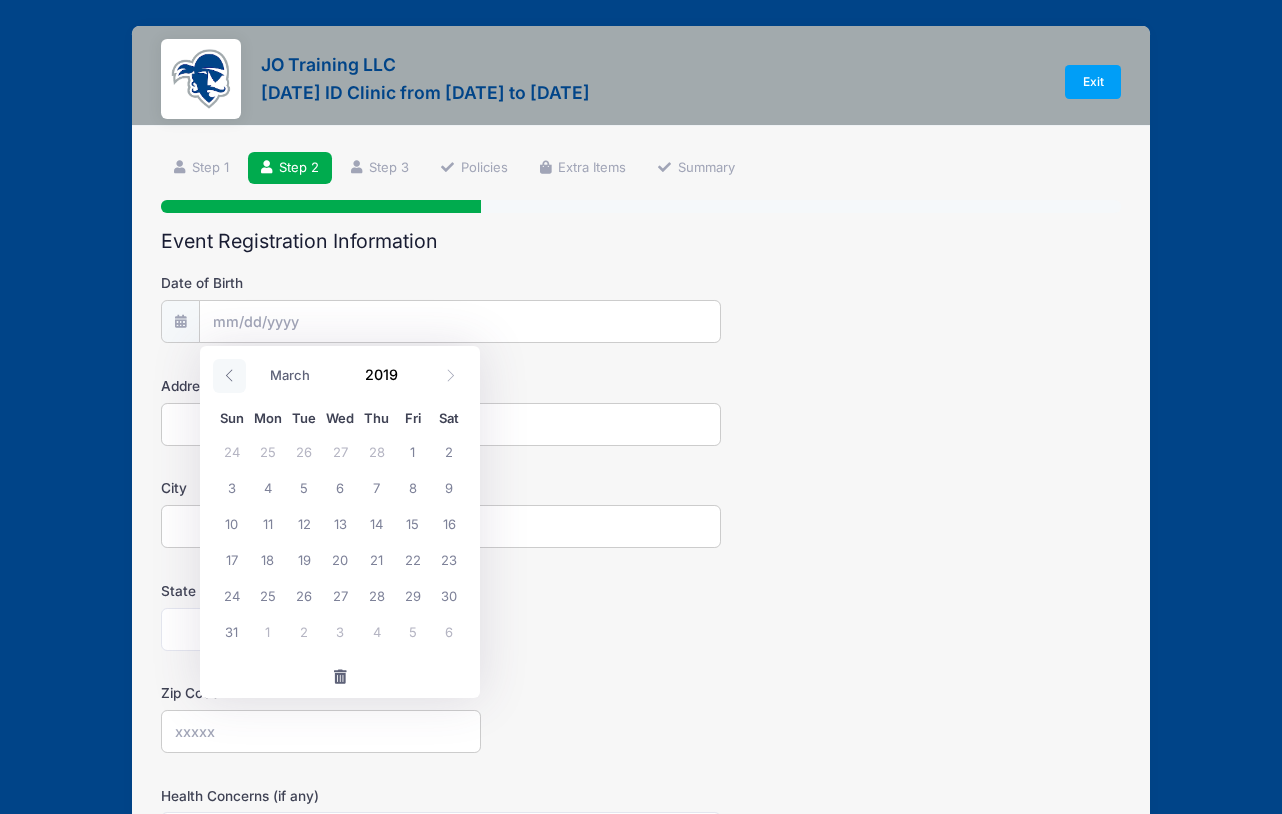 click 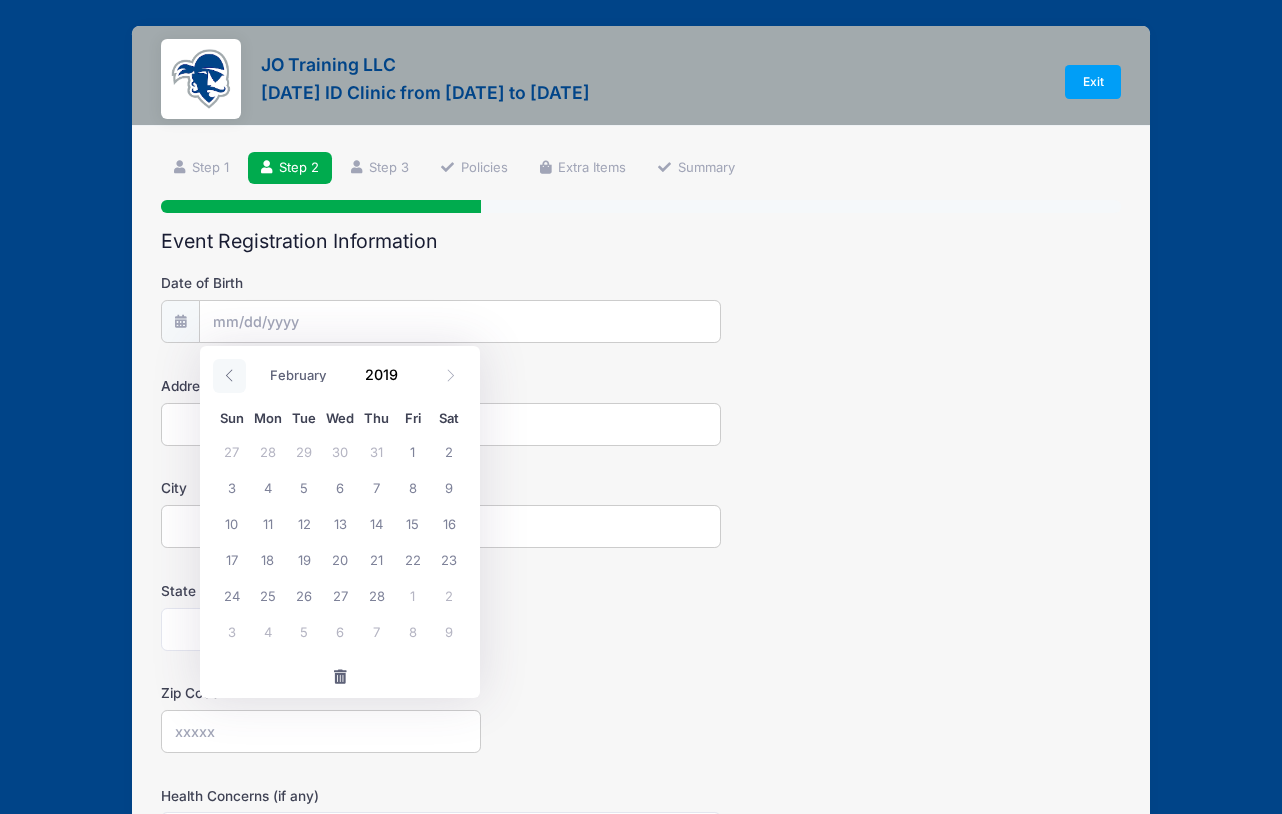 click 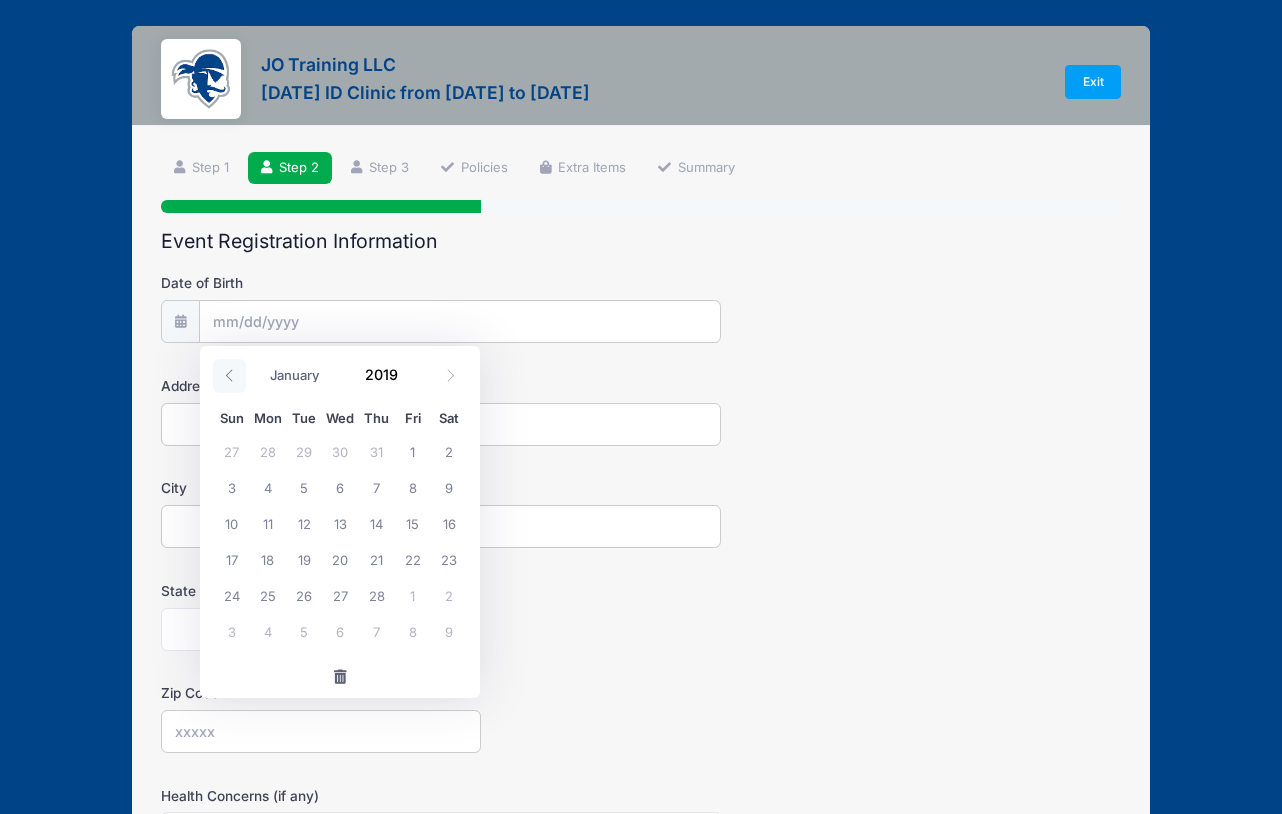 click 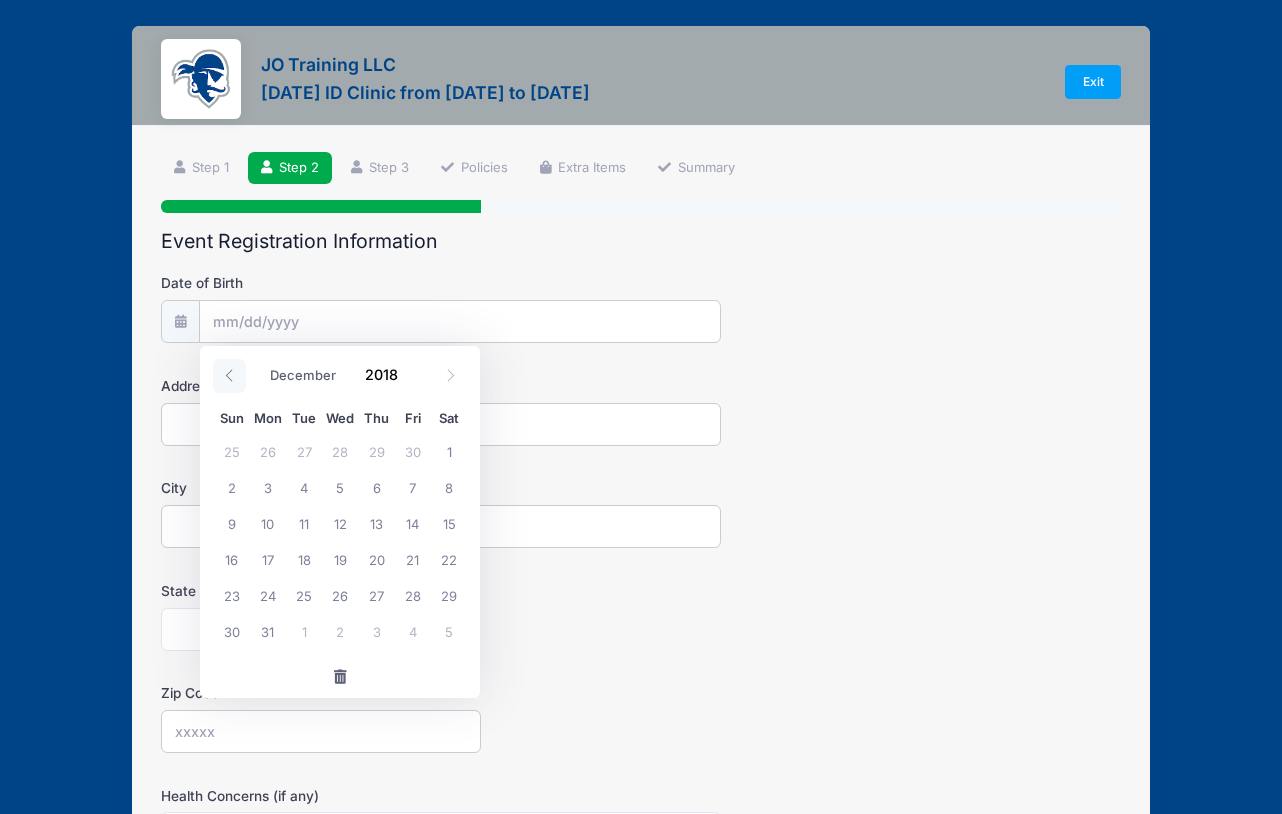 click 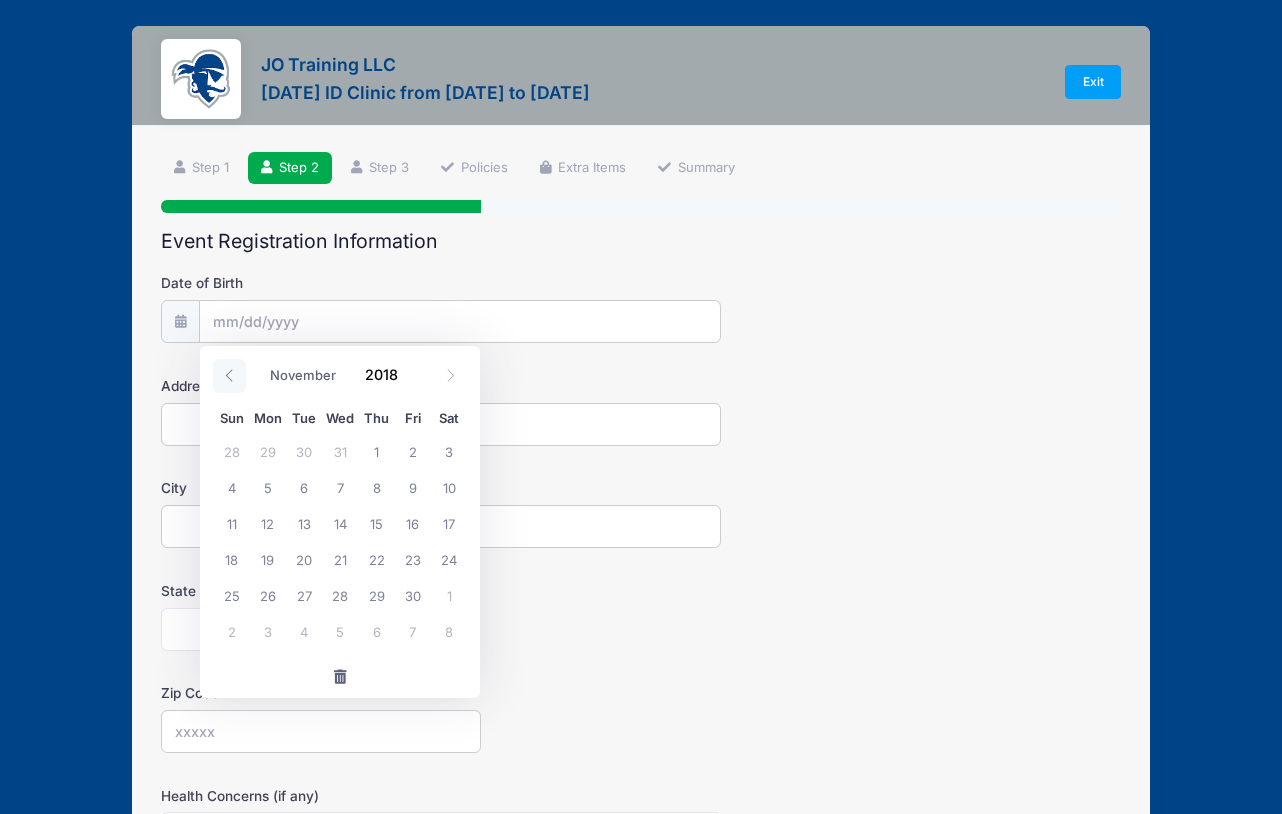 click 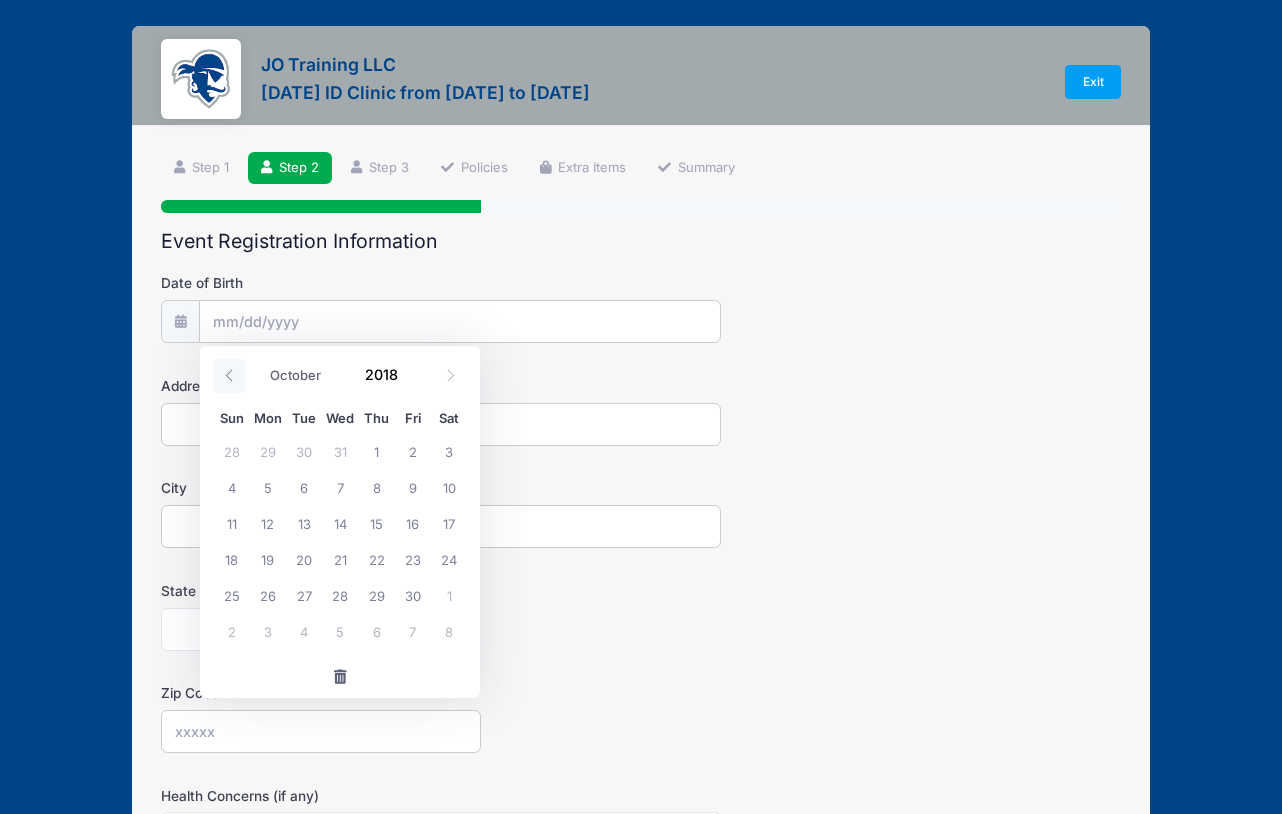 click 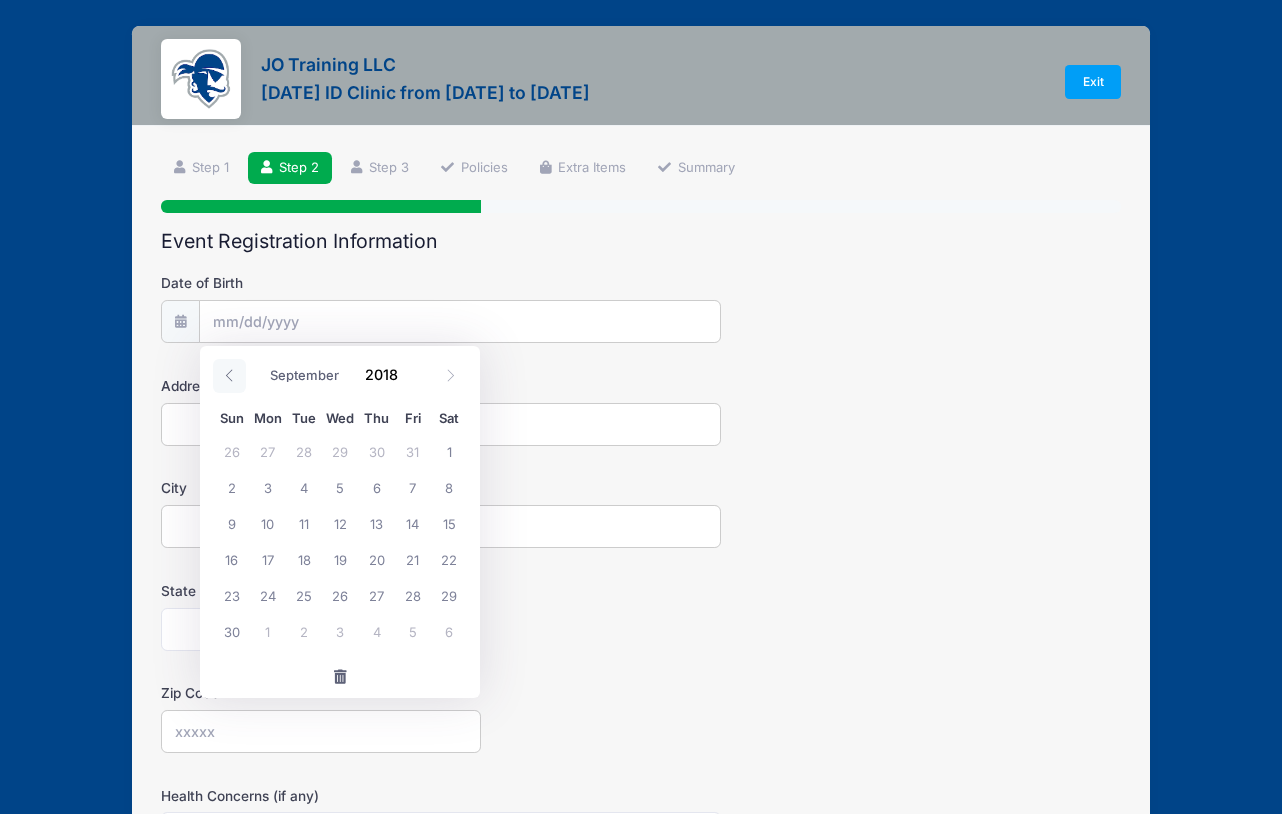 click 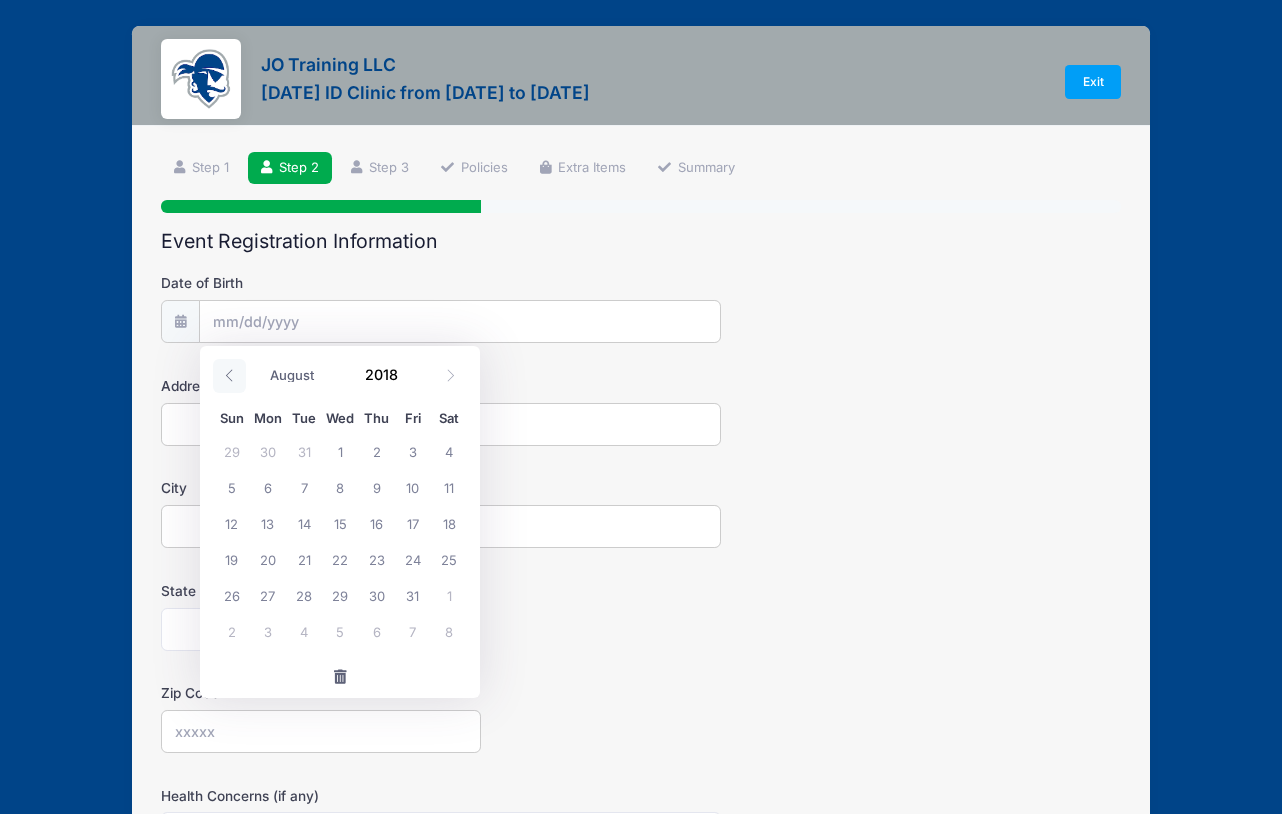 click 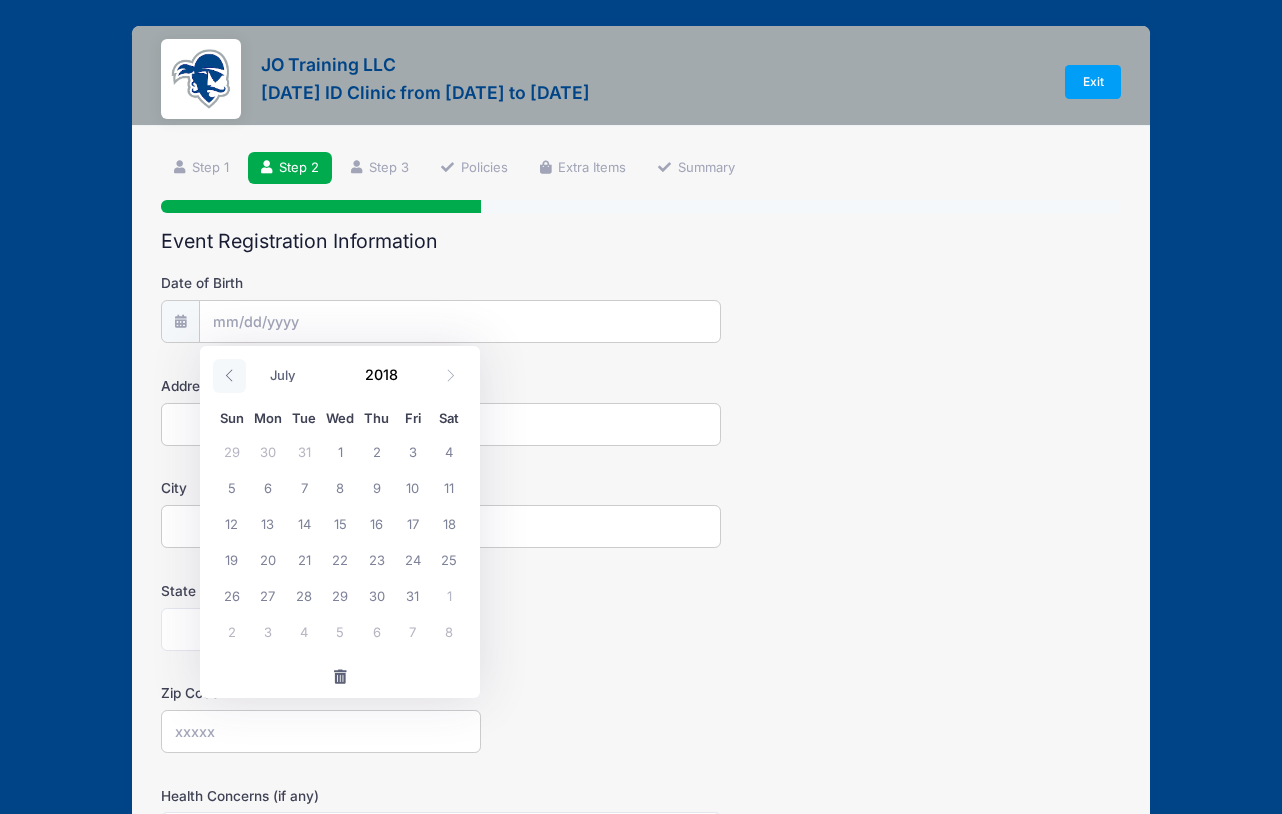 click 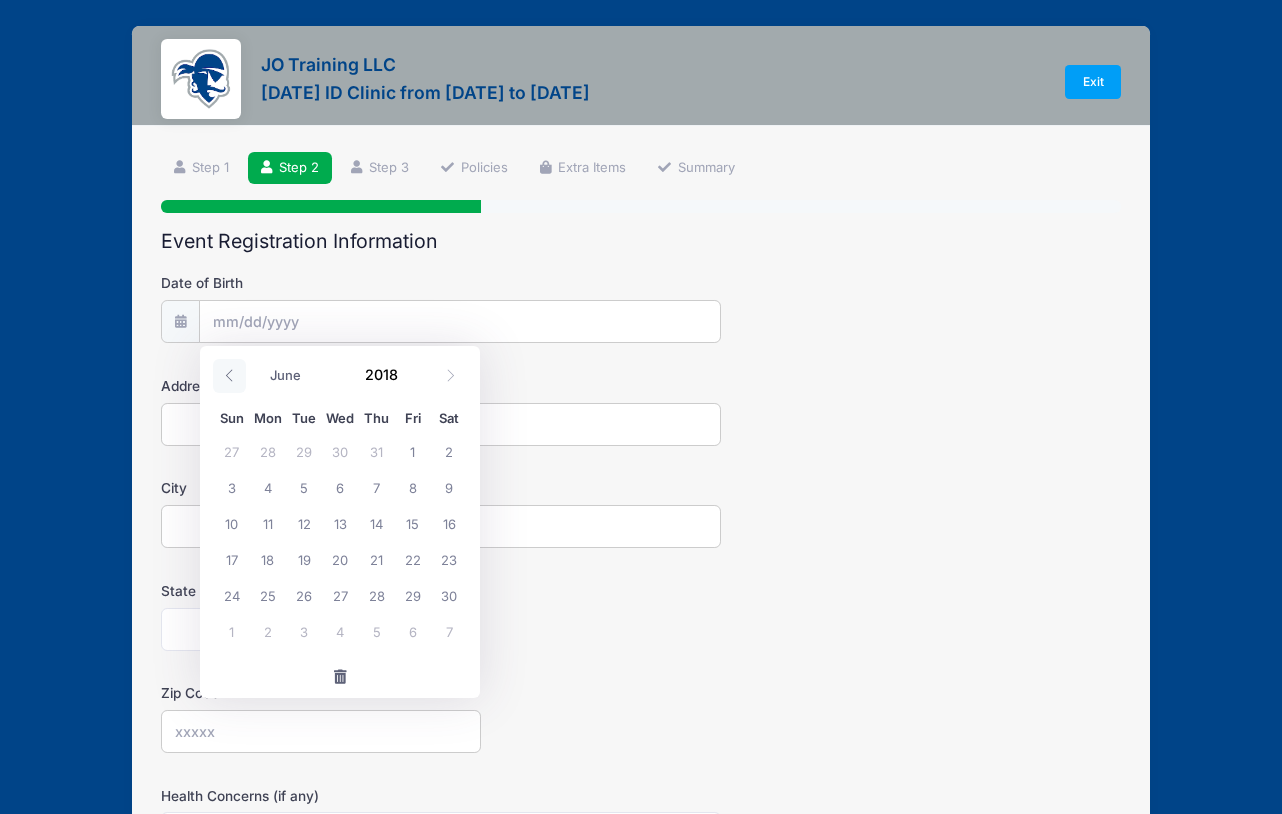 click 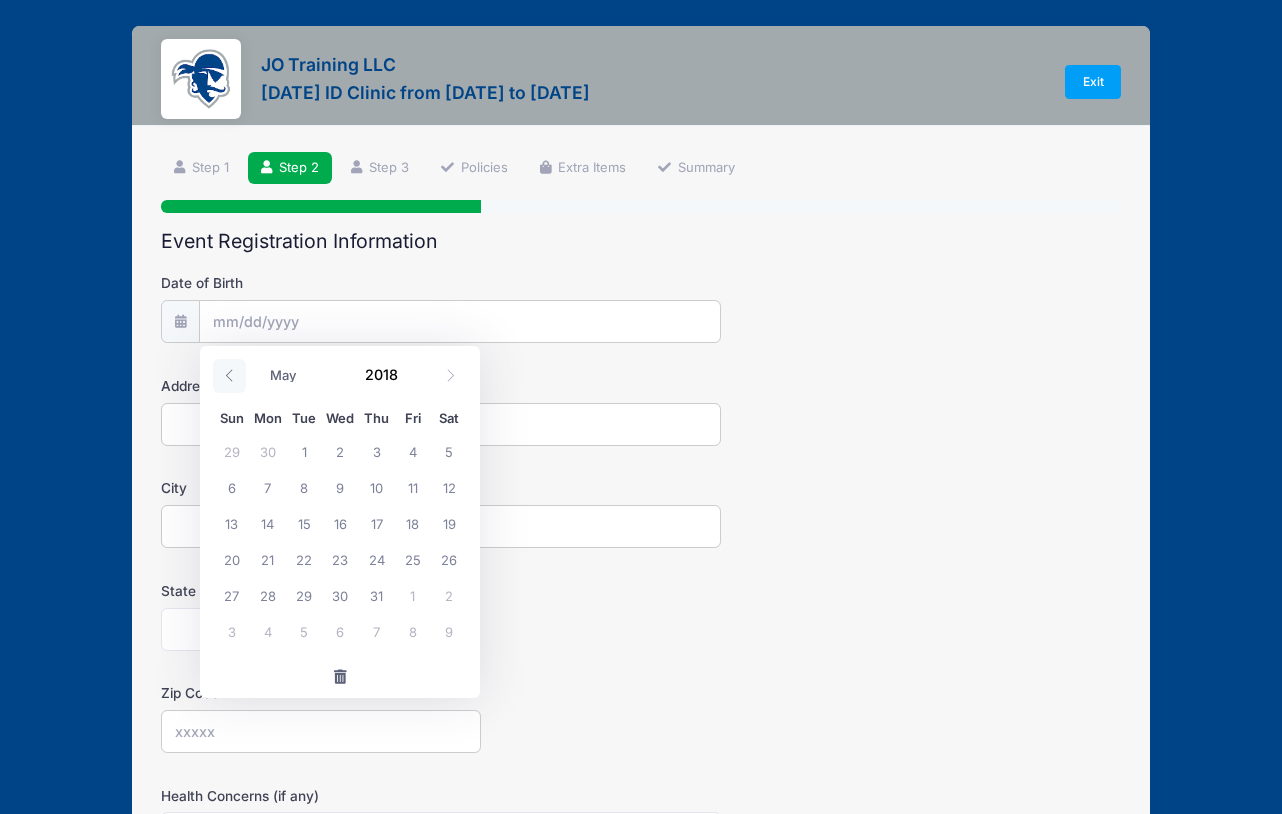 click 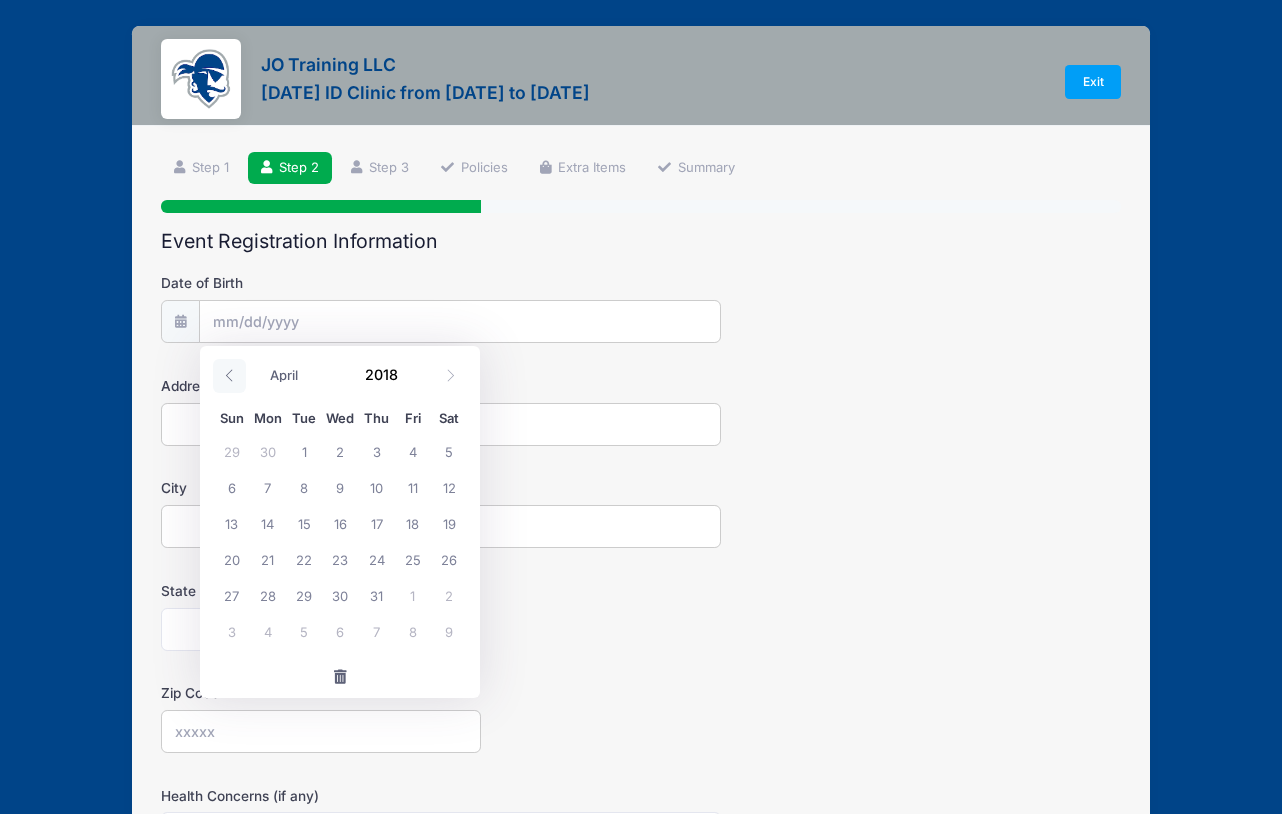 click 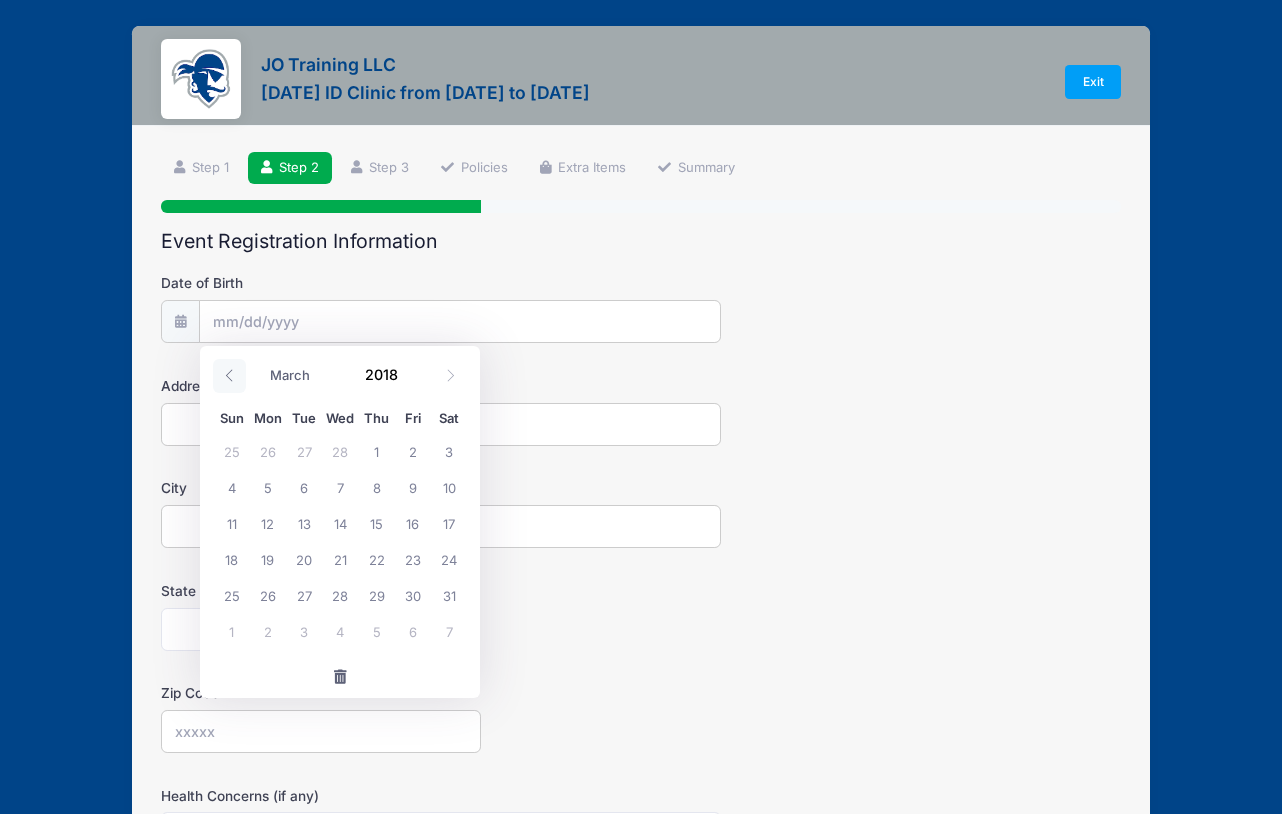 click 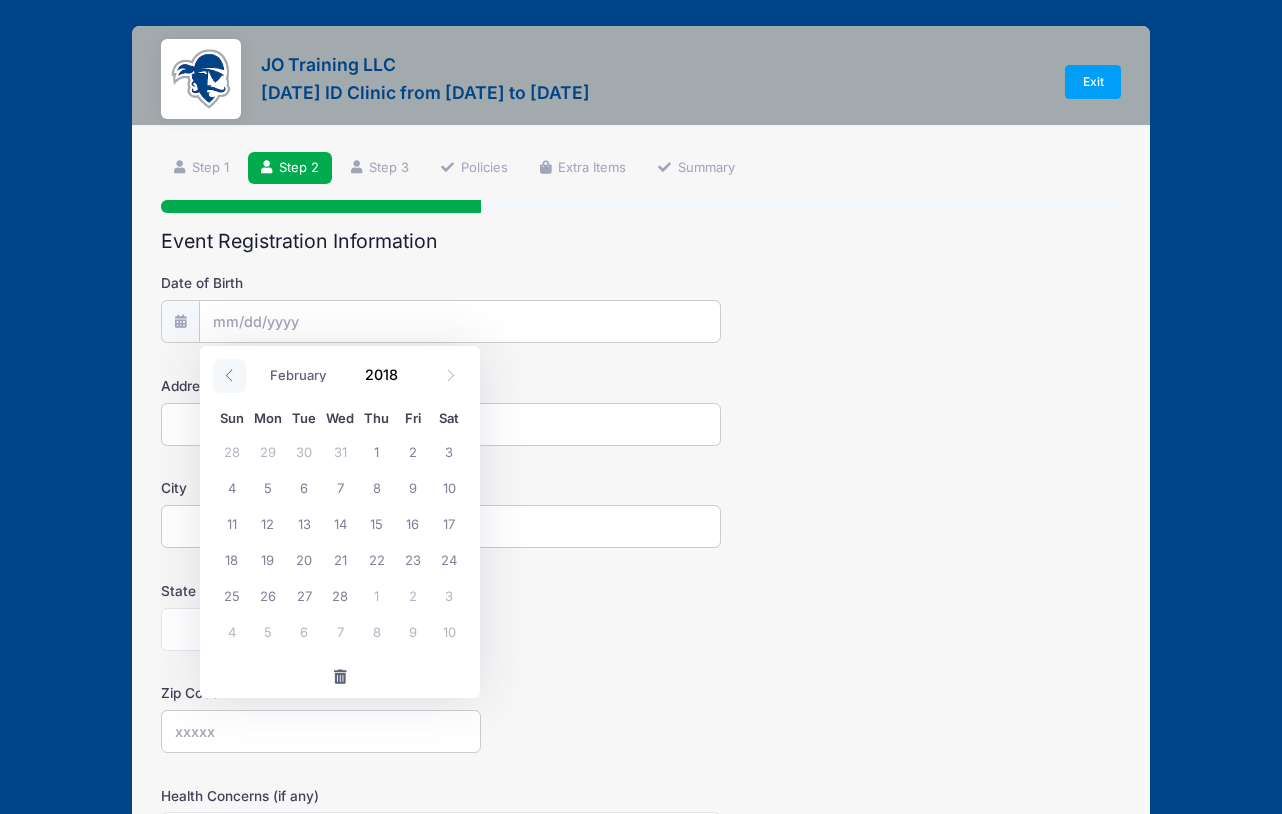 click 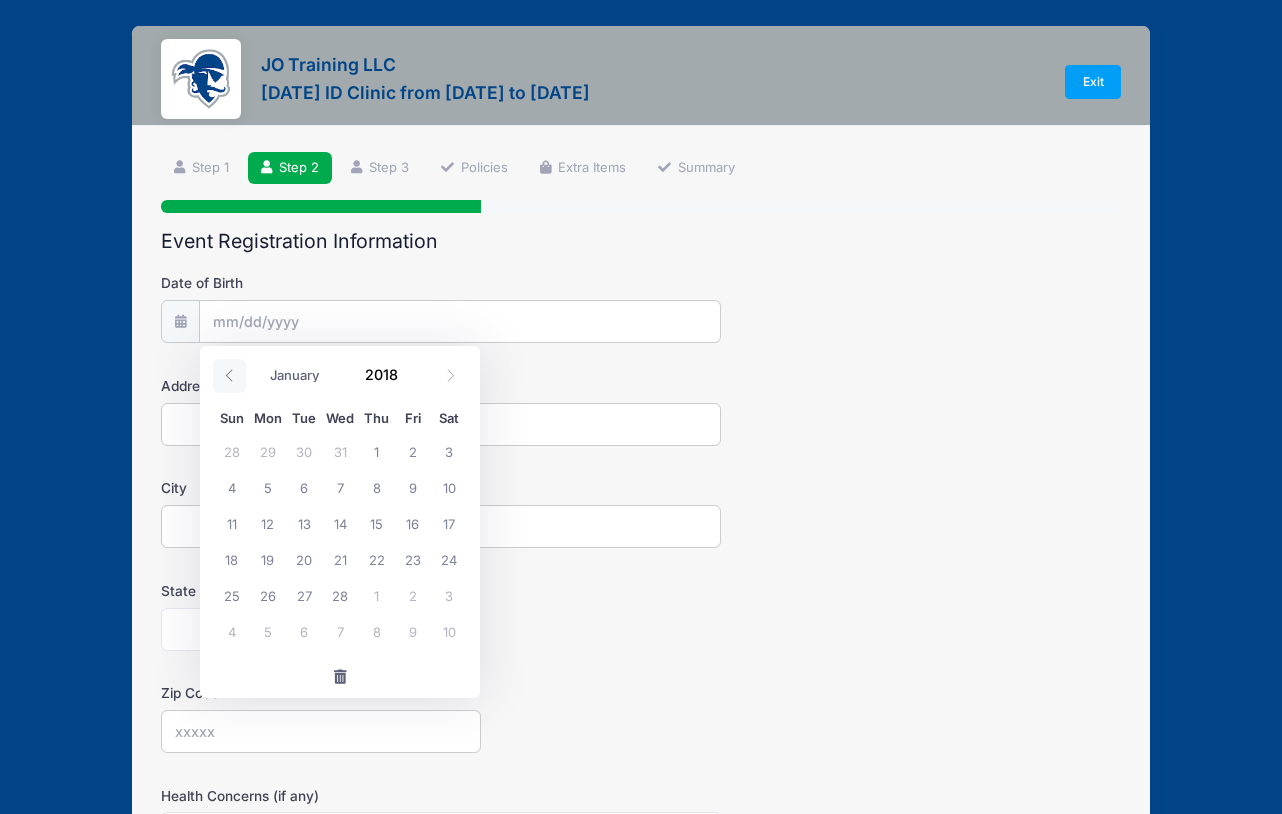 click 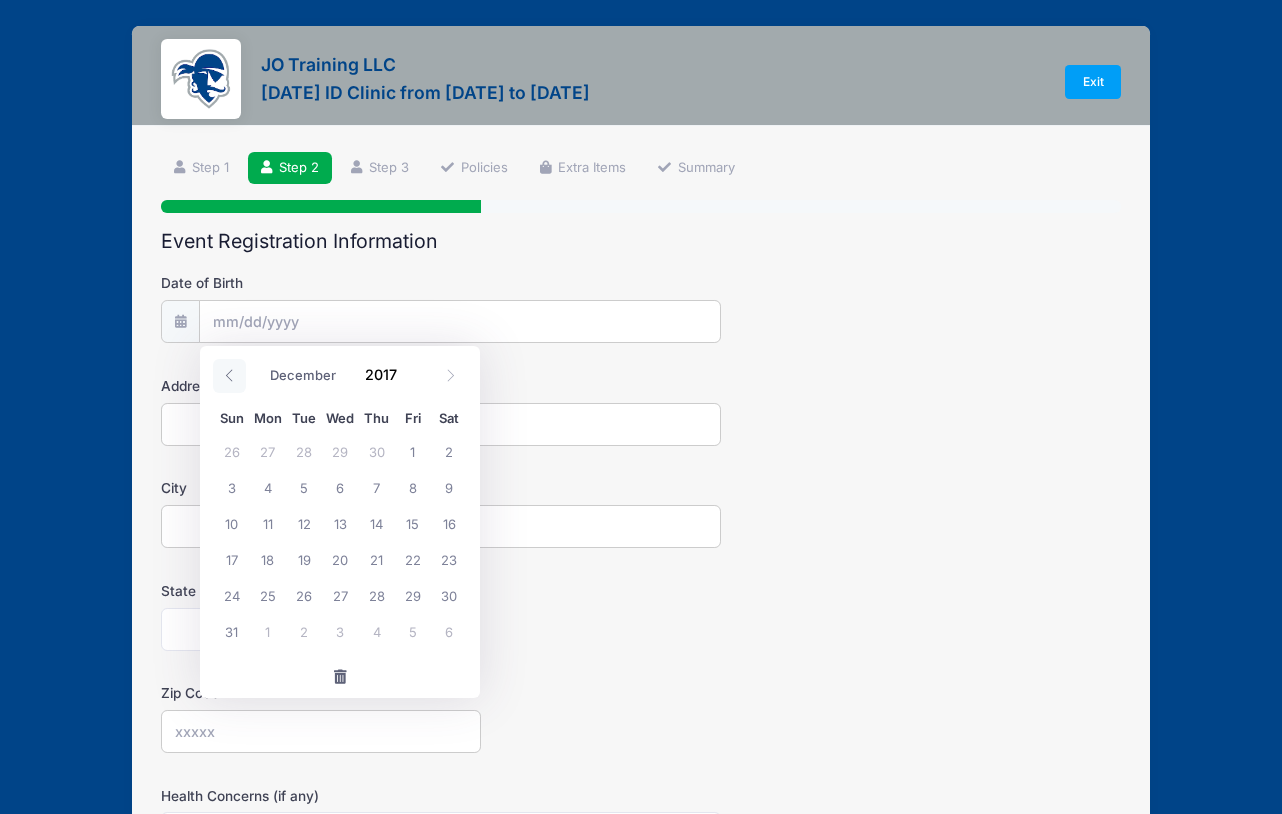 click 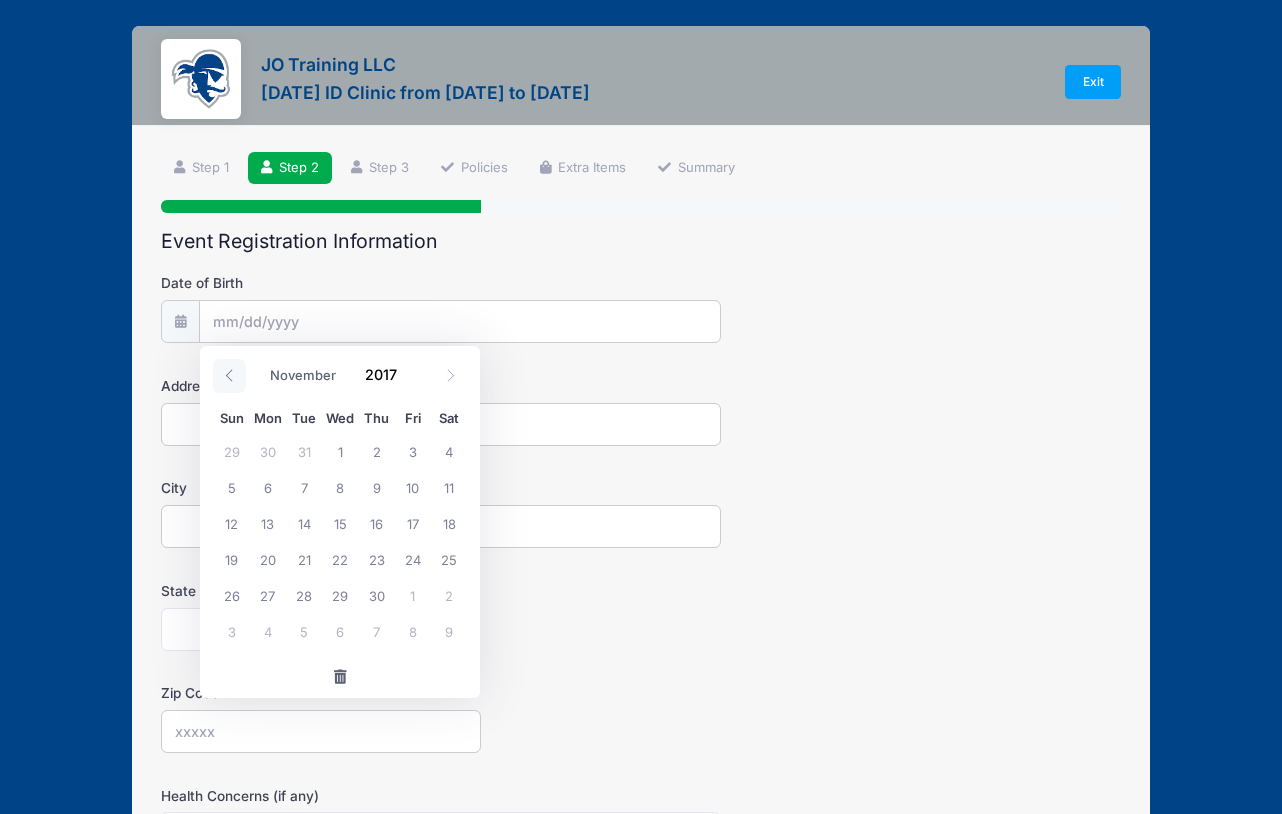 click 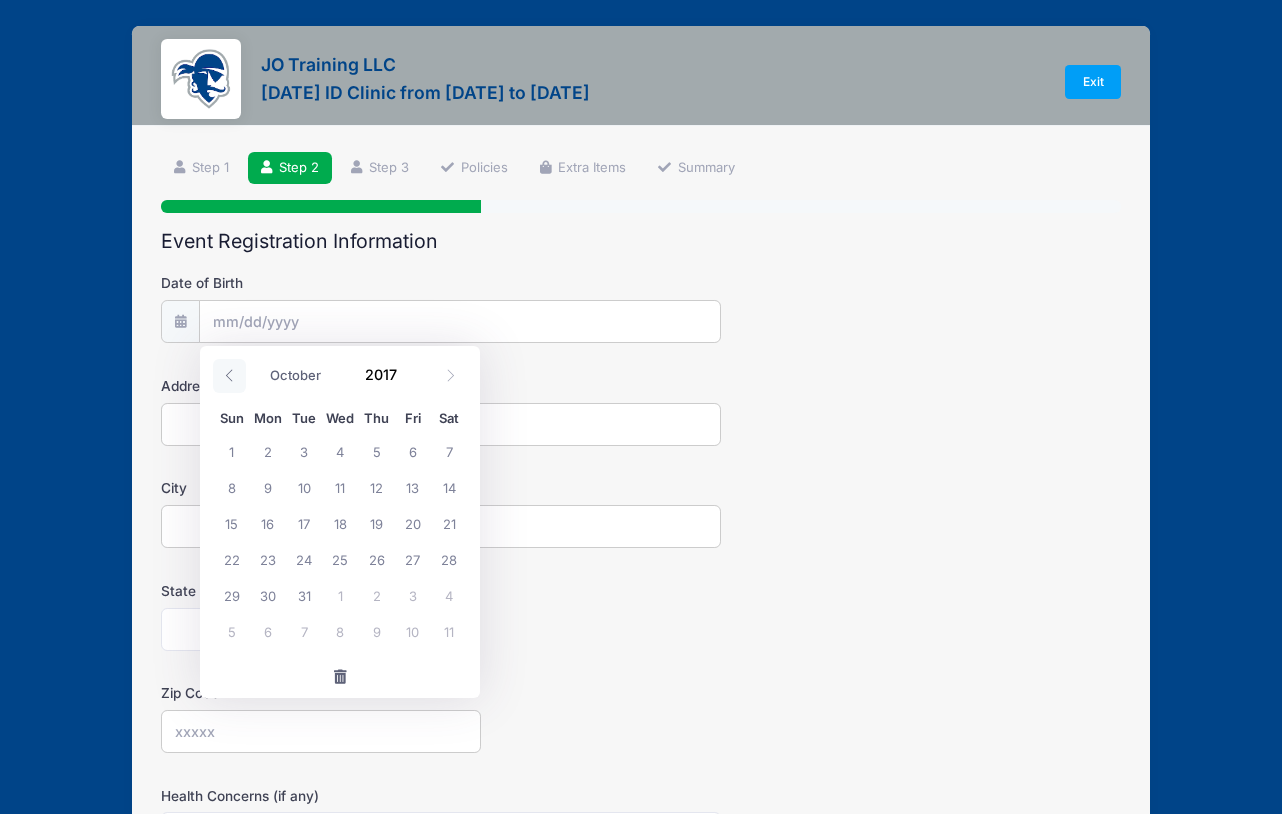 click 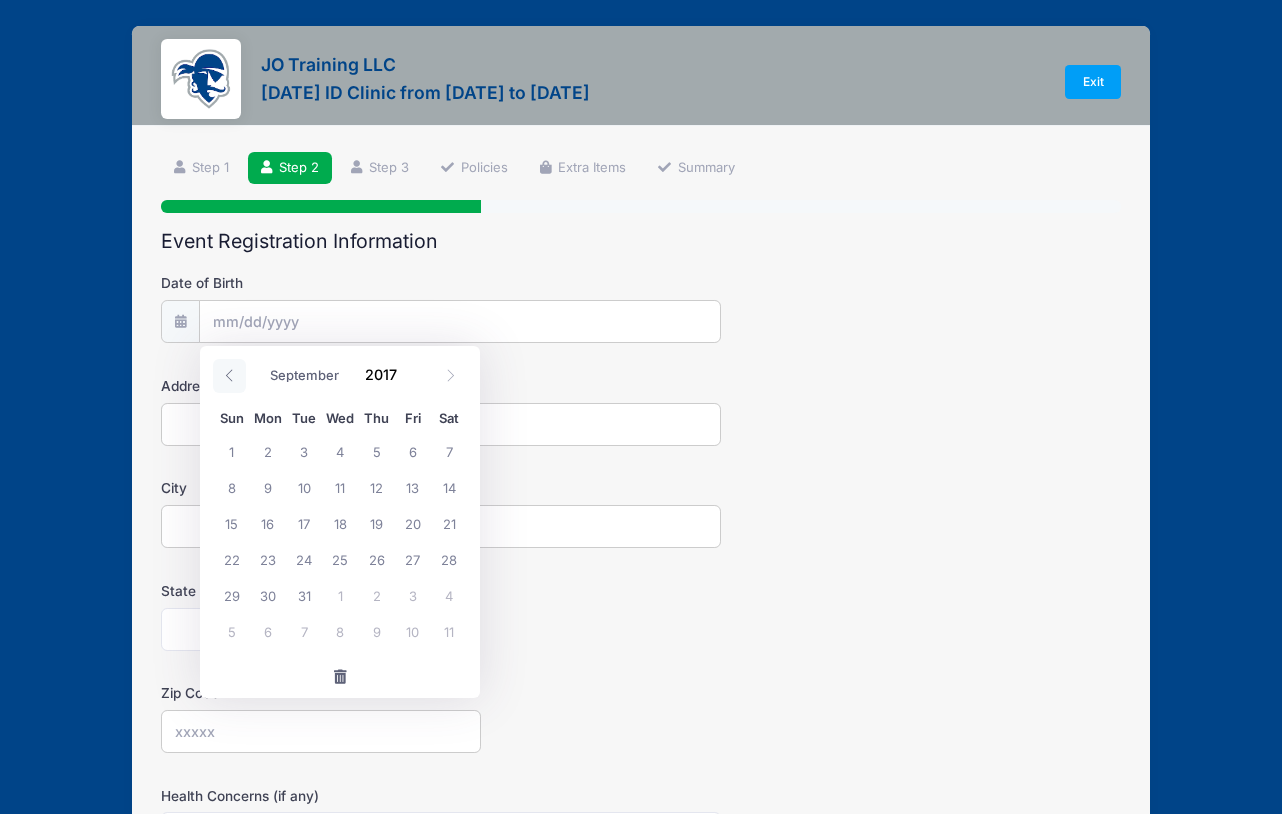 click 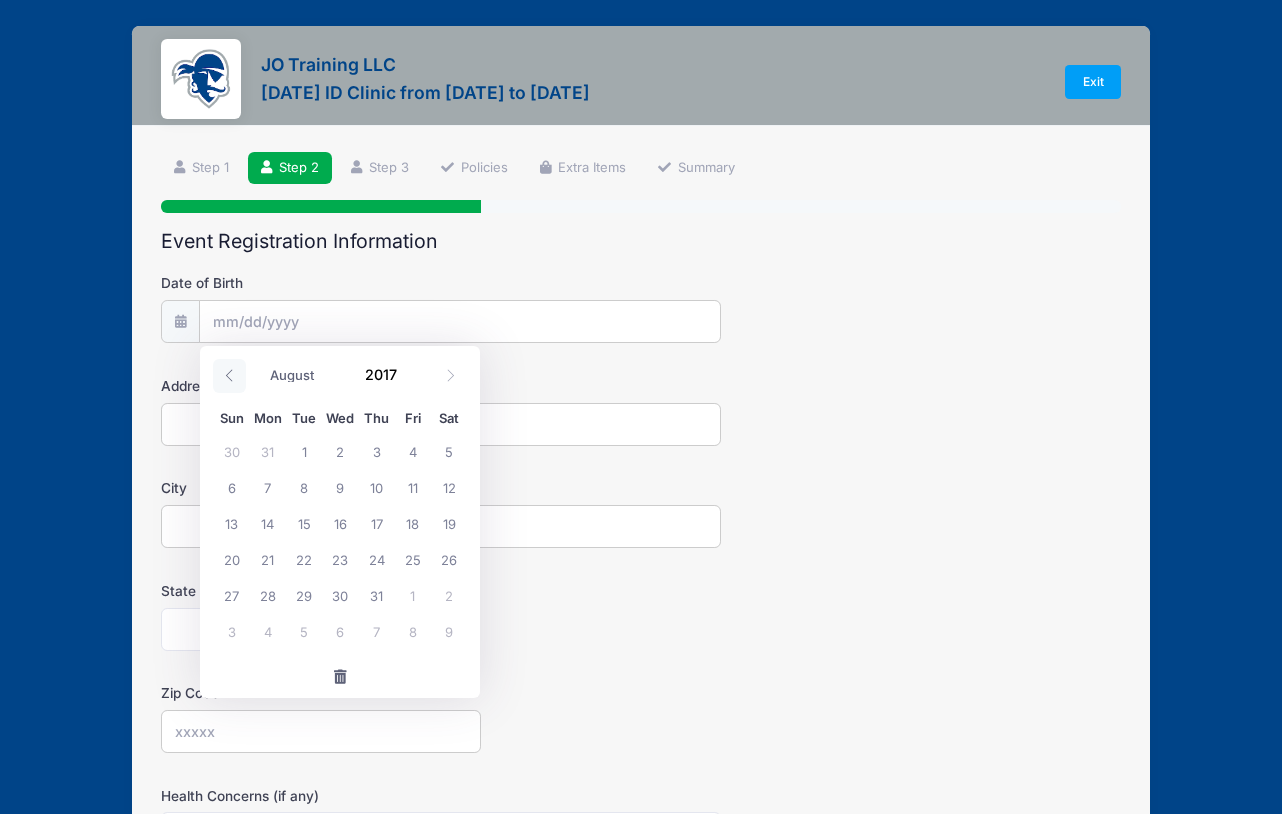 click 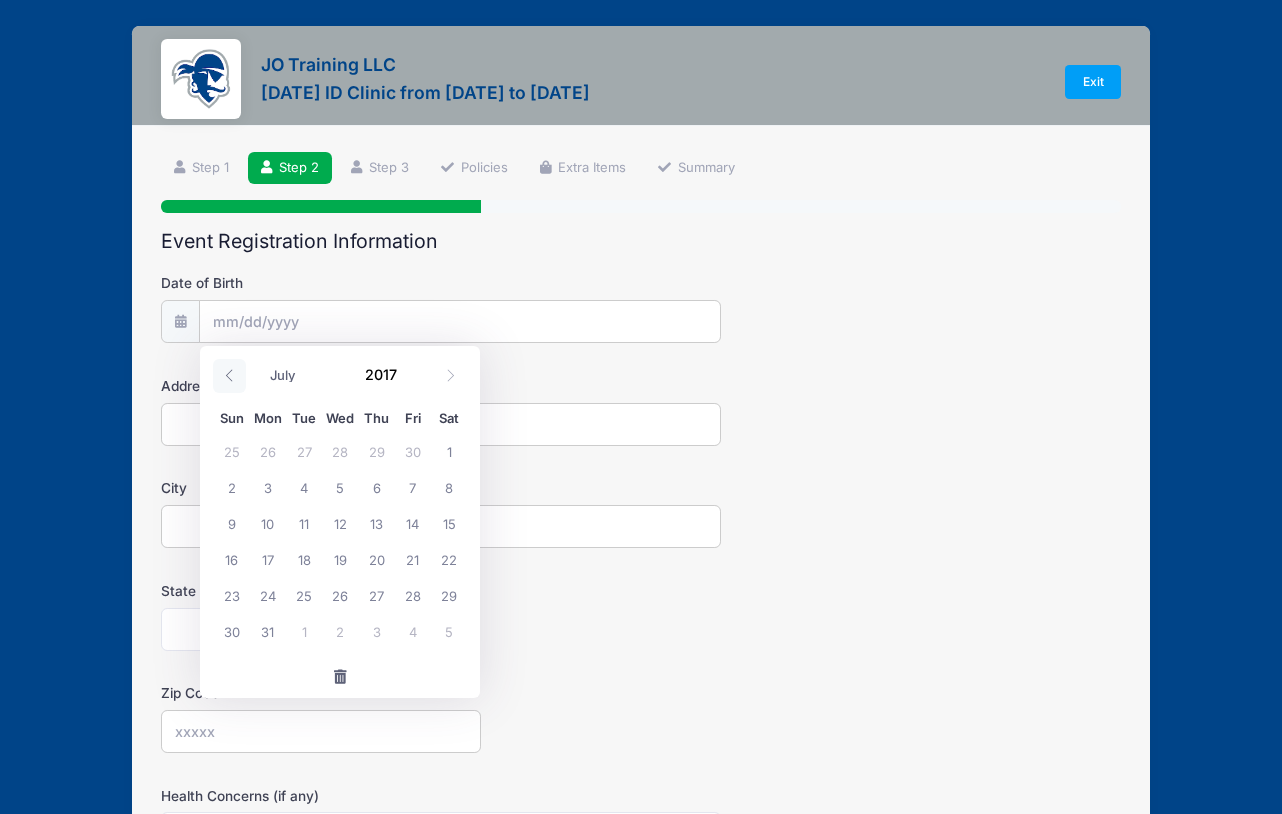 click 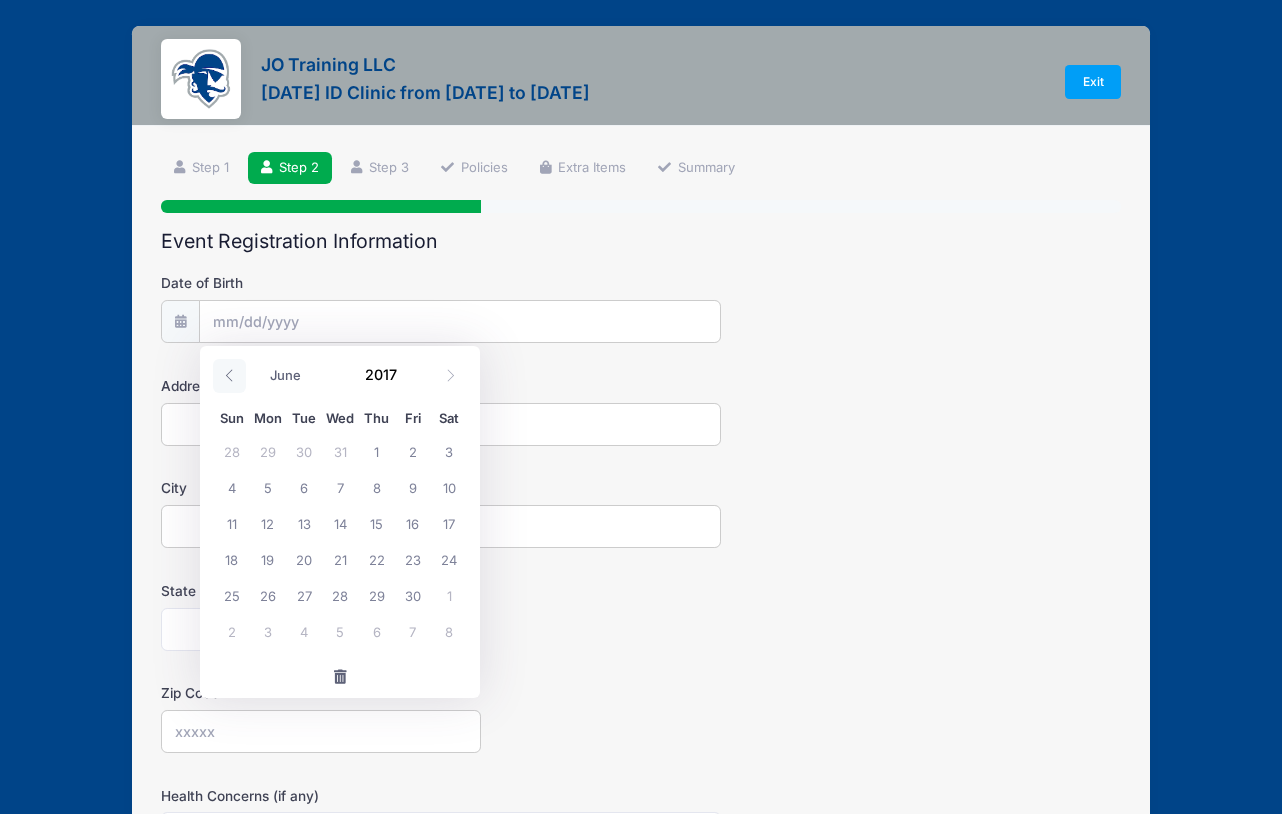 click 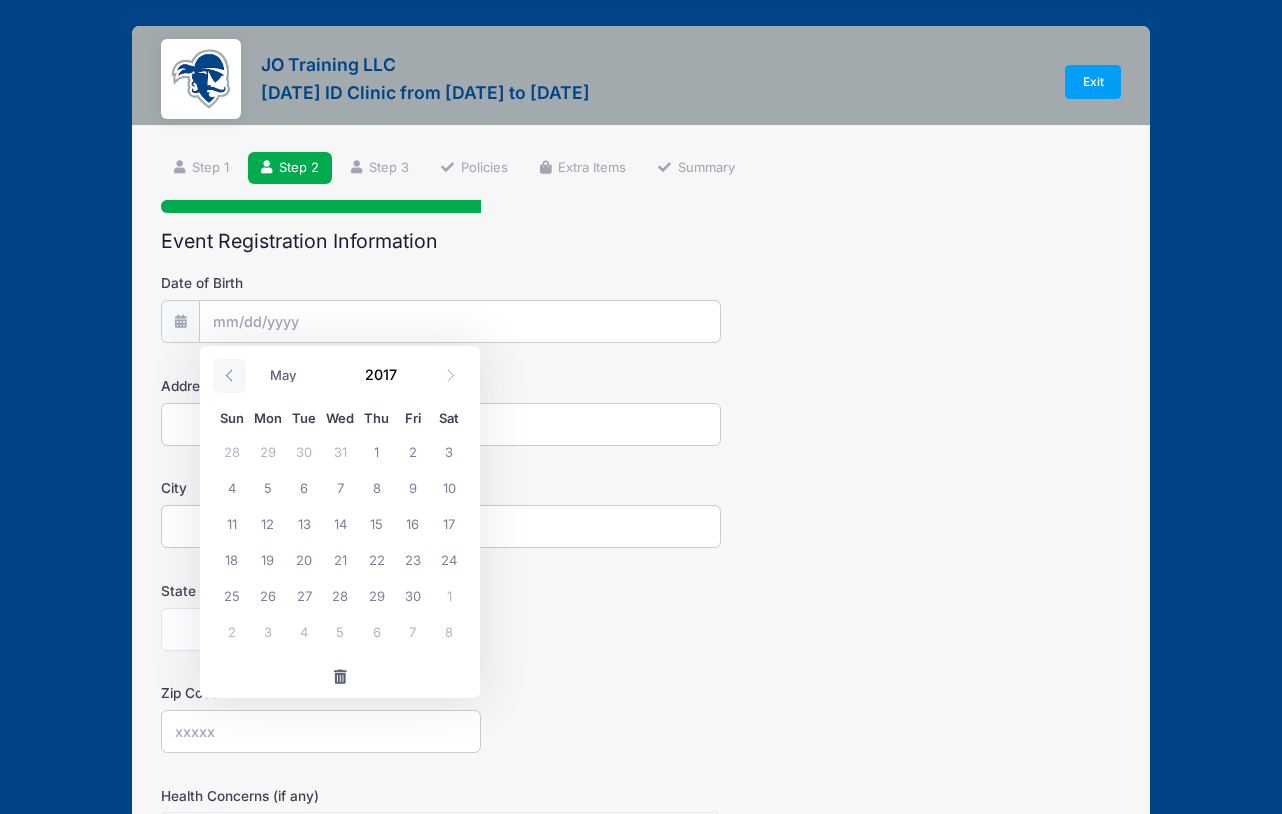 click 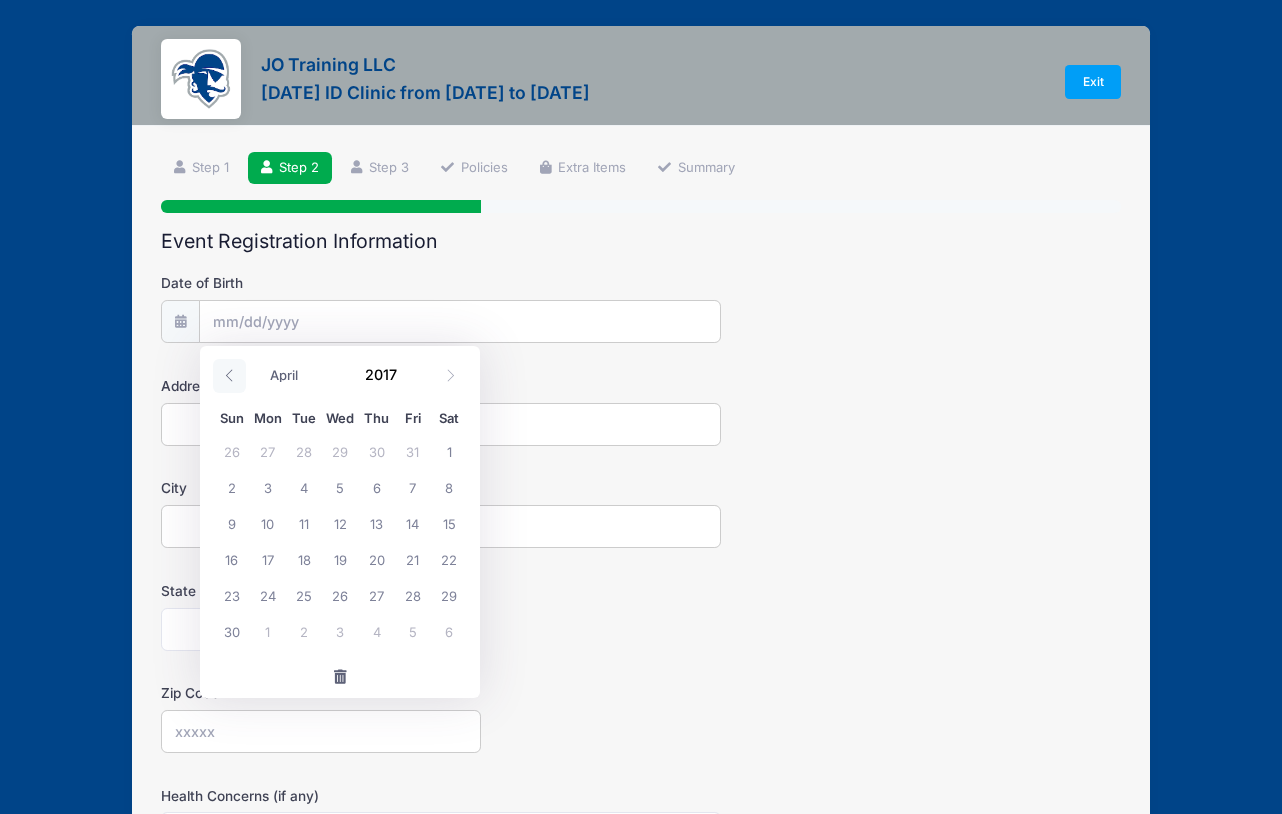 click 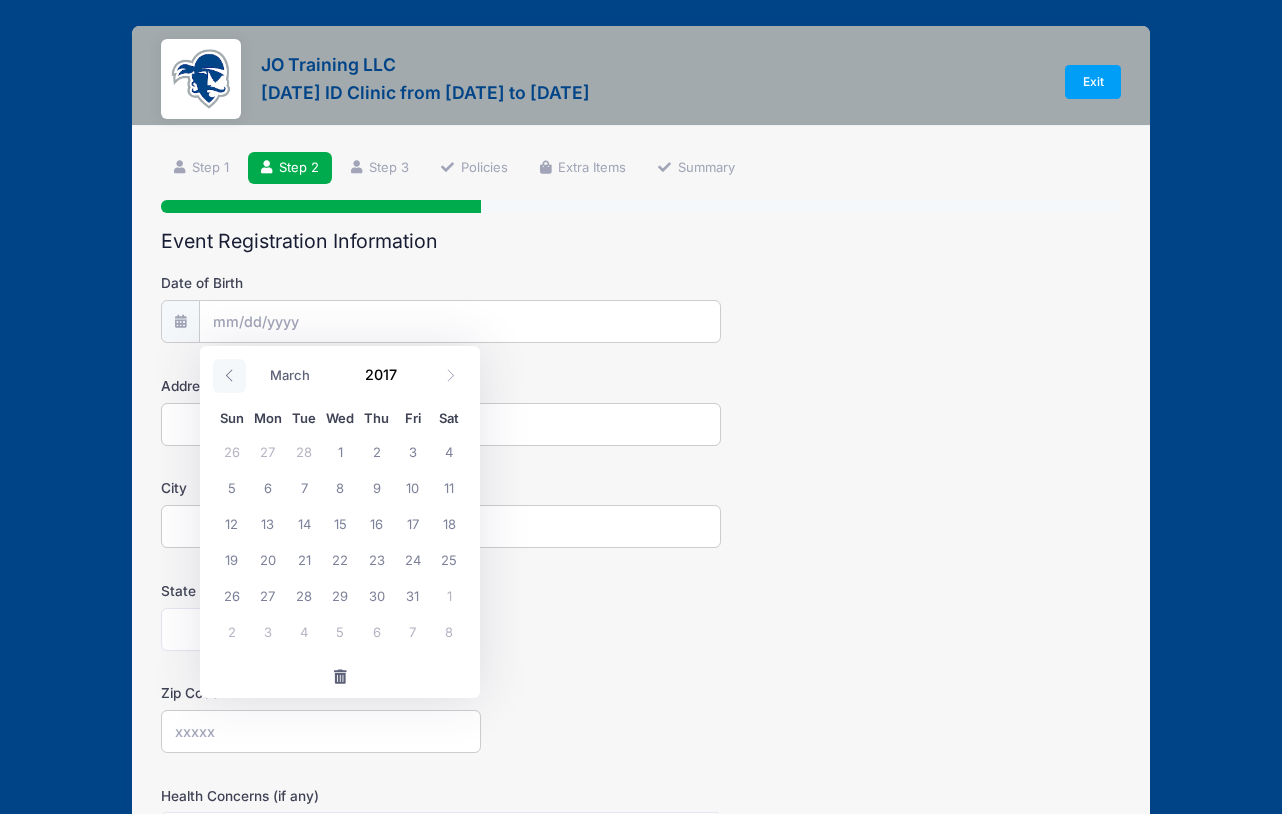 click 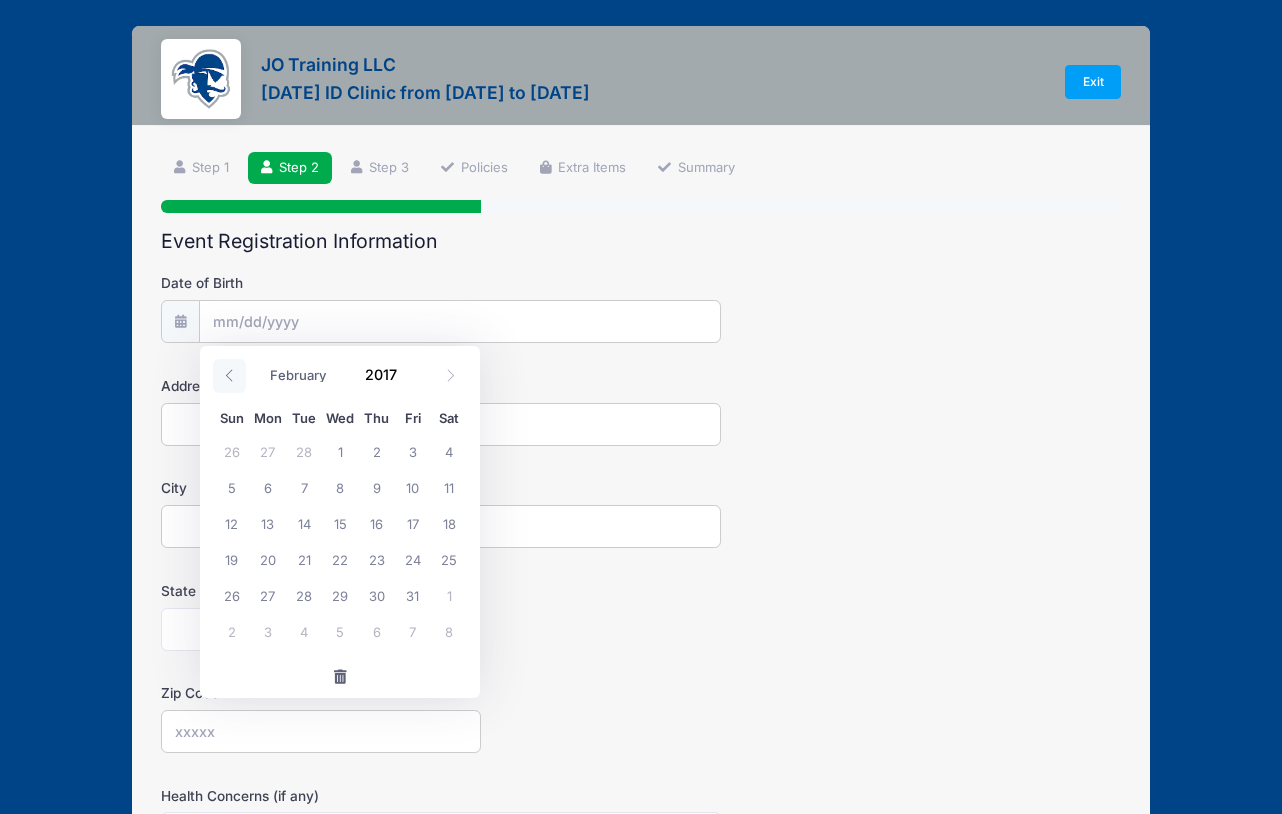 click 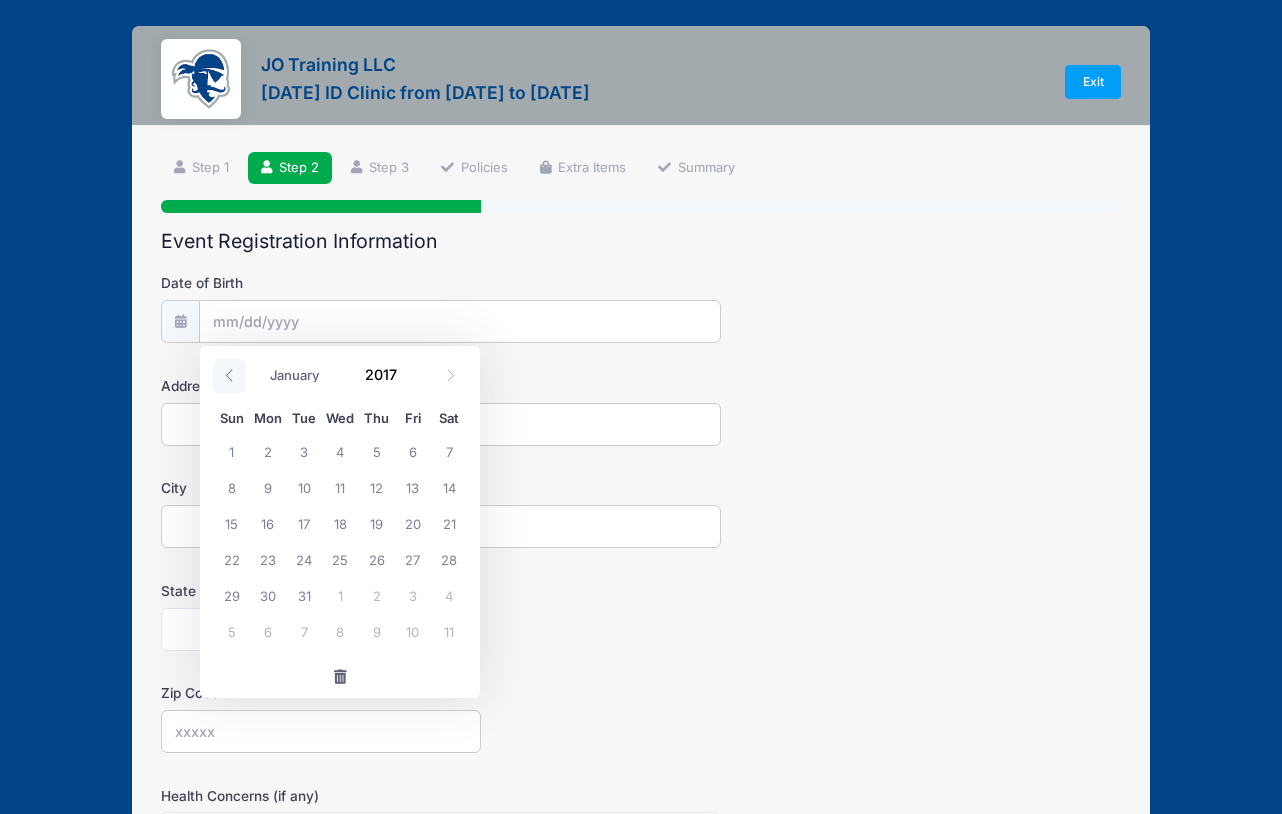 click 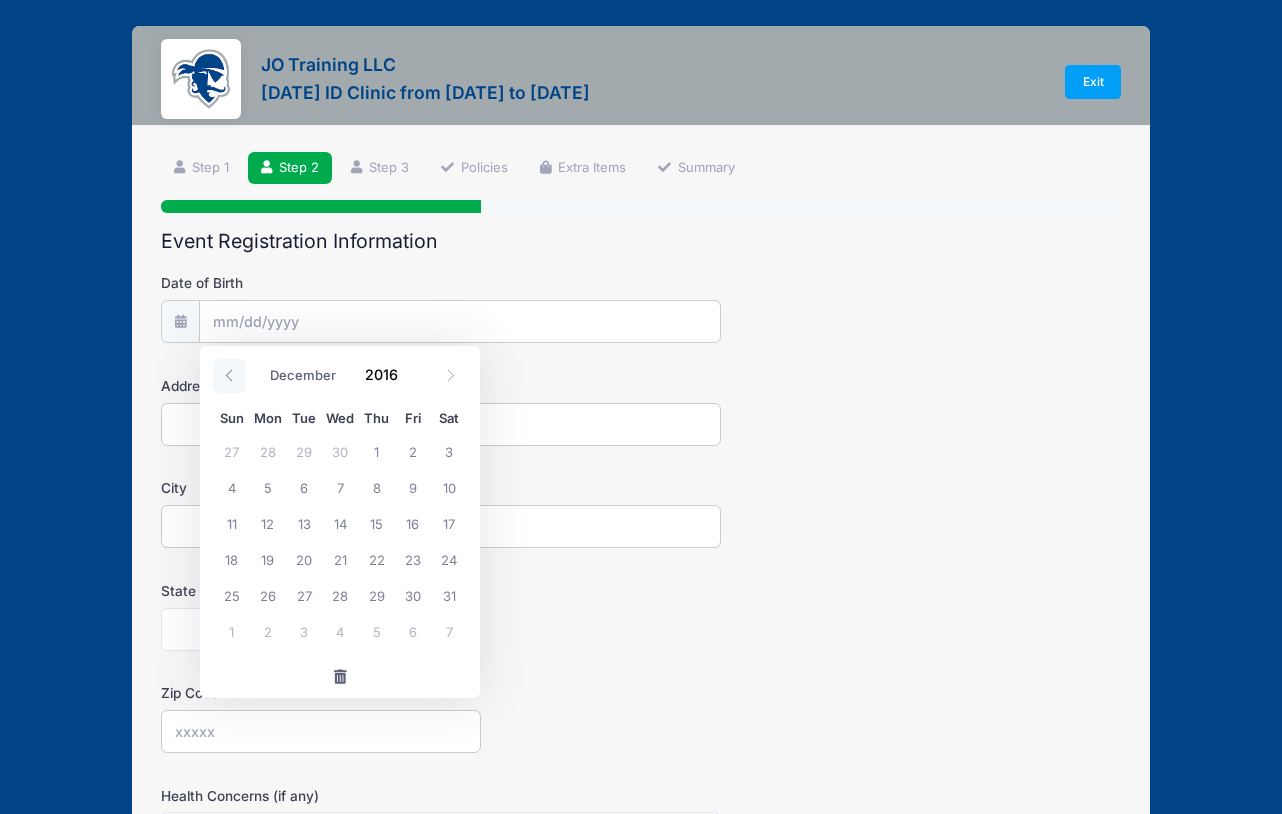 click 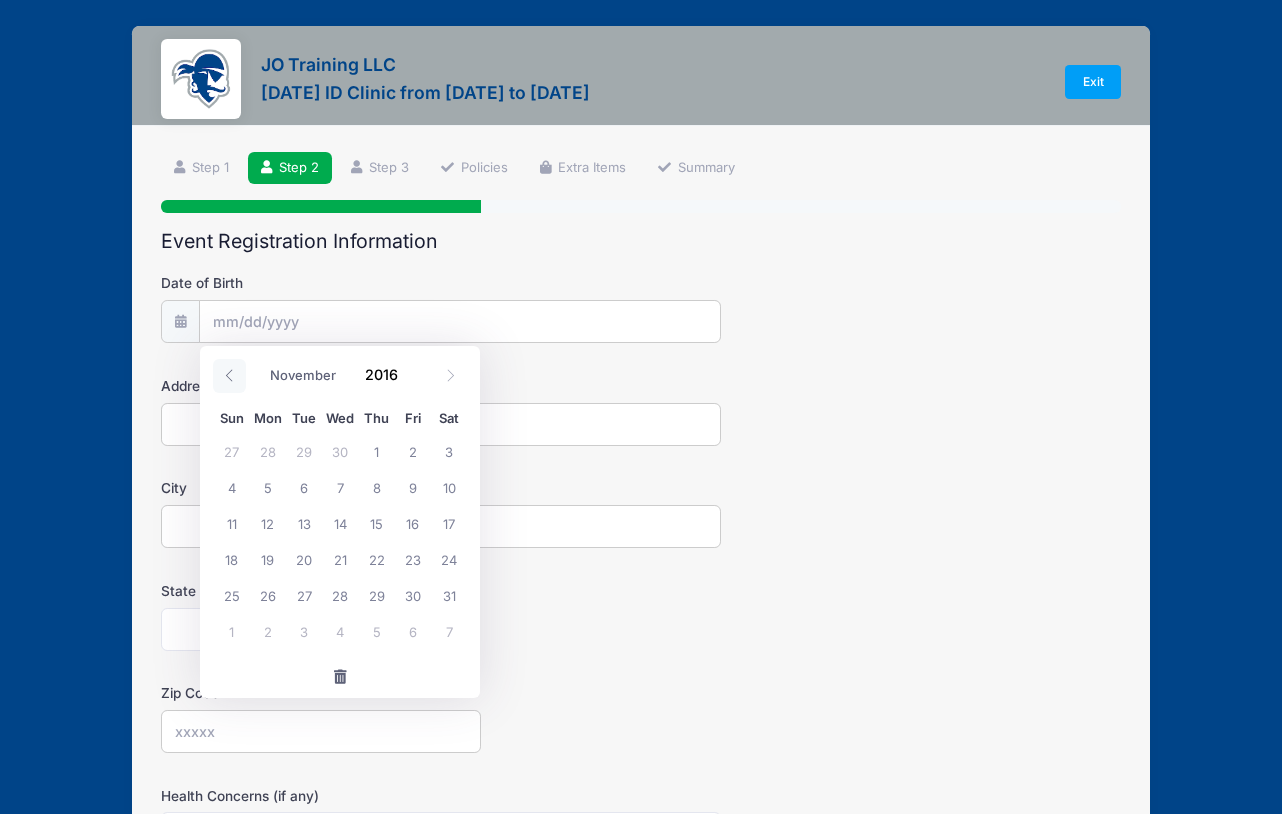 click 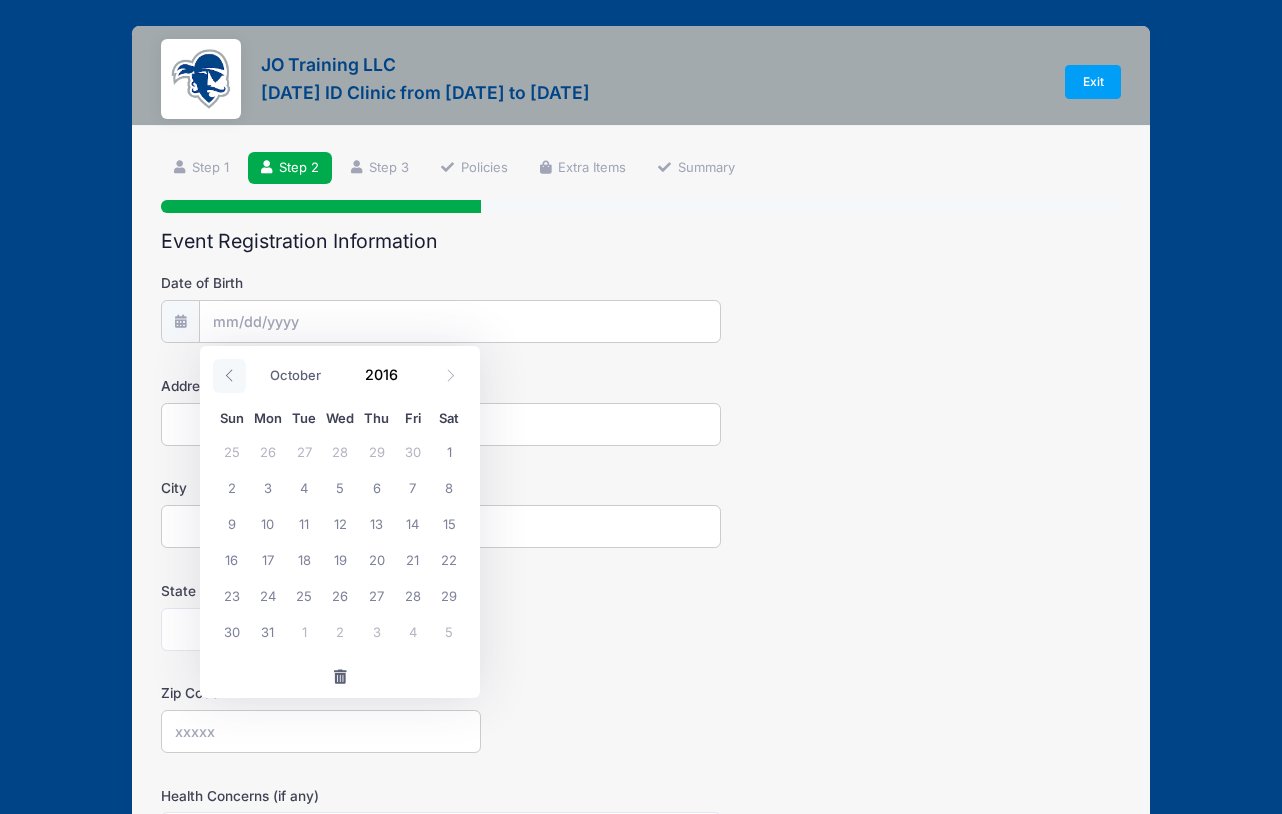 click 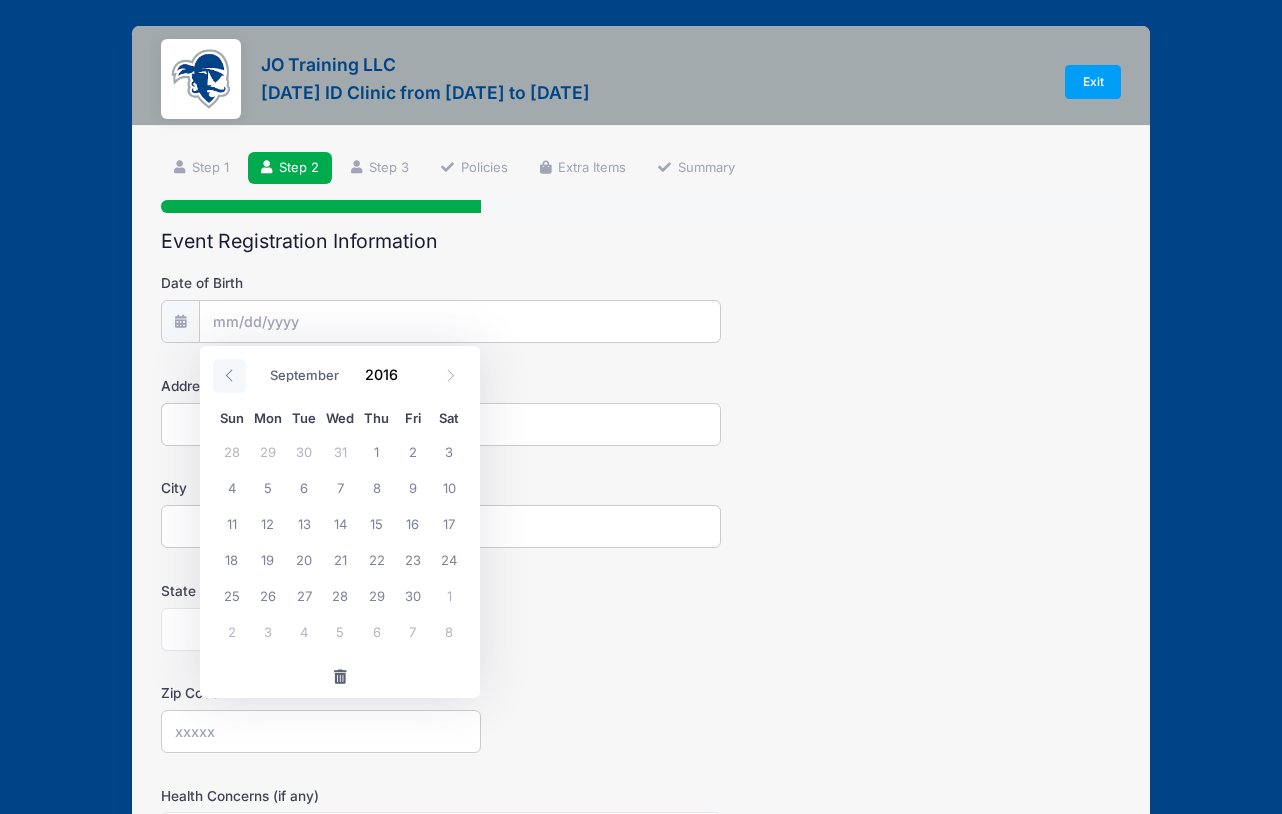 click 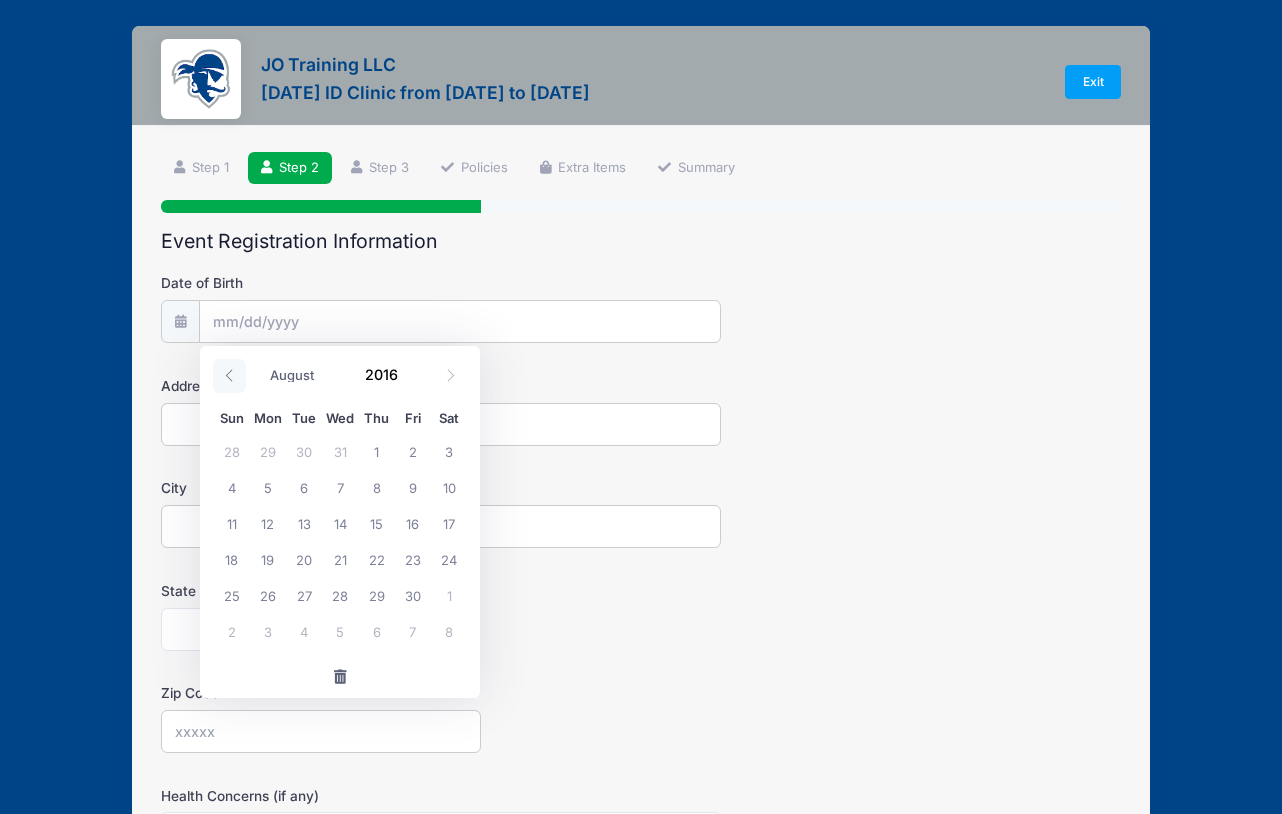 click 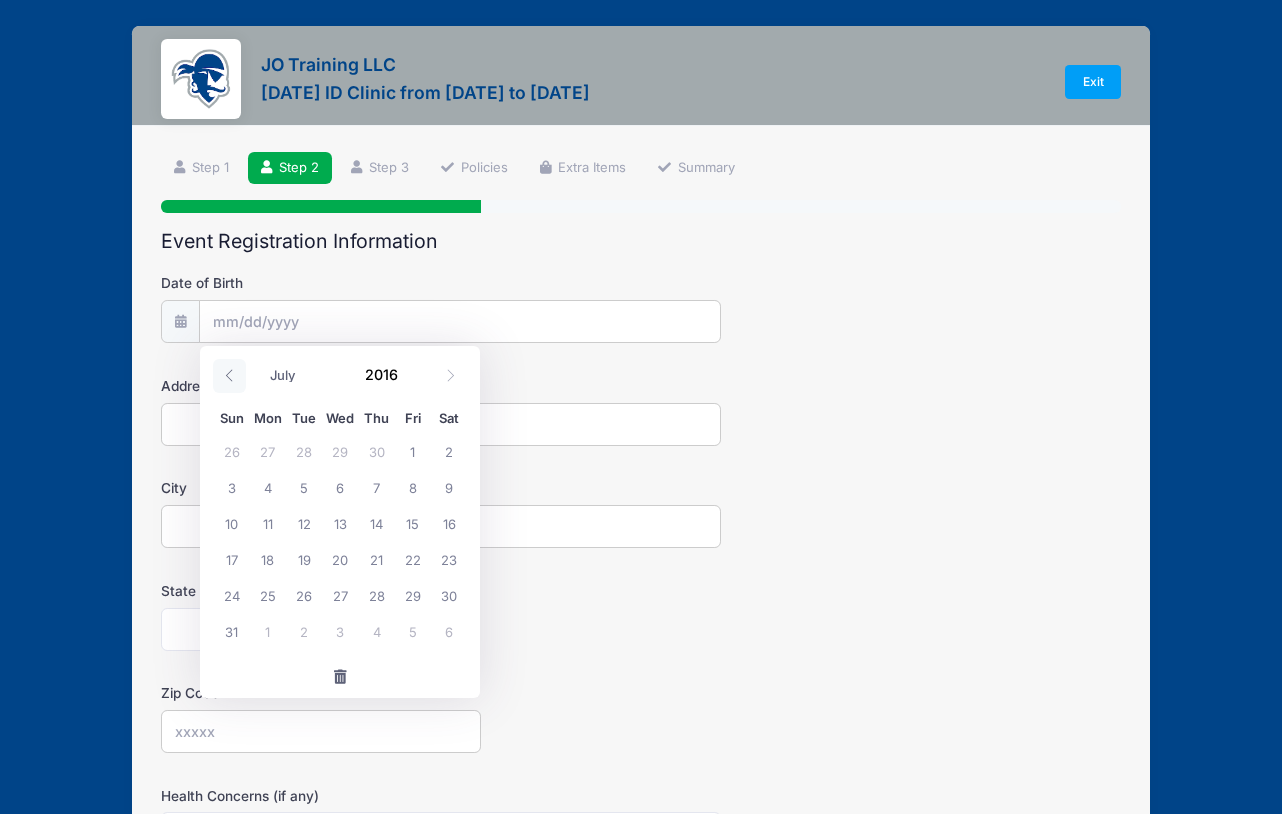 click 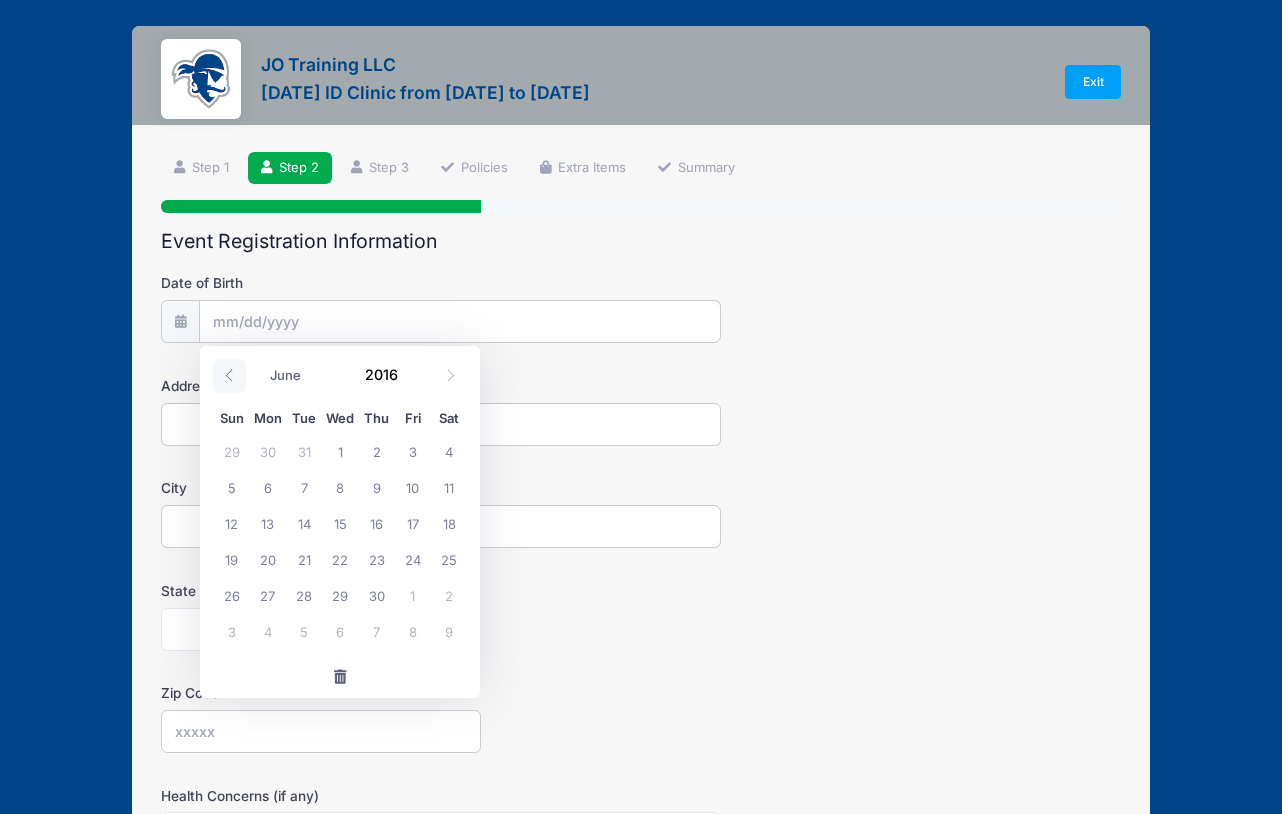click 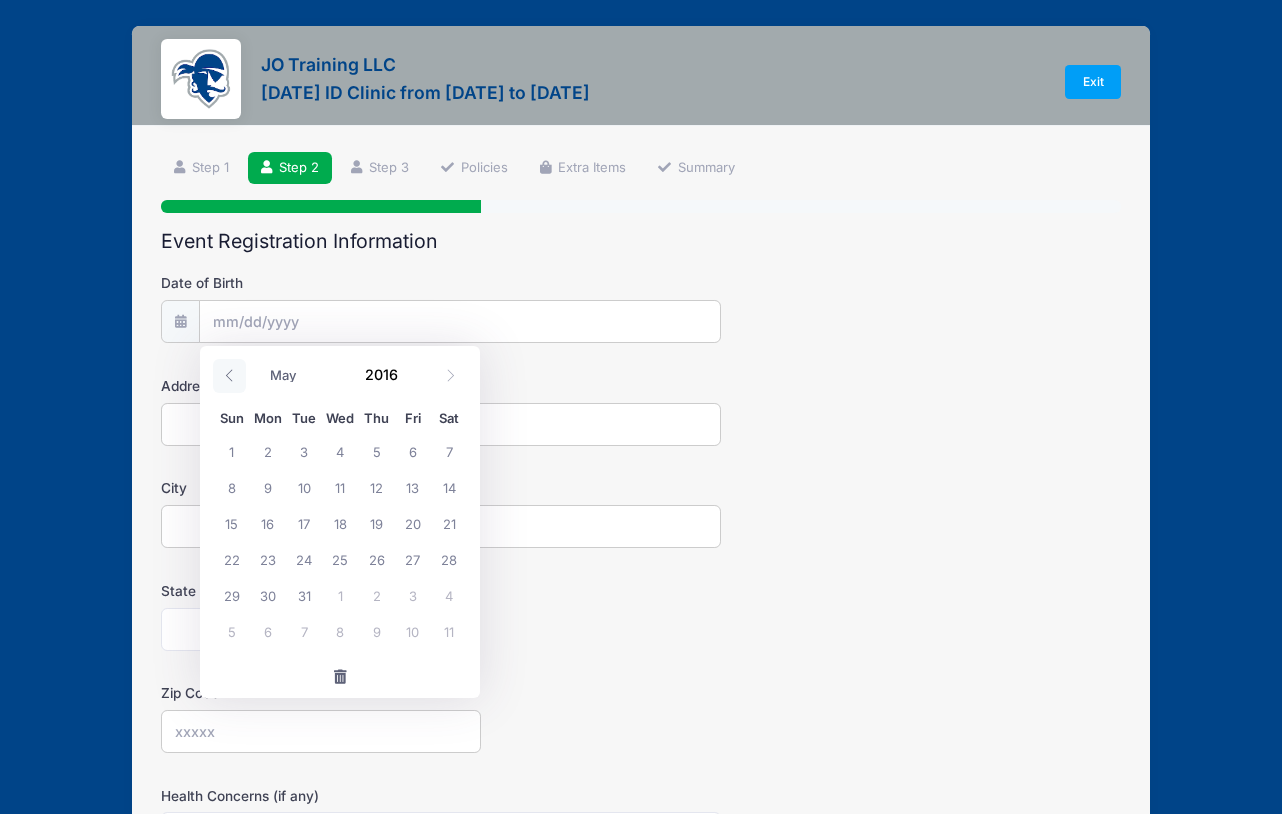 click 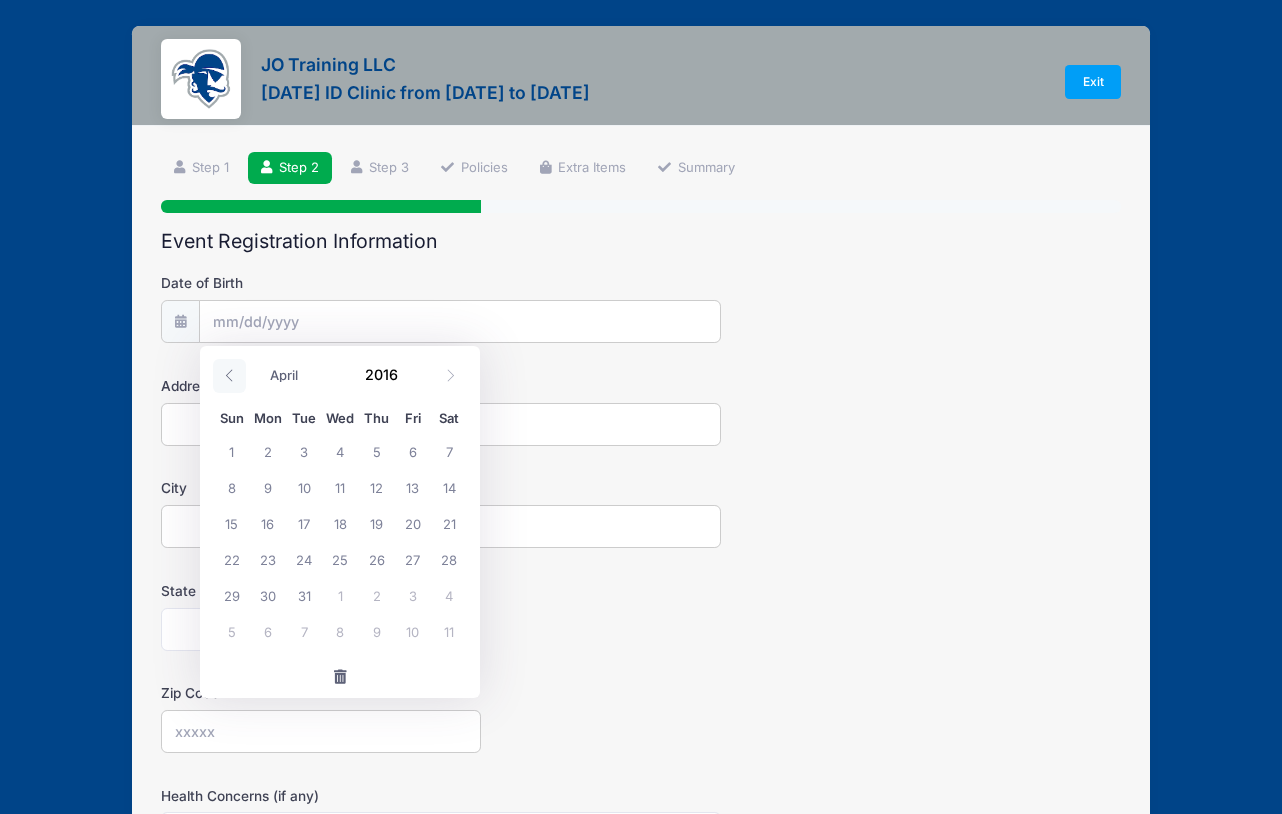 click 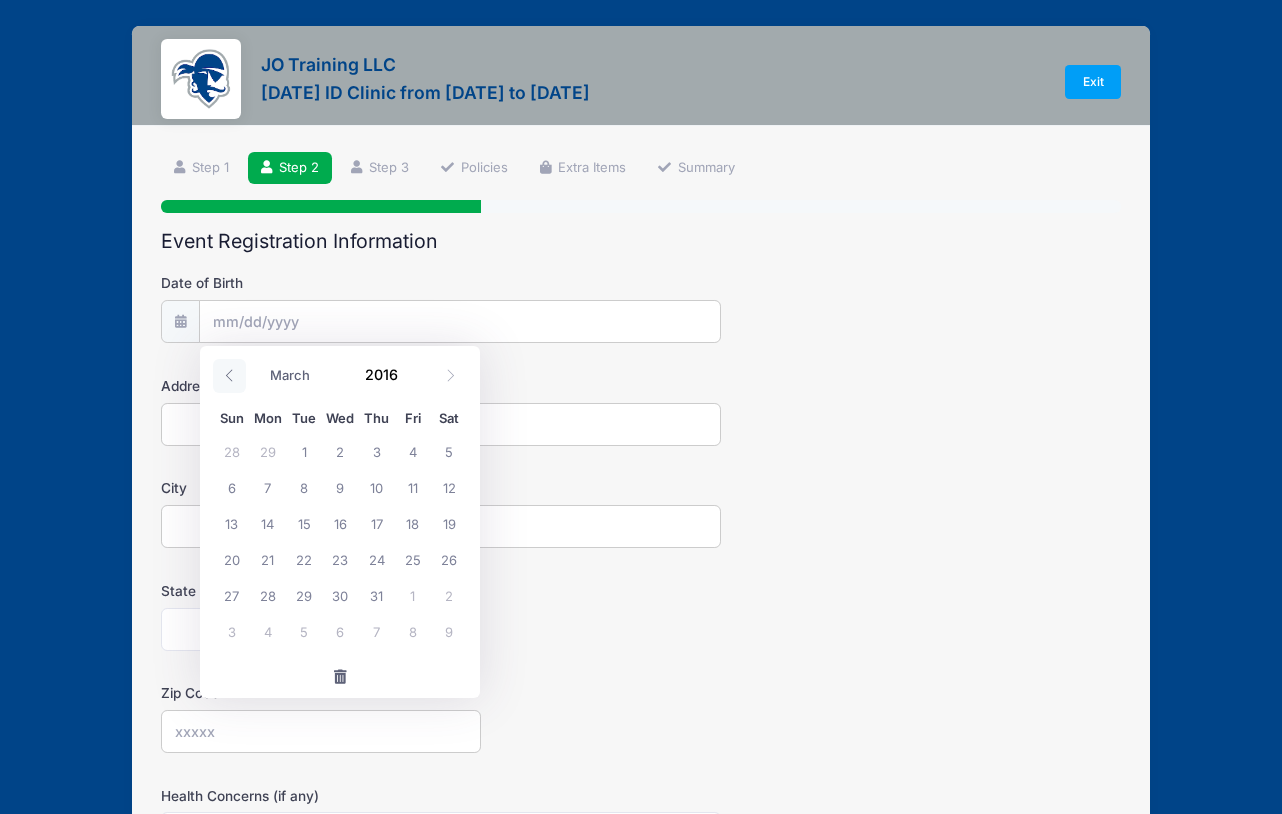 click 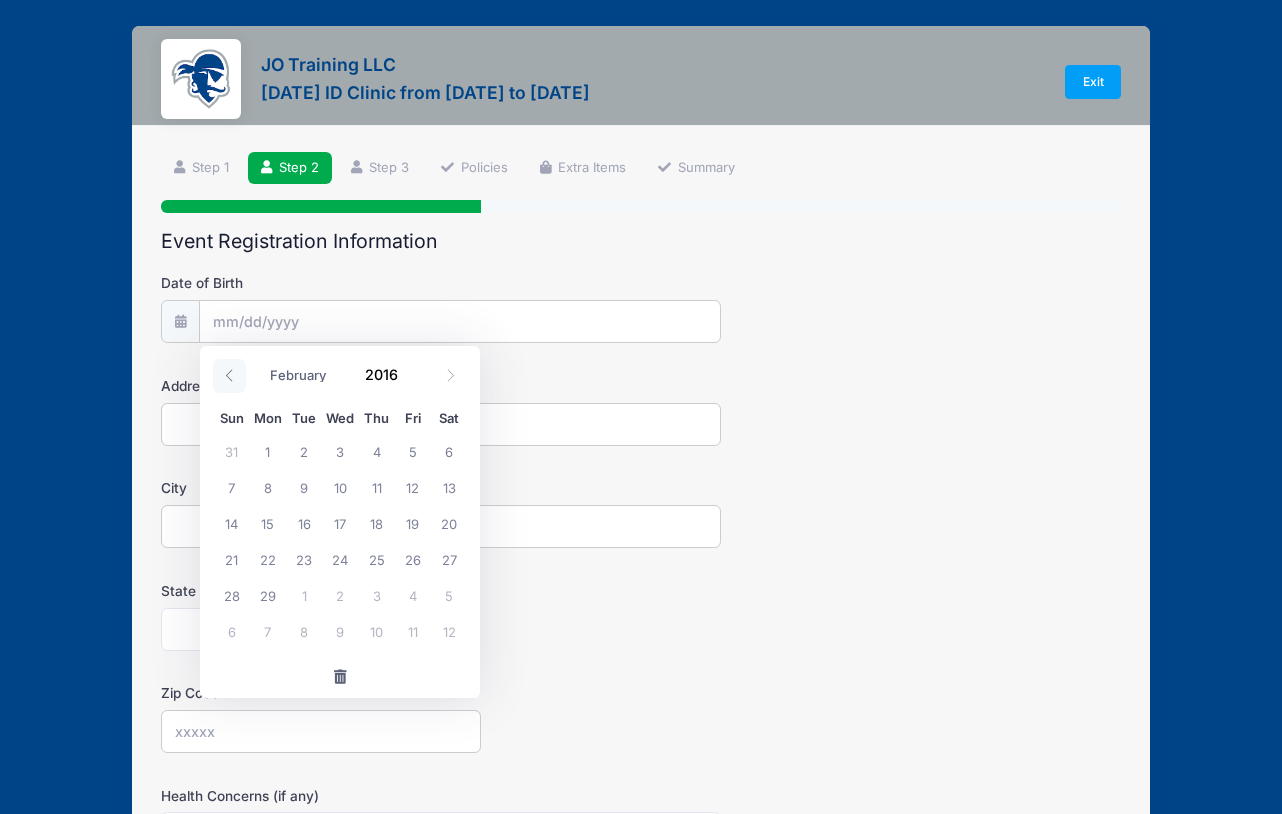 click 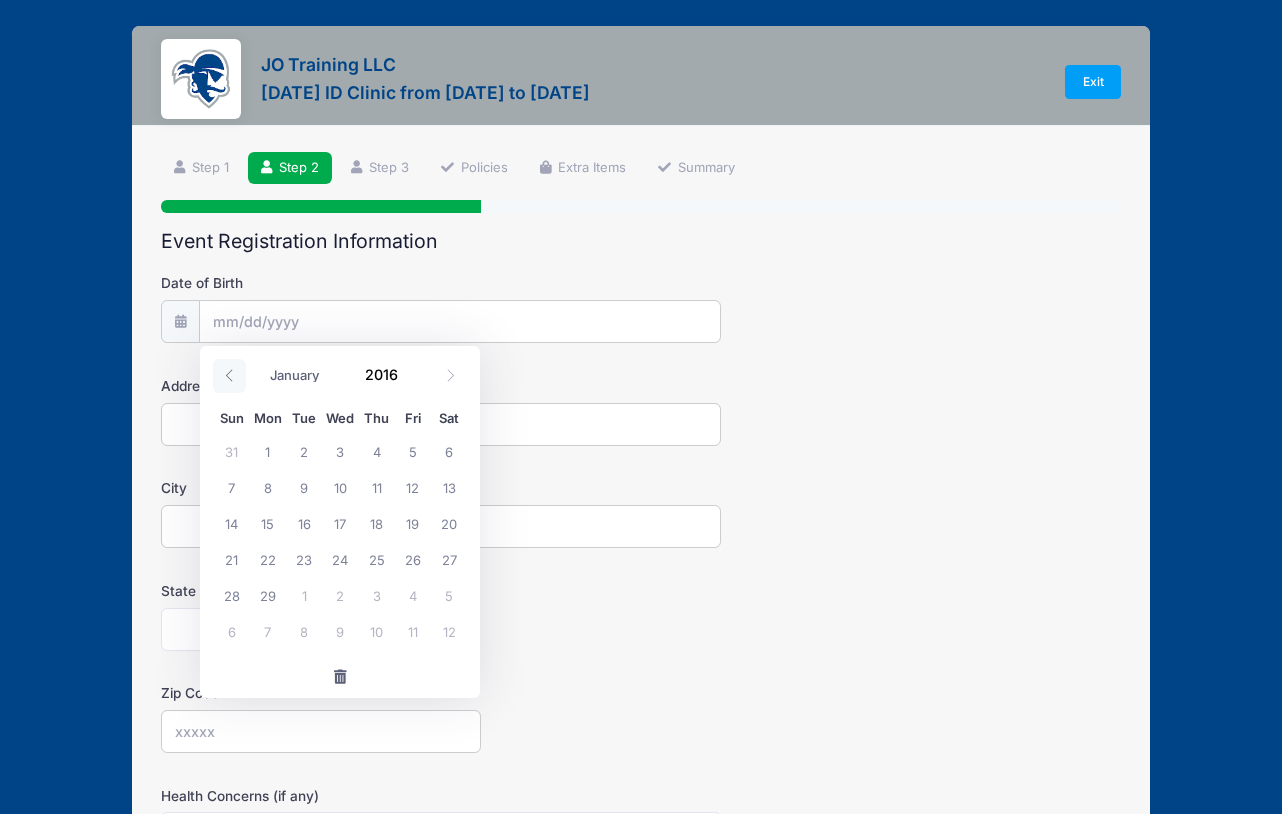 click 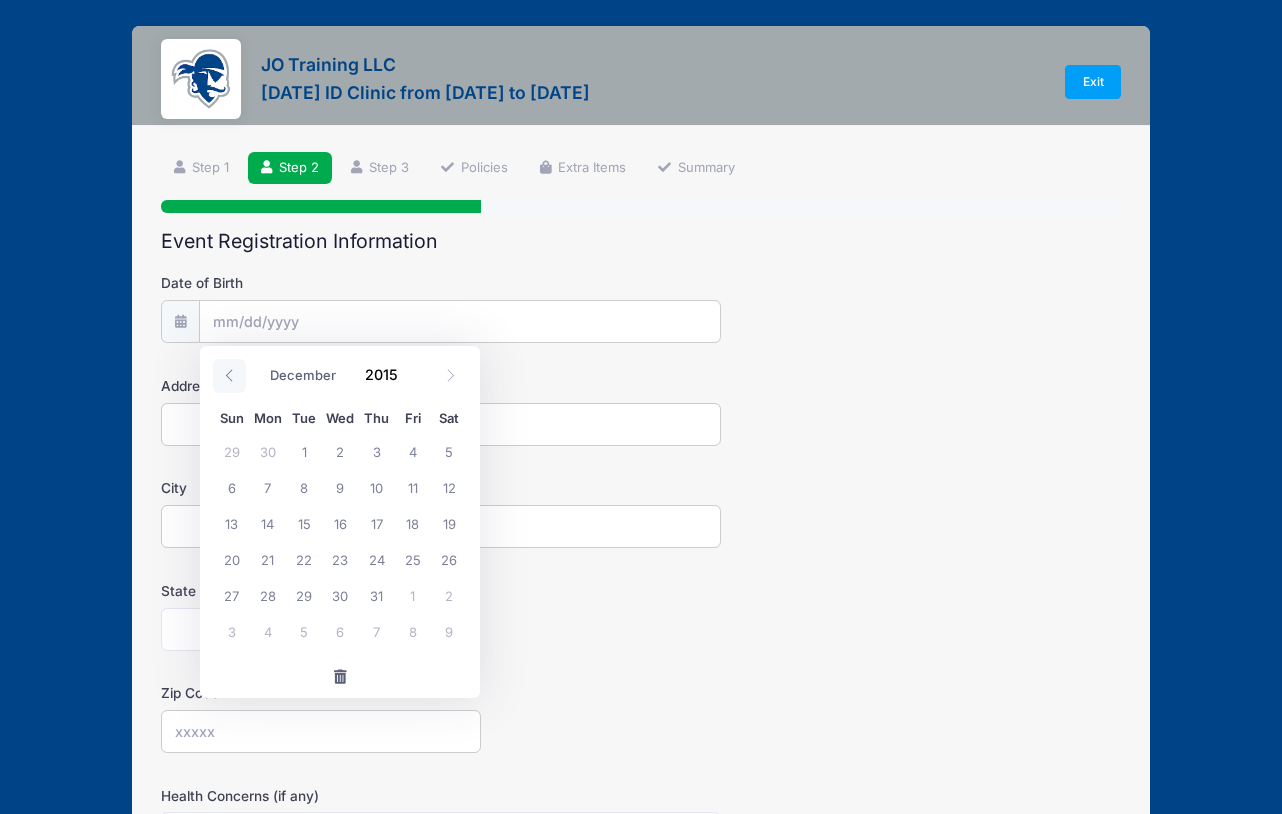 click 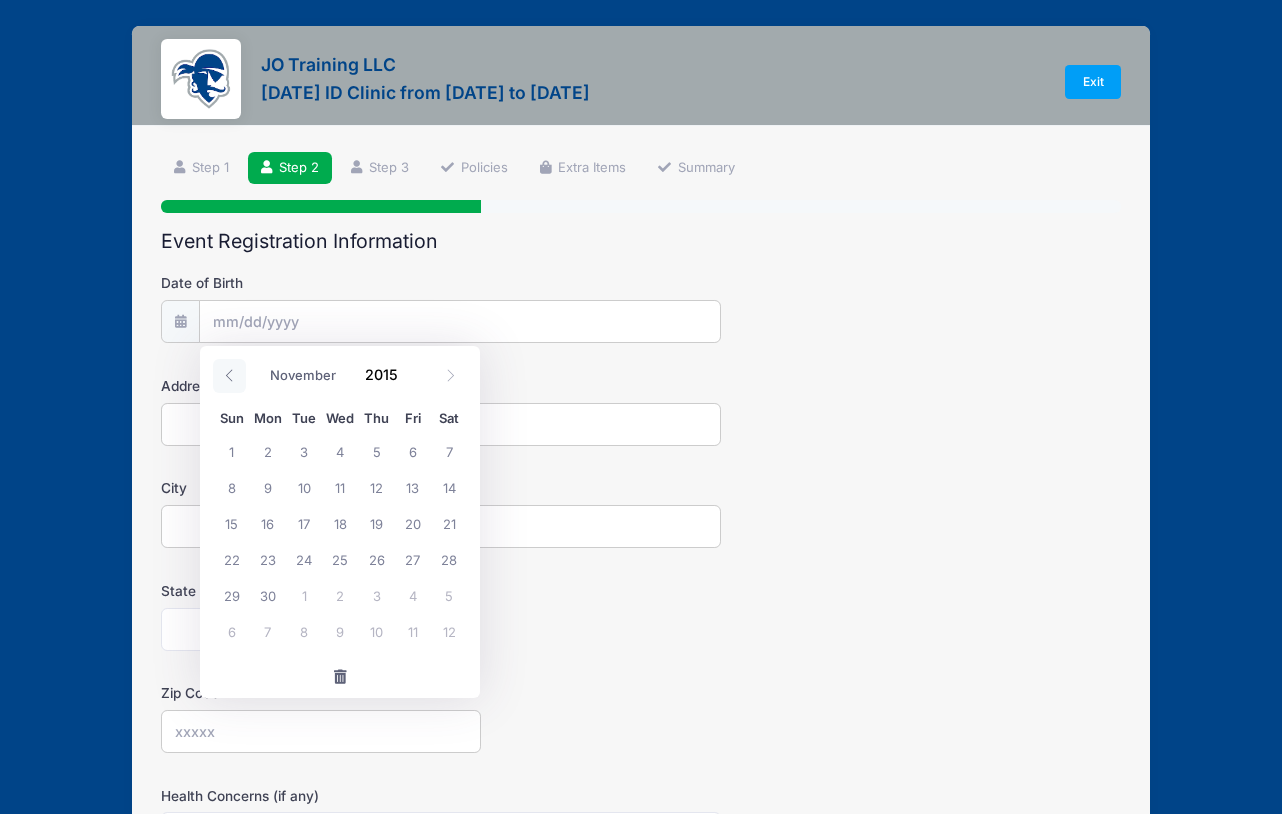 click 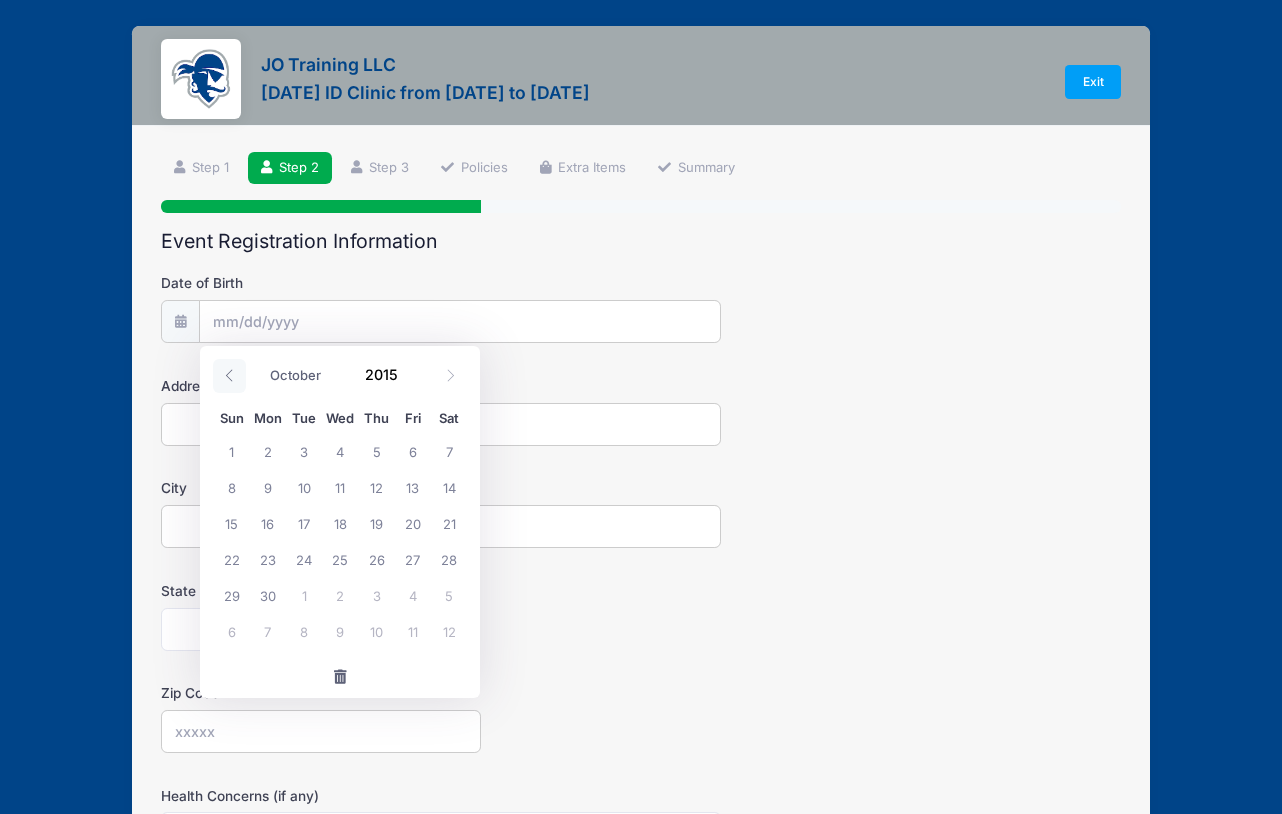 click 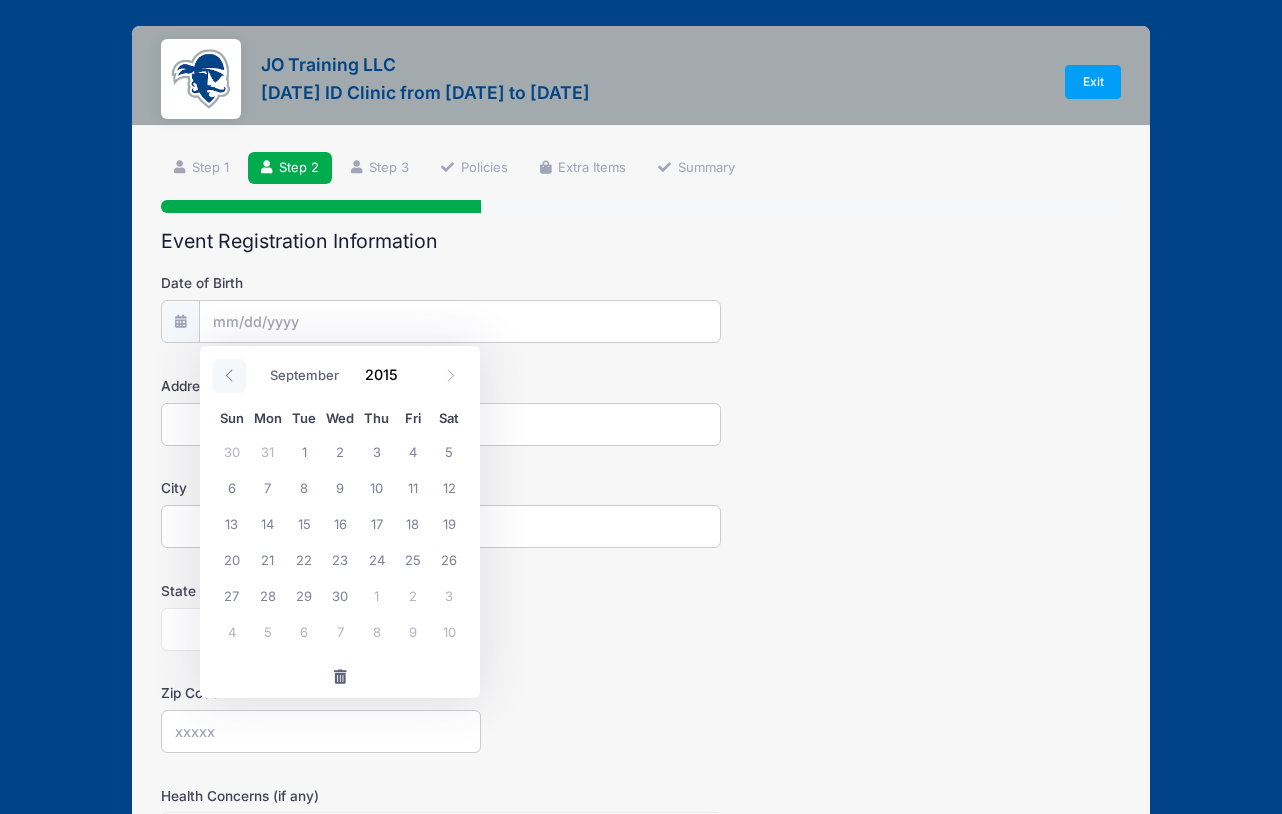 click 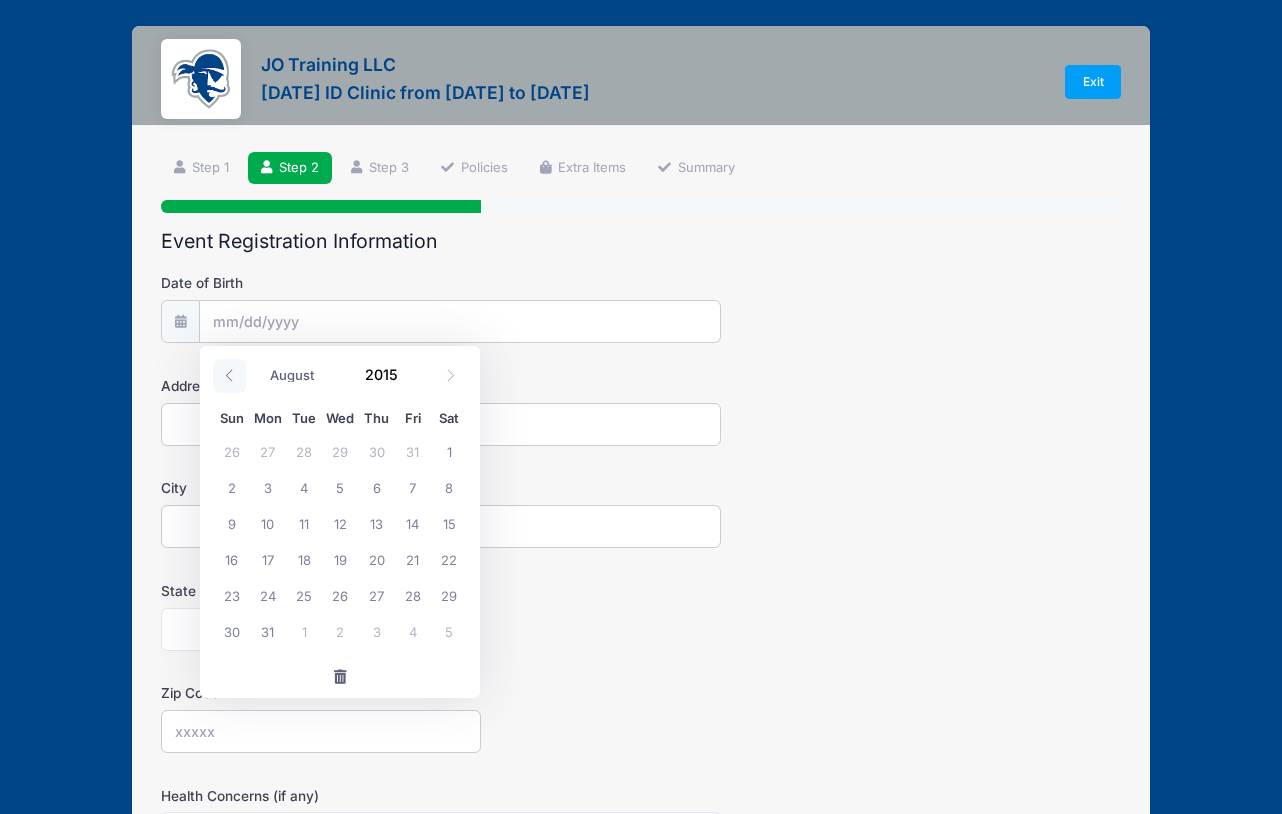 click 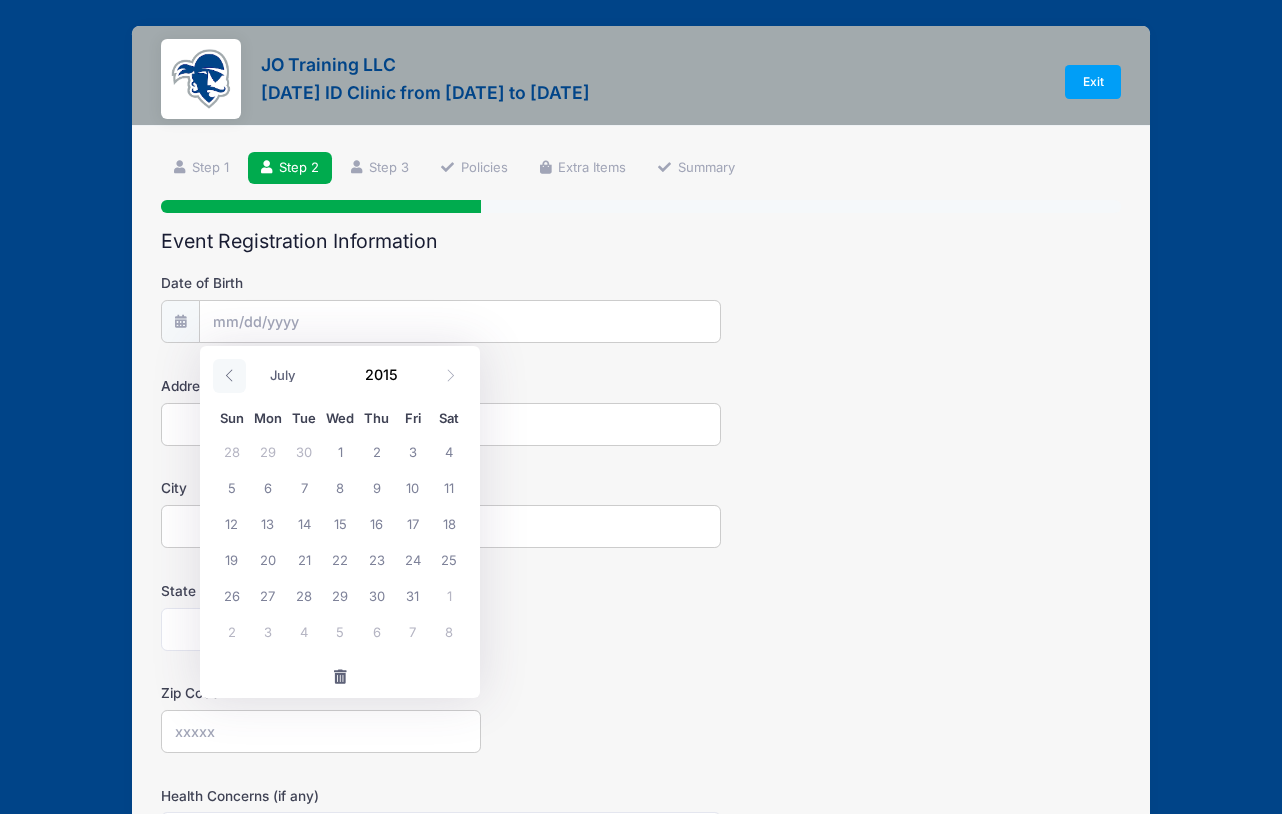 click 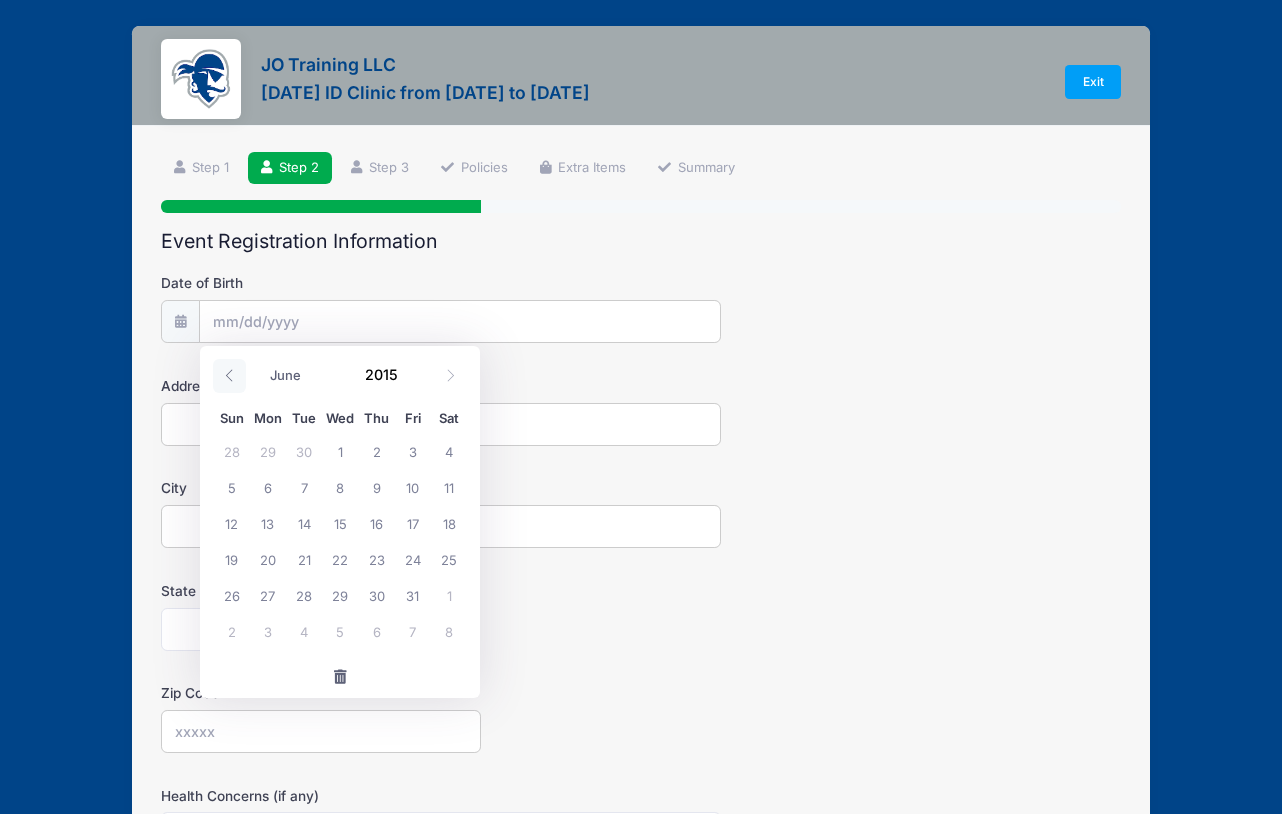 click 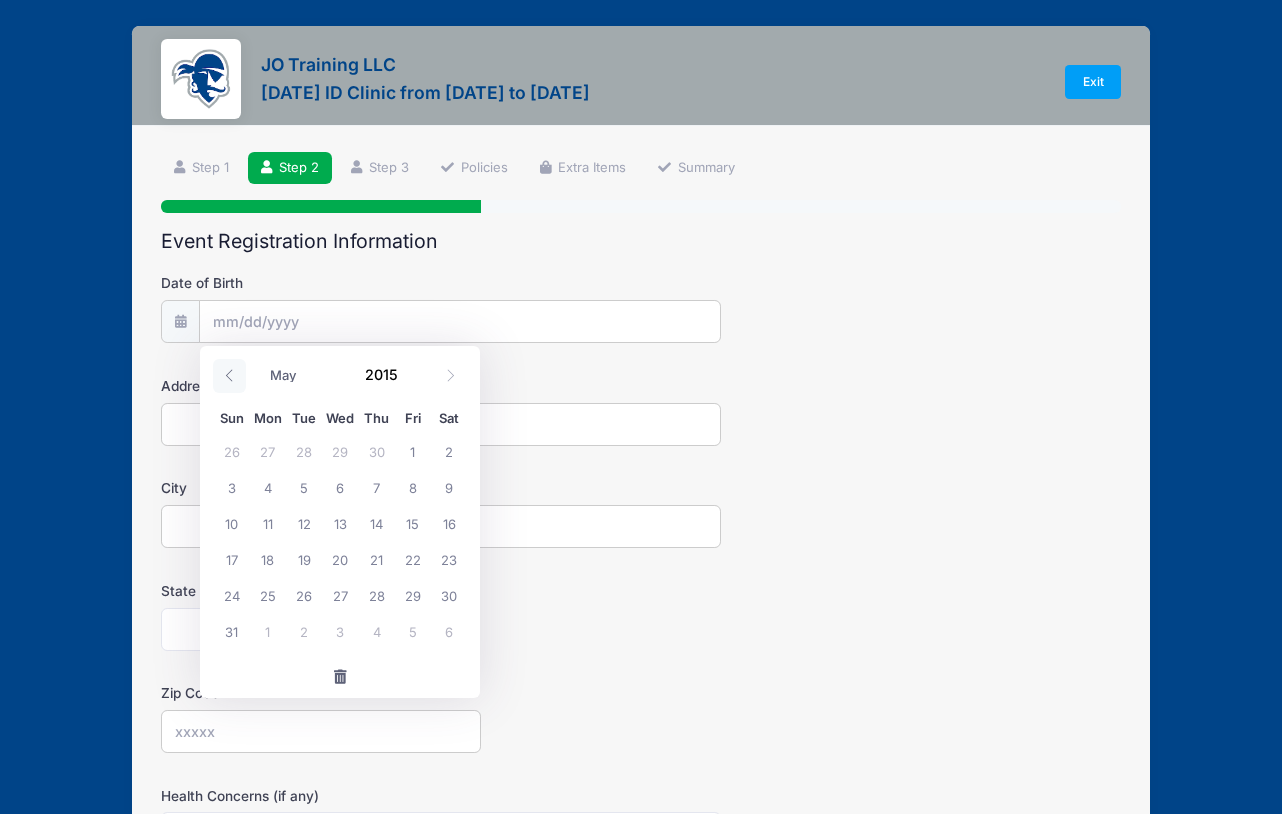 click 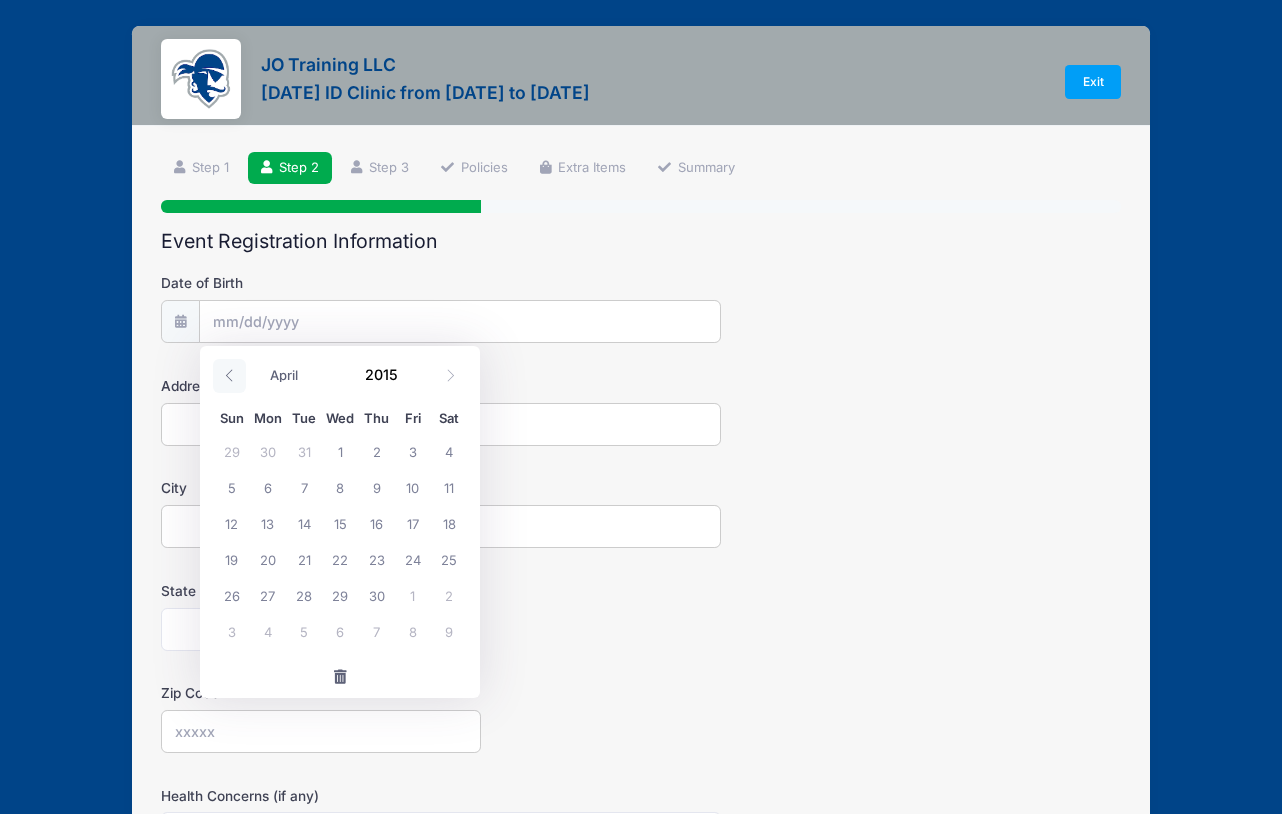 click 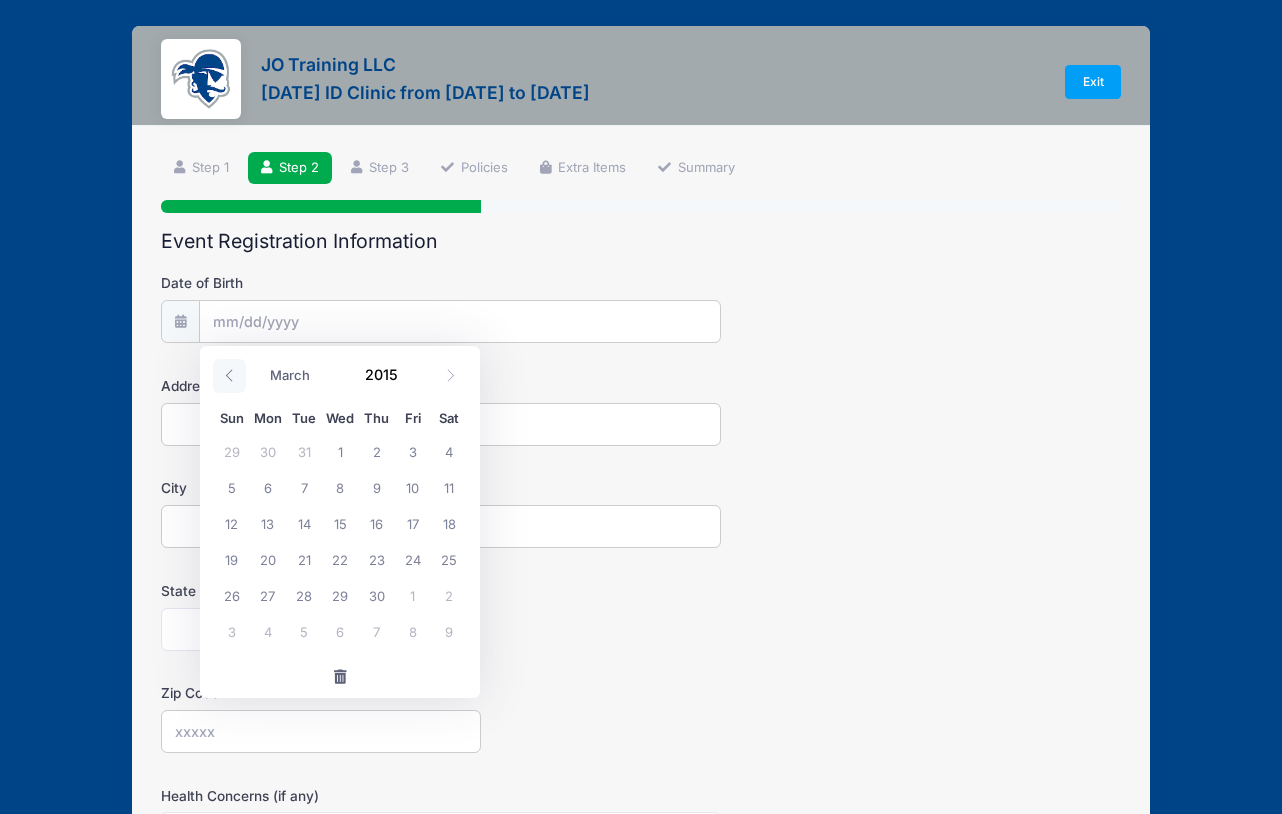 click 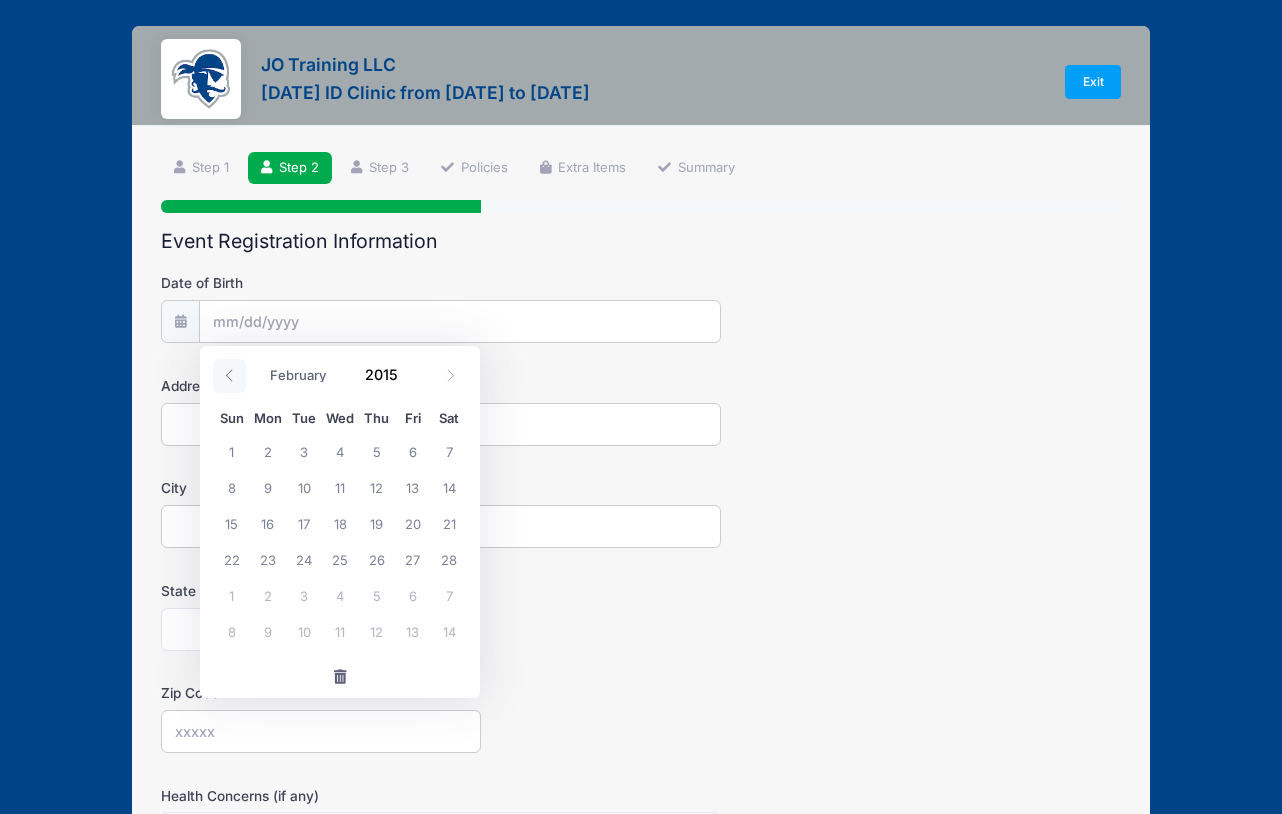 click 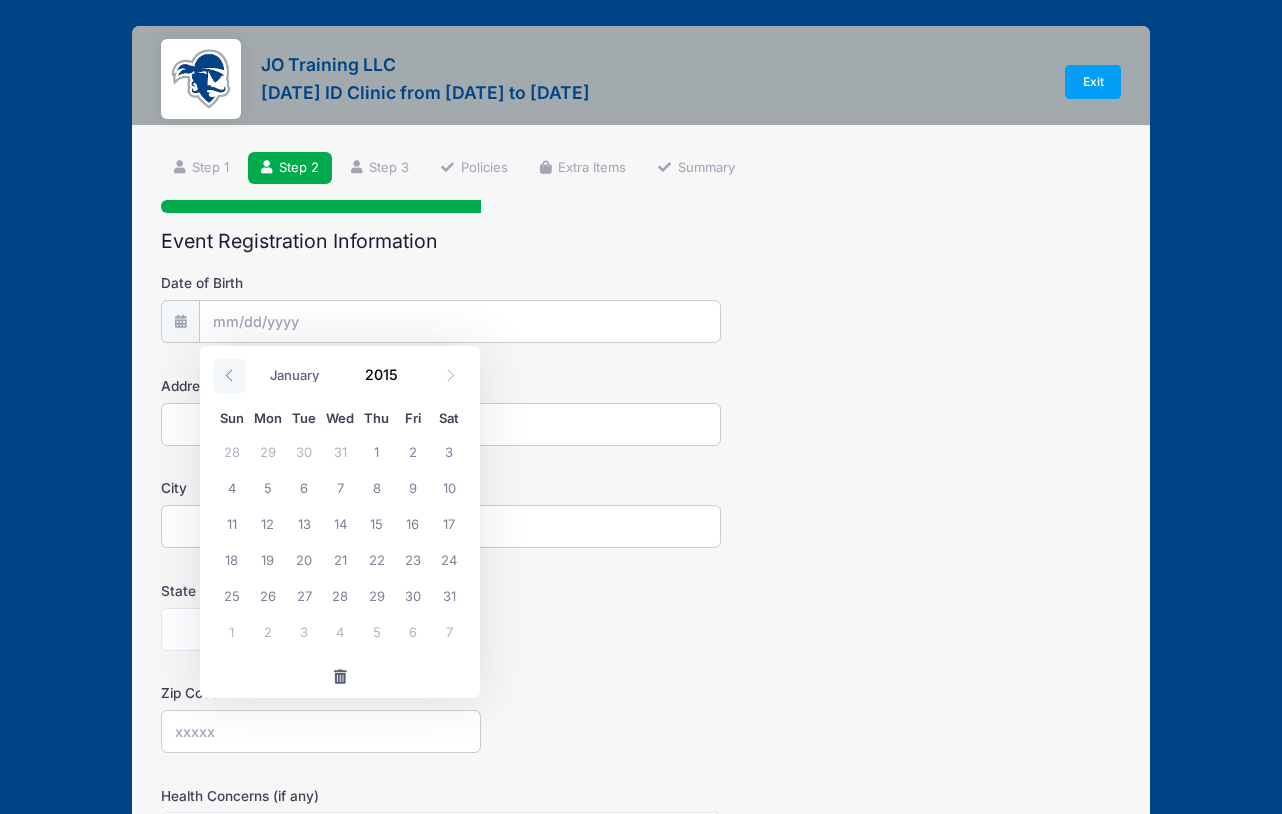 click 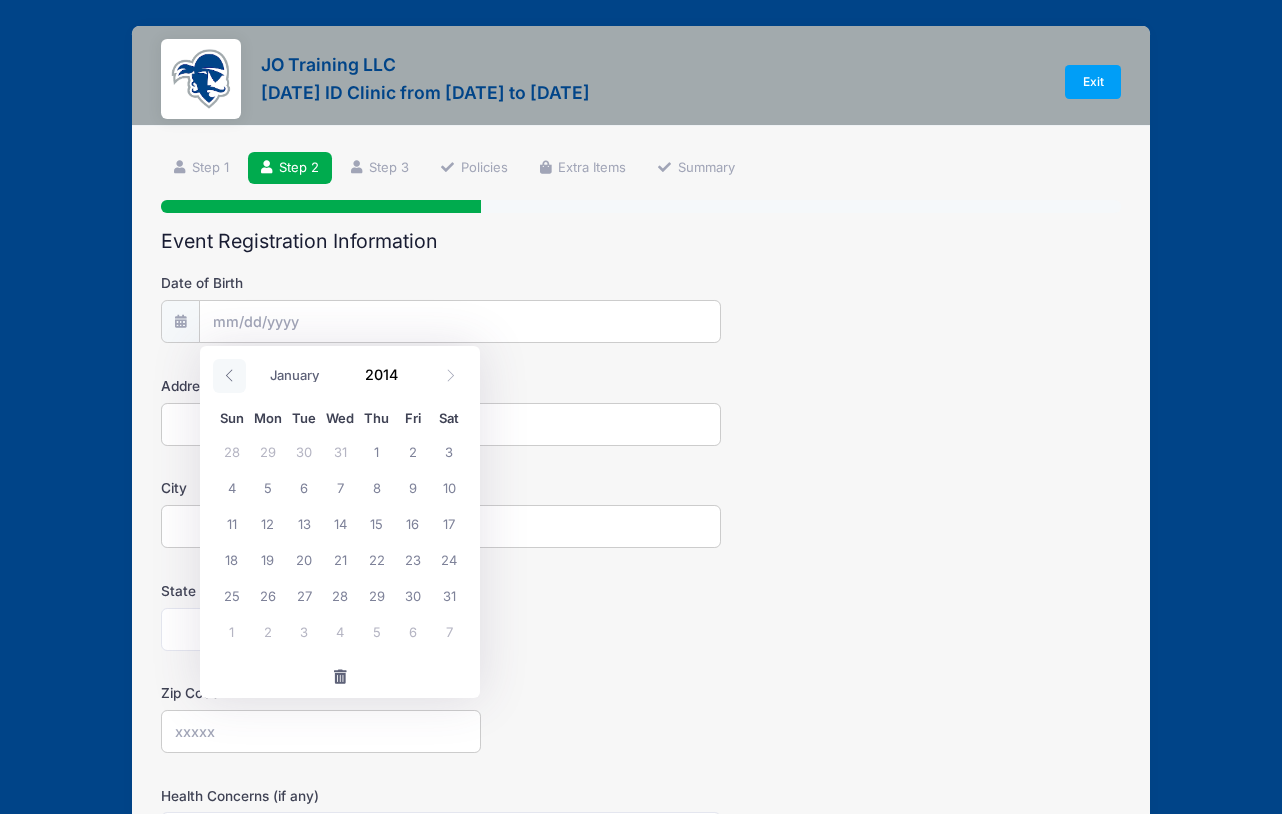click 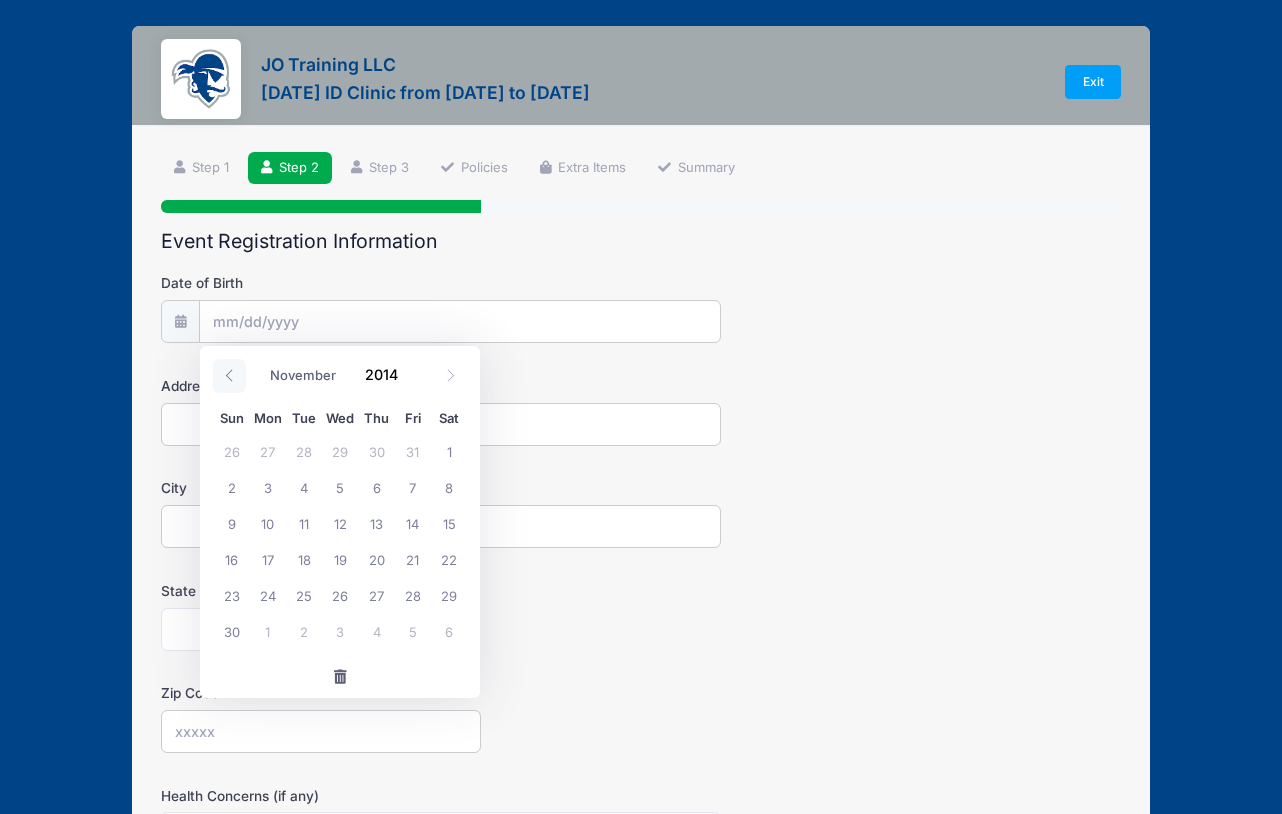 click 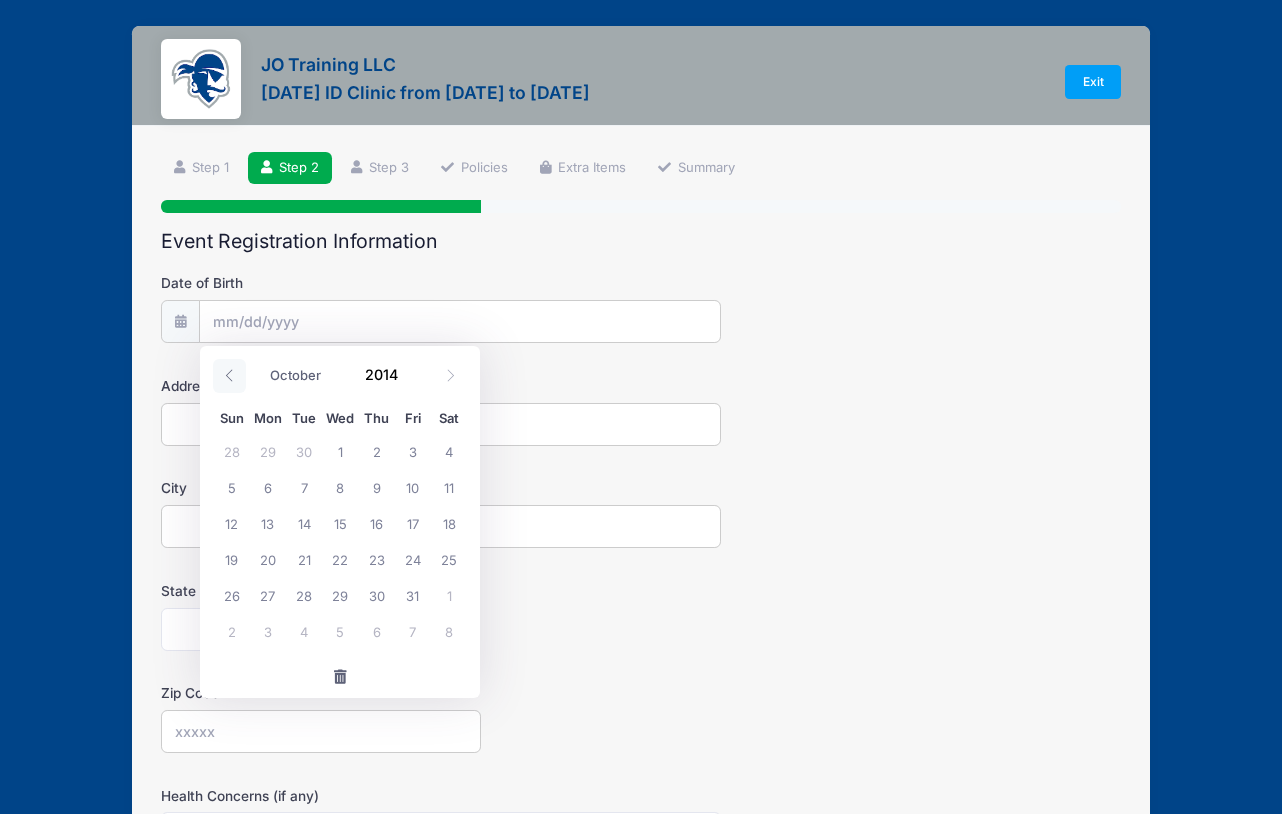 click 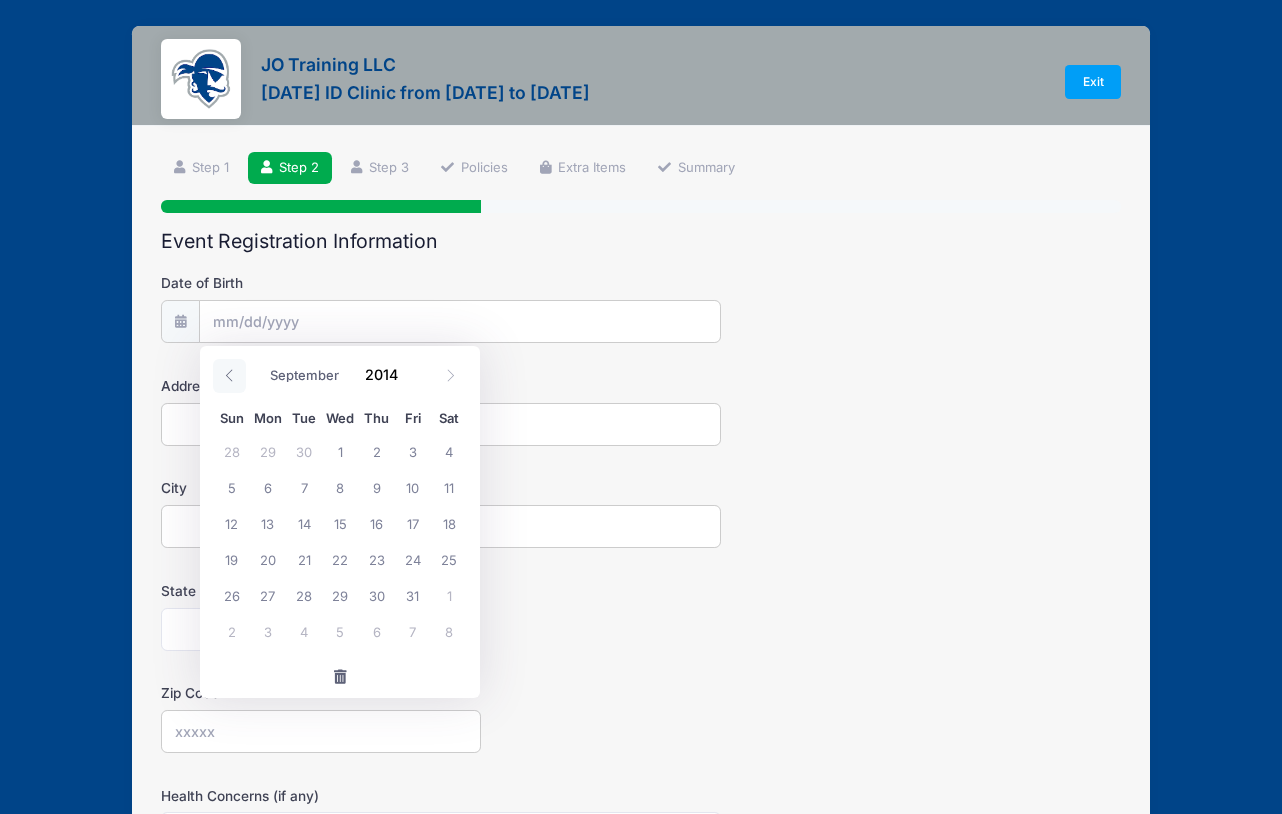 click 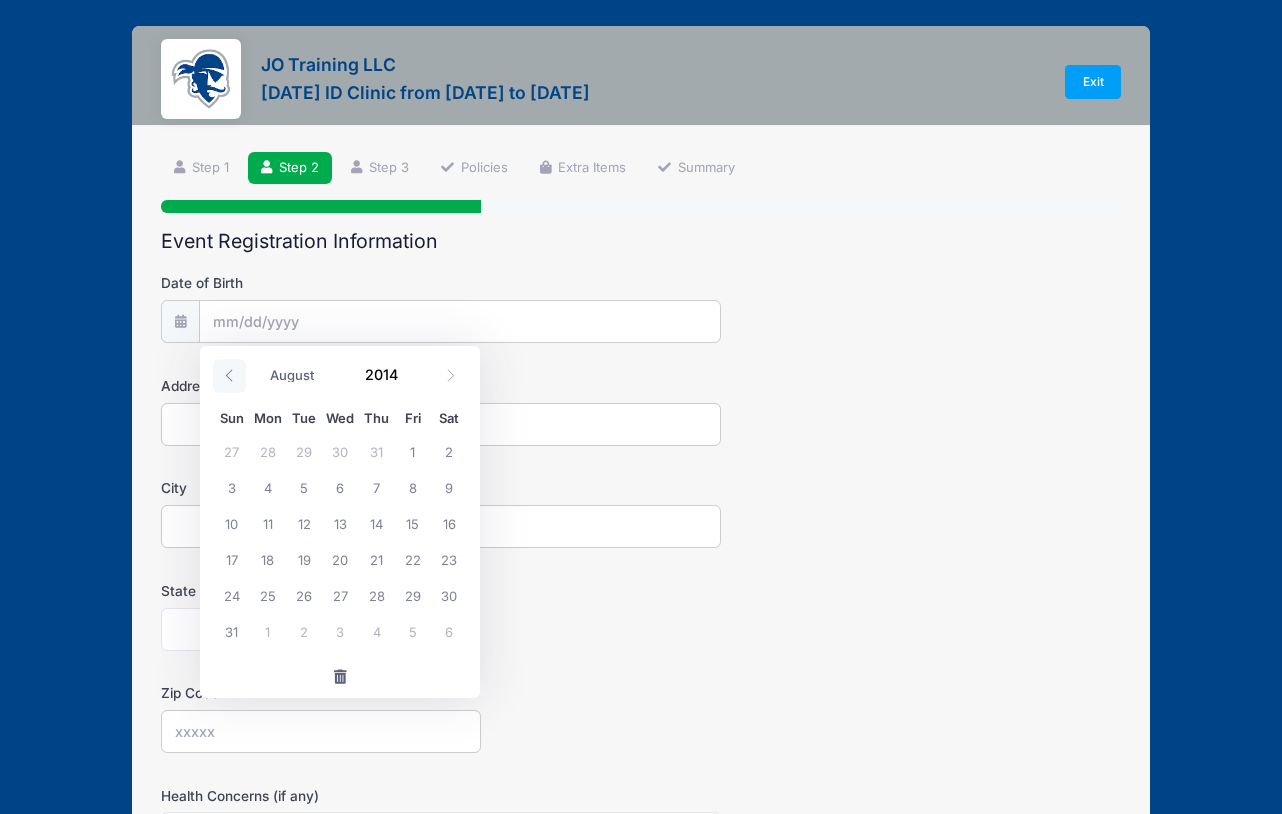 click 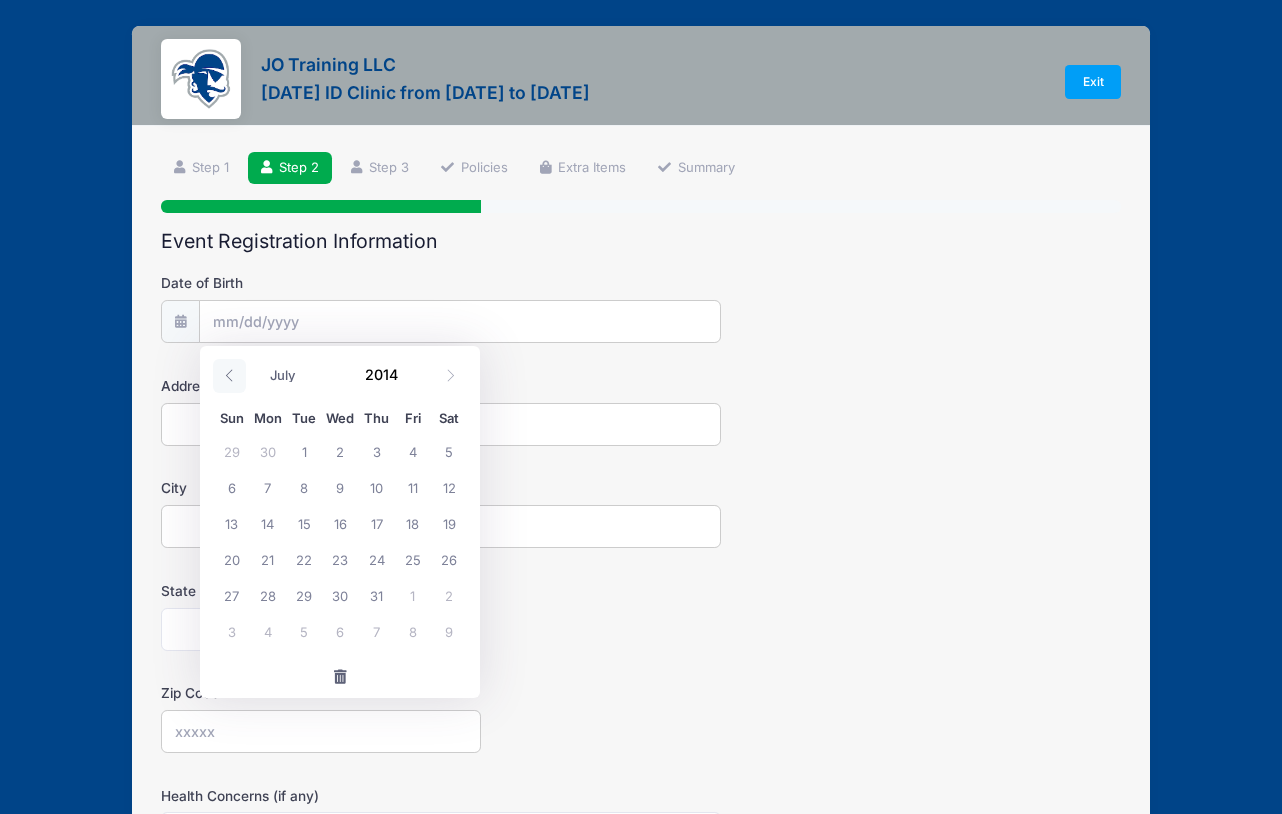 click 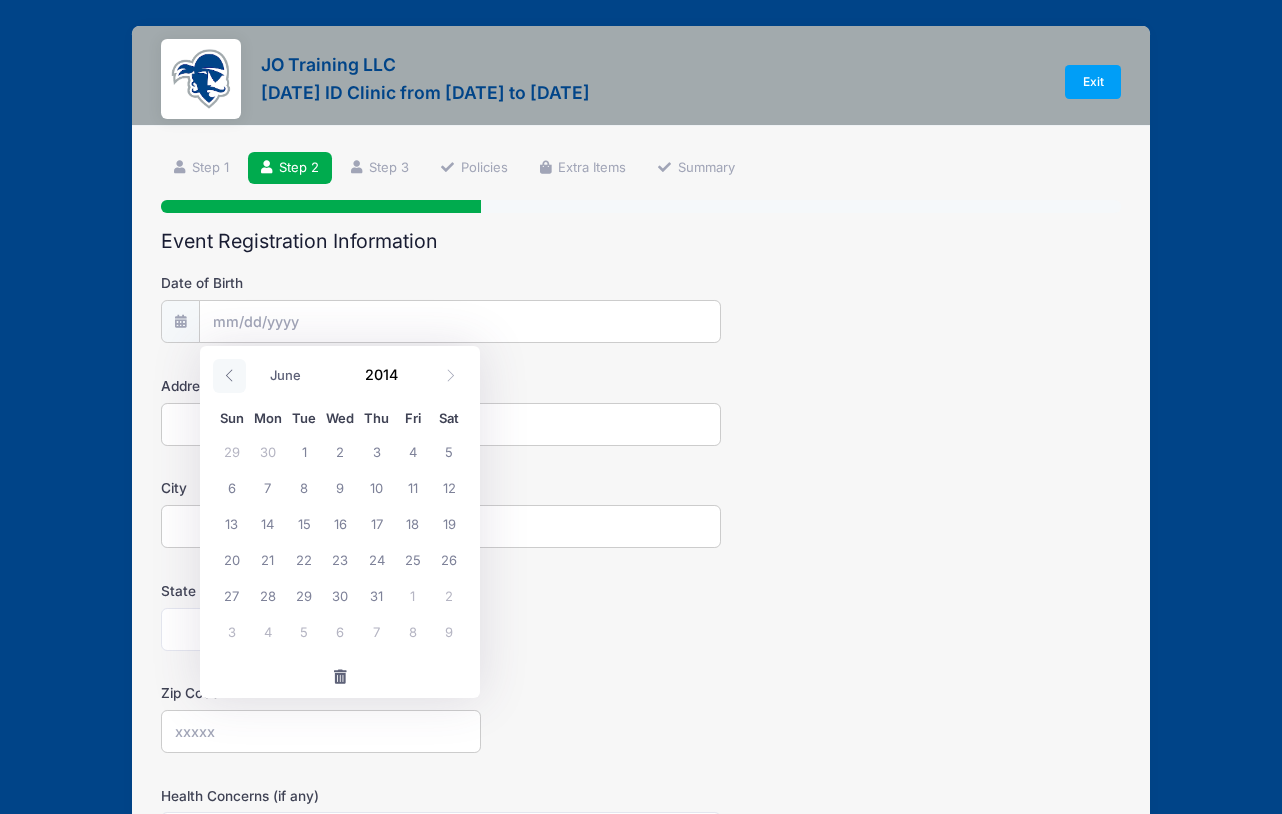 click 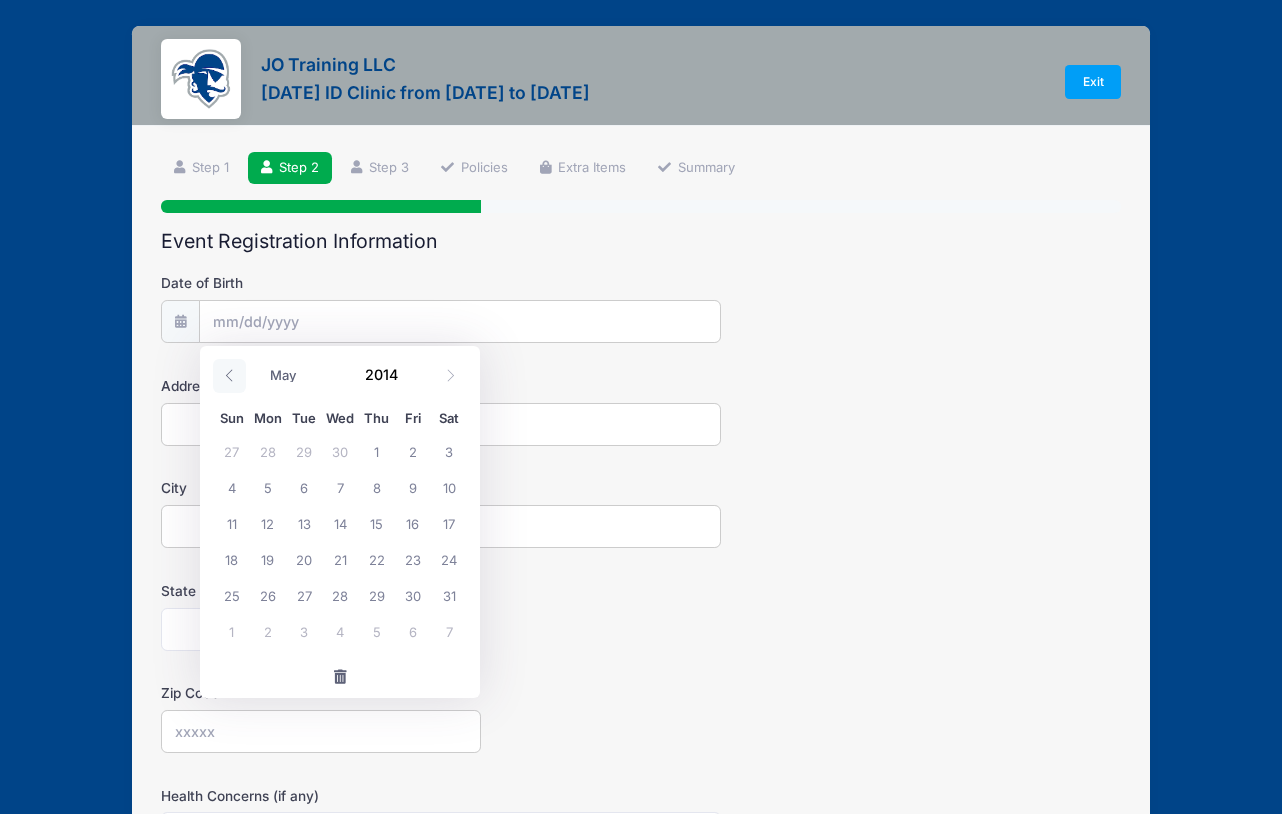 click 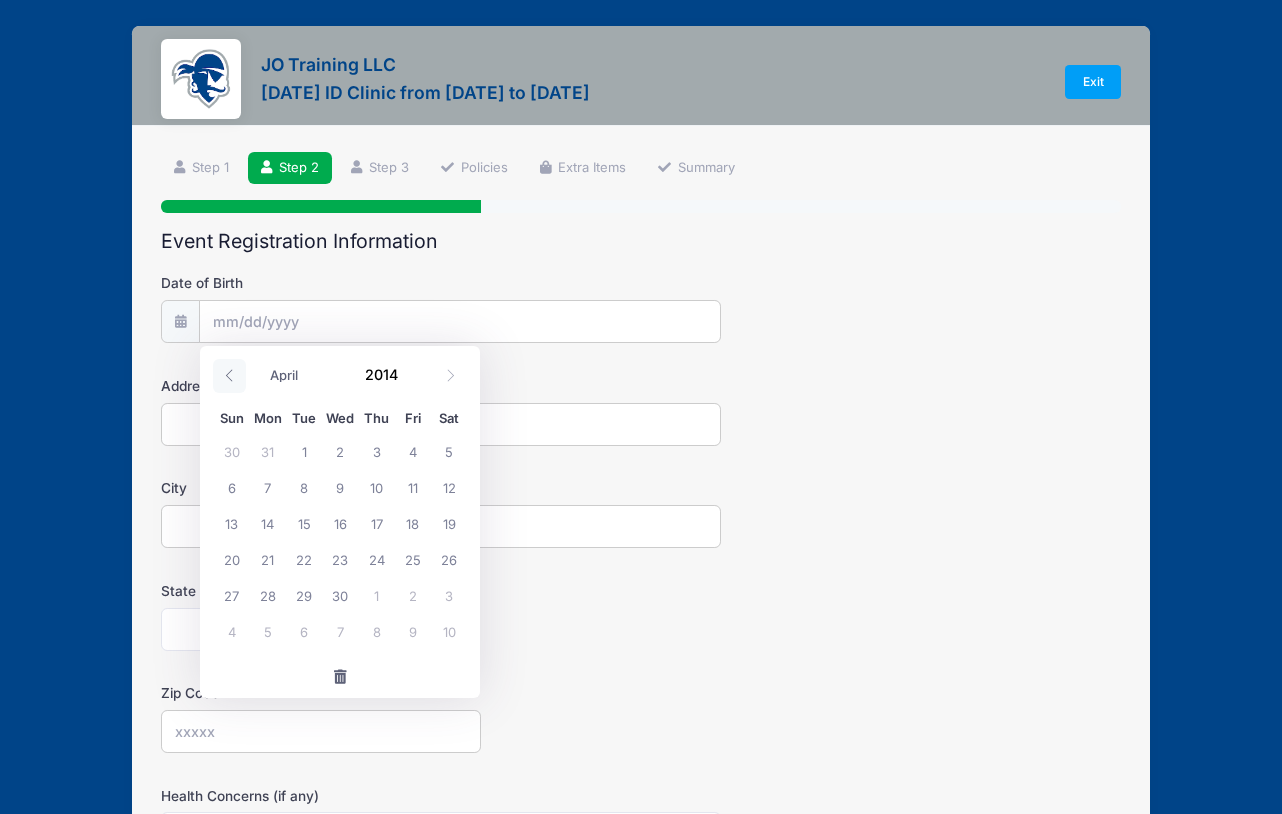 click 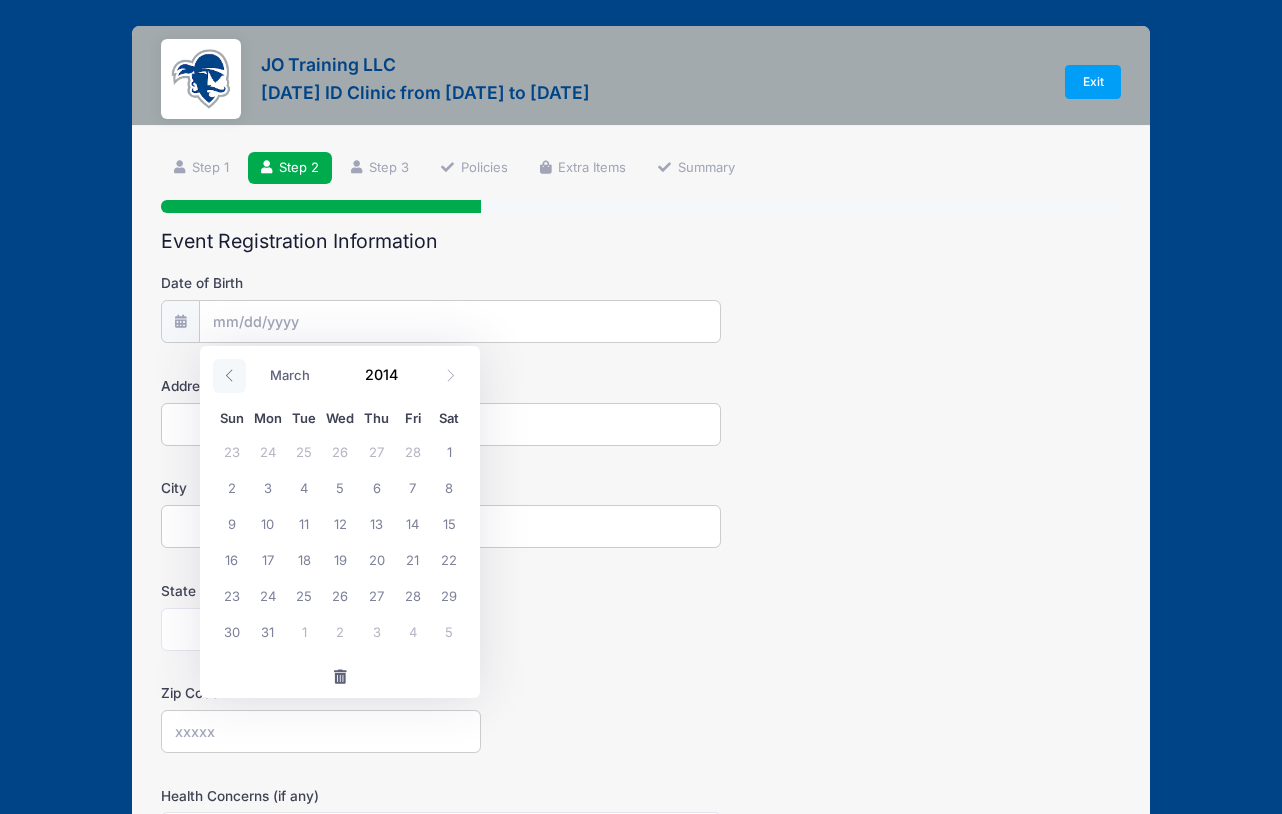 click 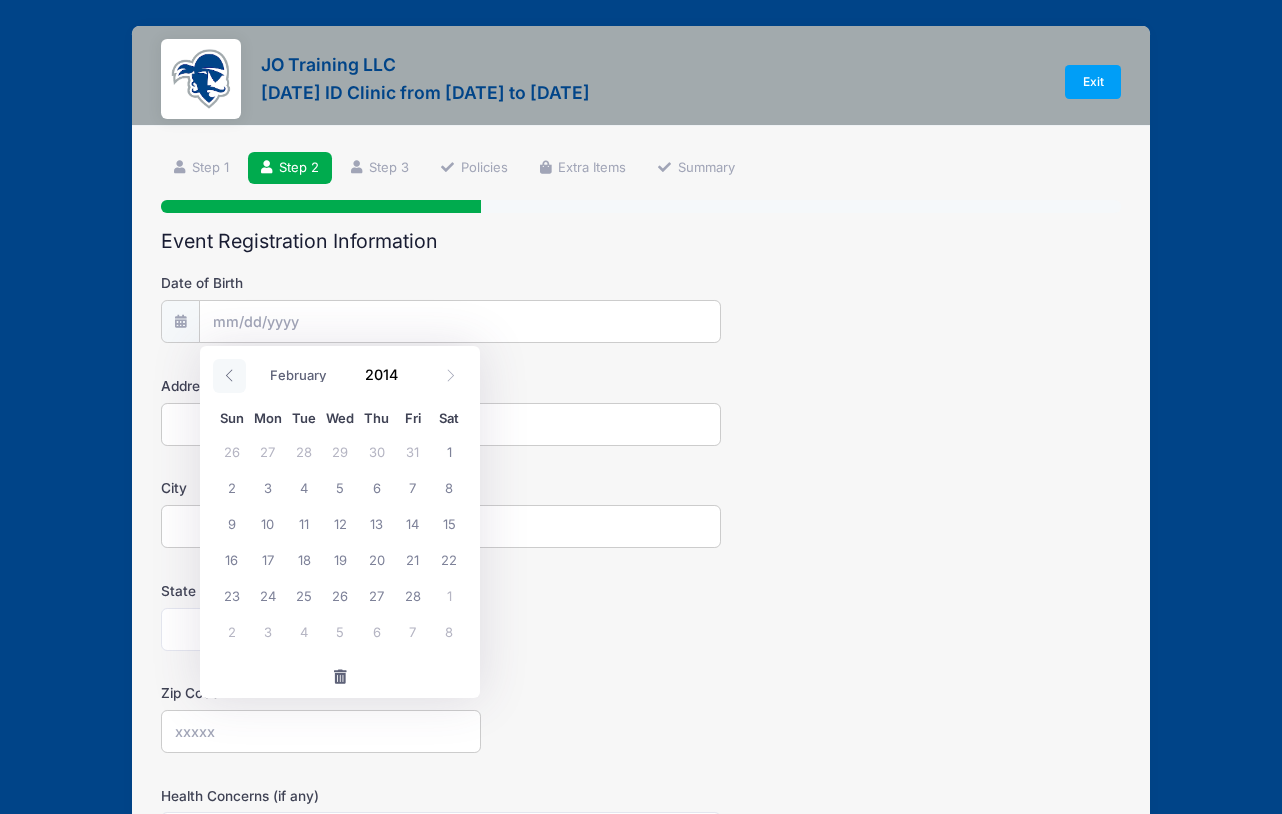 click 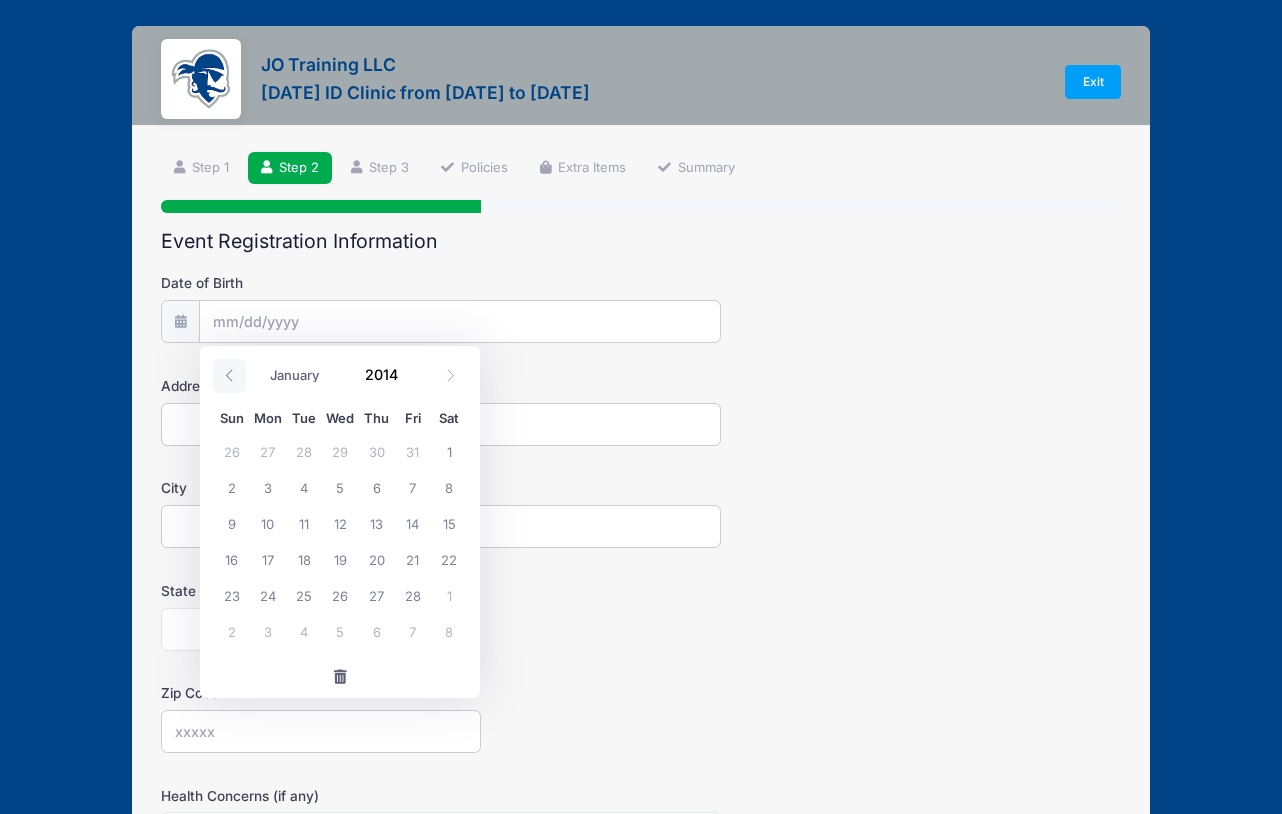 click 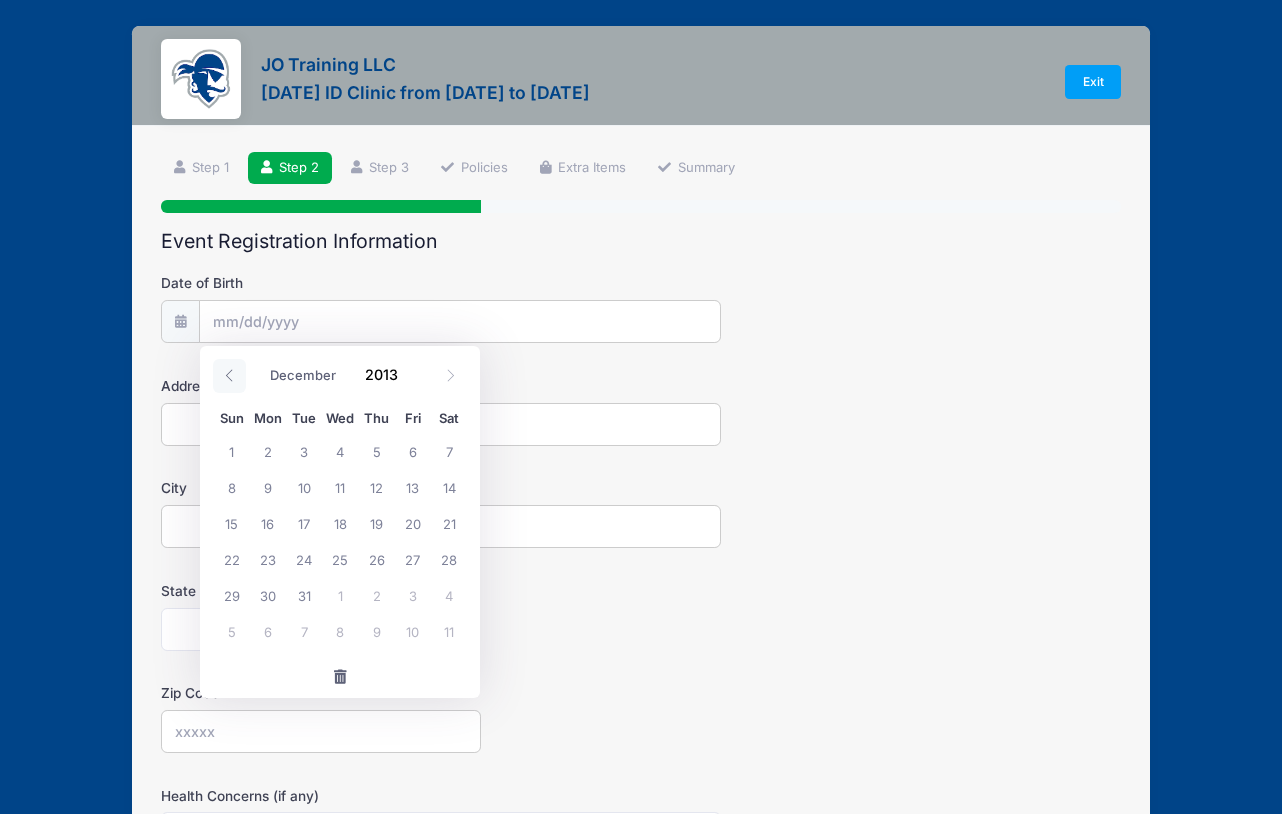 click 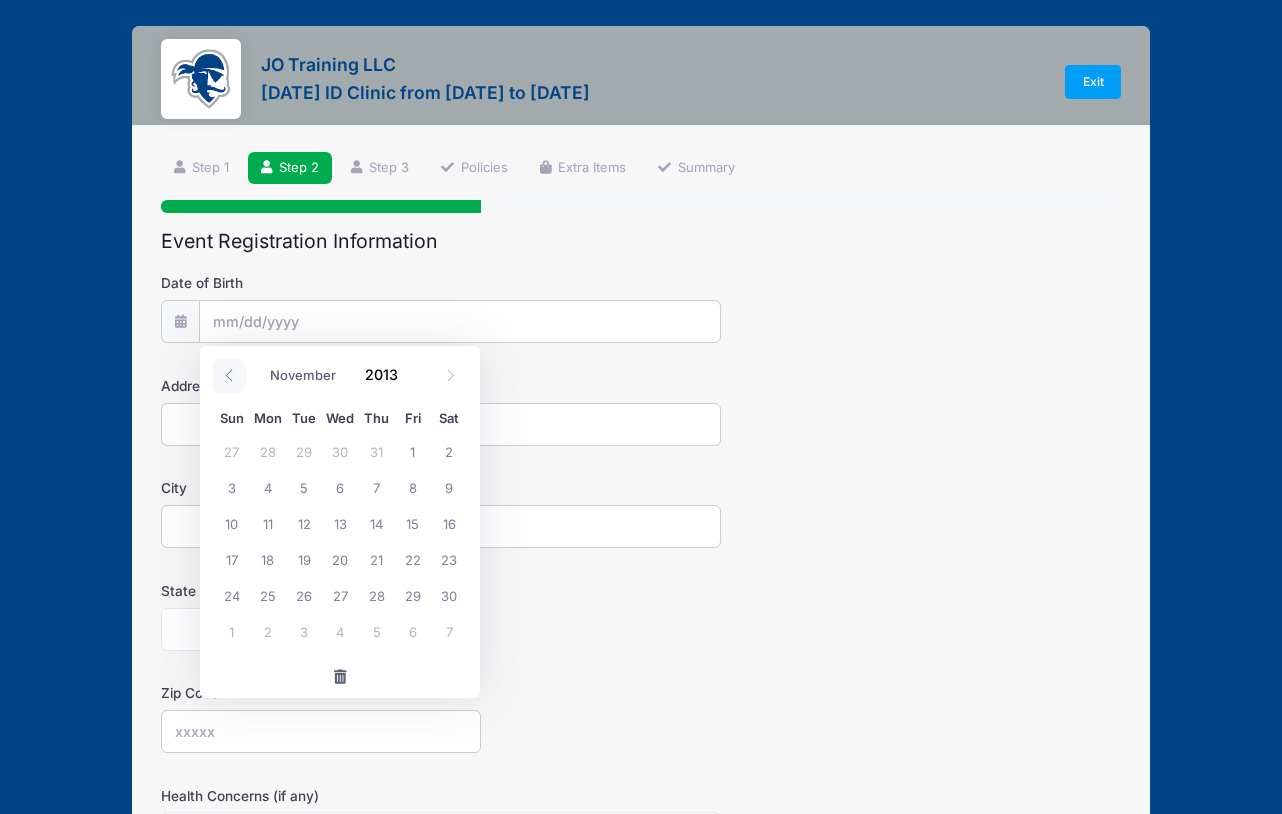 click 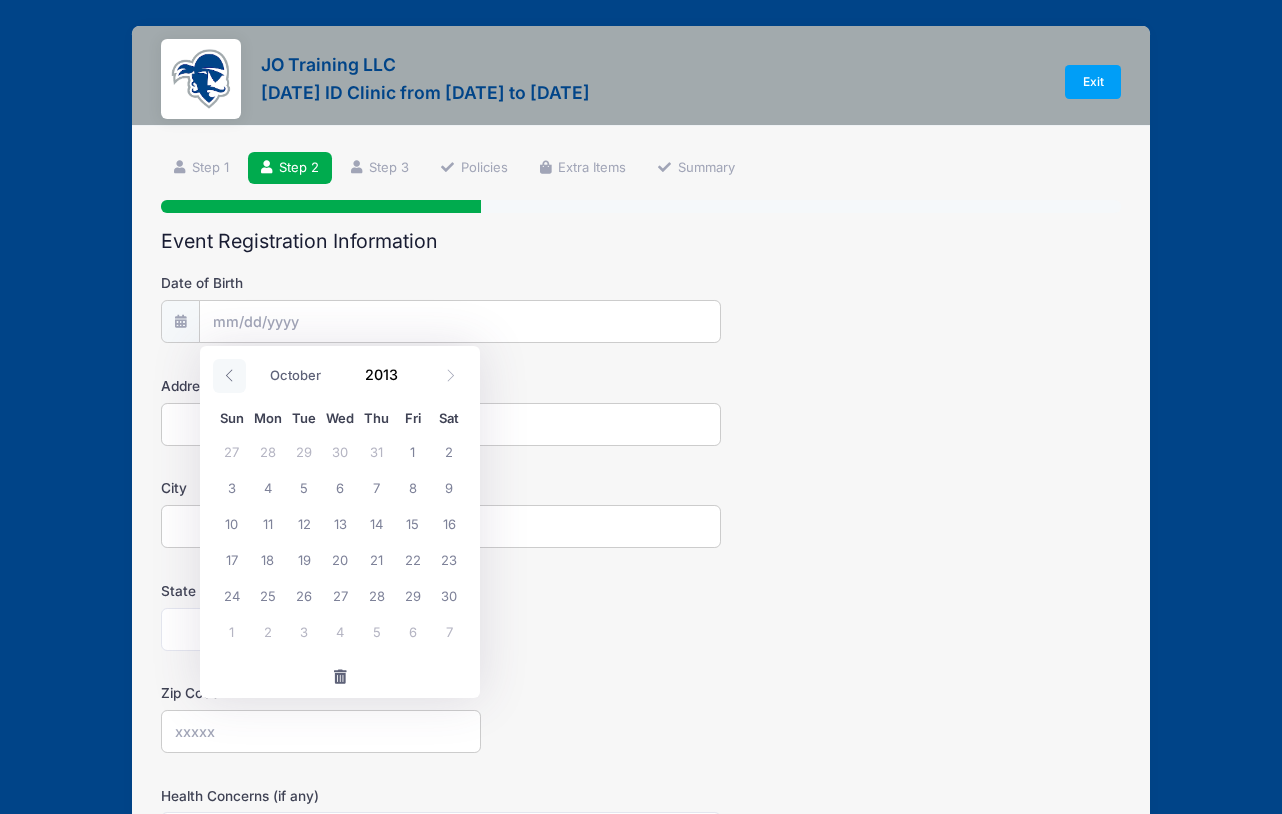 click 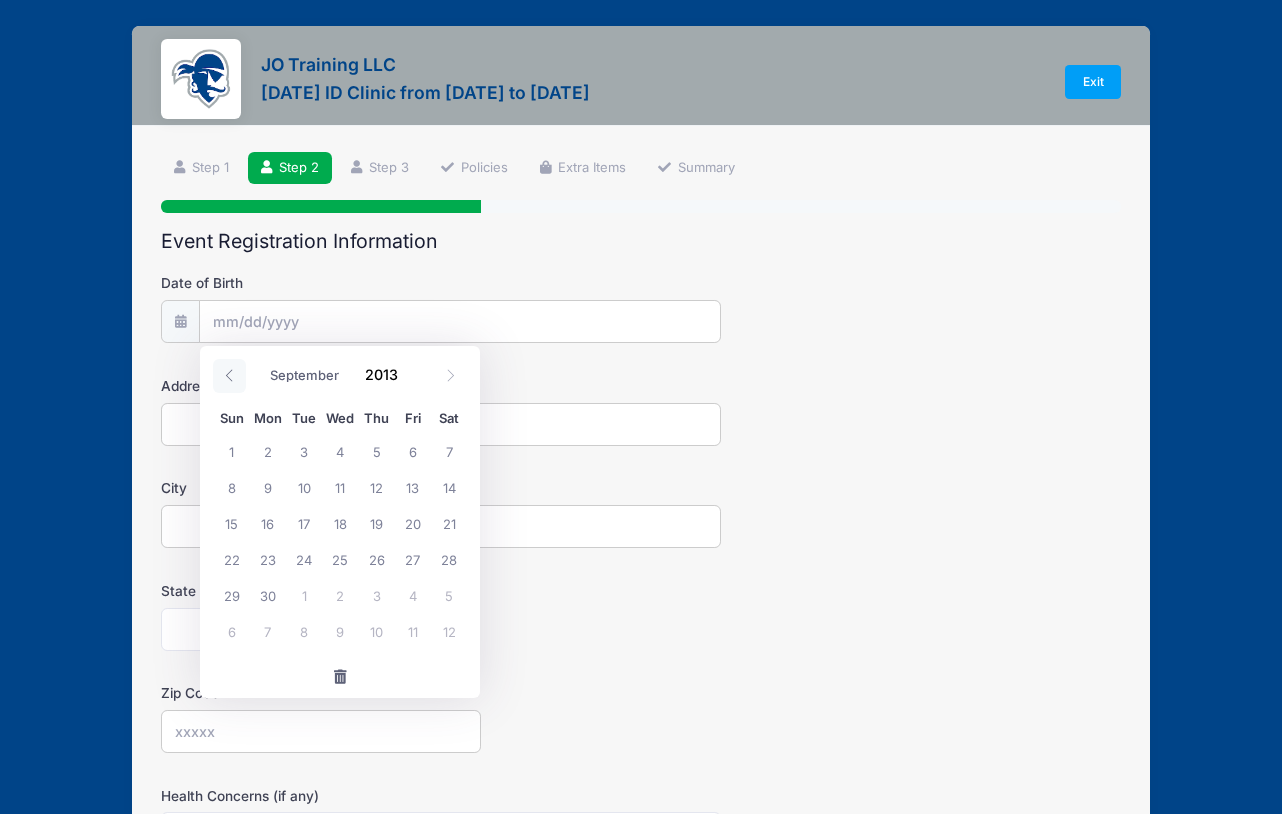 click 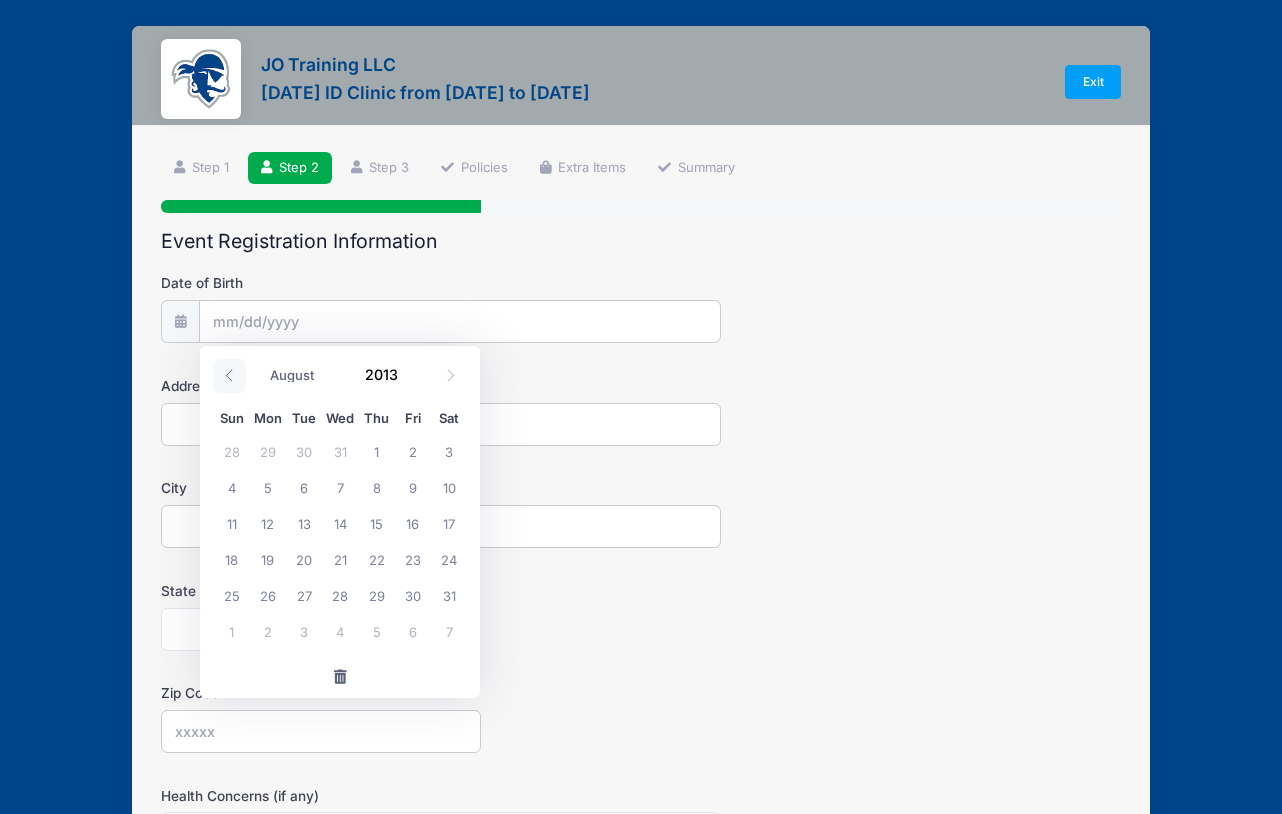 click 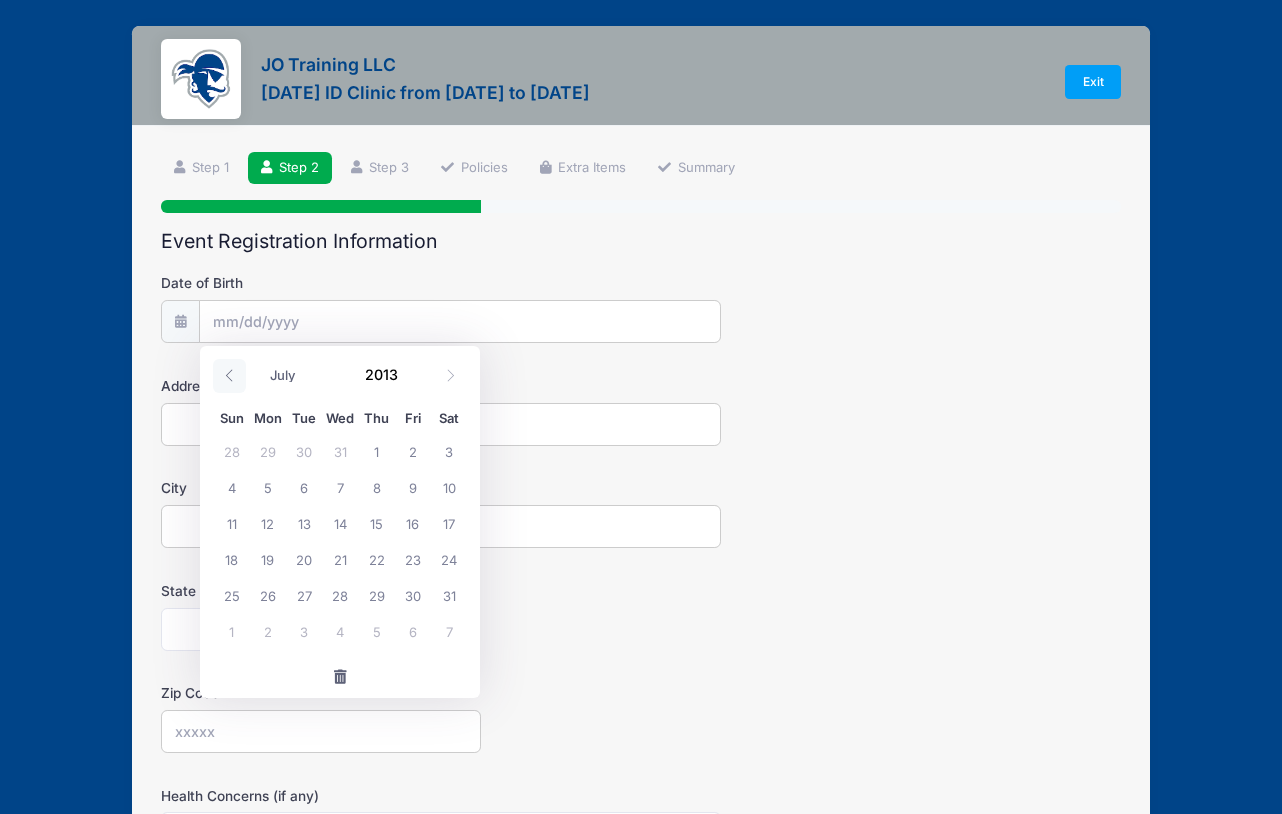 click 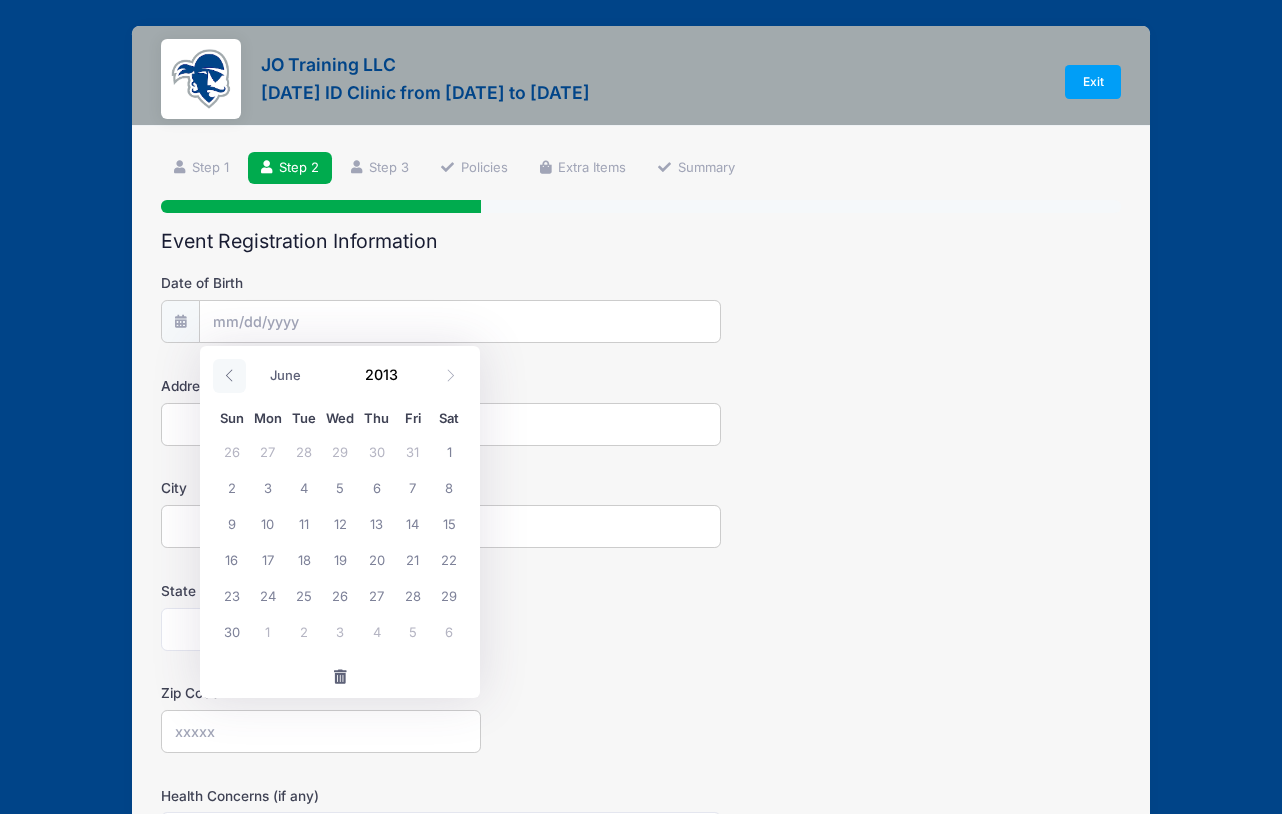 click 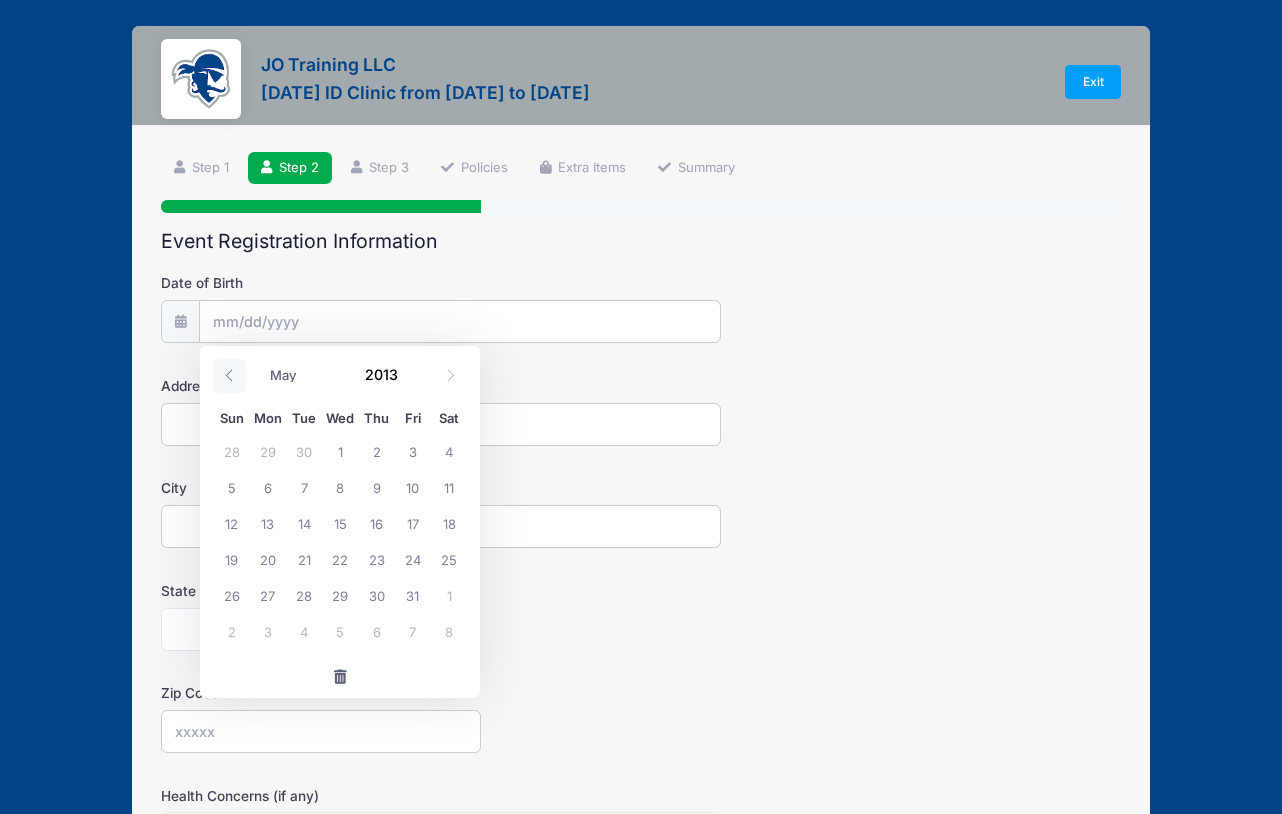 click 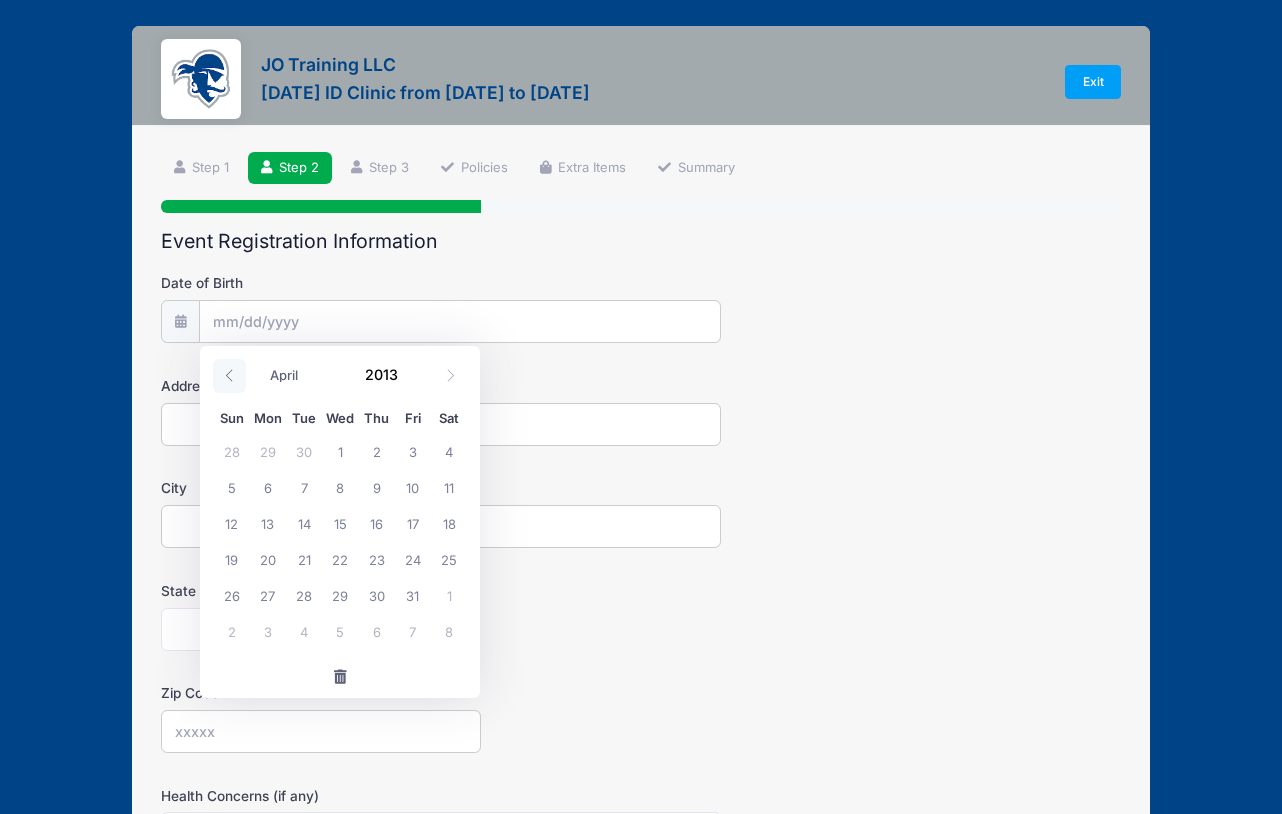 click 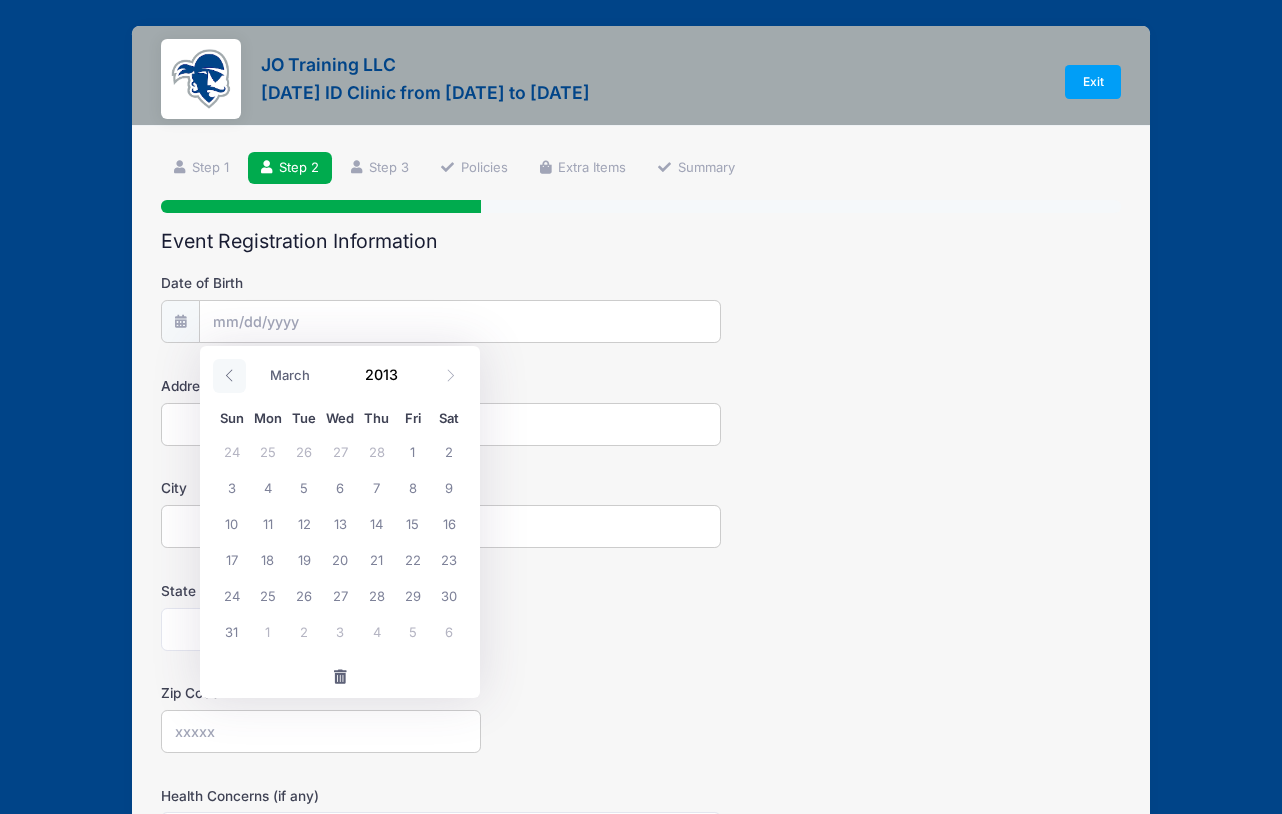 click 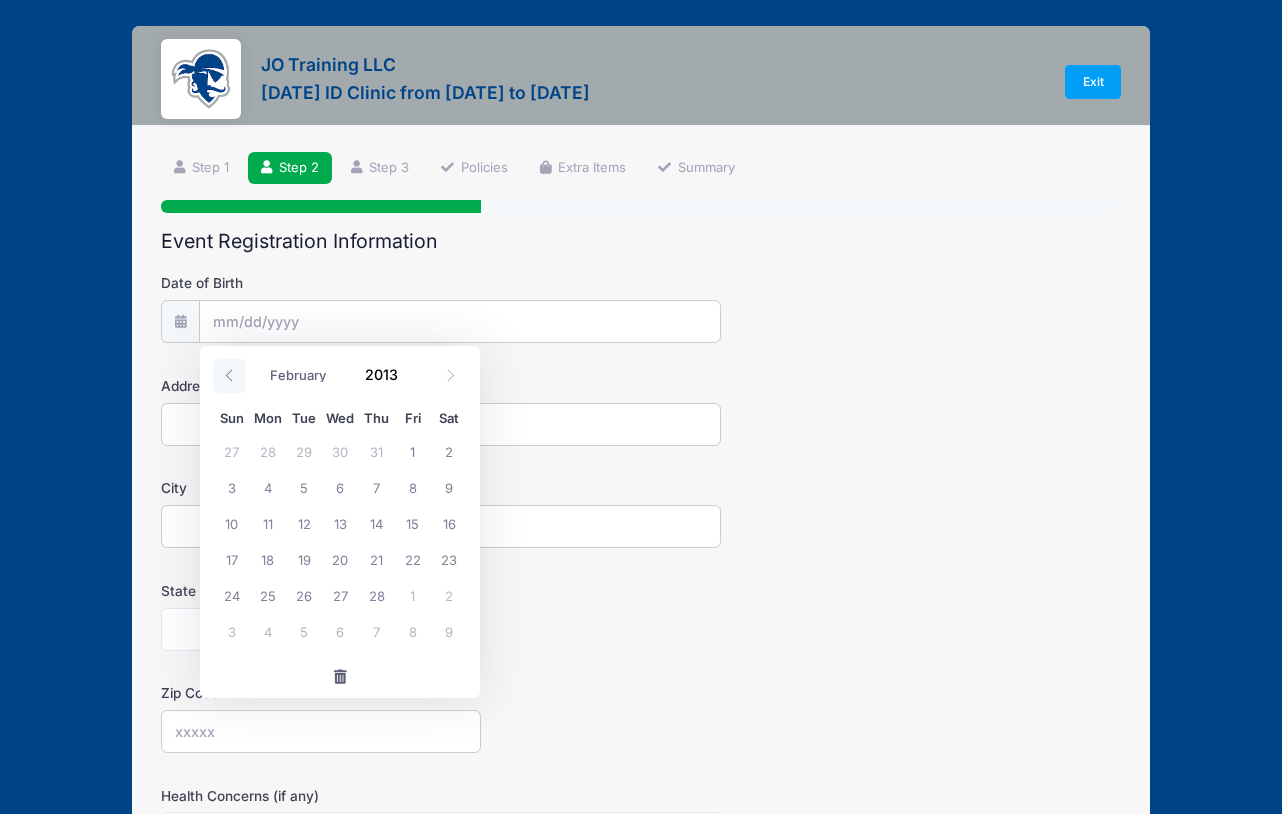 click 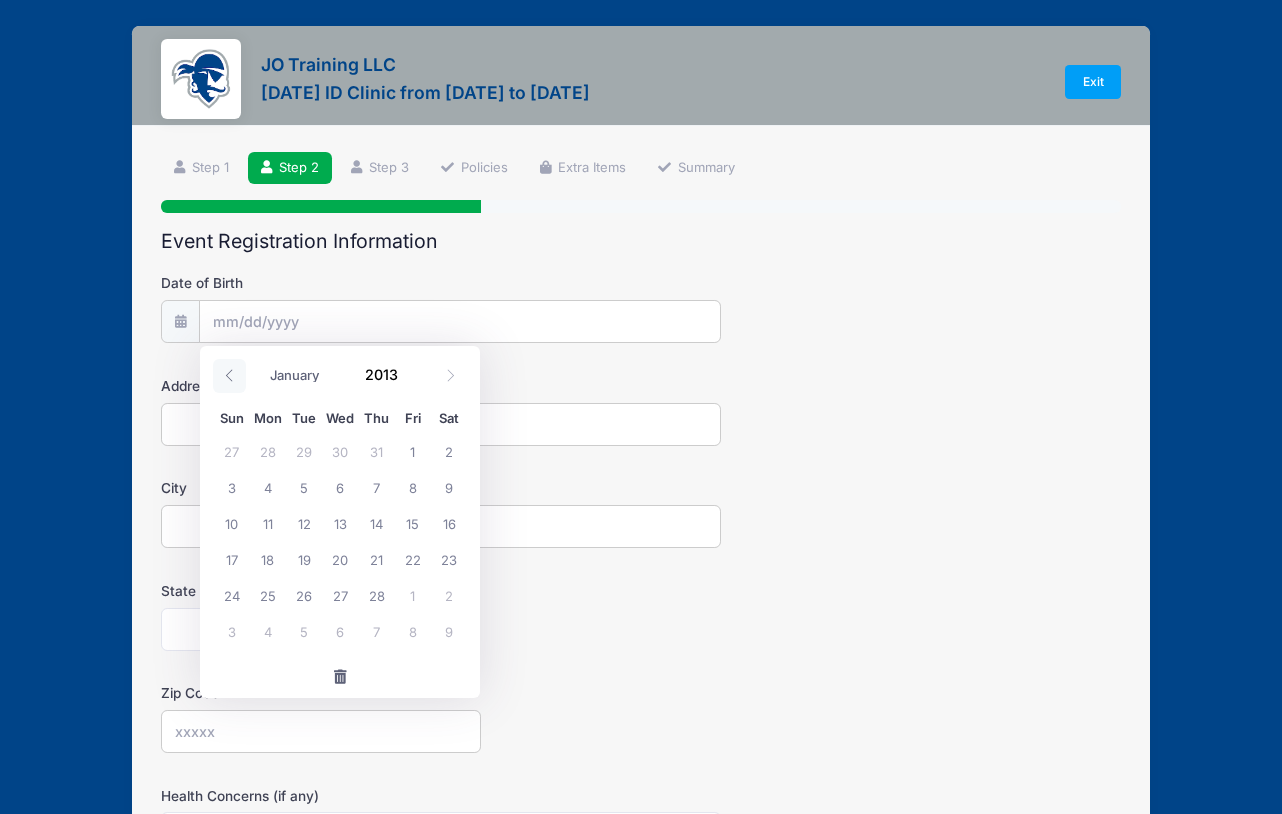 click 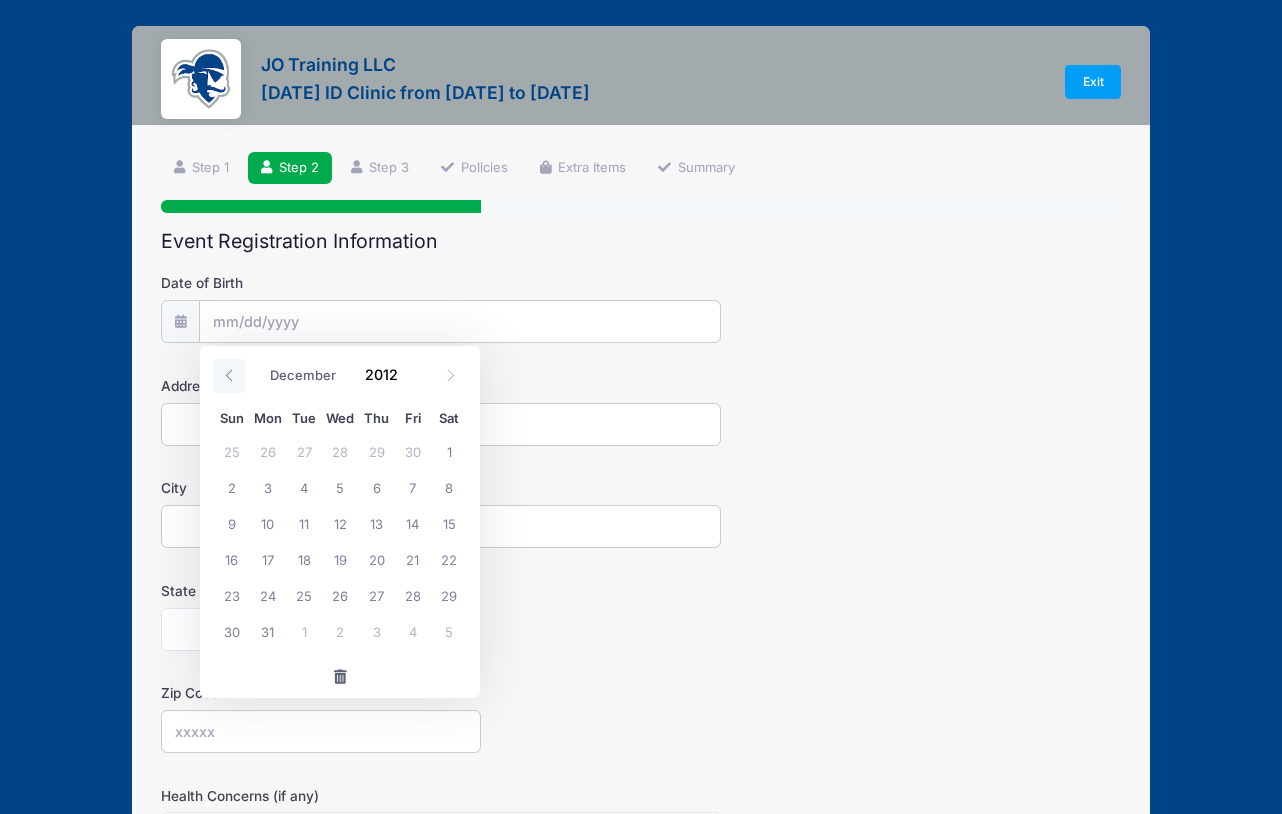 click 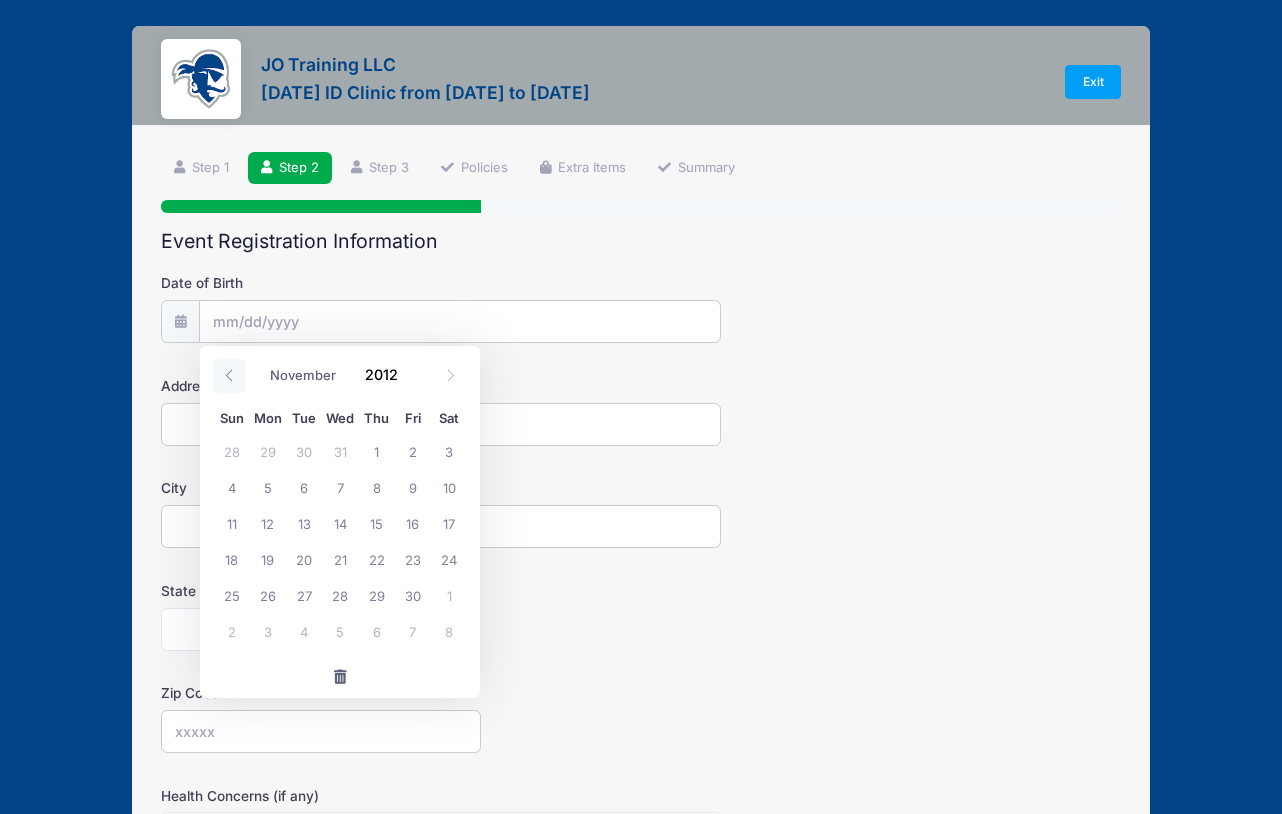 click 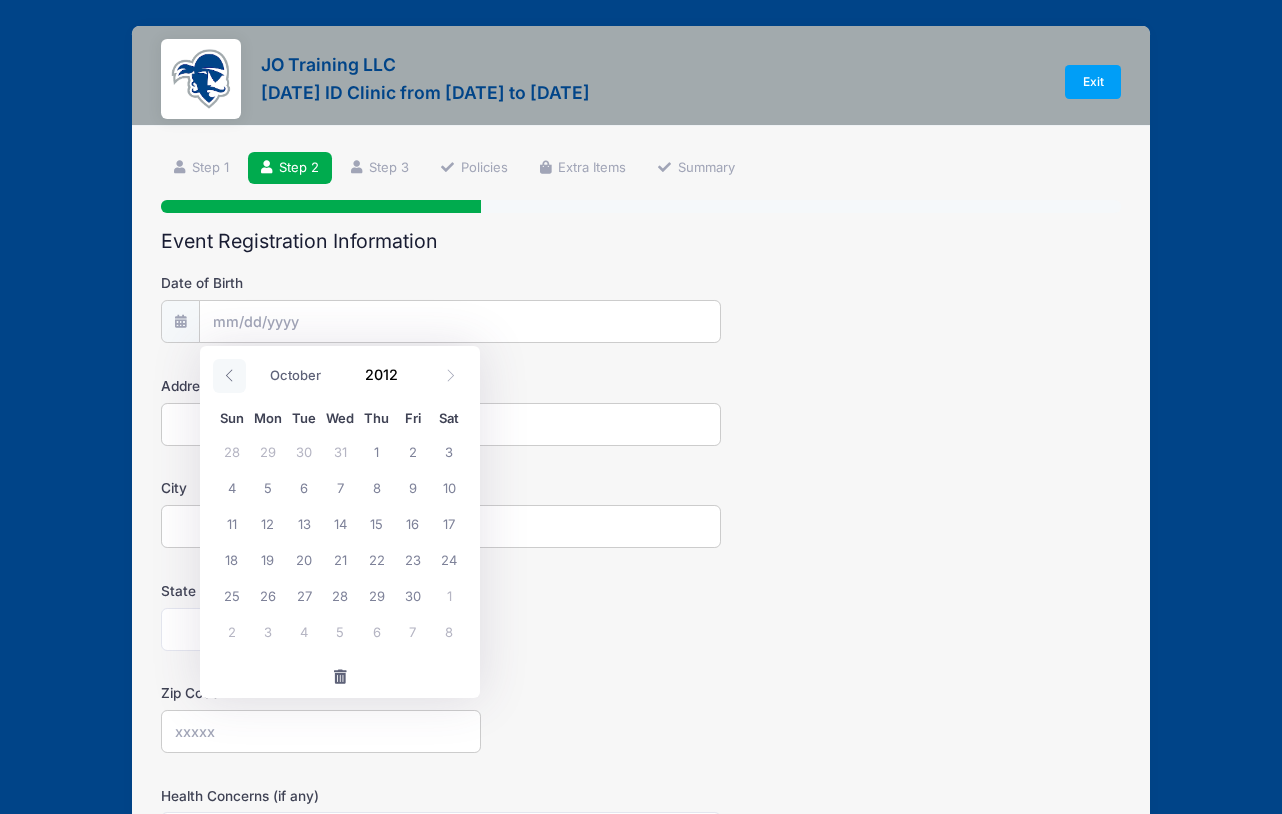 click 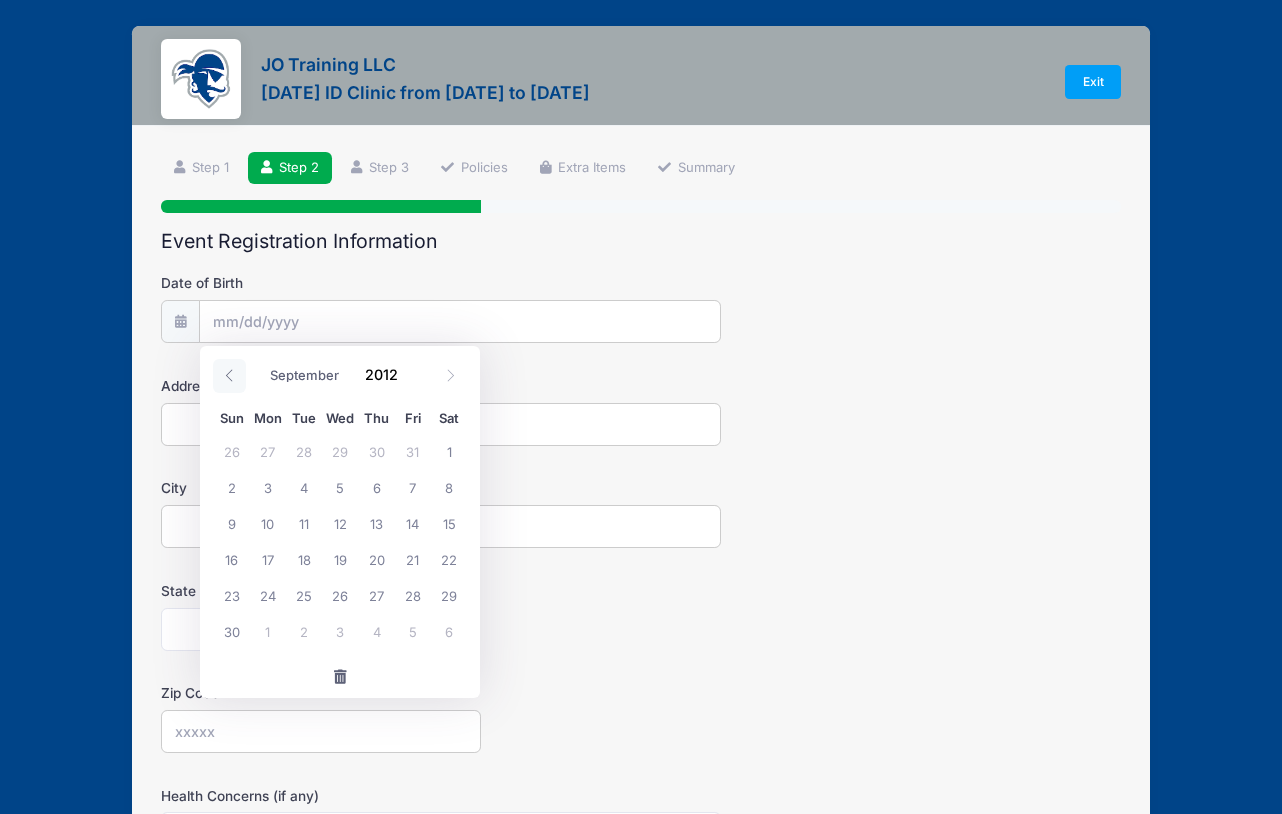 click 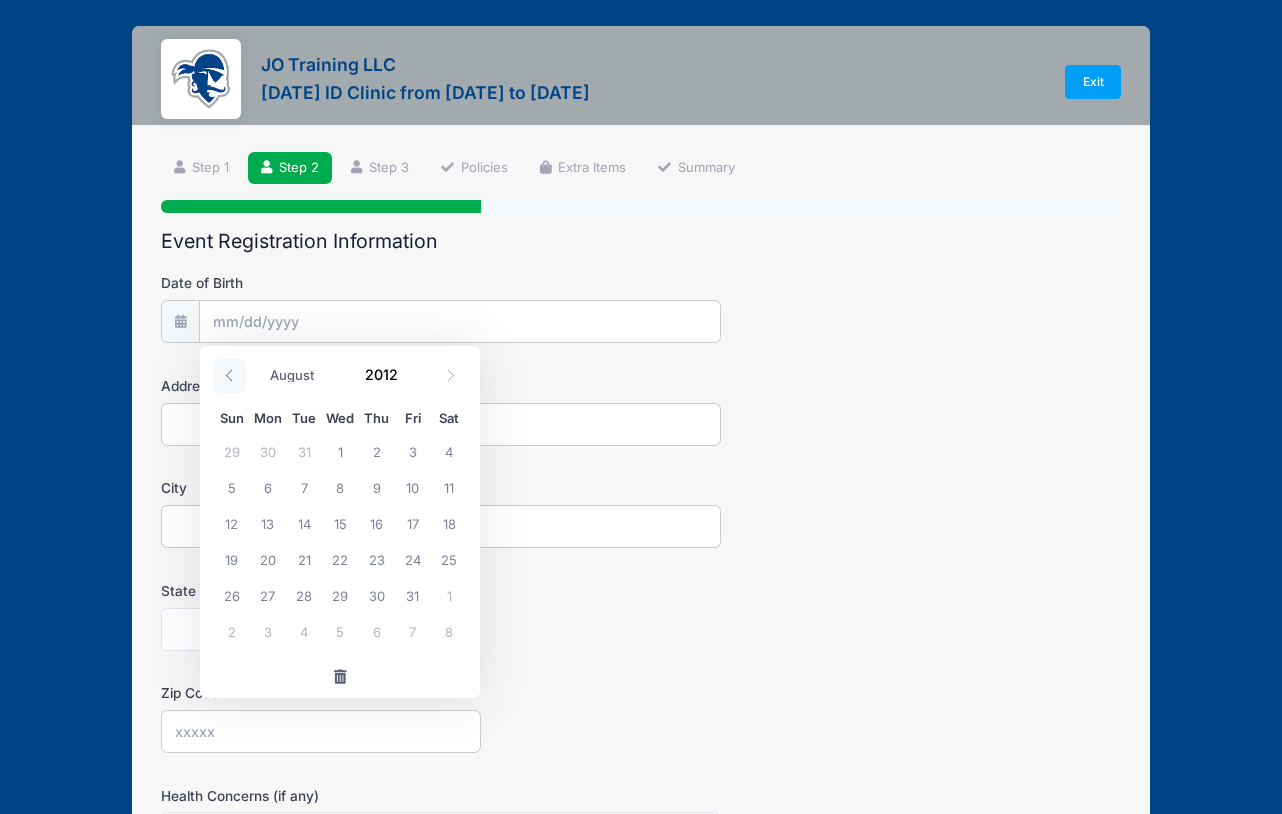 click 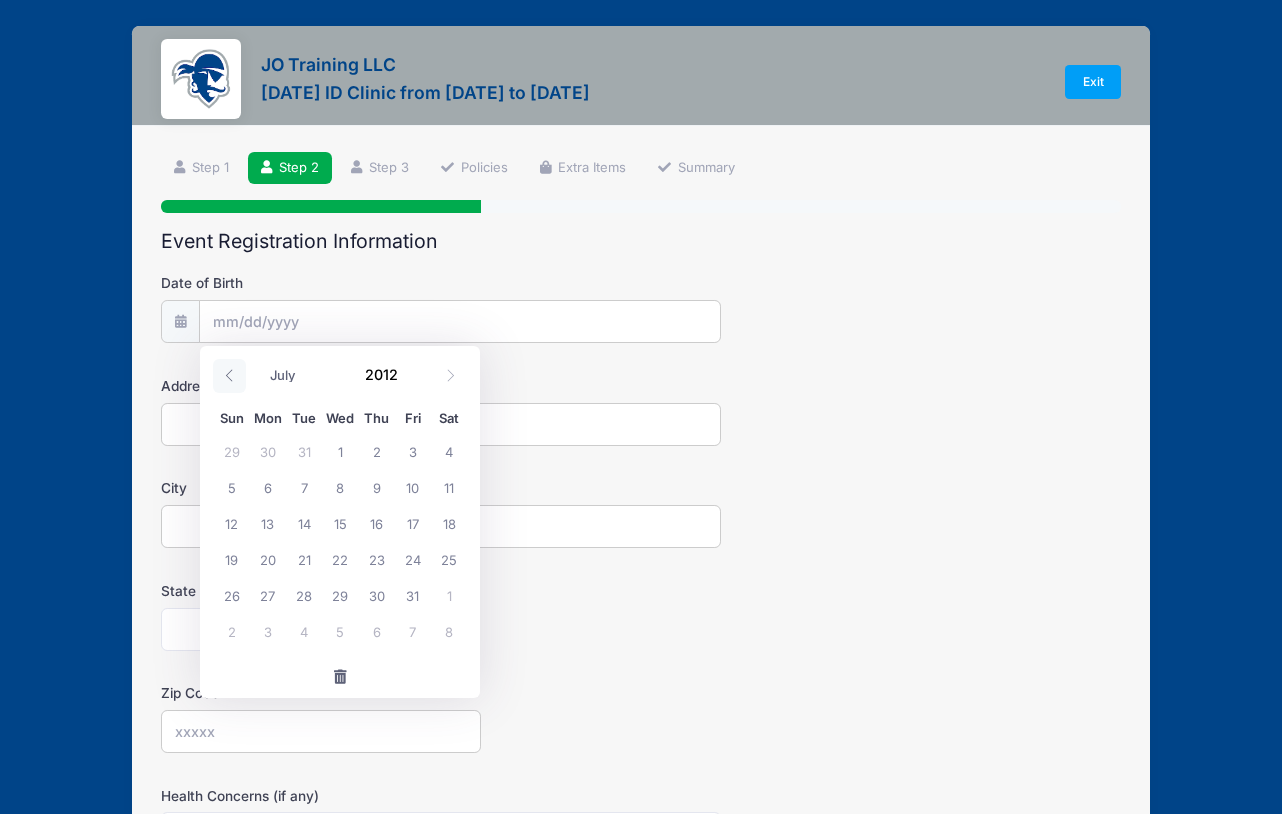 click 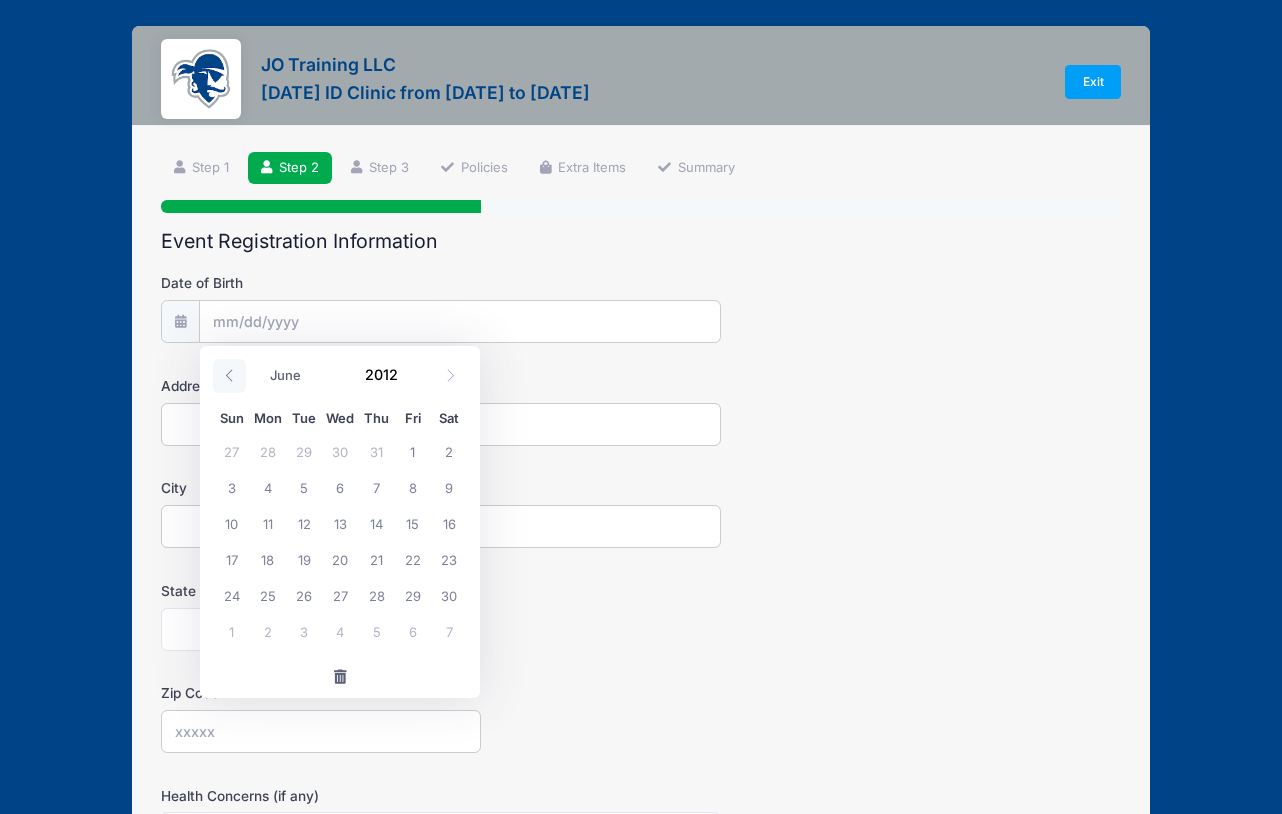 click 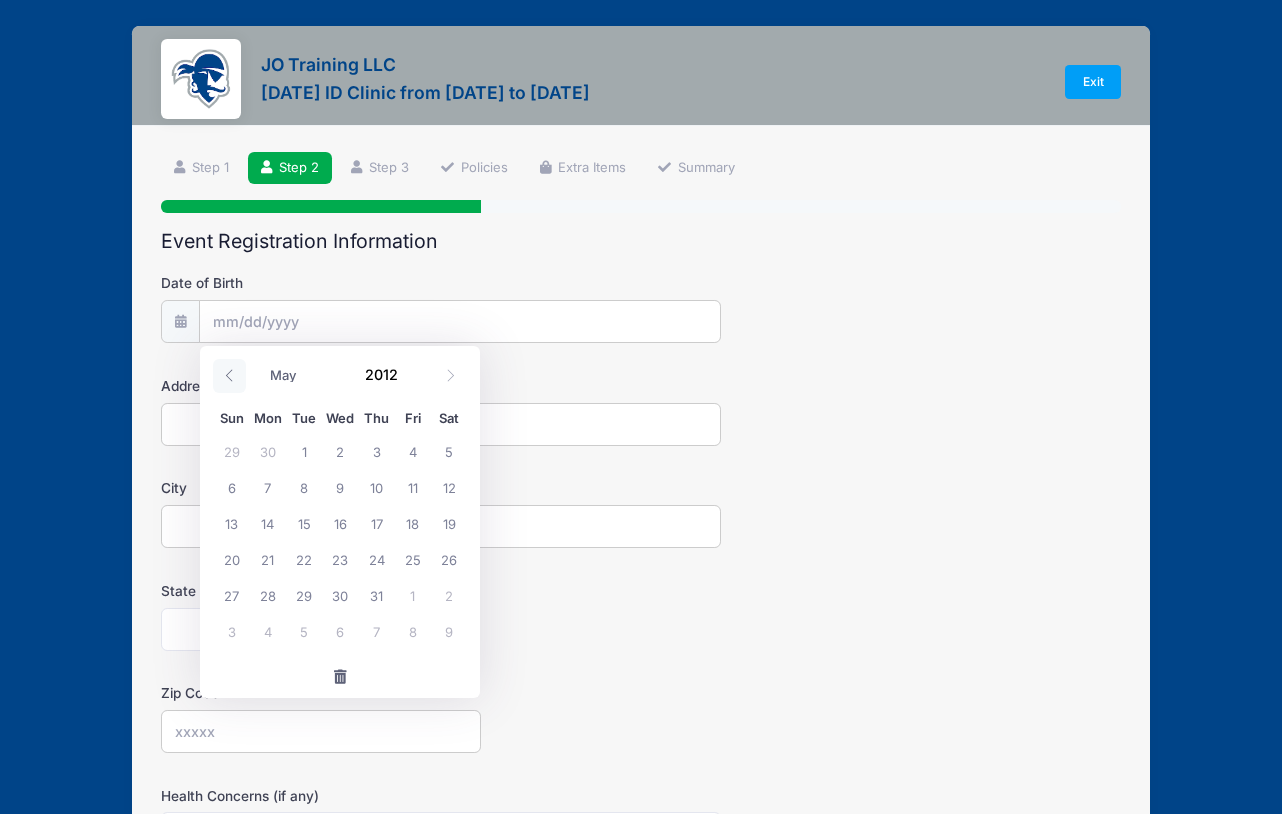 click 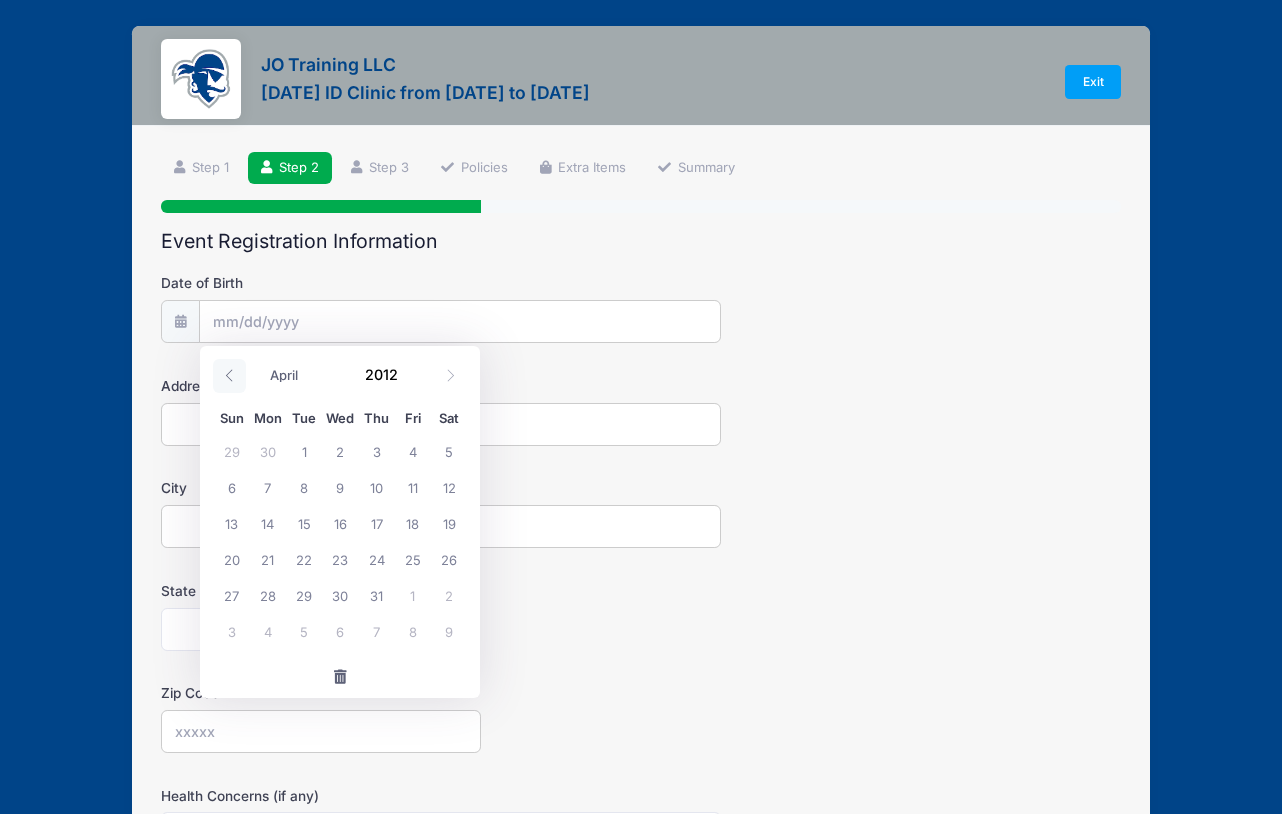 click 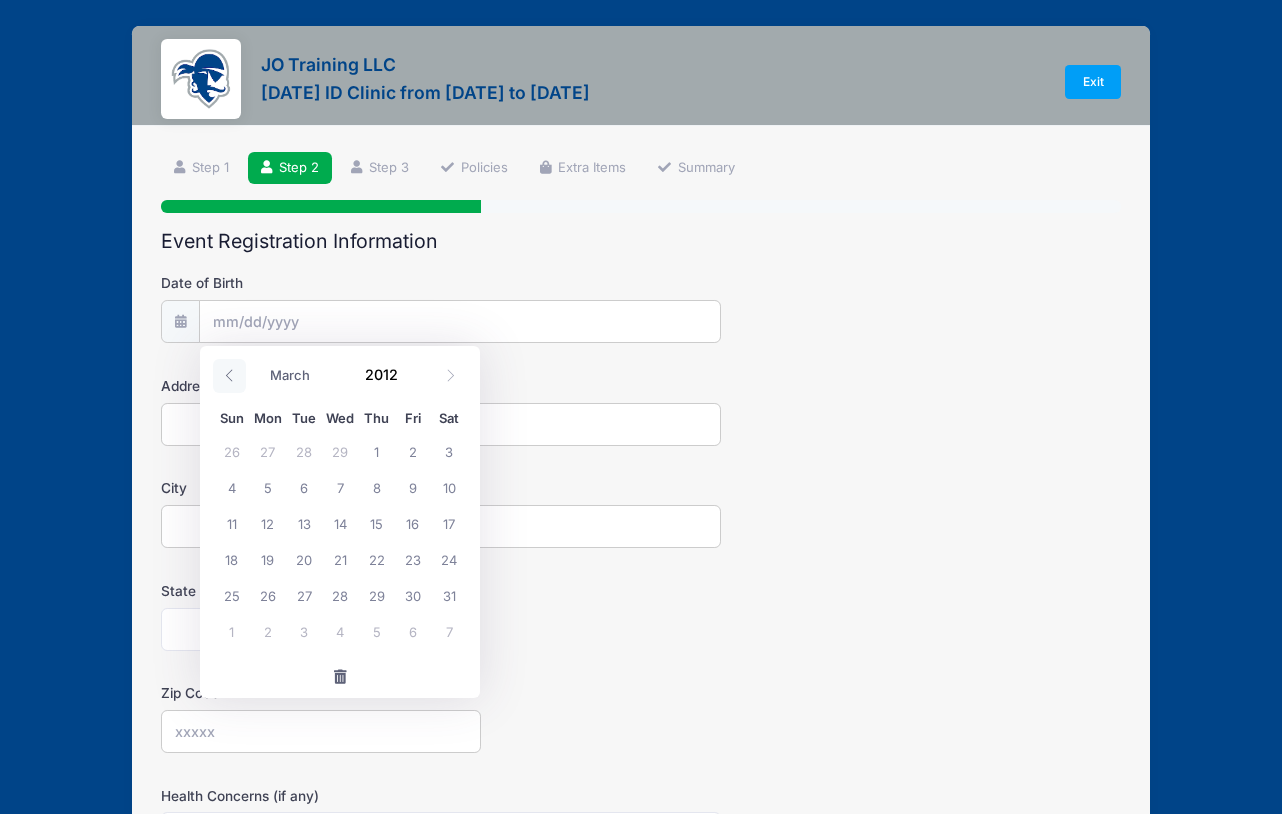 click 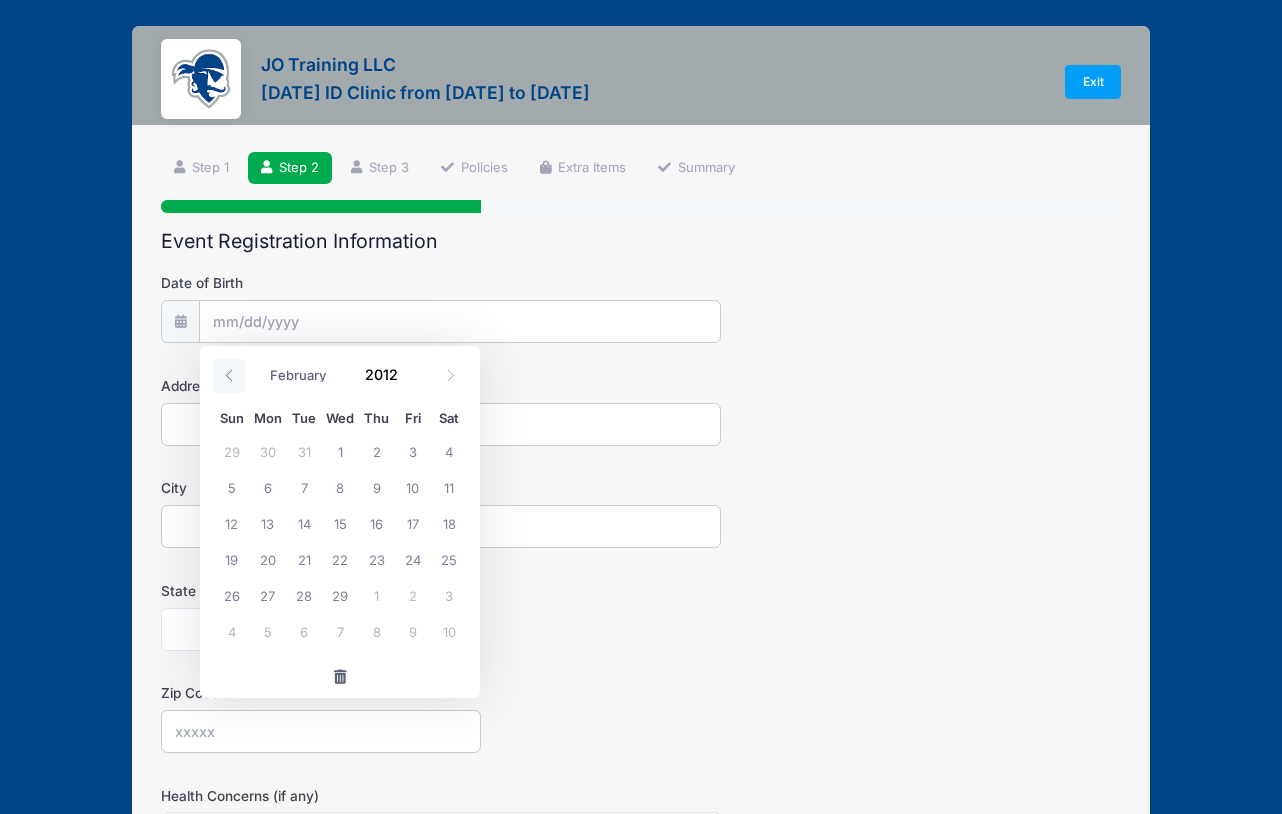 click 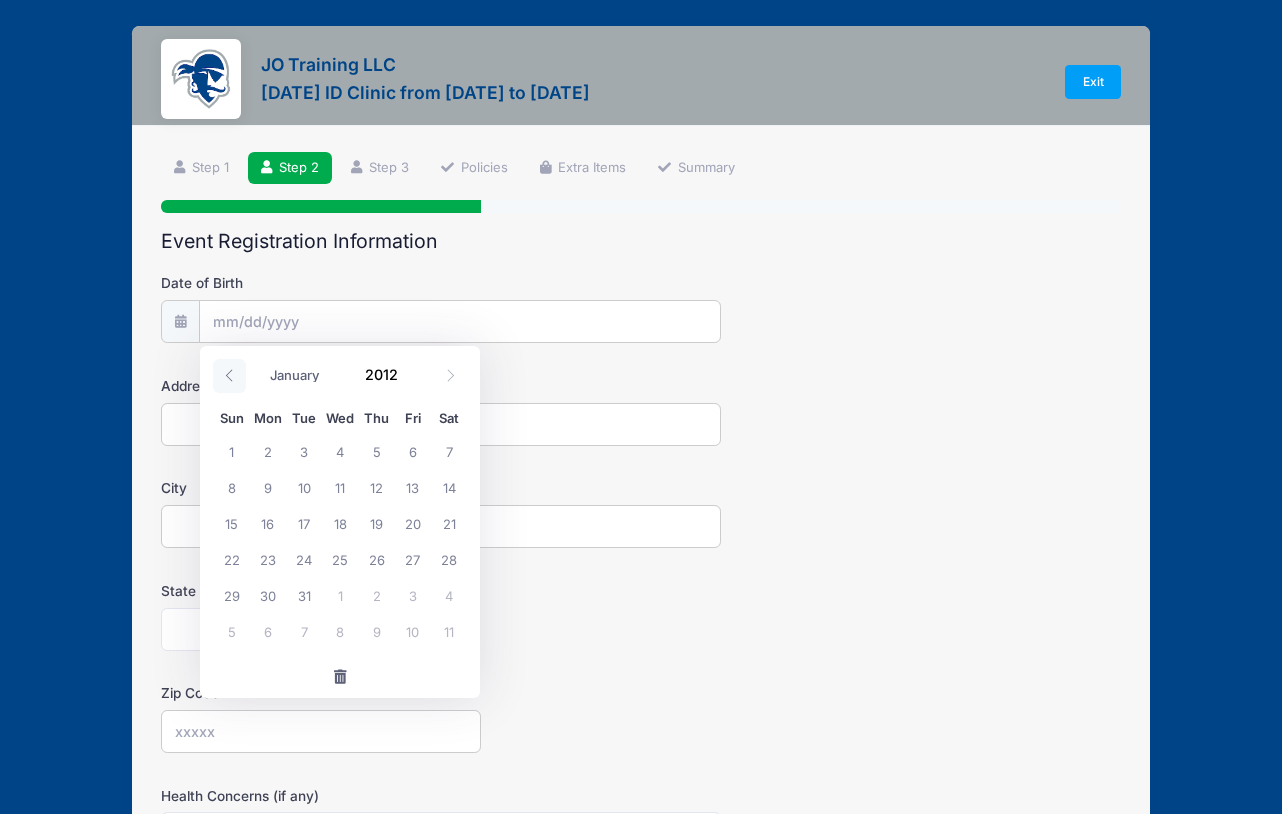 click 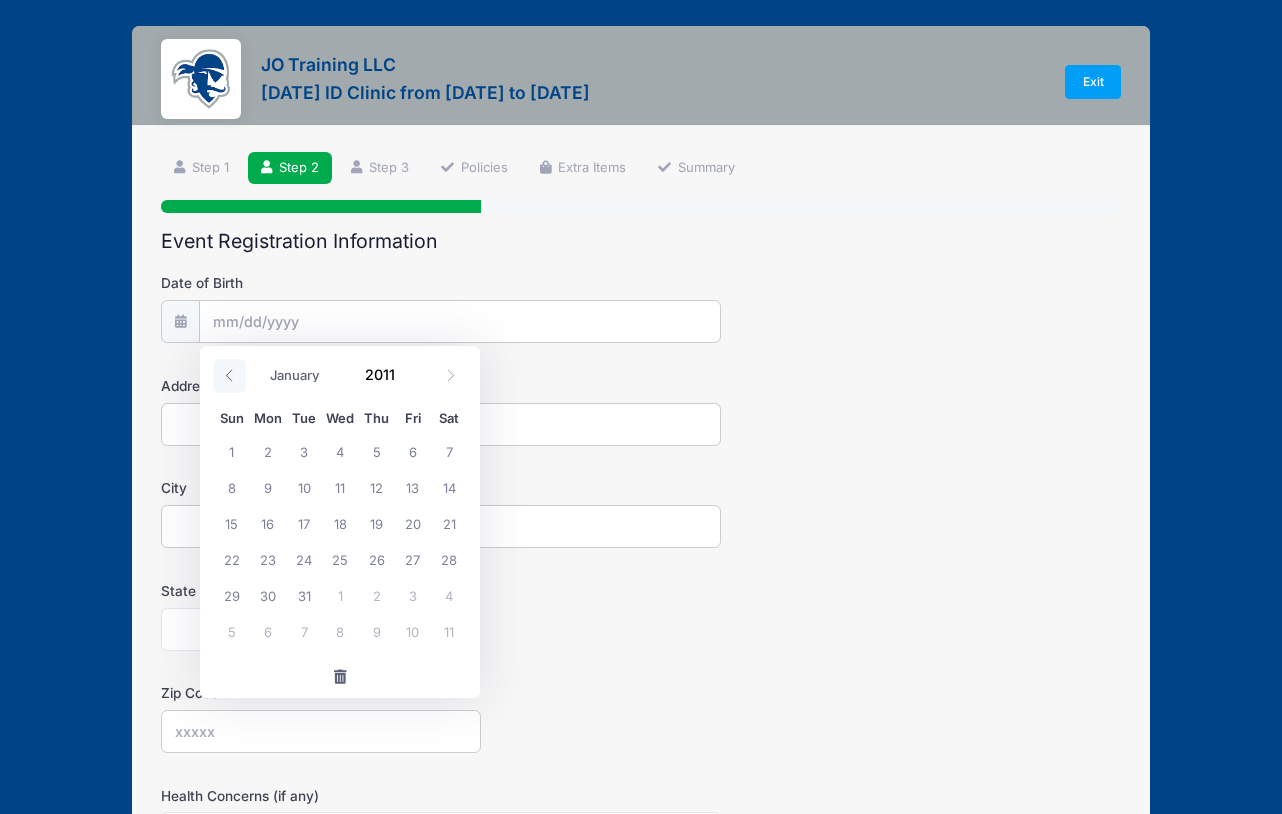 click 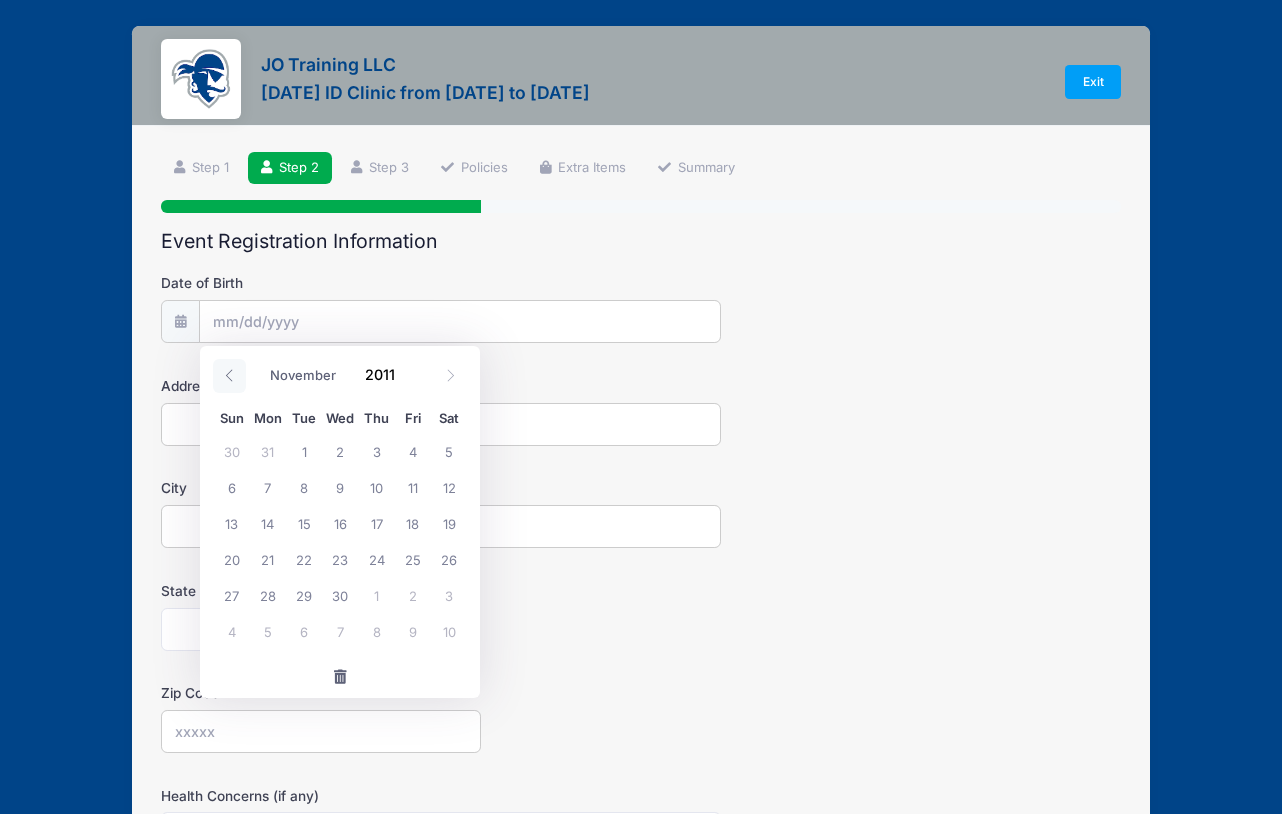 click 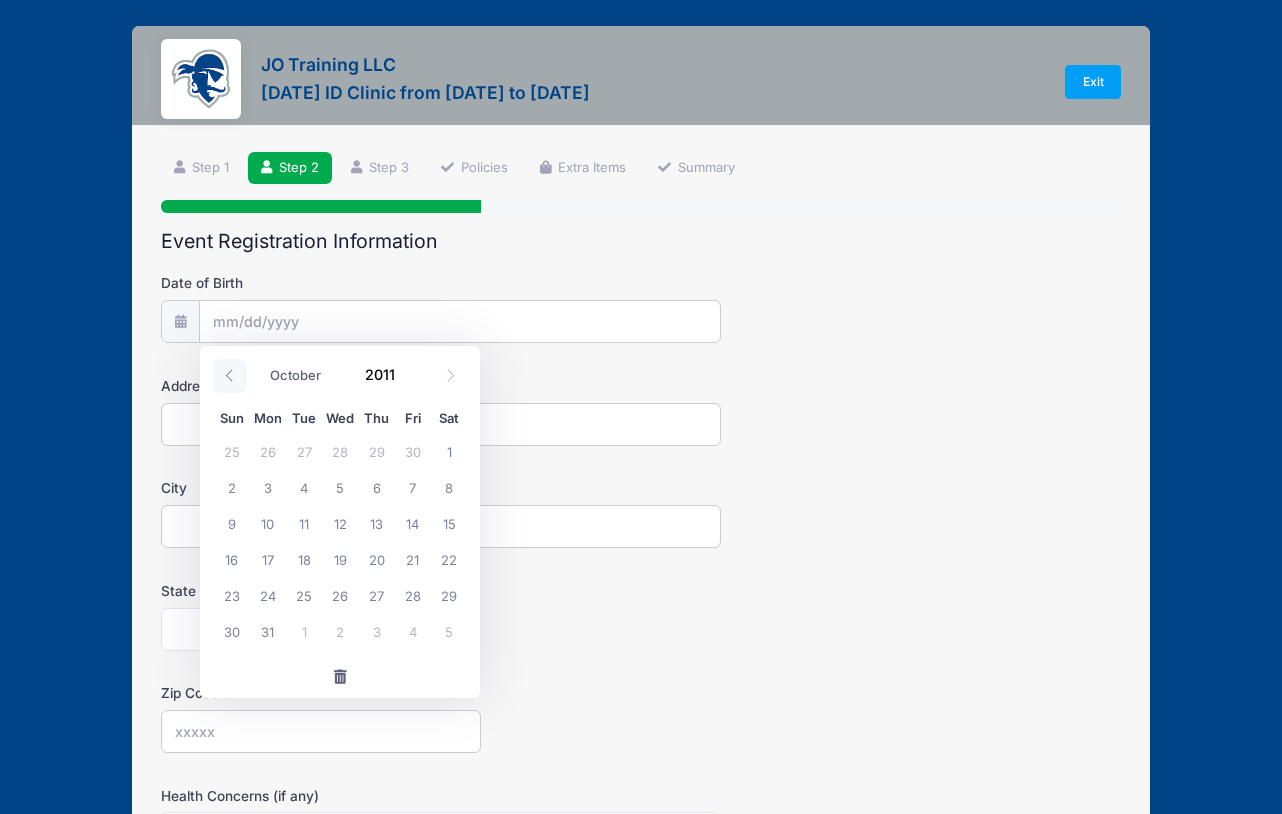click 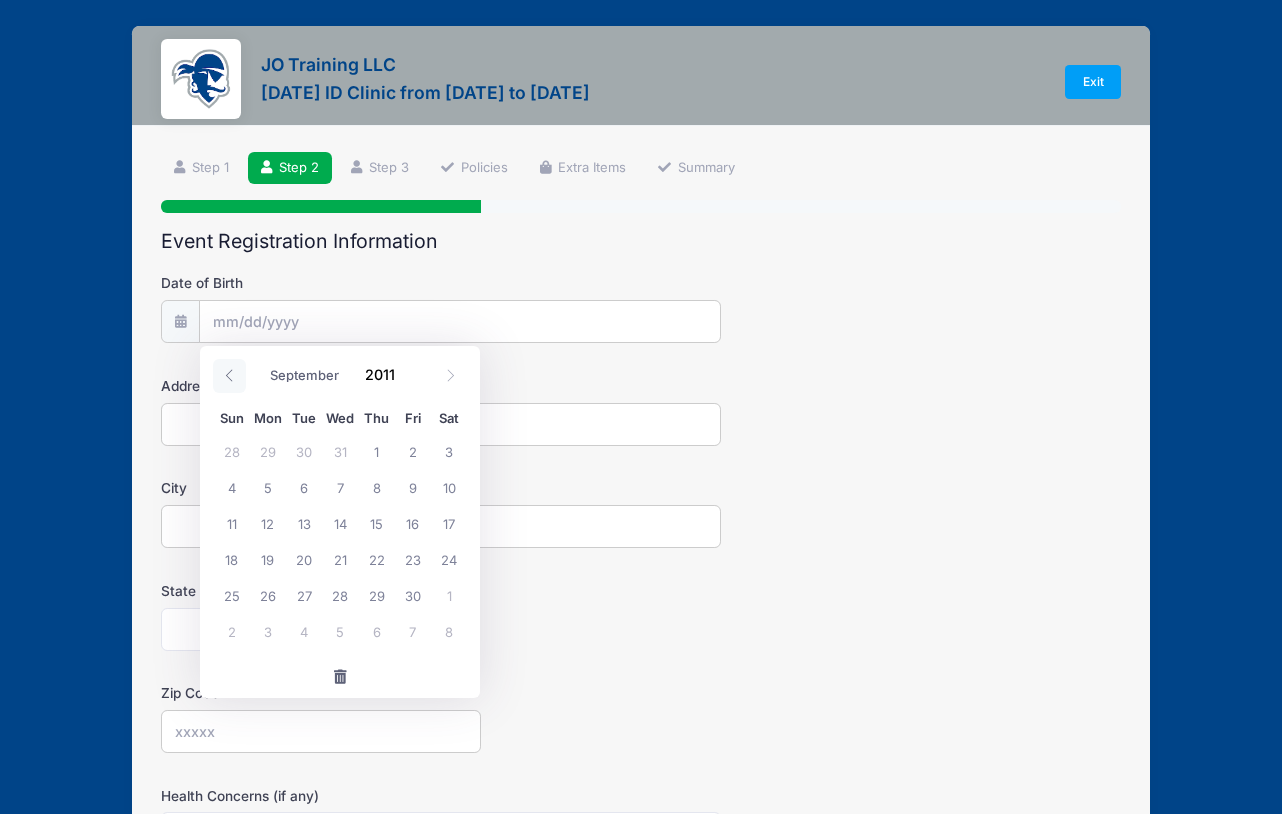 click 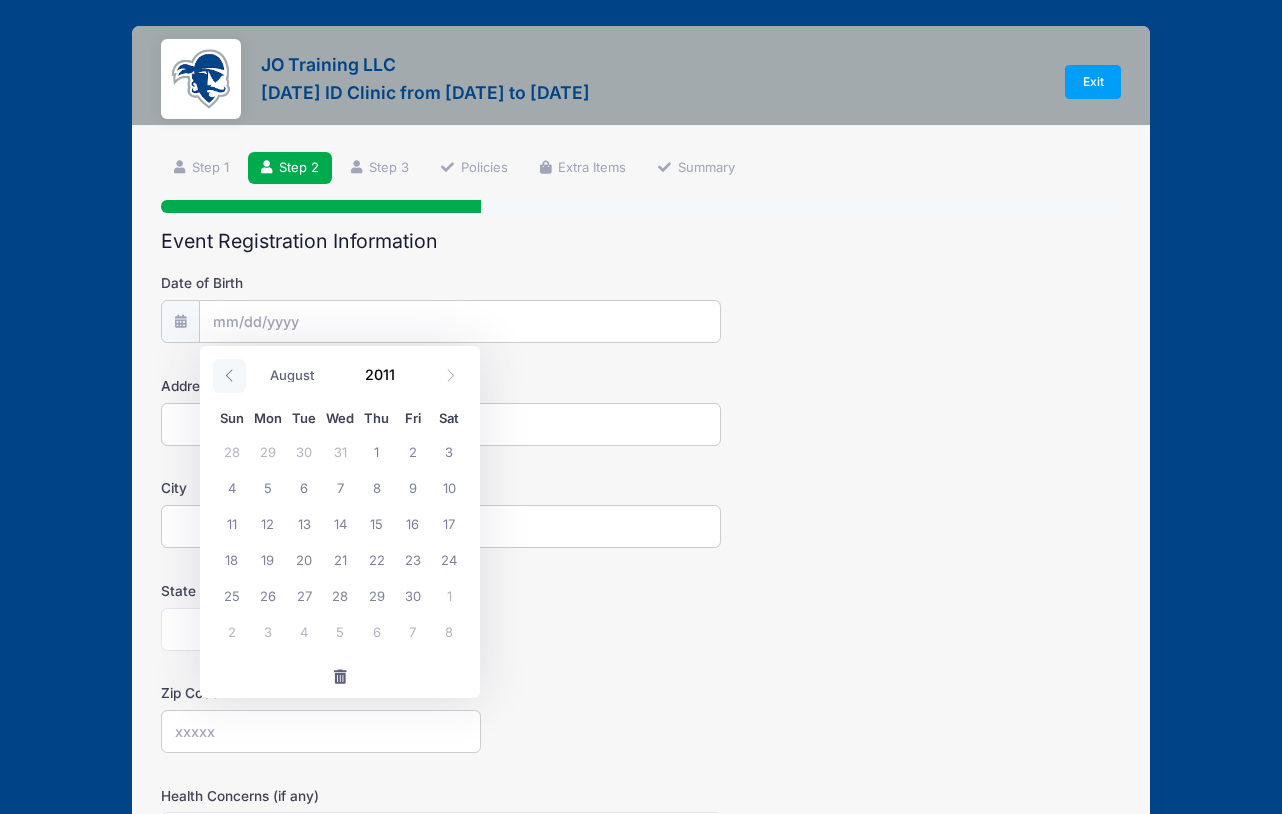 click 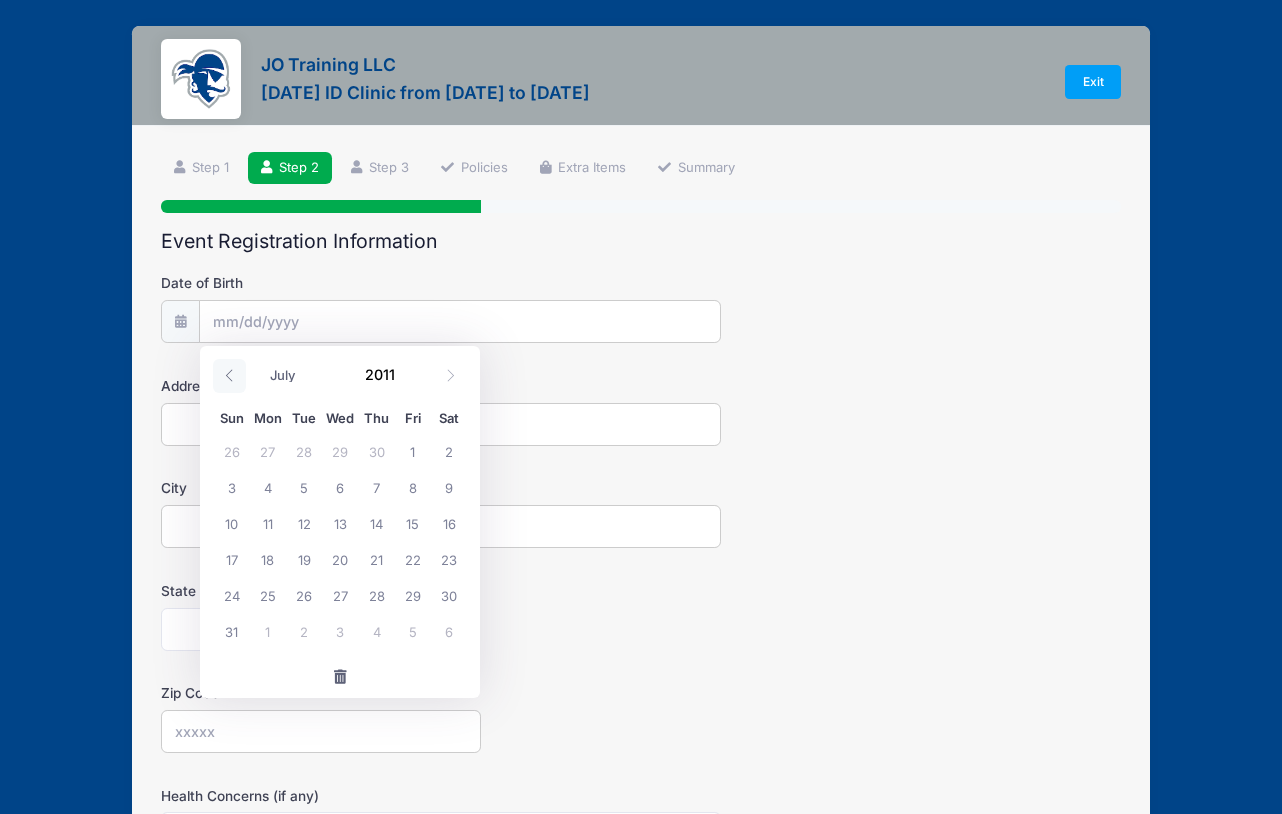 click 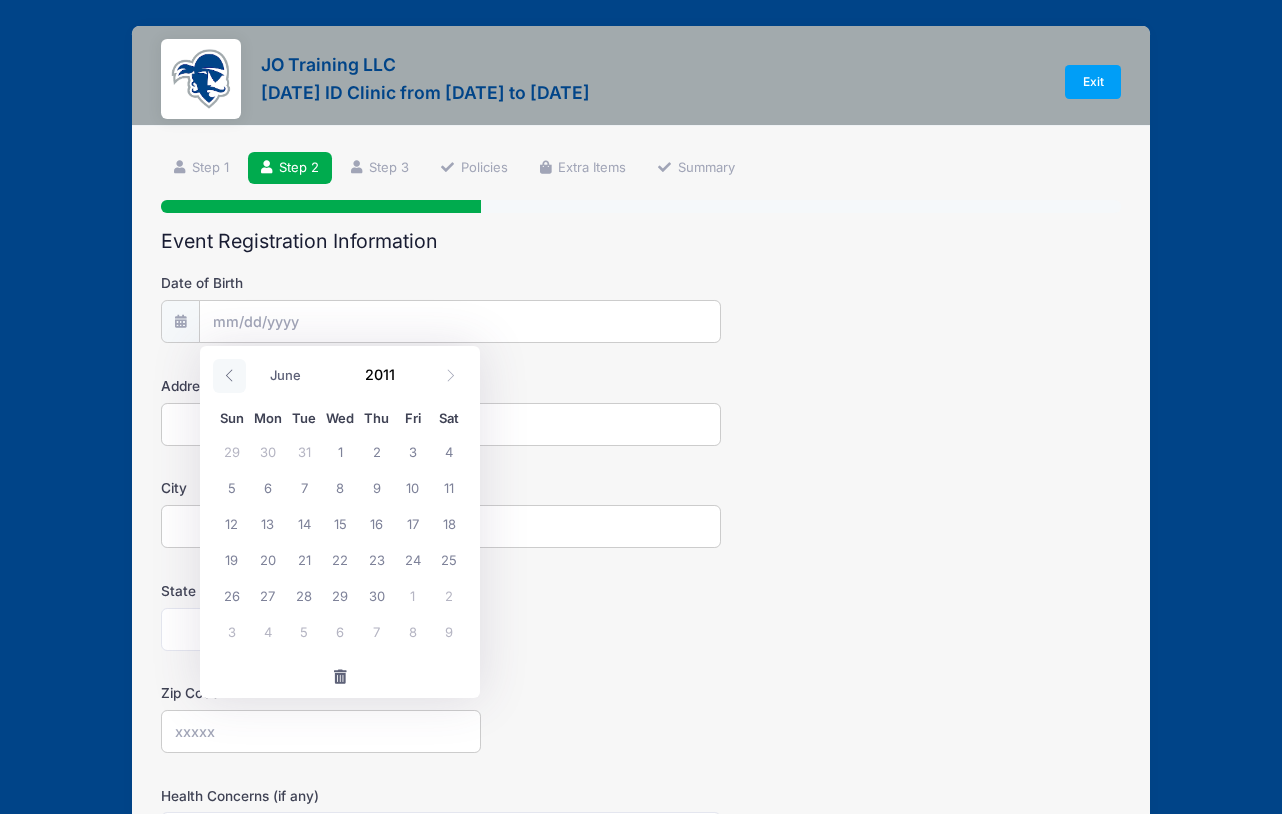 click 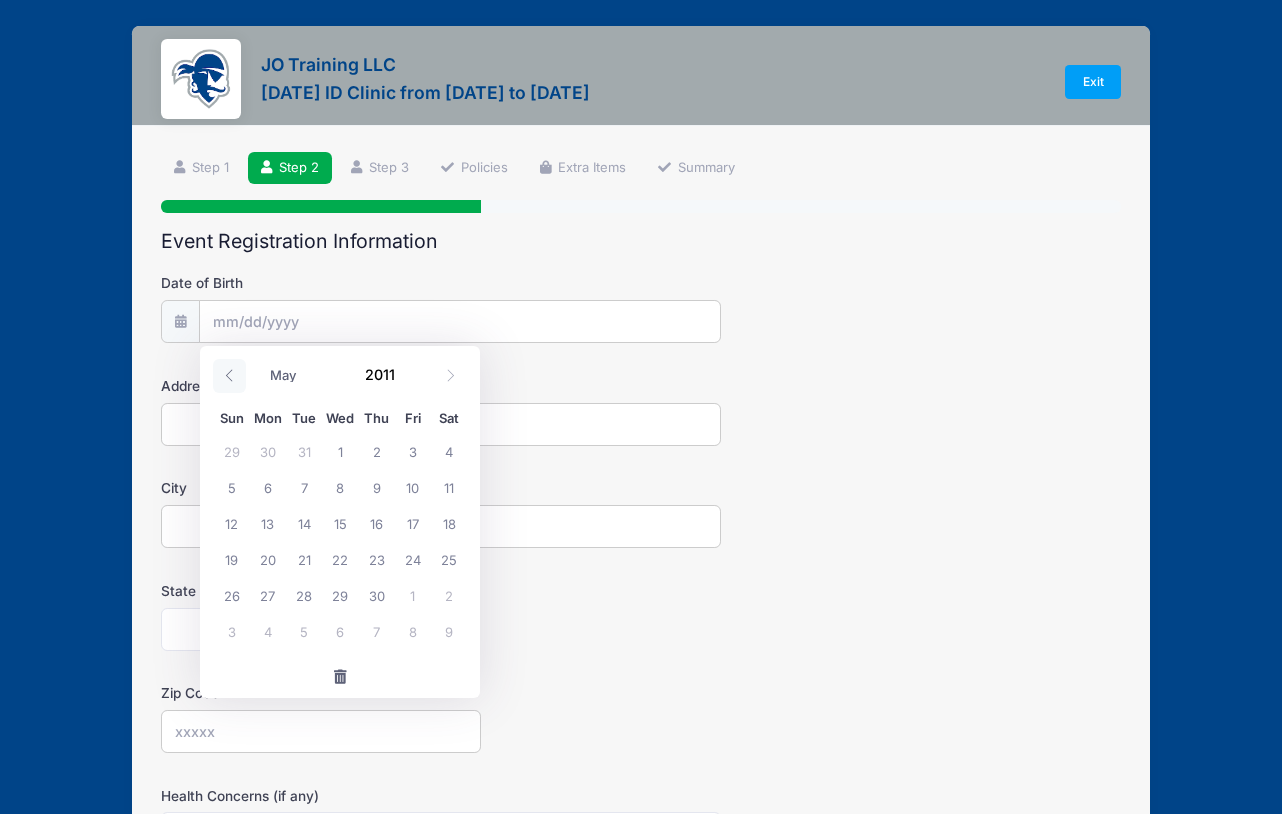click 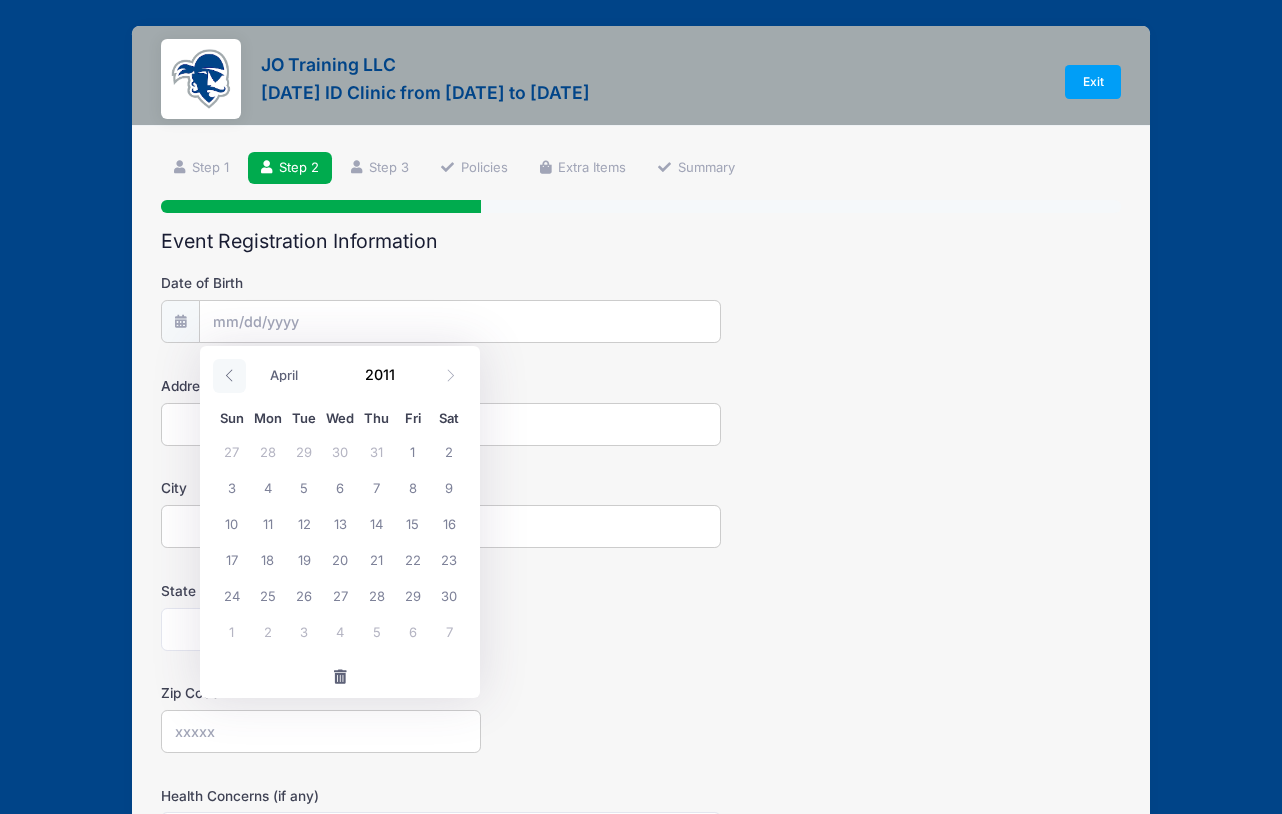 click 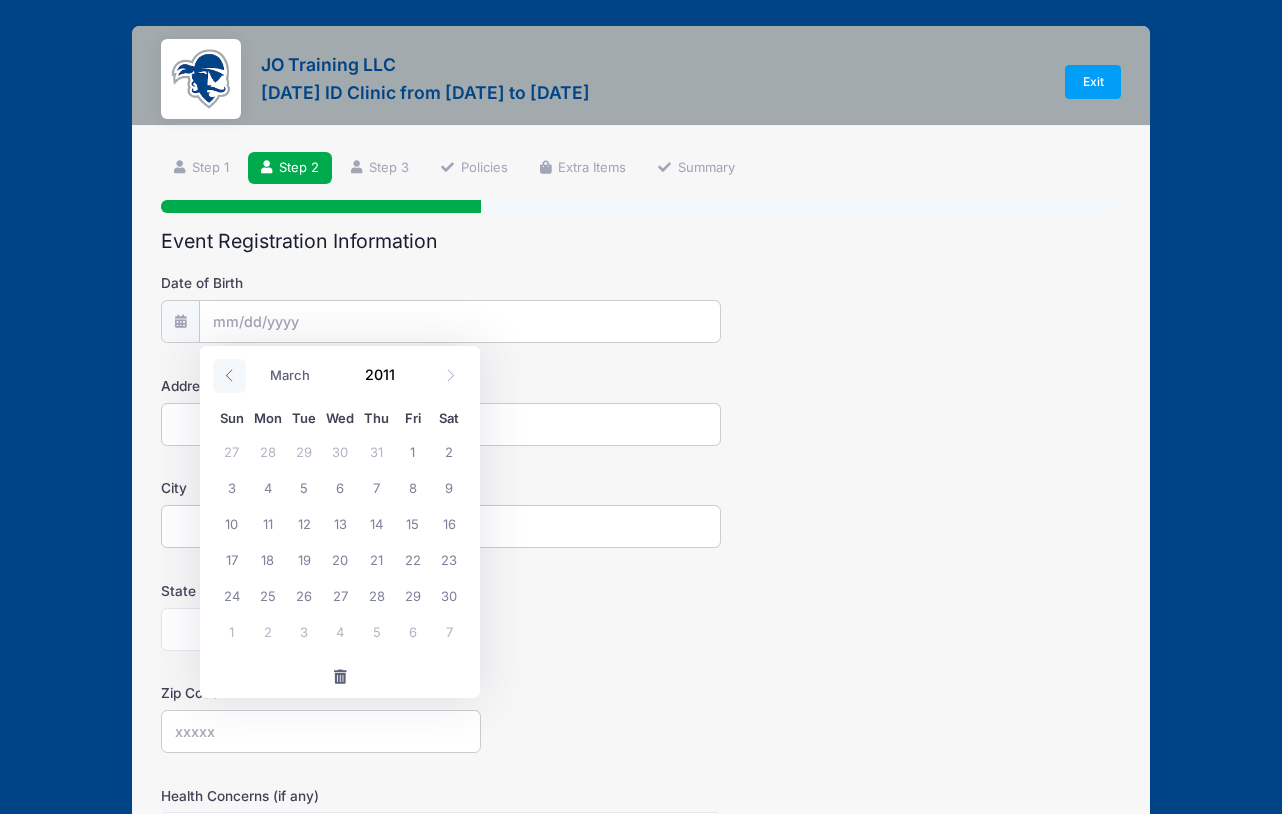 click 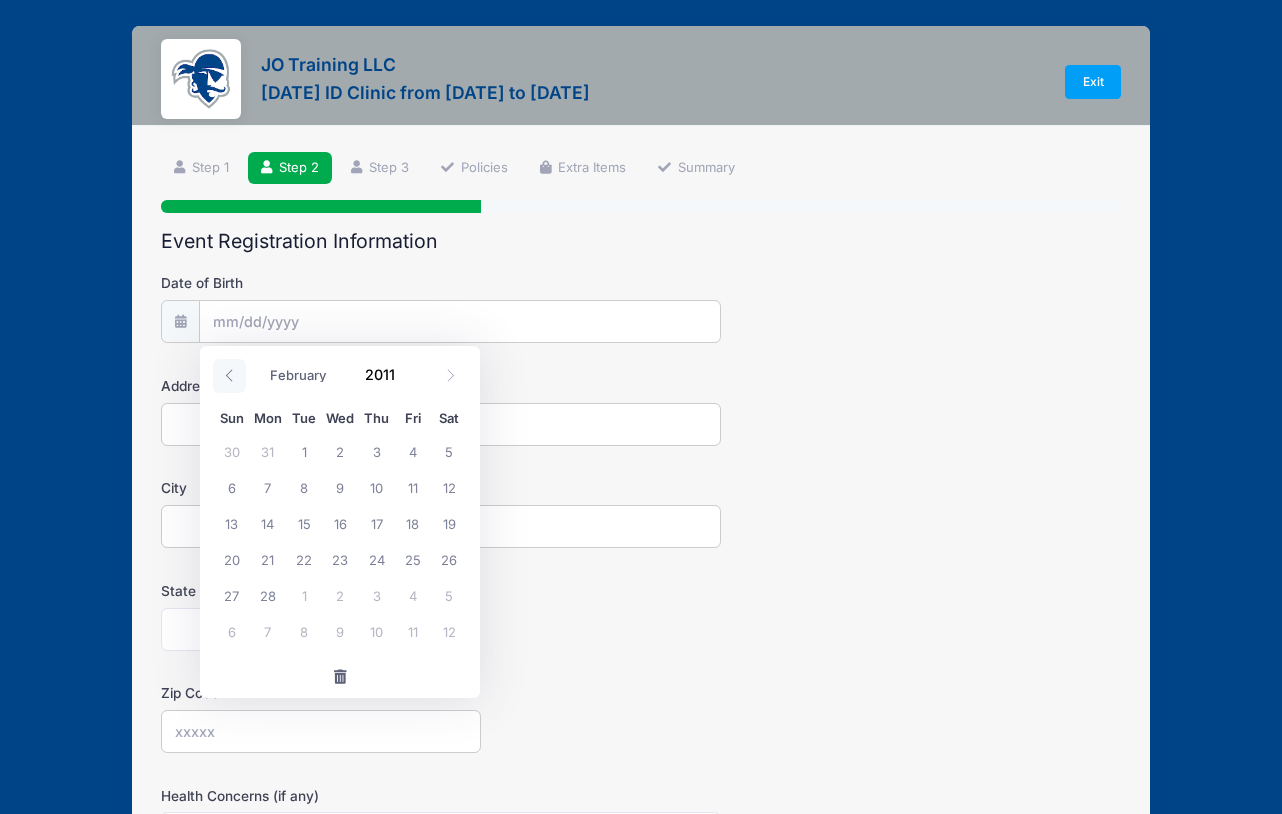 click 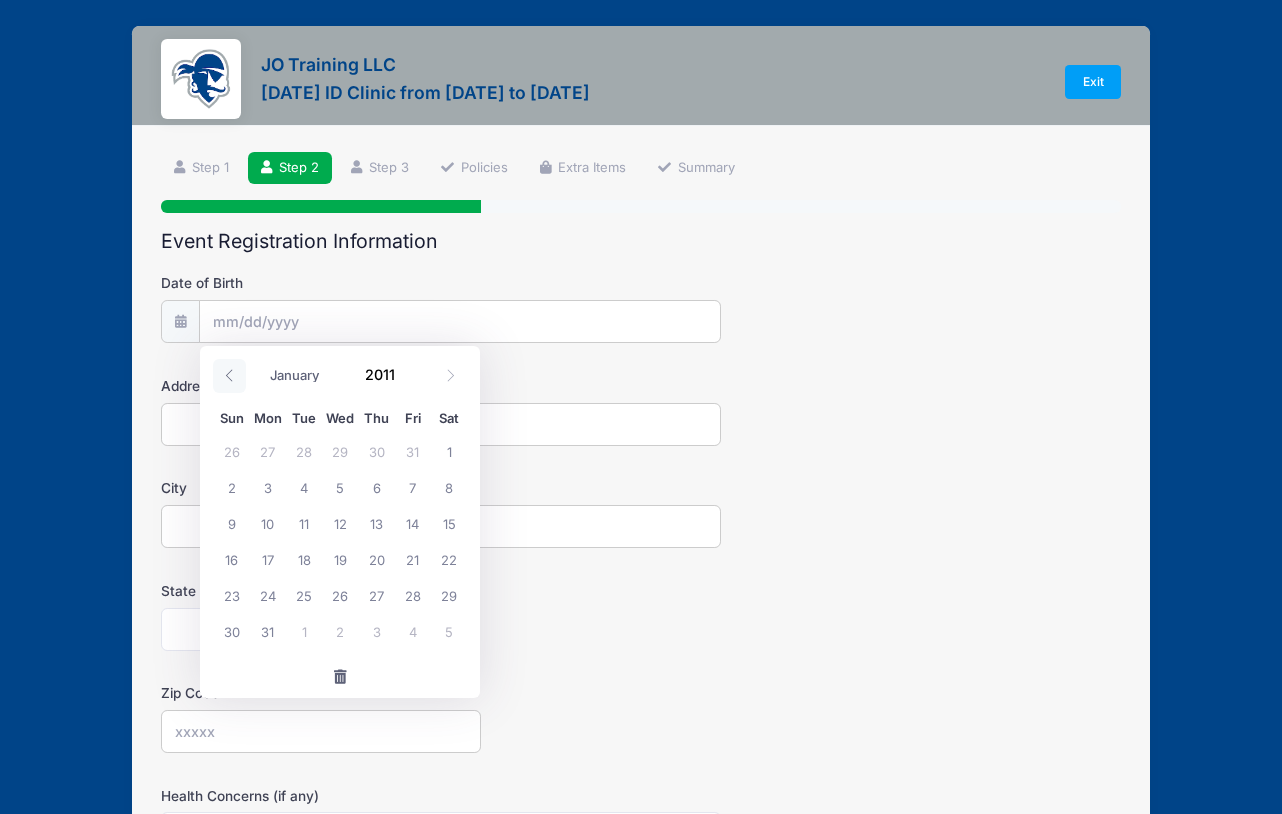click 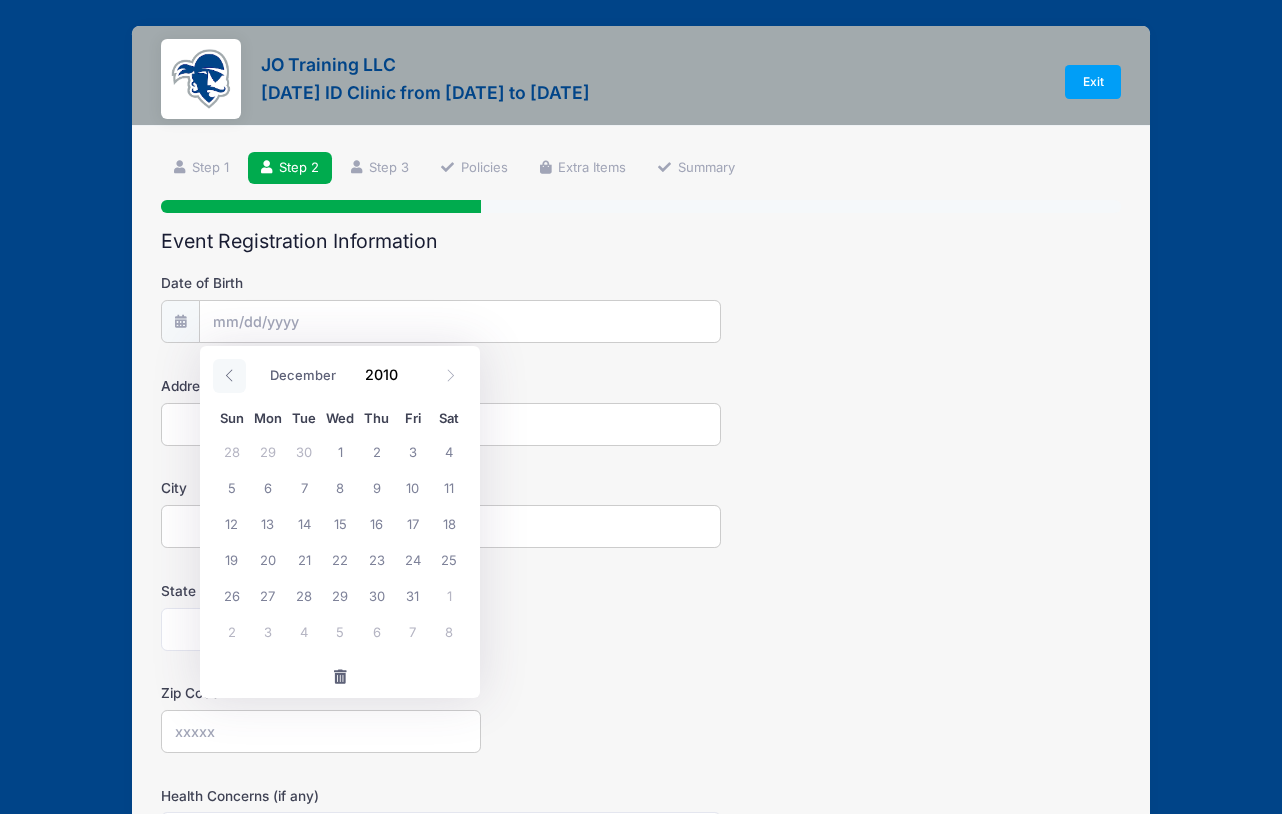 click 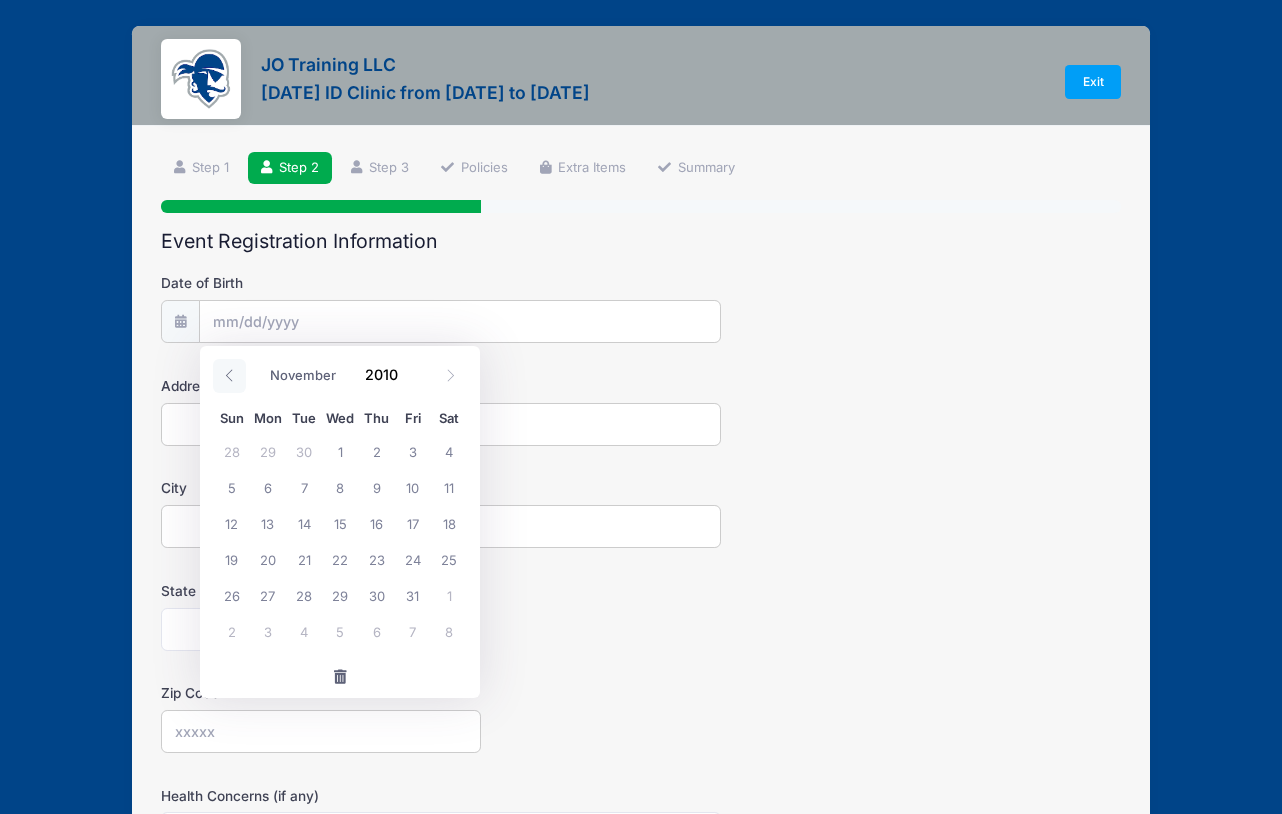 click 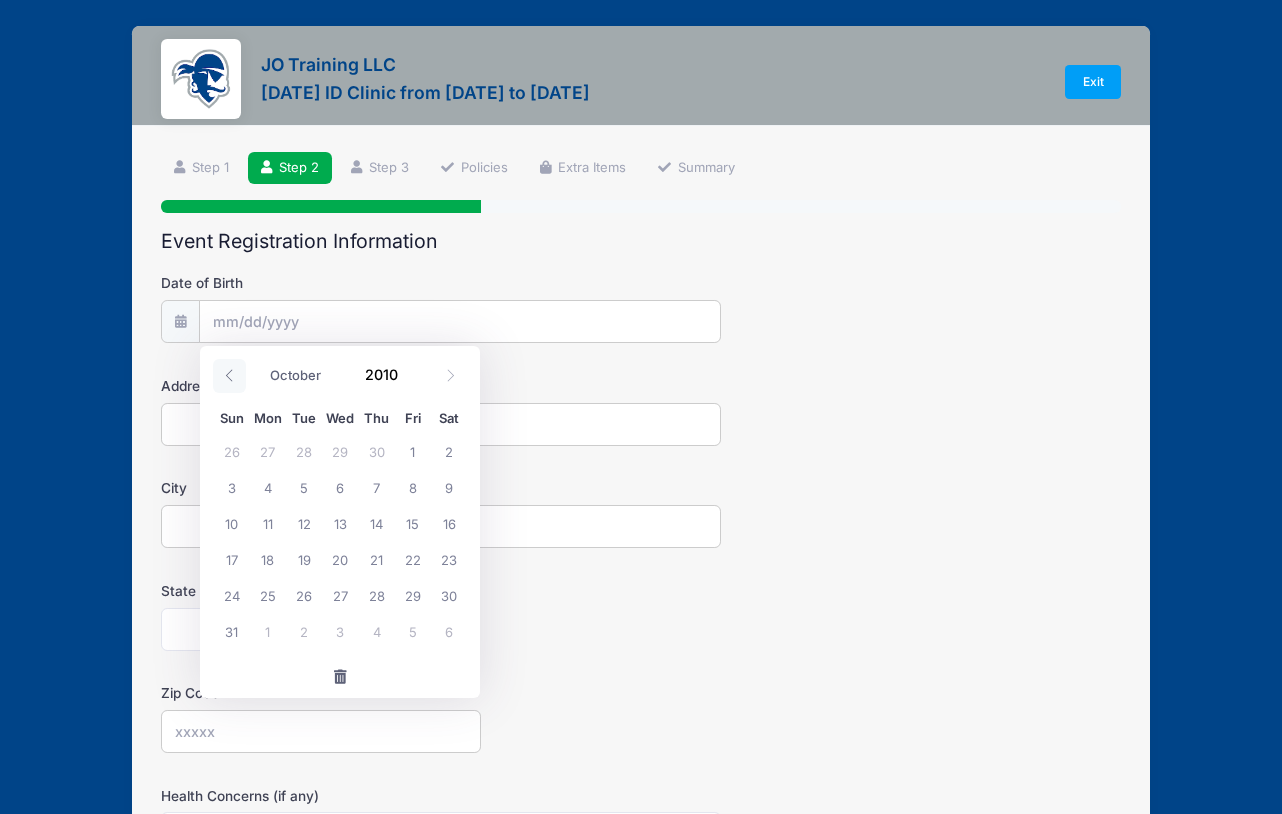 click 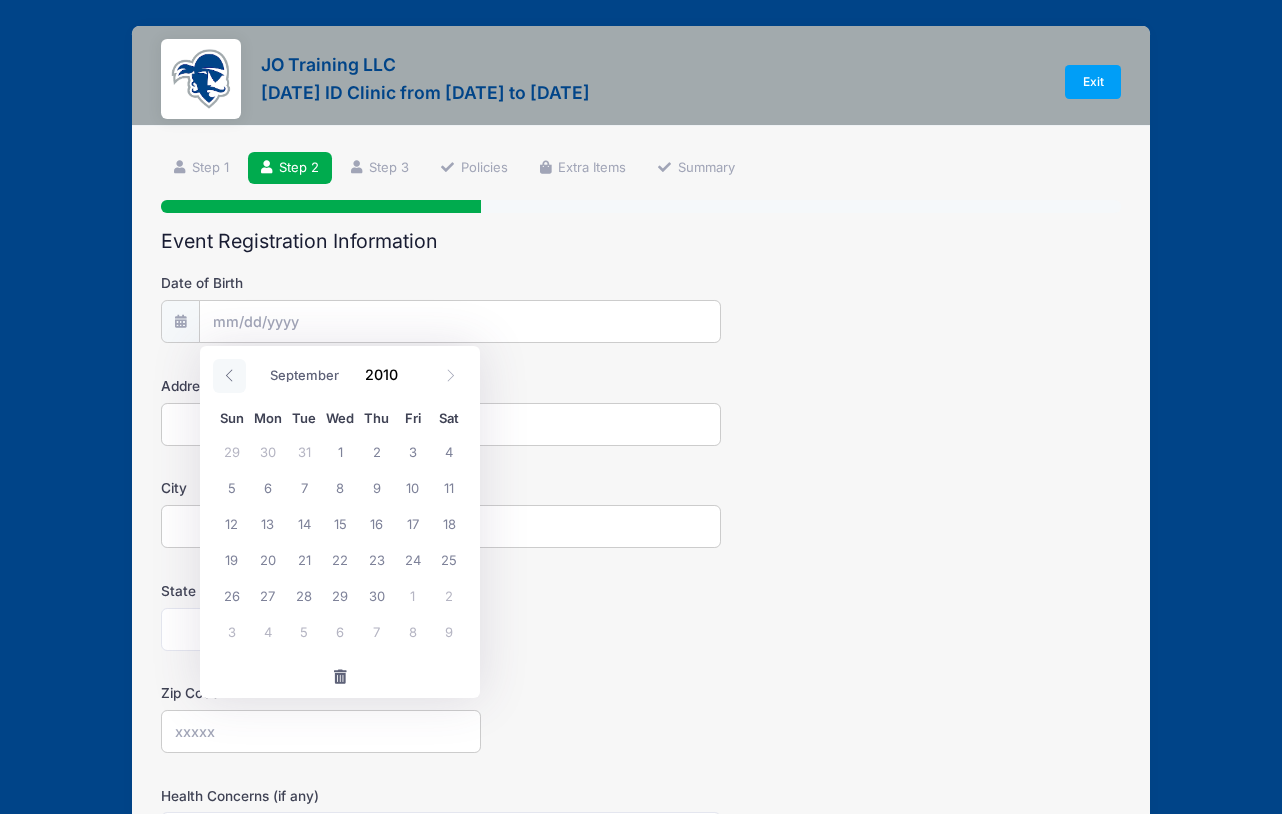 click 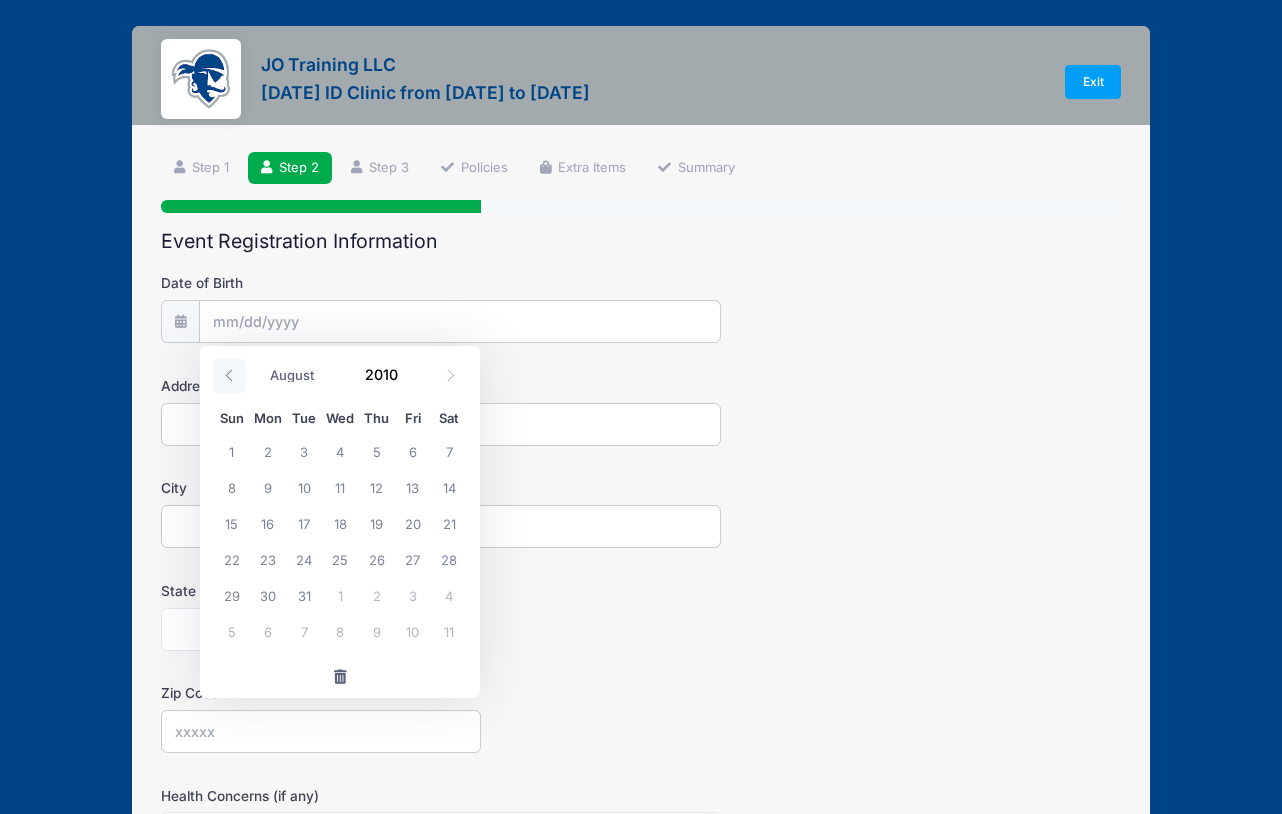 click 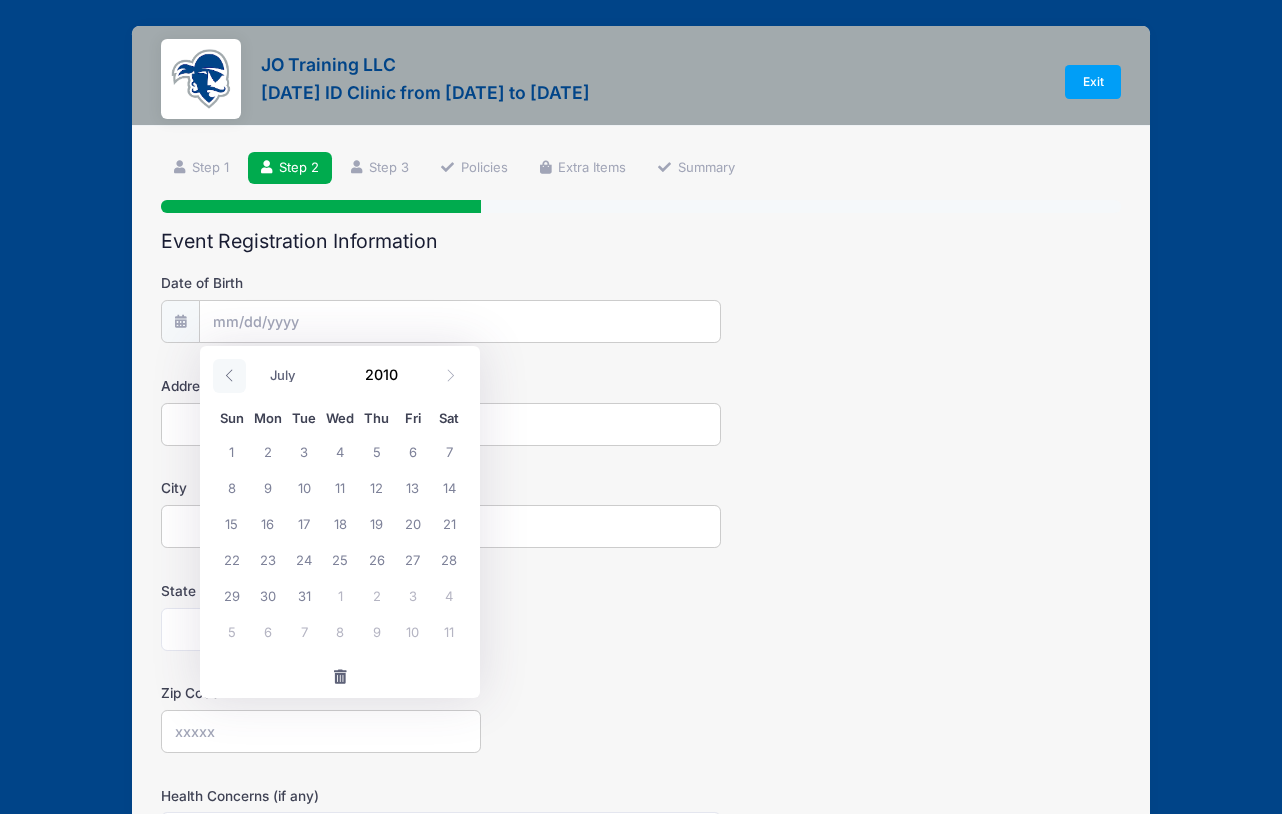 click 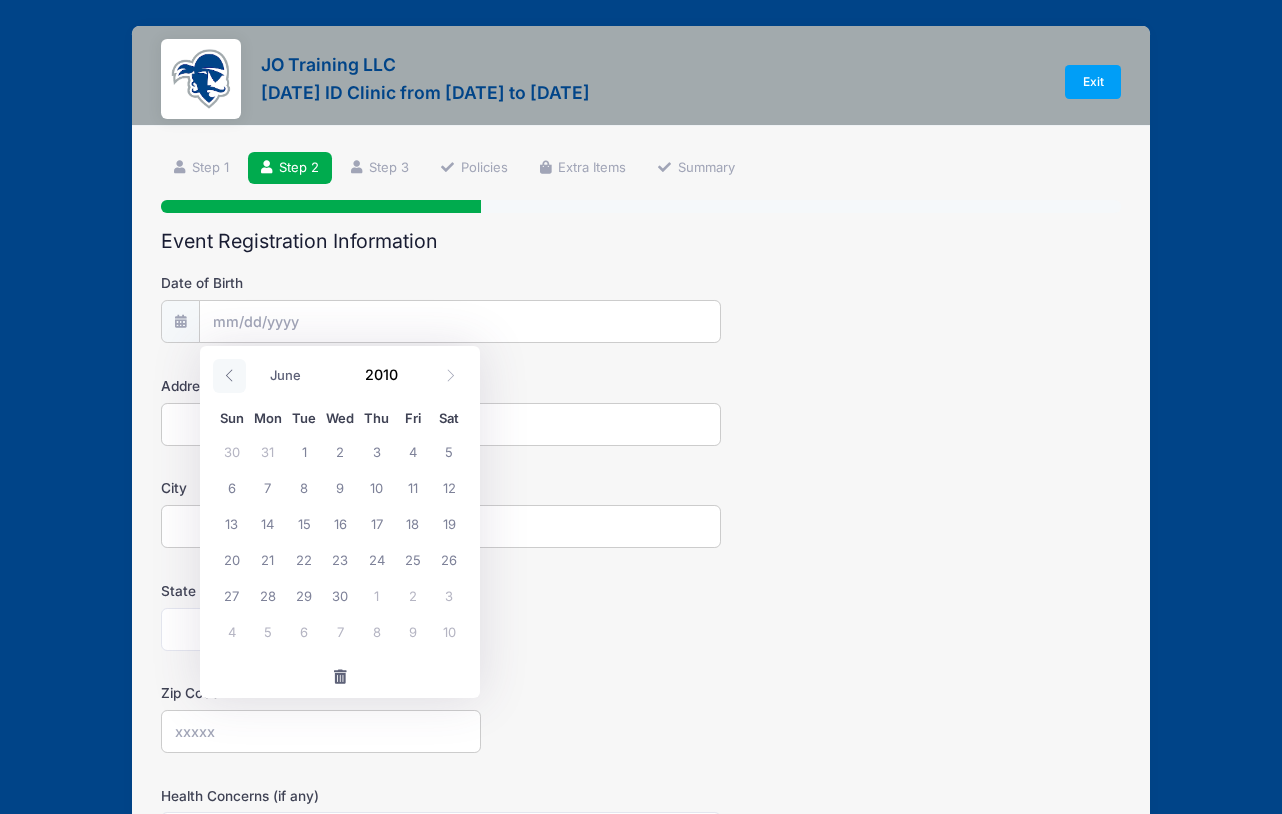 click 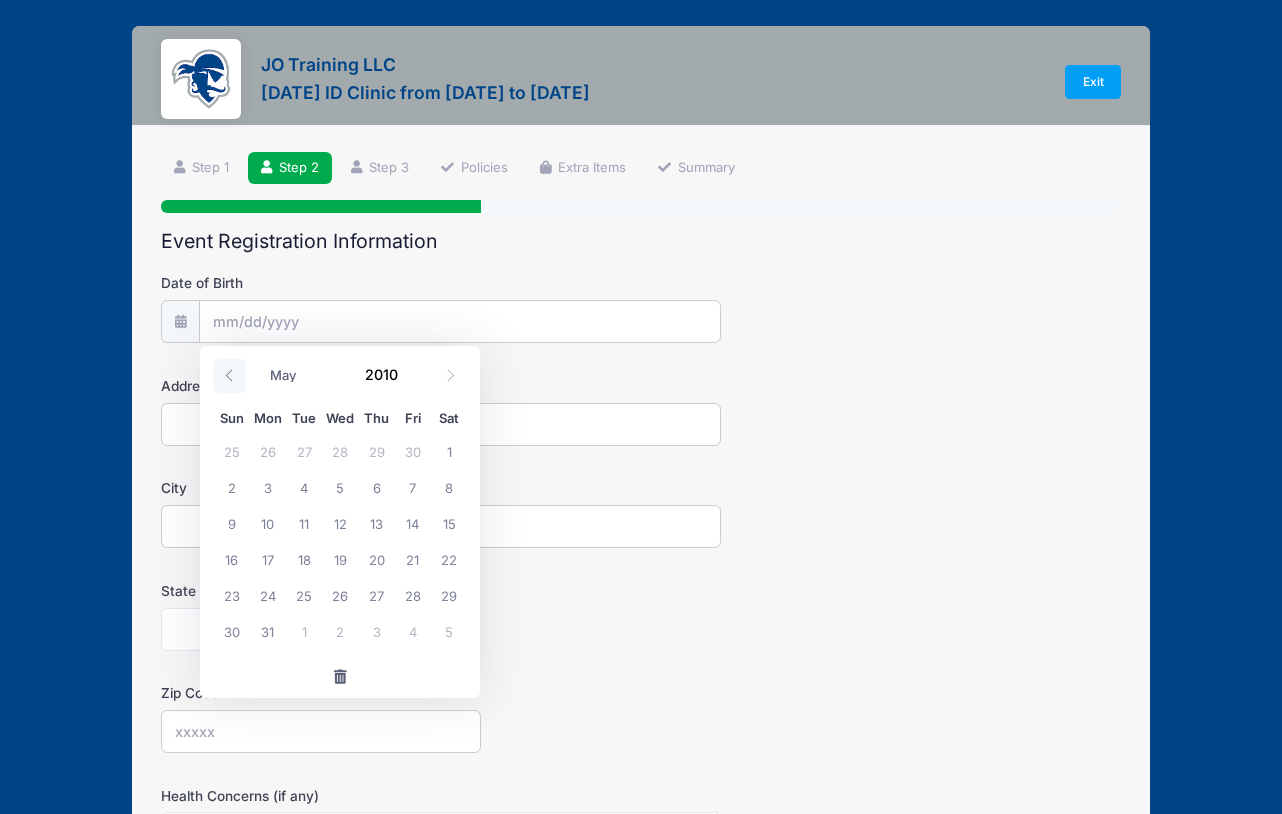 click 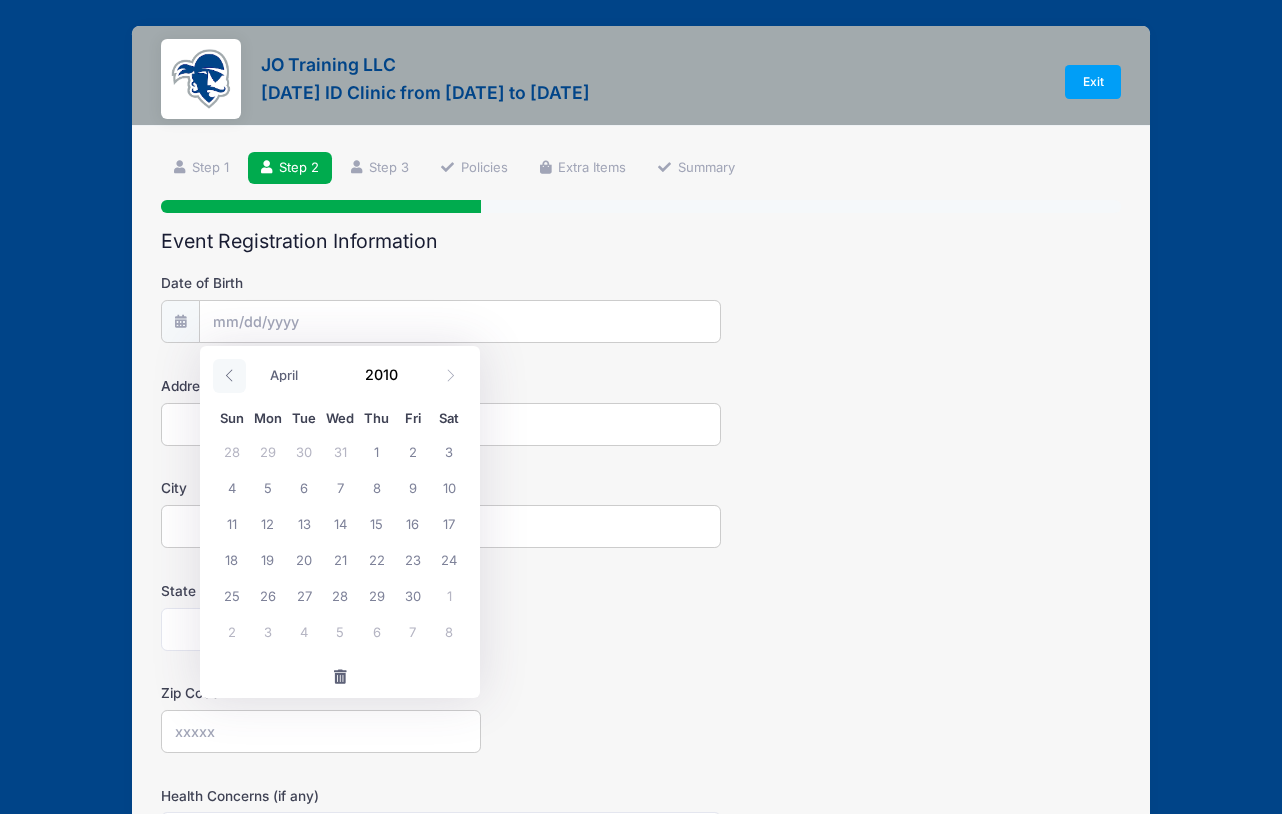 click 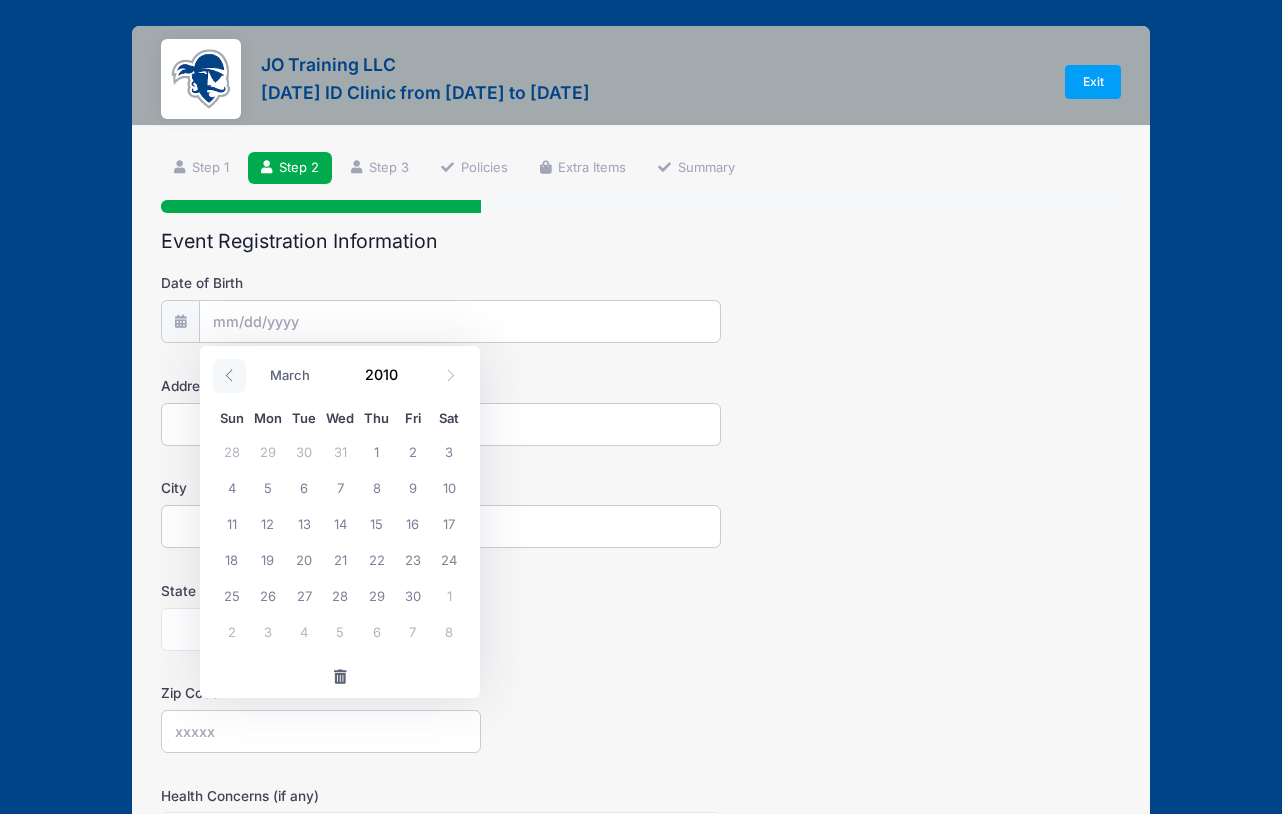click 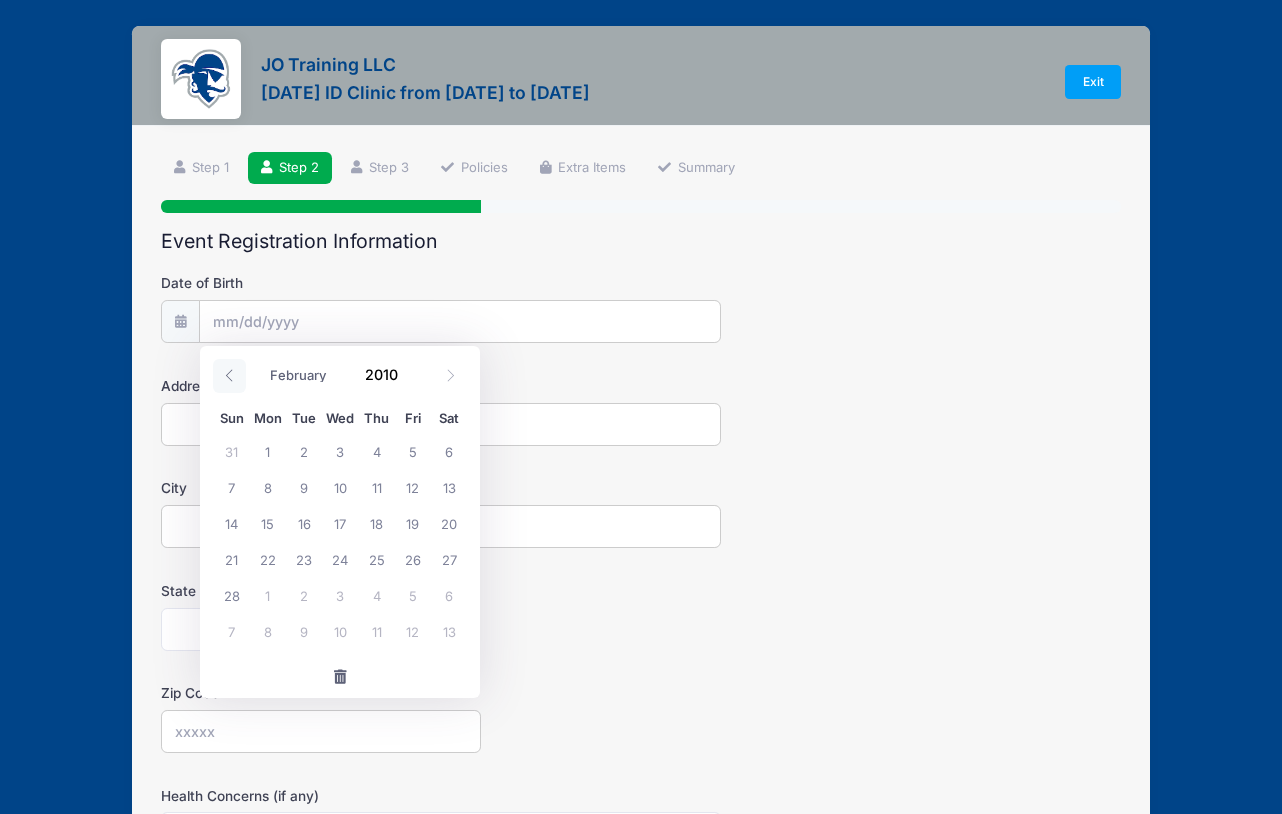 click 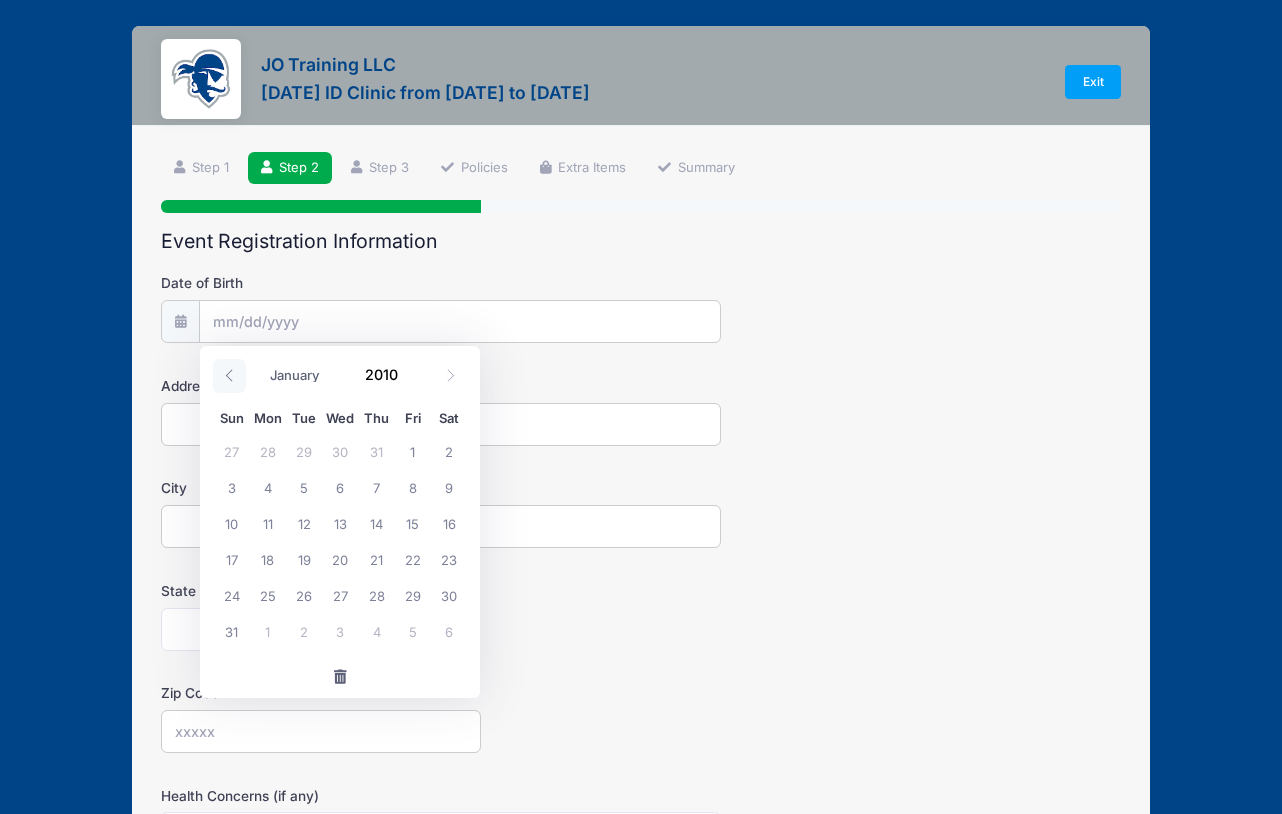 click 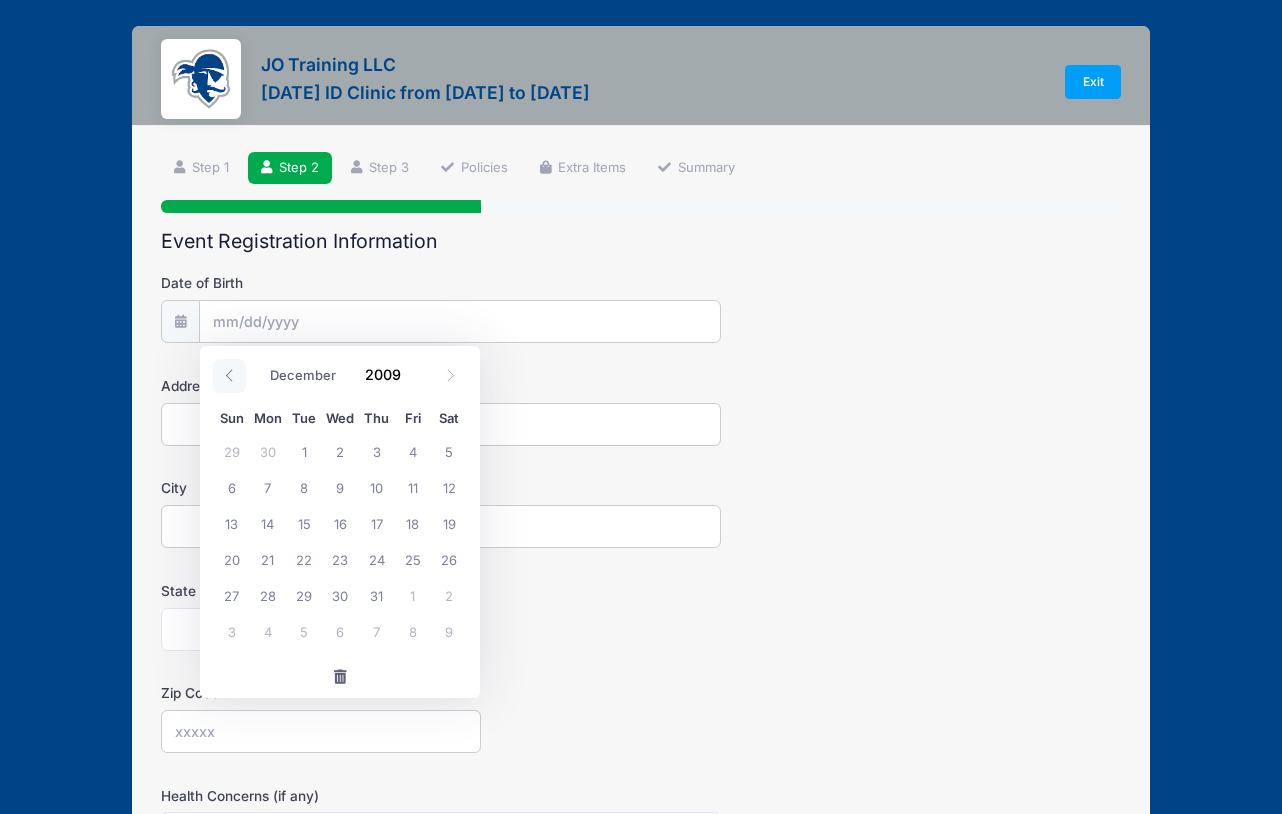 click 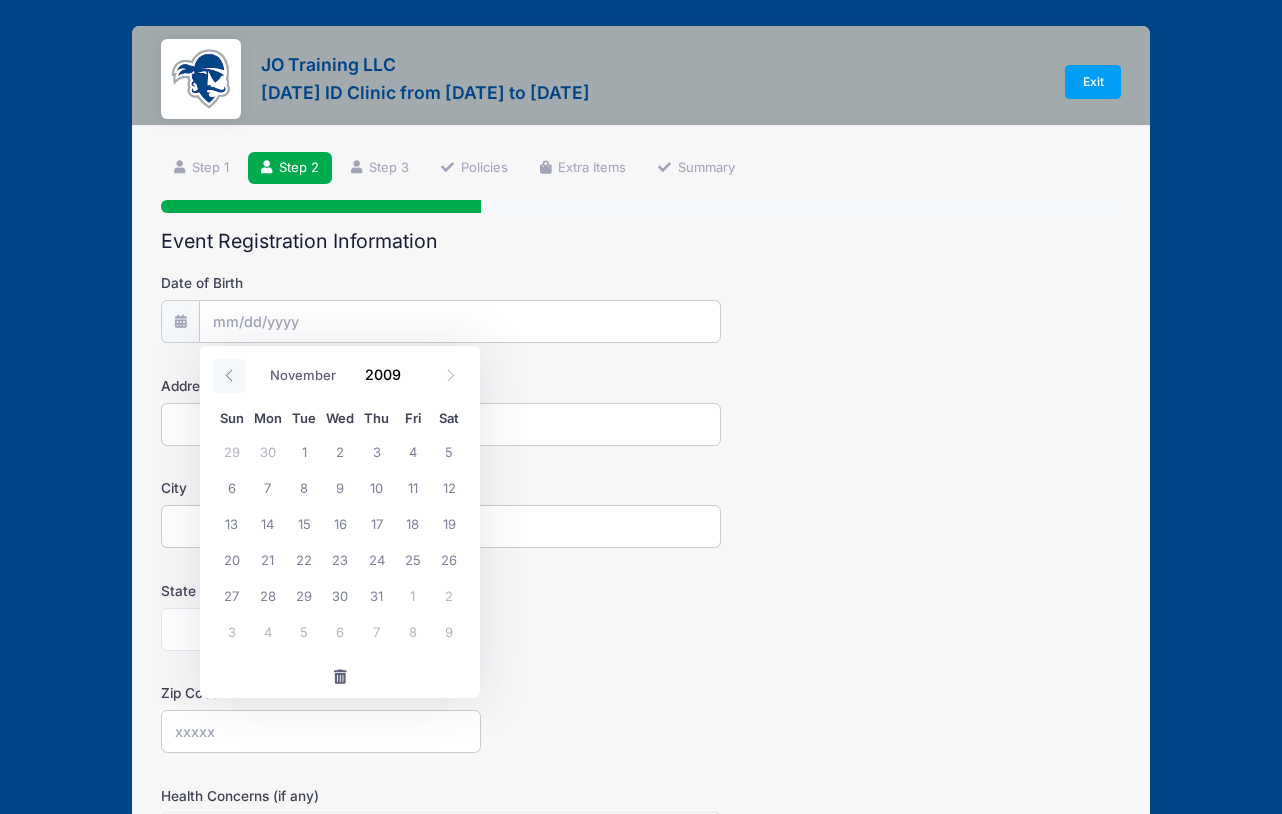click 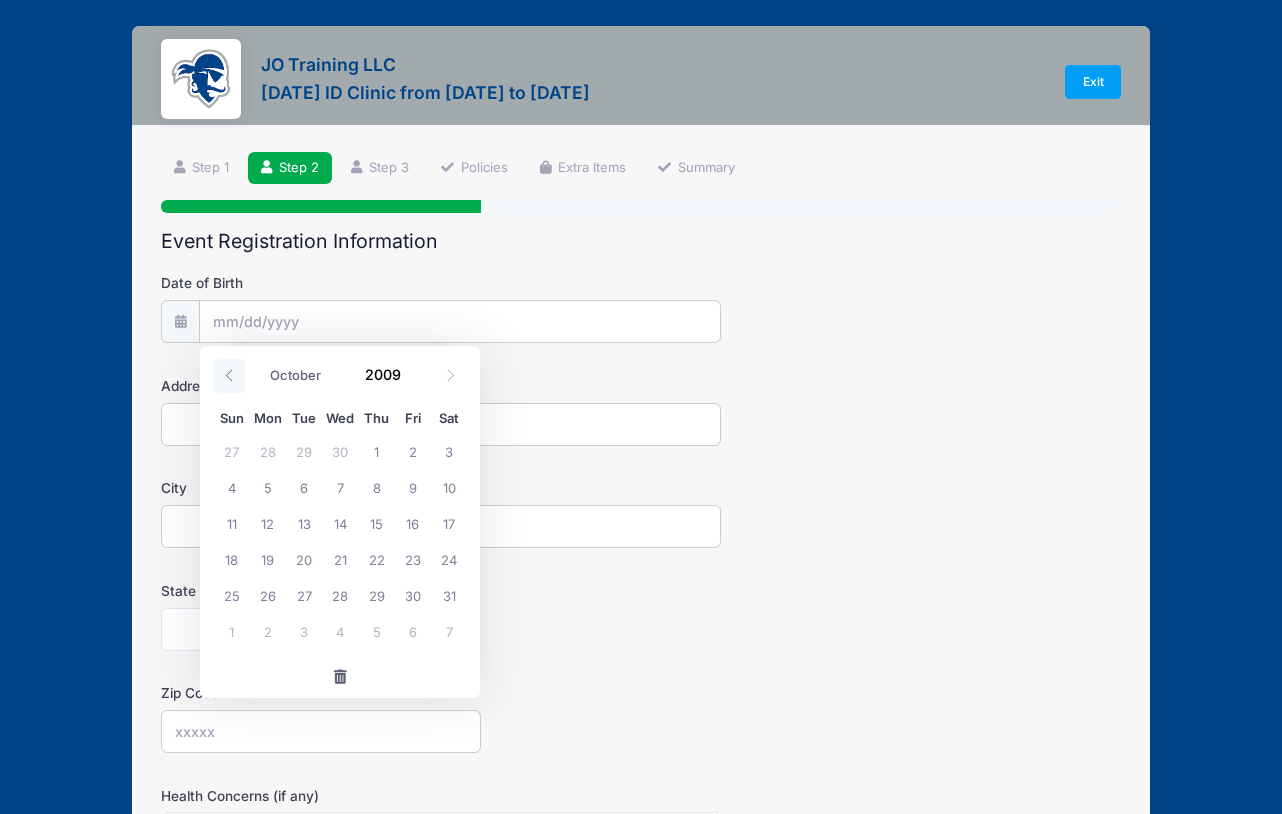 click 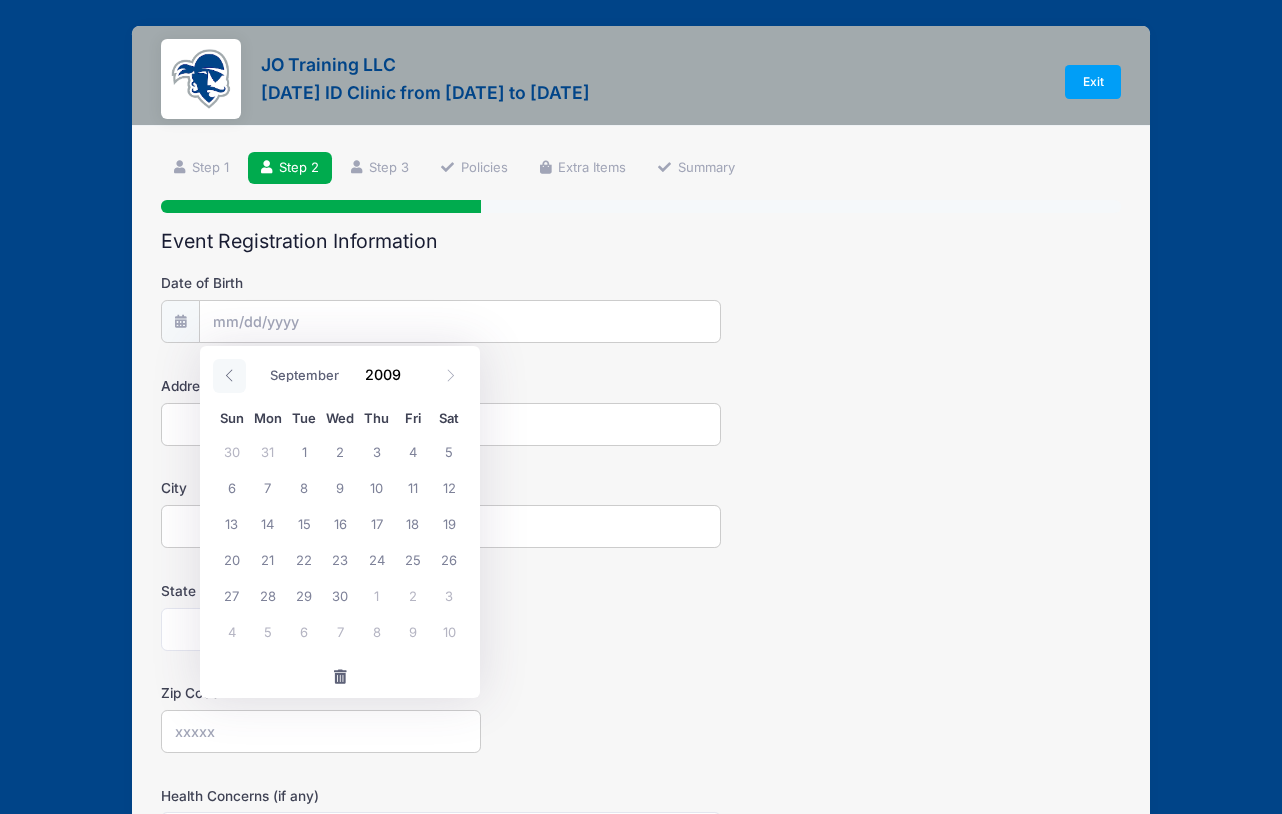 click 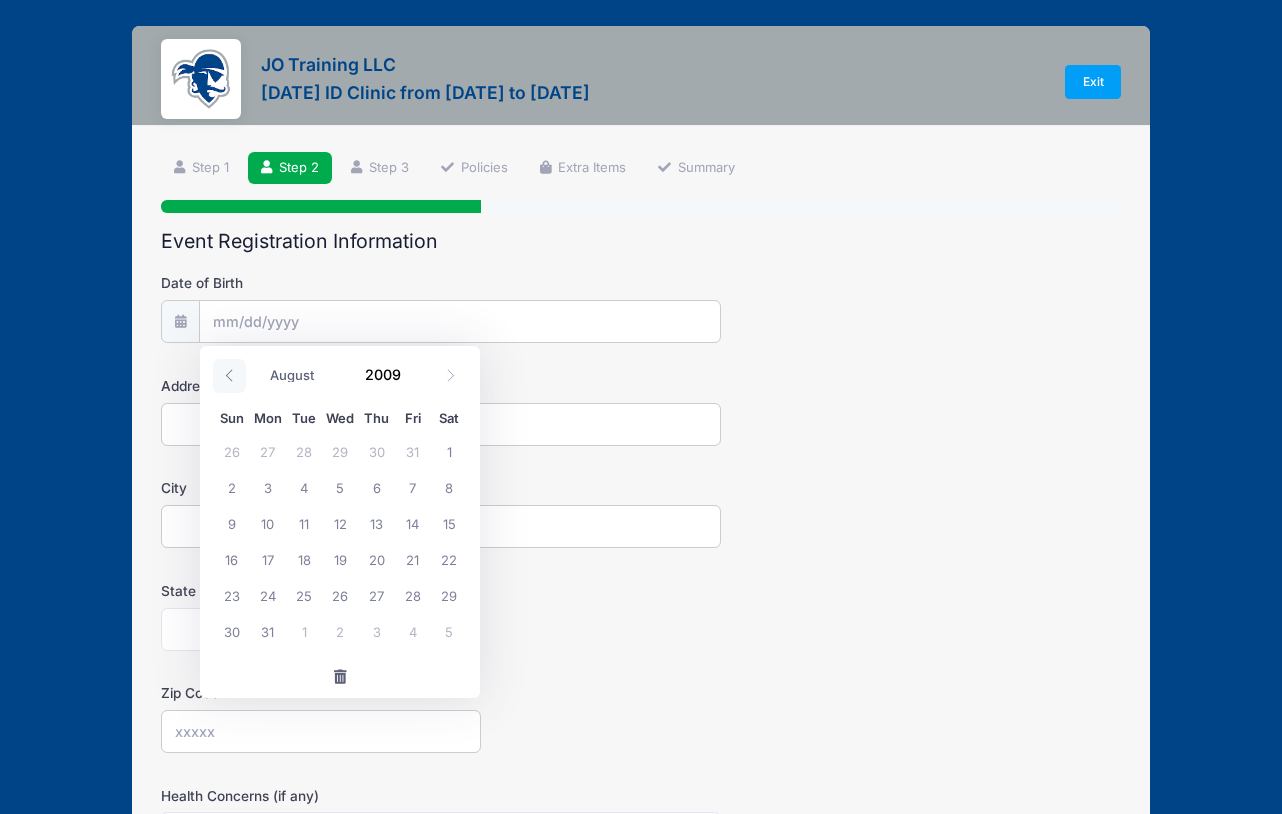 click 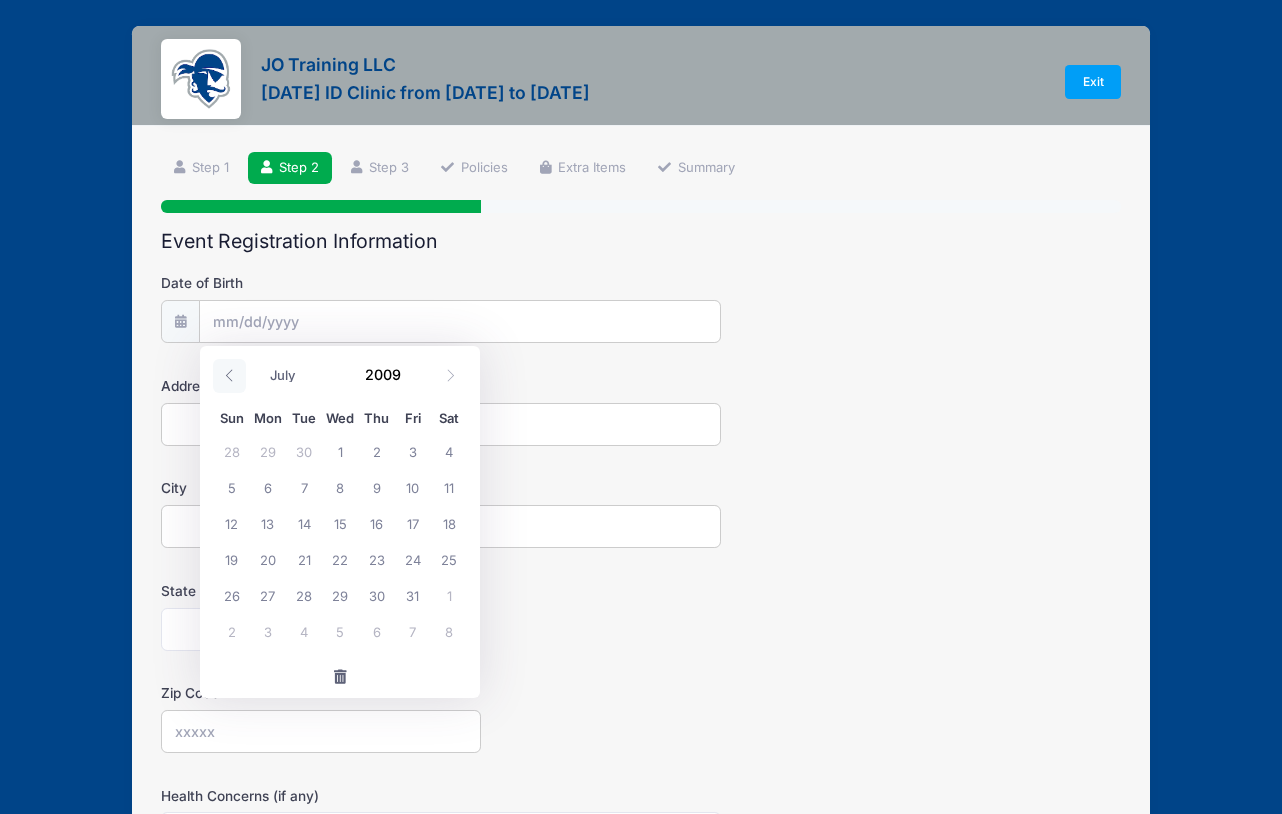 click 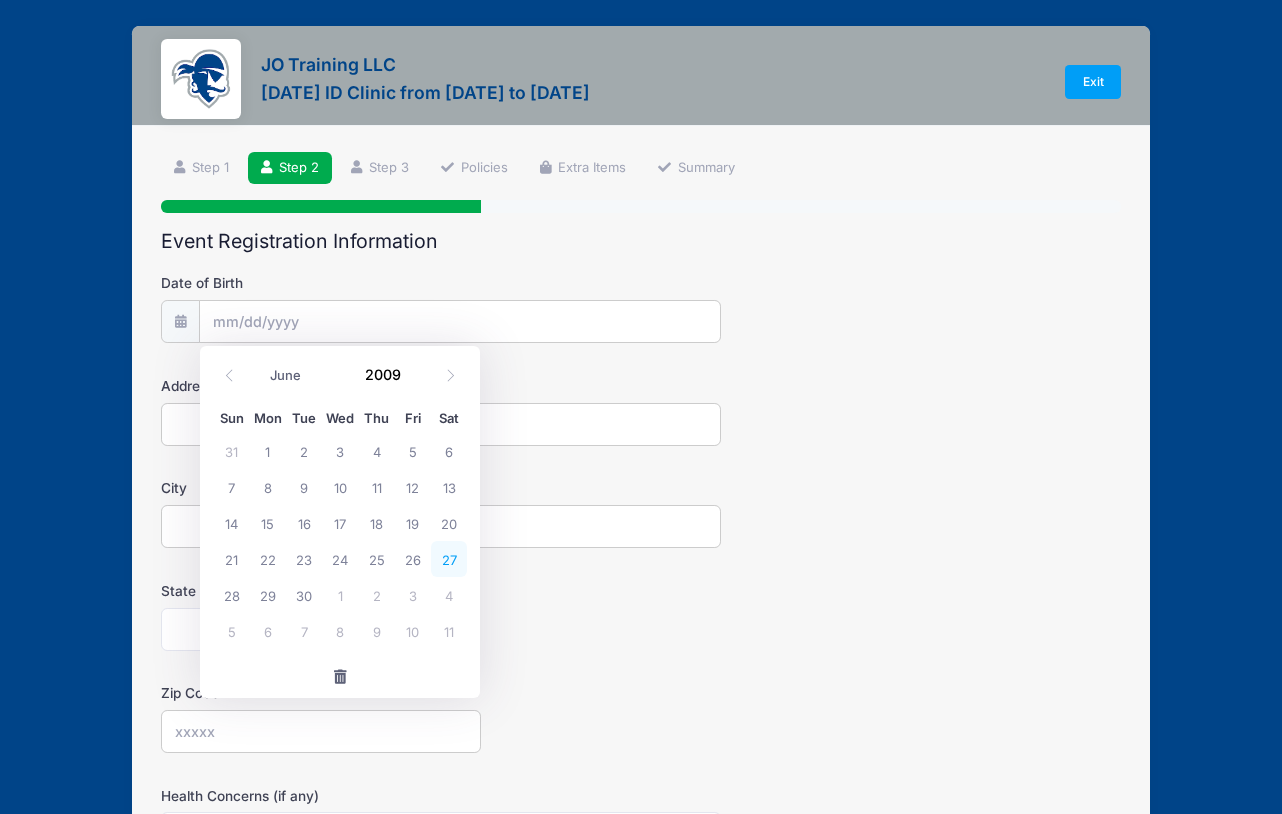 click on "27" at bounding box center [449, 559] 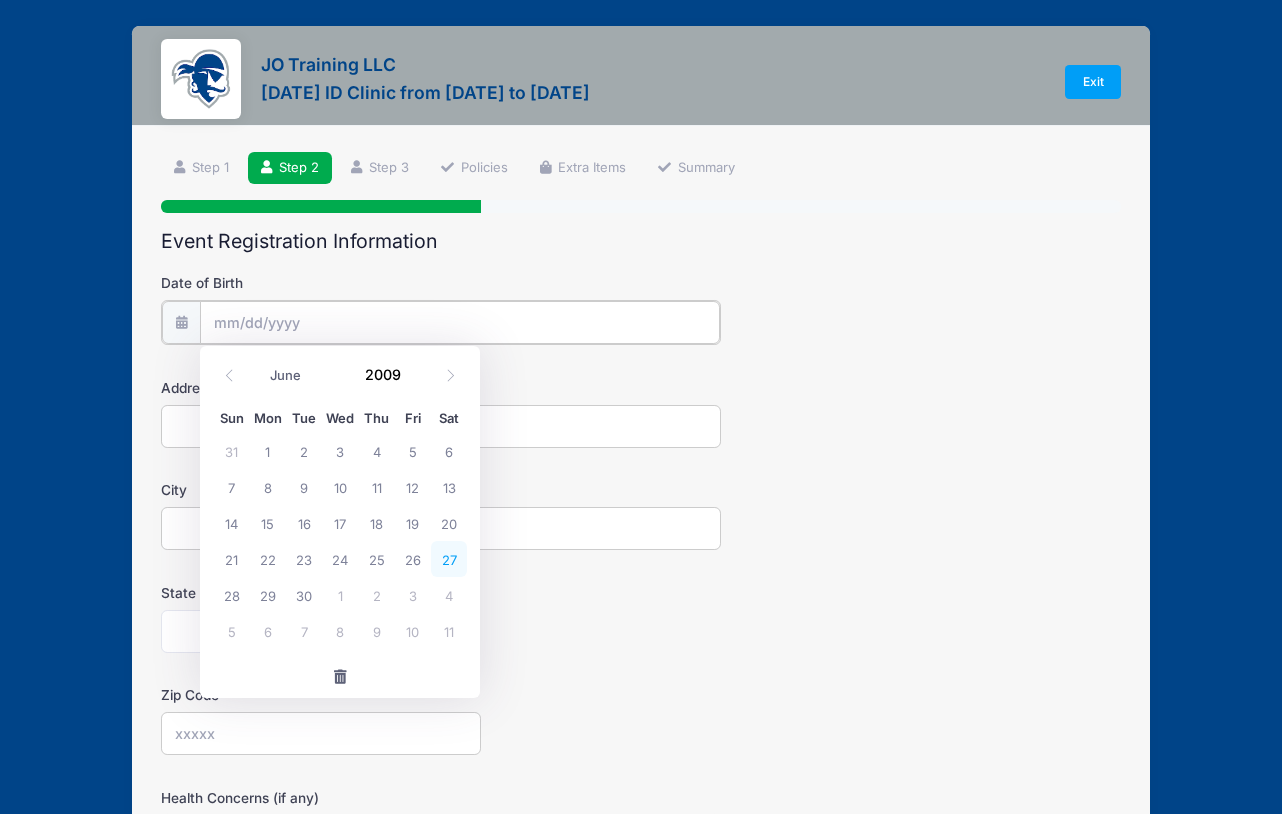 type on "06/27/2009" 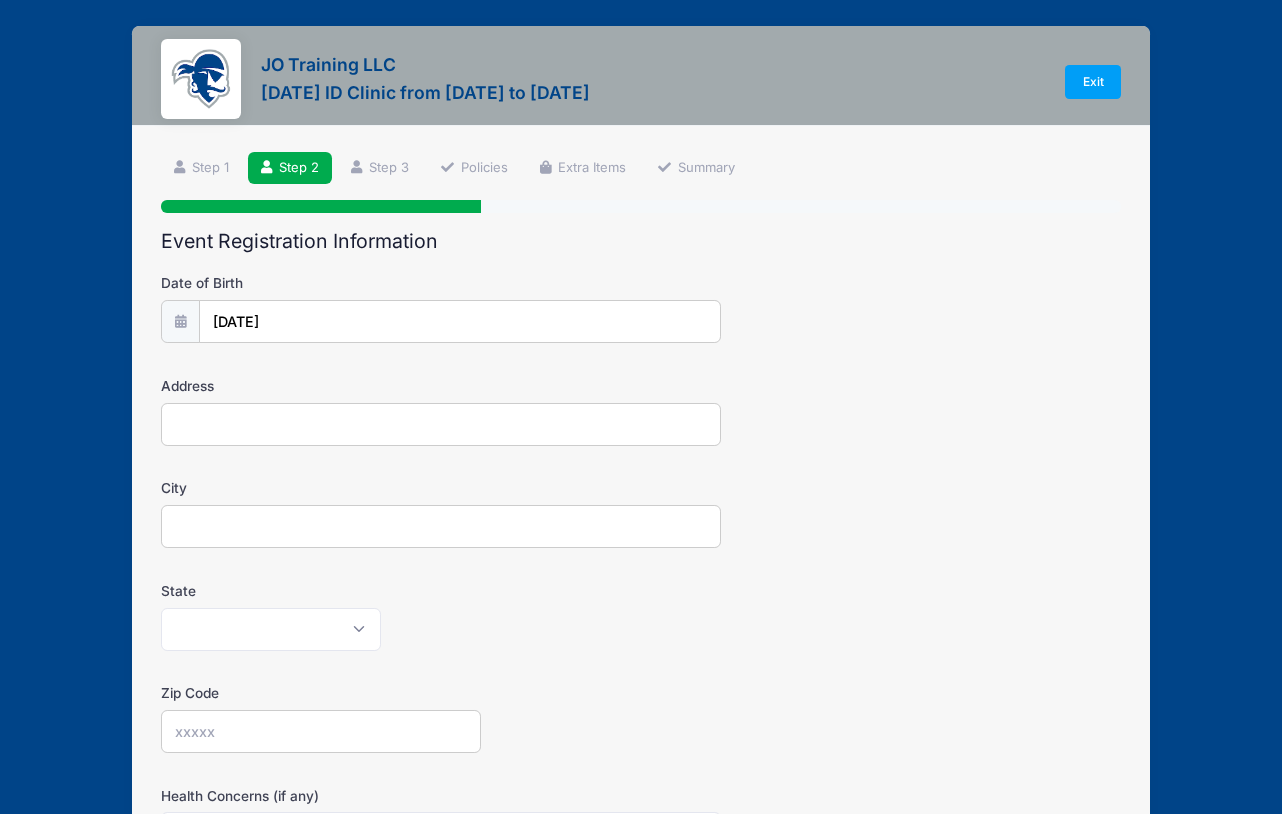 click on "Address" at bounding box center [441, 424] 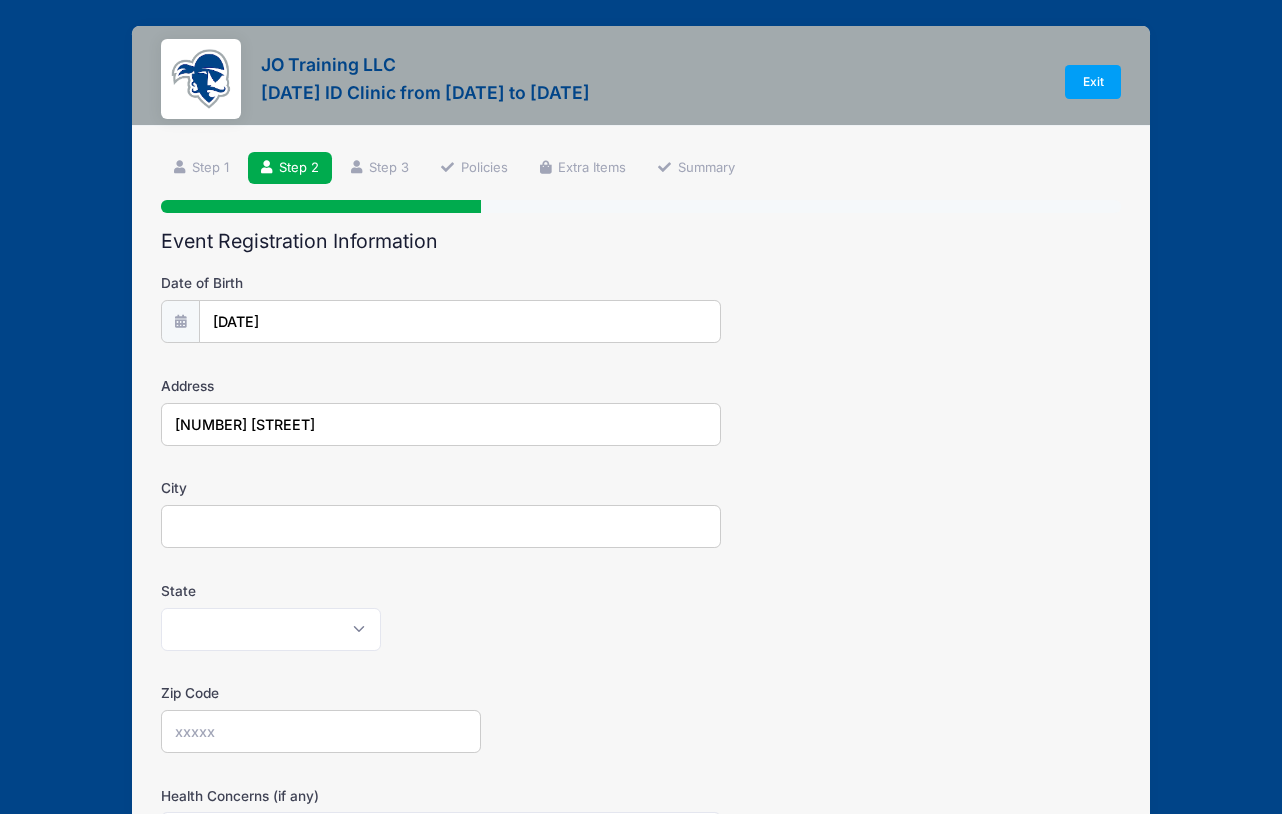 type on "Ridgewood" 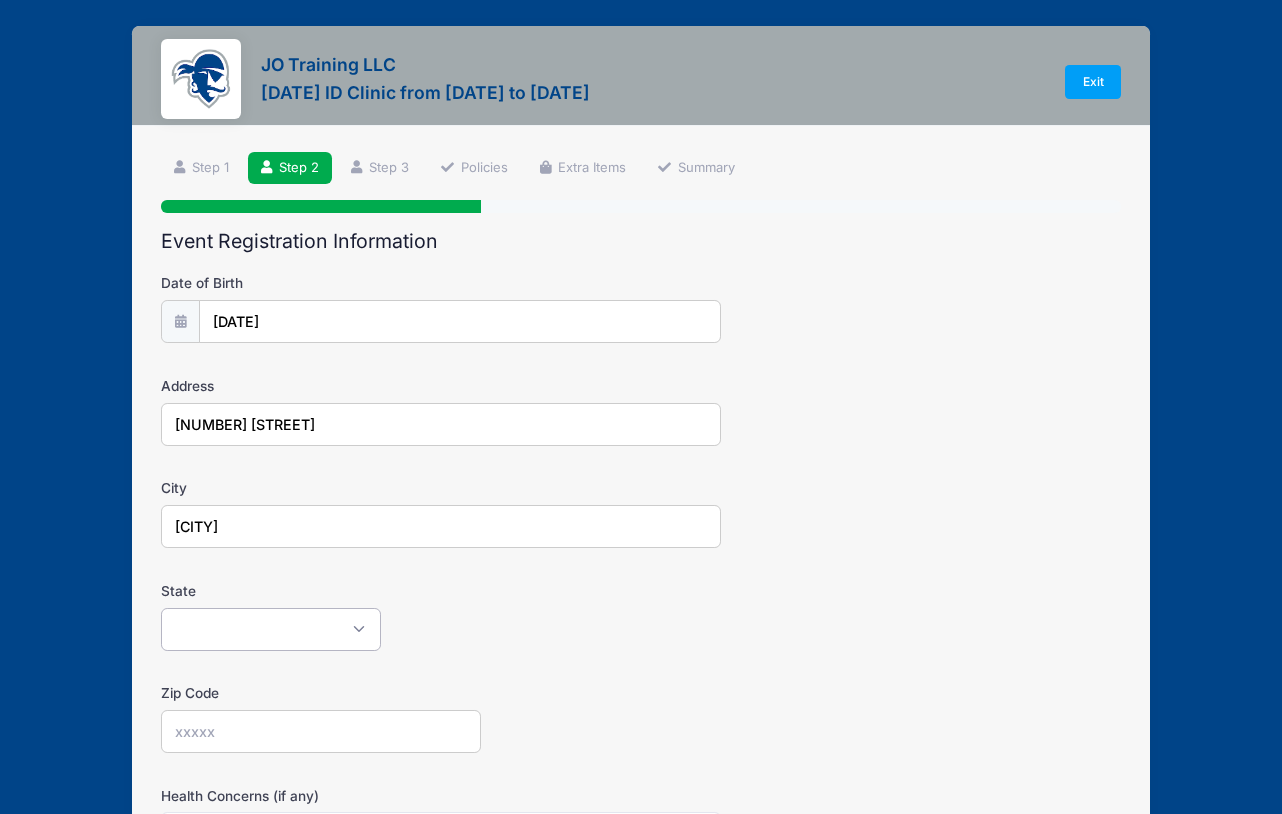select on "NJ" 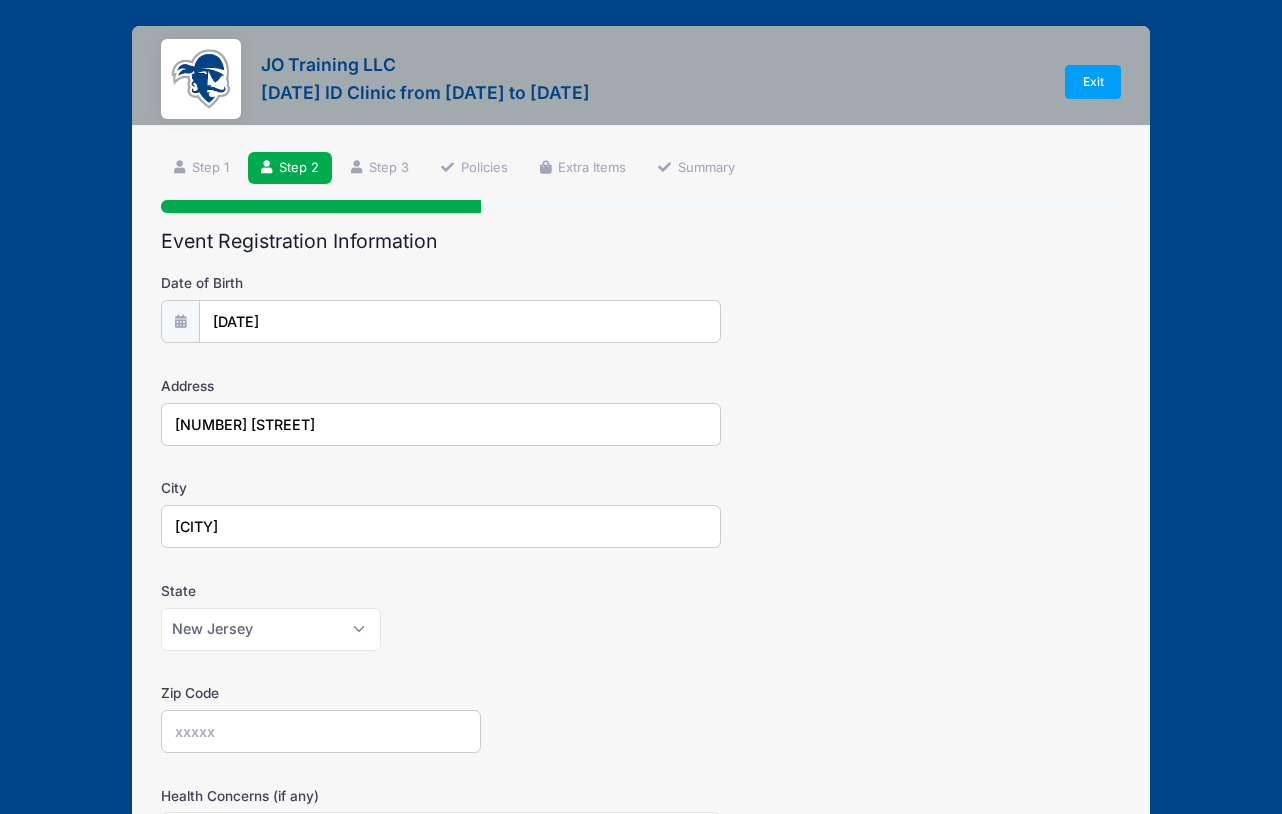 type on "07450" 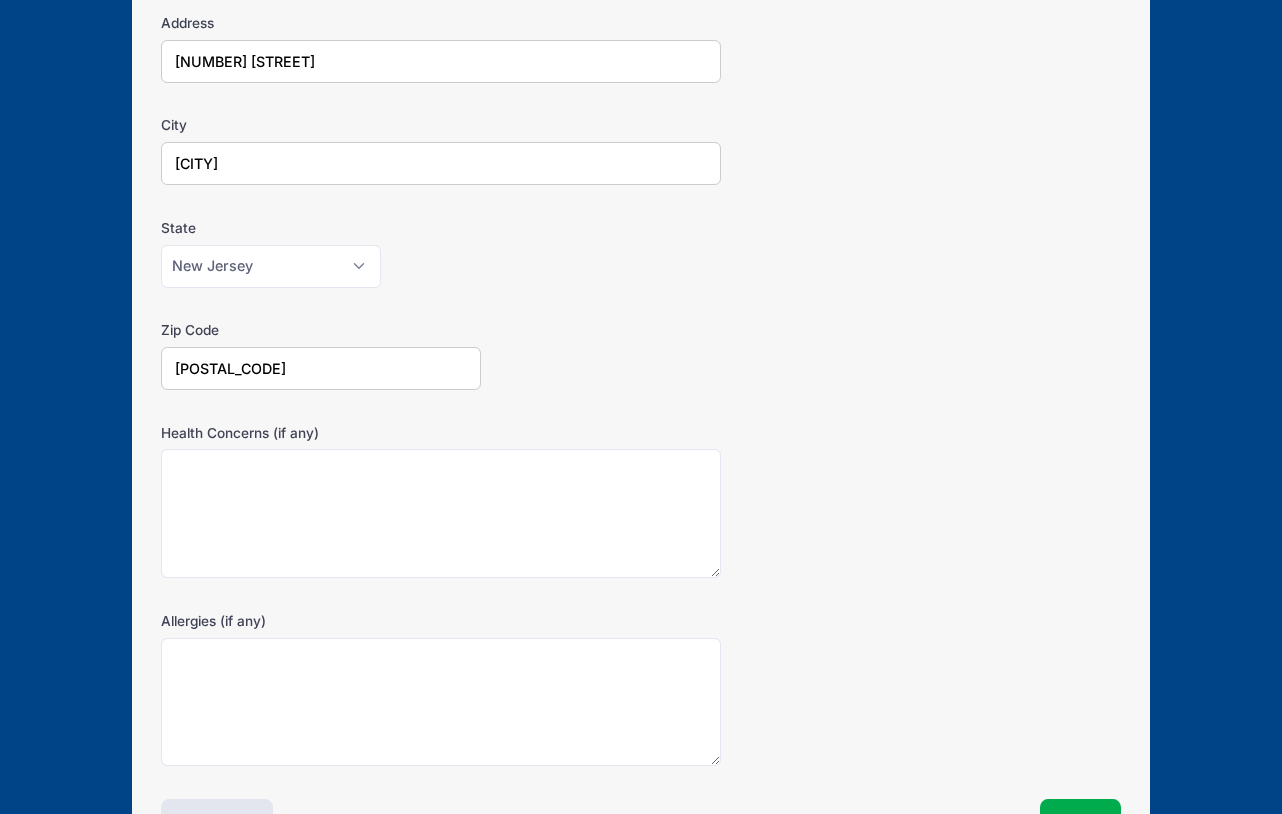 scroll, scrollTop: 498, scrollLeft: 0, axis: vertical 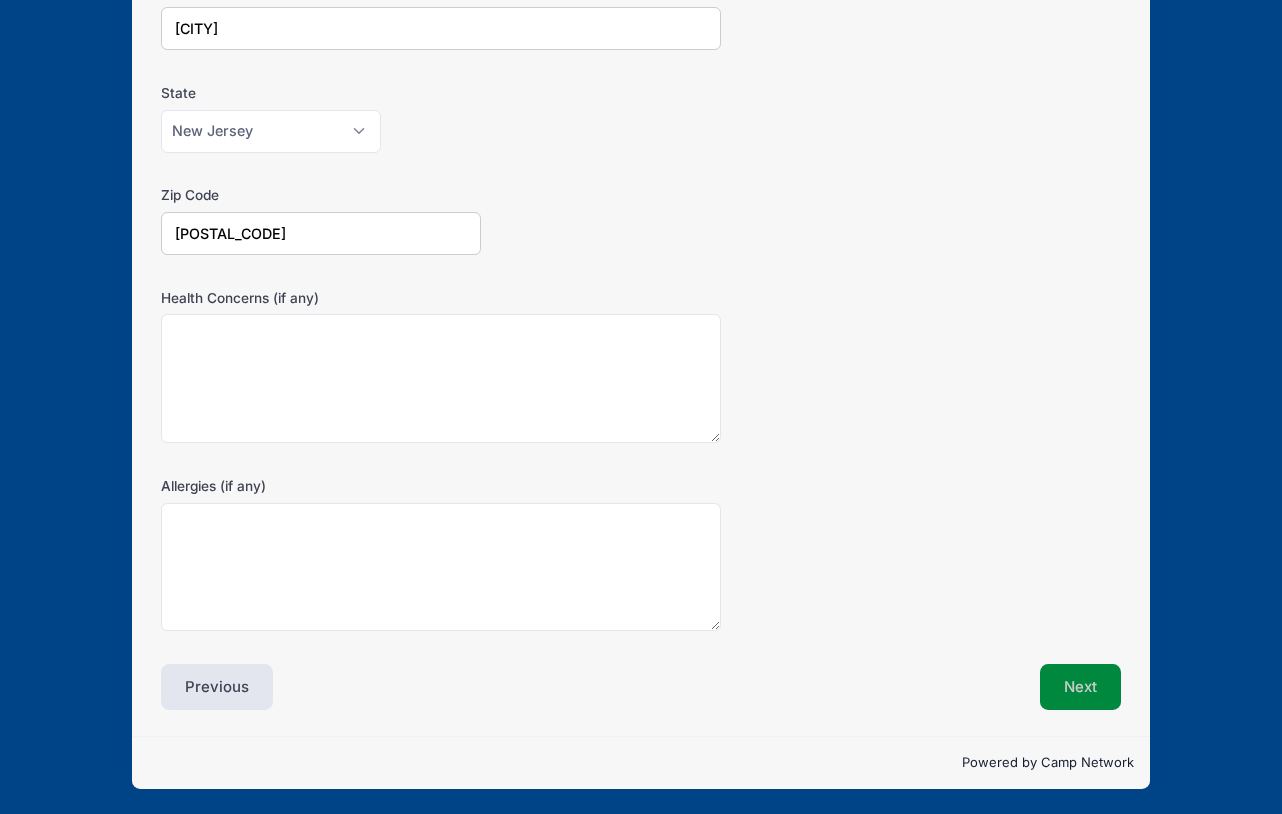 click on "Next" at bounding box center [1080, 687] 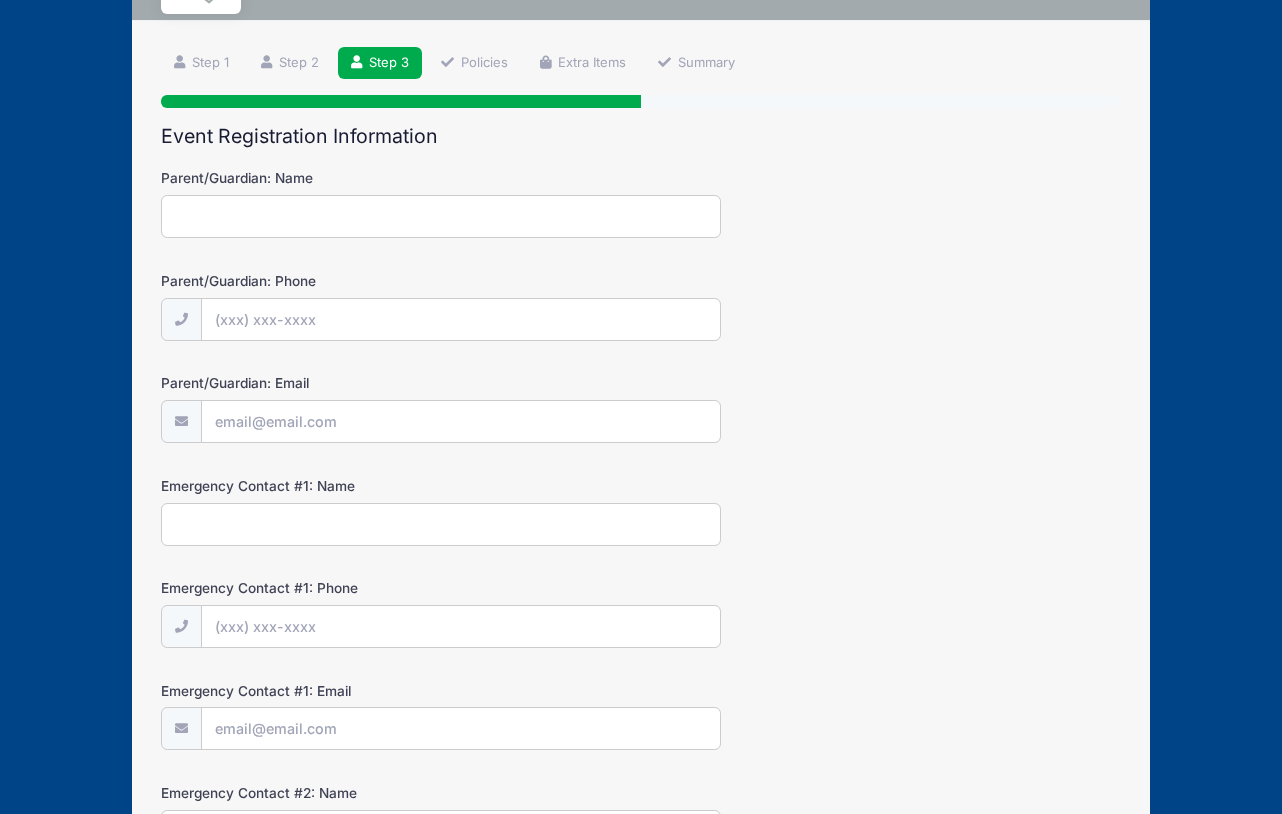 scroll, scrollTop: 0, scrollLeft: 0, axis: both 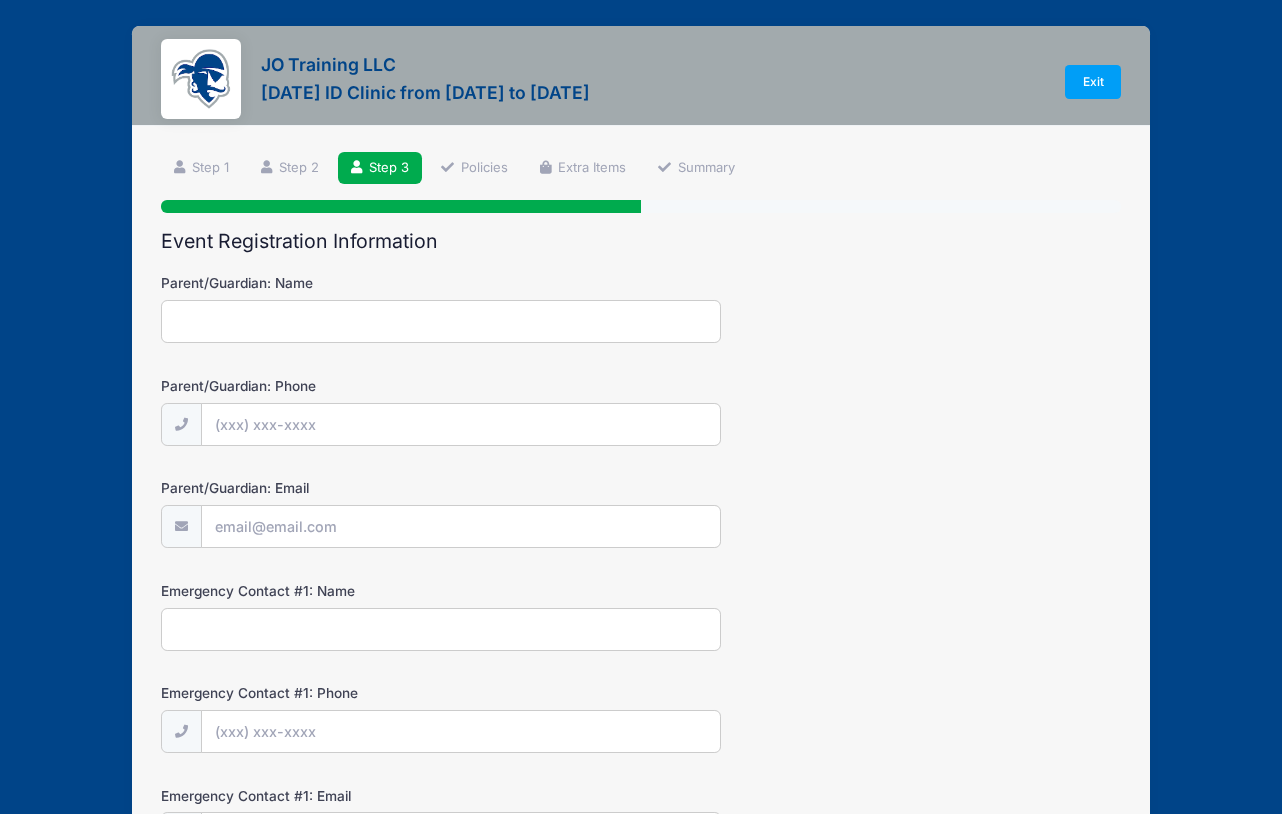 click on "Parent/Guardian: Name" at bounding box center (441, 321) 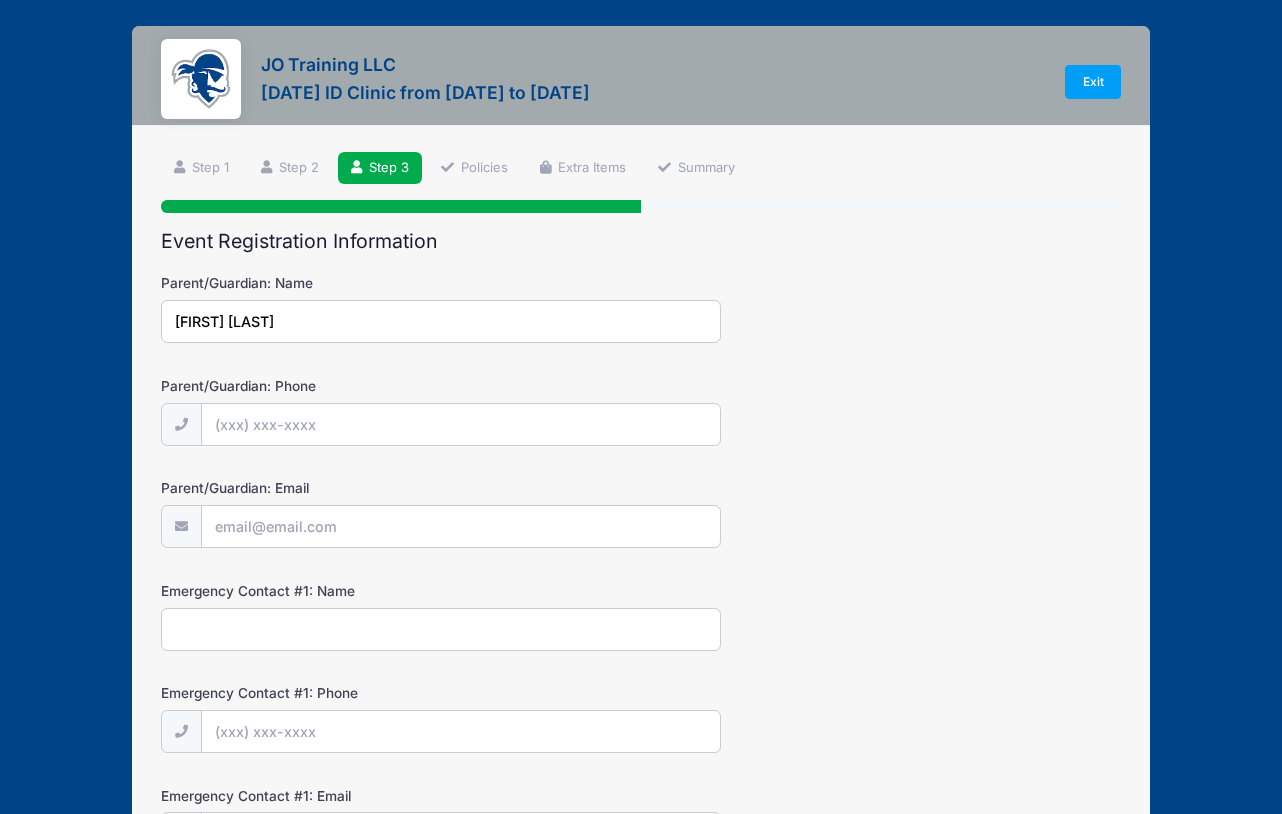 type on "Linda Granert" 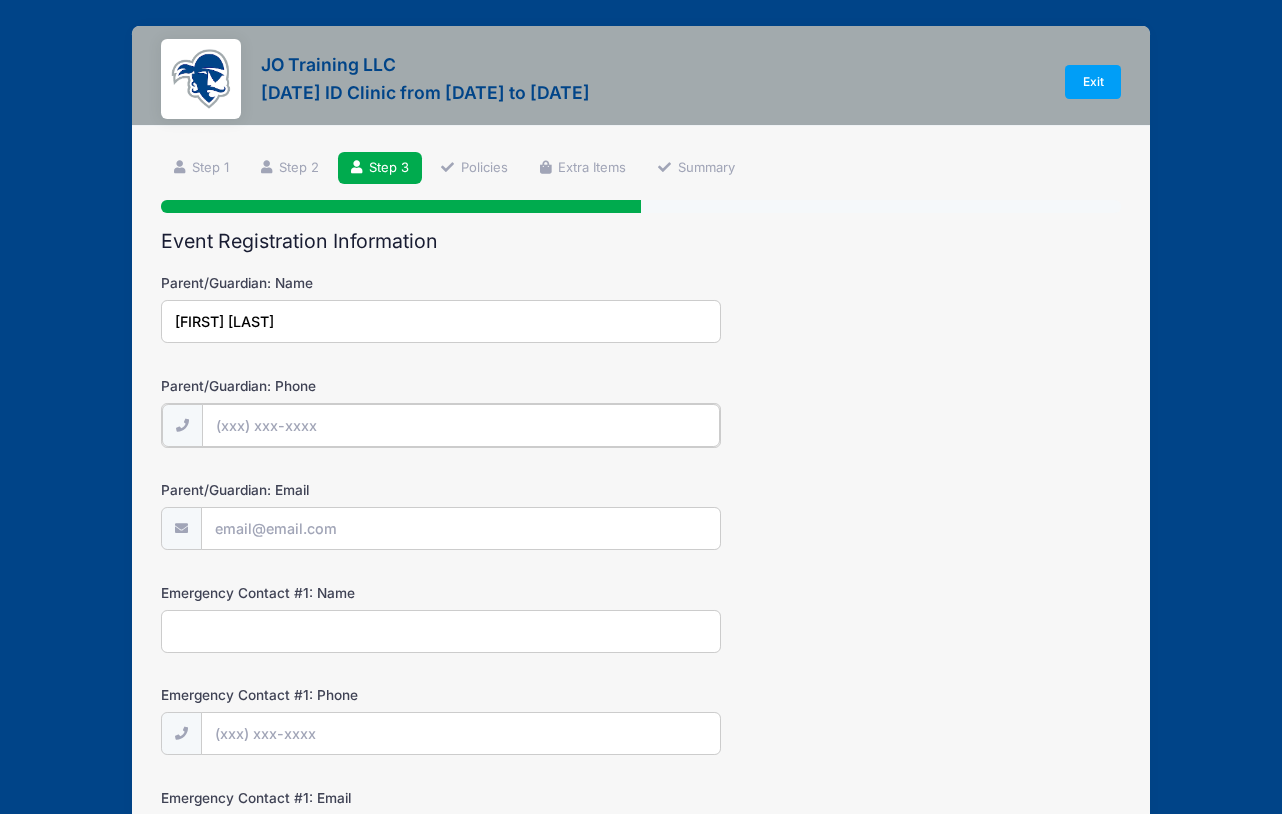 click on "Parent/Guardian: Phone" at bounding box center [461, 425] 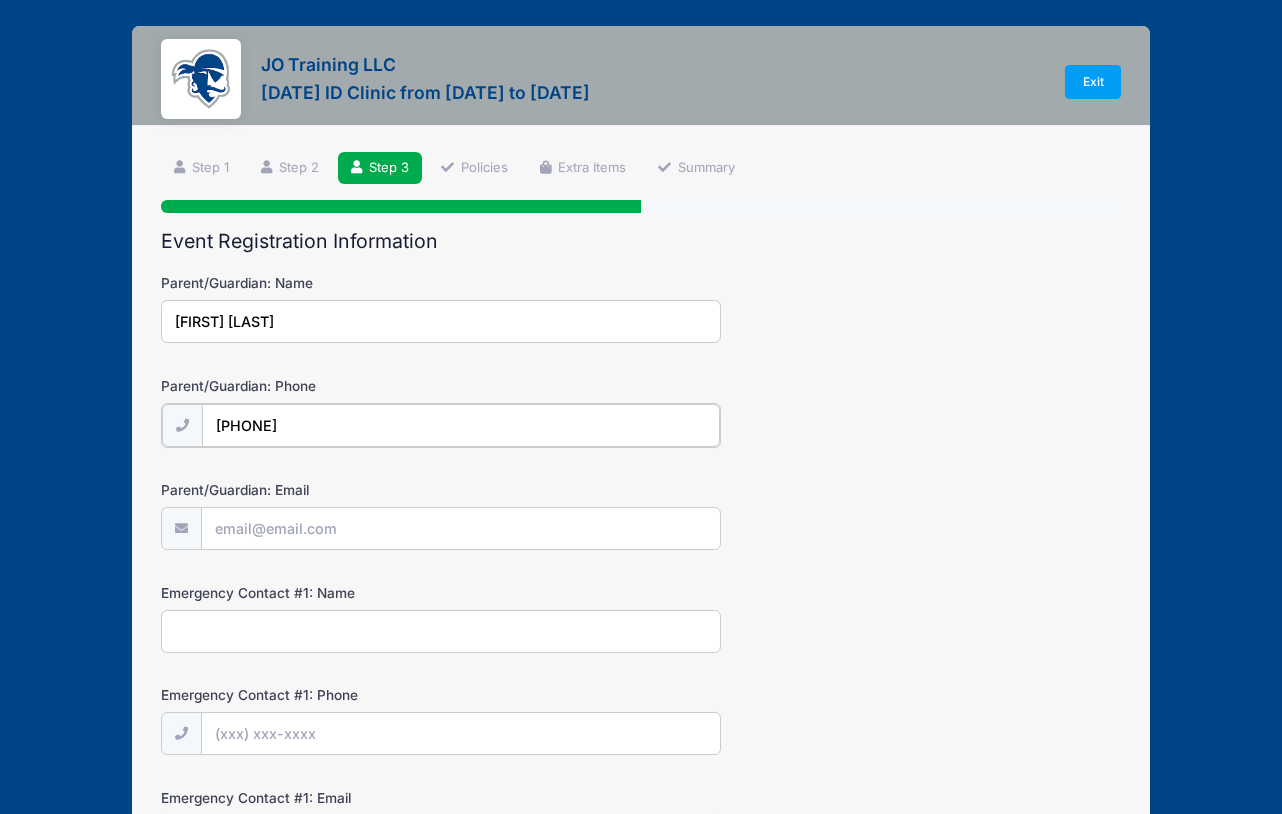 type on "(201) 417-0775" 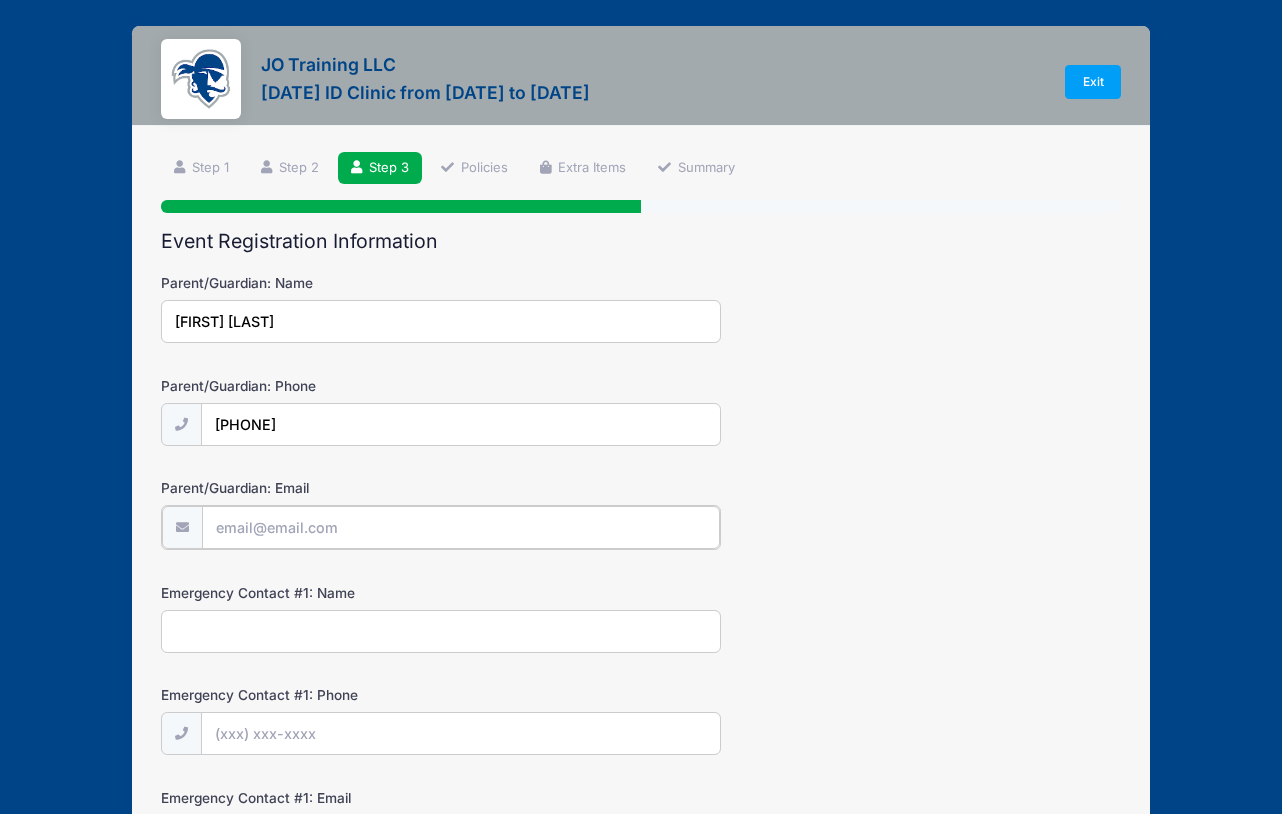 click on "Parent/Guardian: Email" at bounding box center (461, 527) 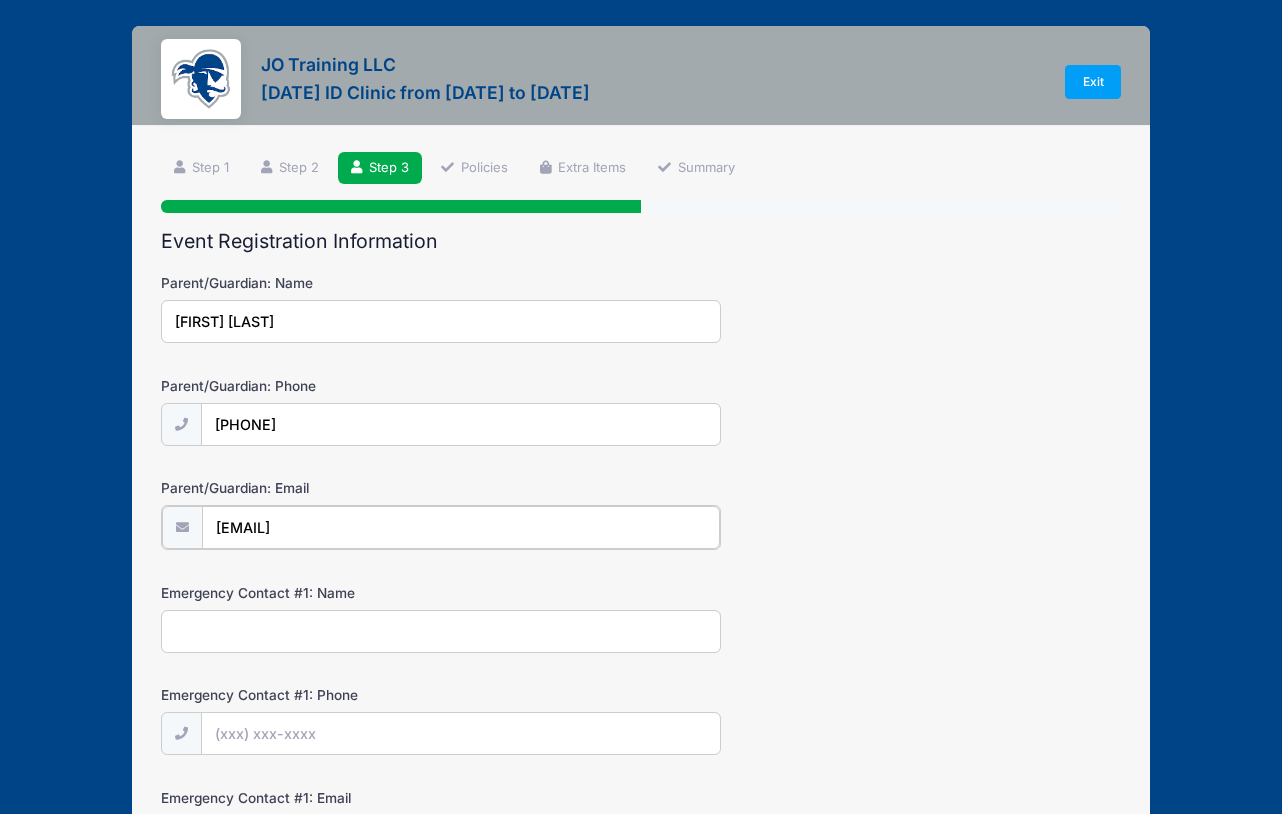 type on "ligranert@aol.com" 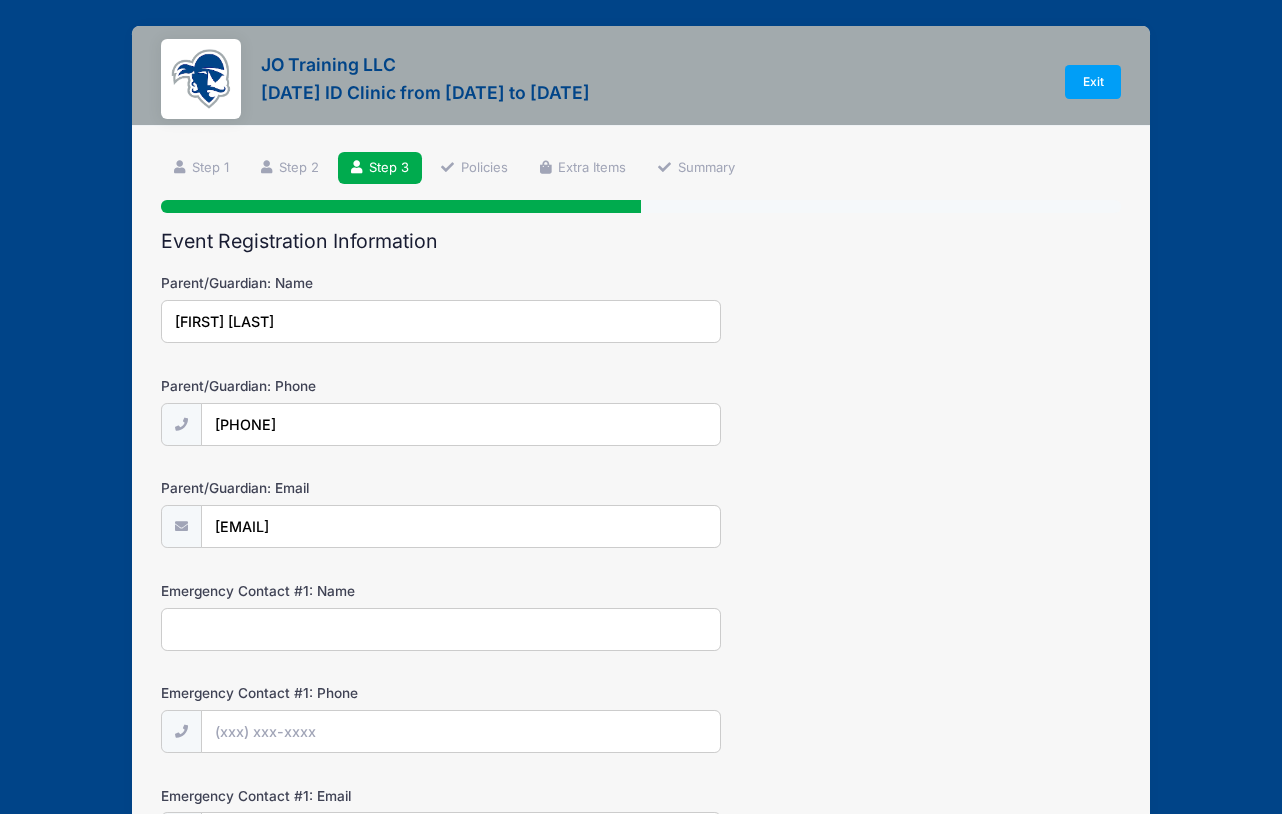 click on "Emergency Contact #1: Name" at bounding box center (441, 629) 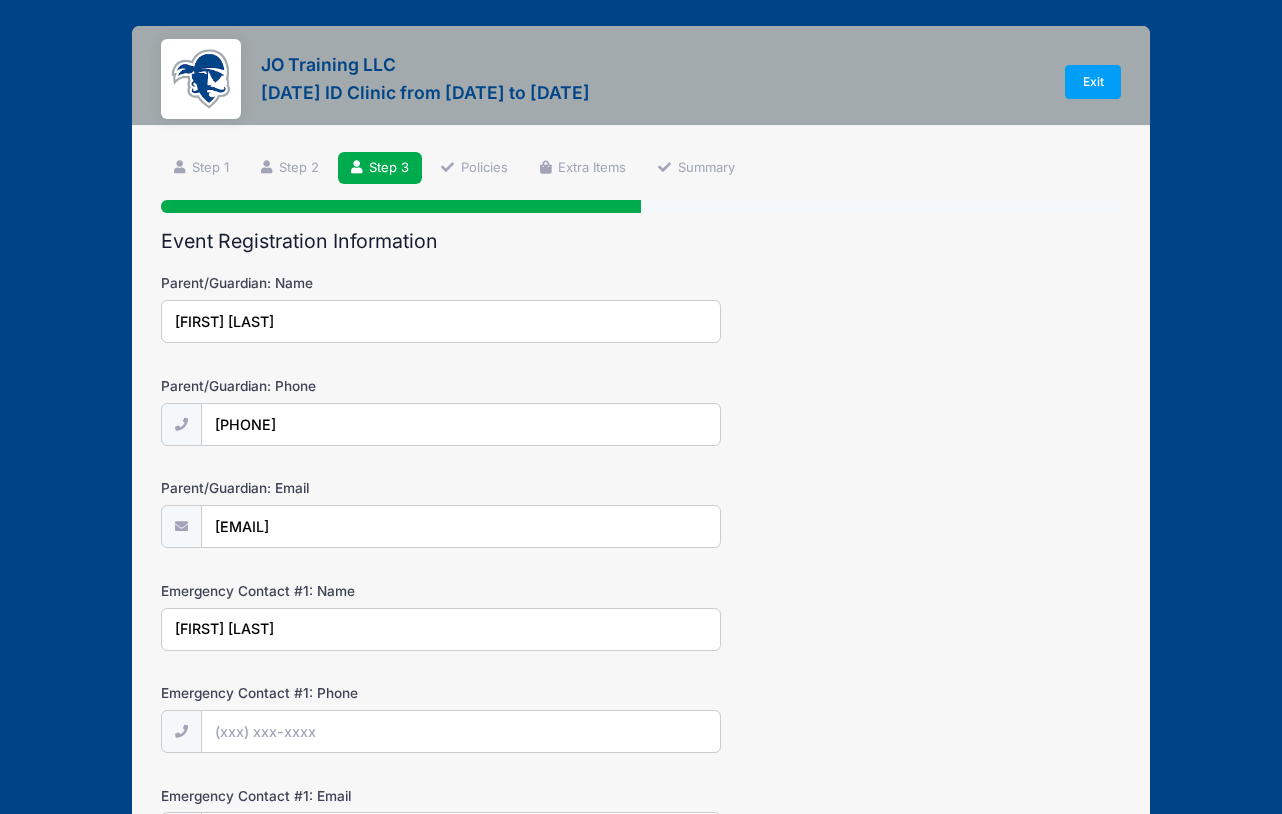 type on "Linda Granert" 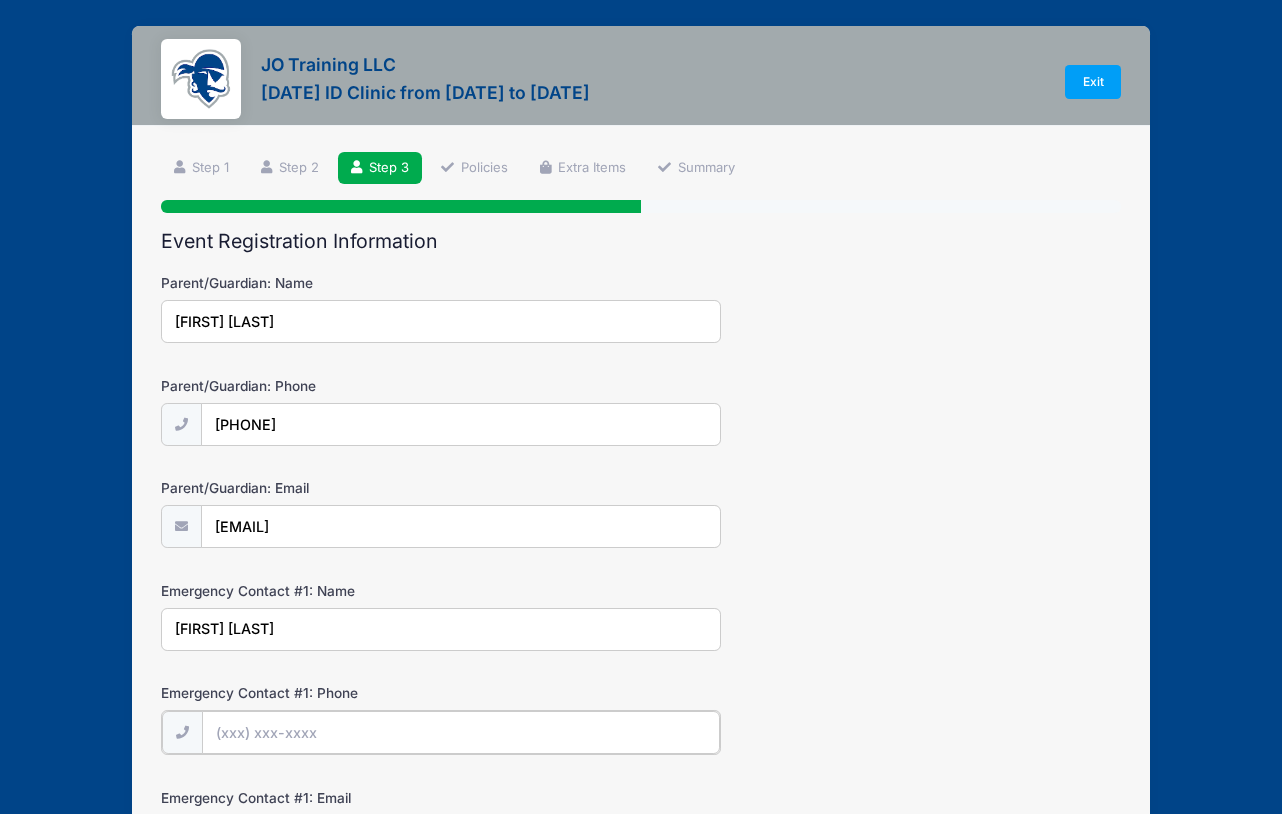 click on "Emergency Contact #1: Phone" at bounding box center [461, 732] 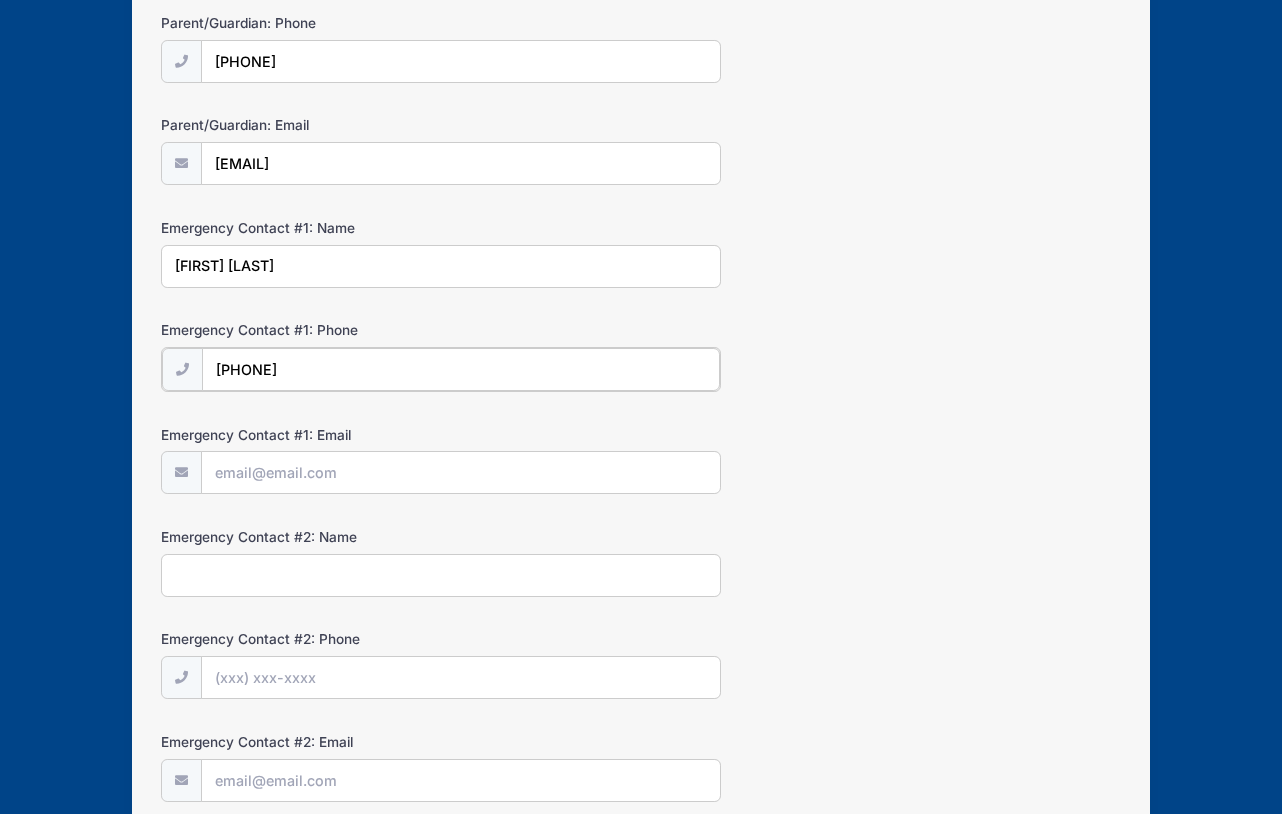 scroll, scrollTop: 382, scrollLeft: 0, axis: vertical 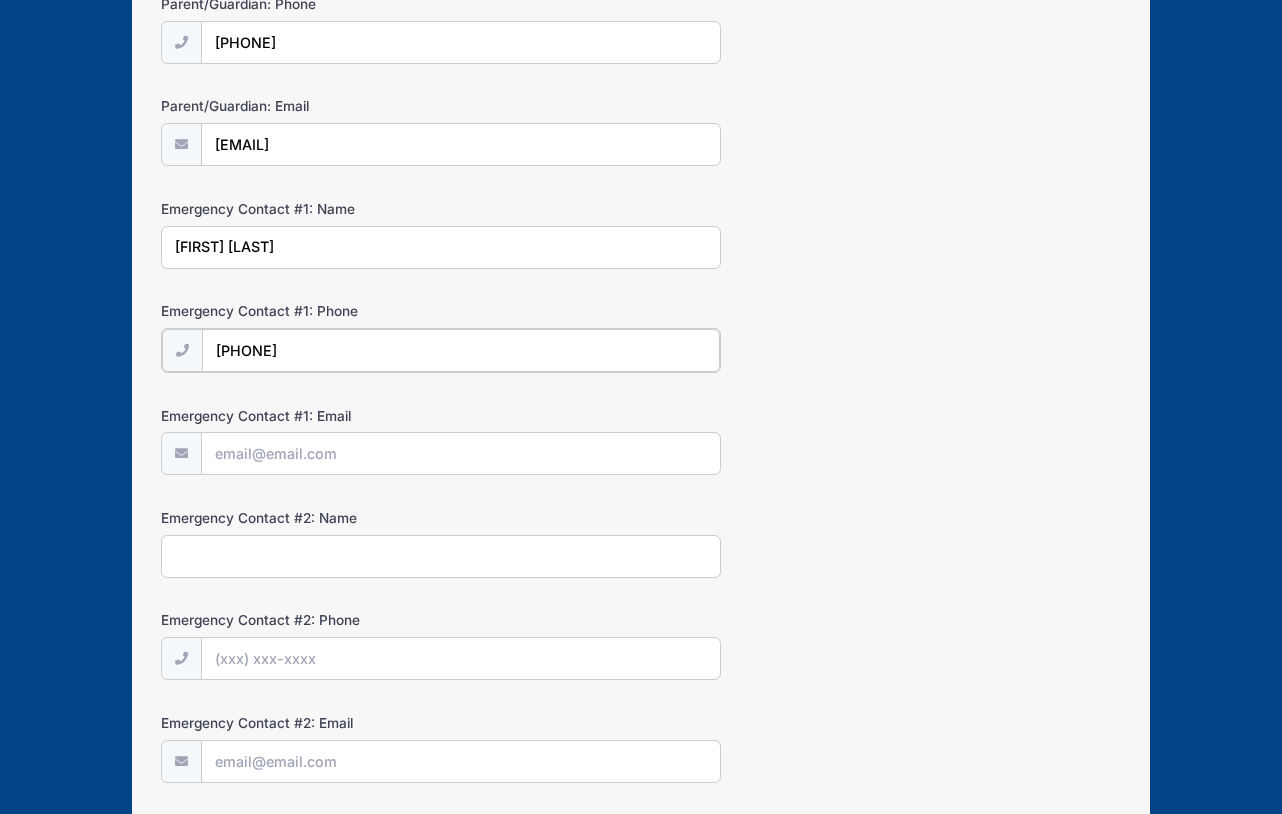 type on "(201) 417-0775" 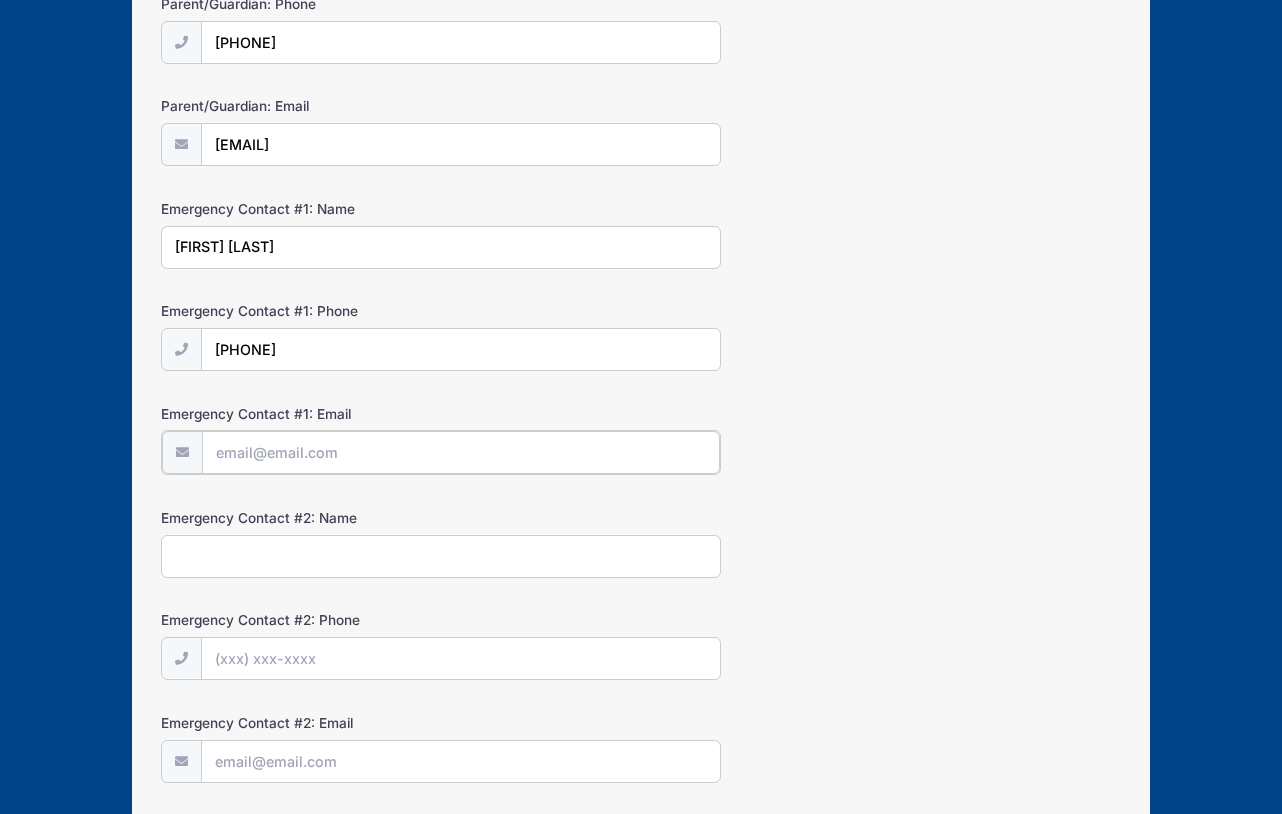 click on "Emergency Contact #1: Email" at bounding box center (461, 452) 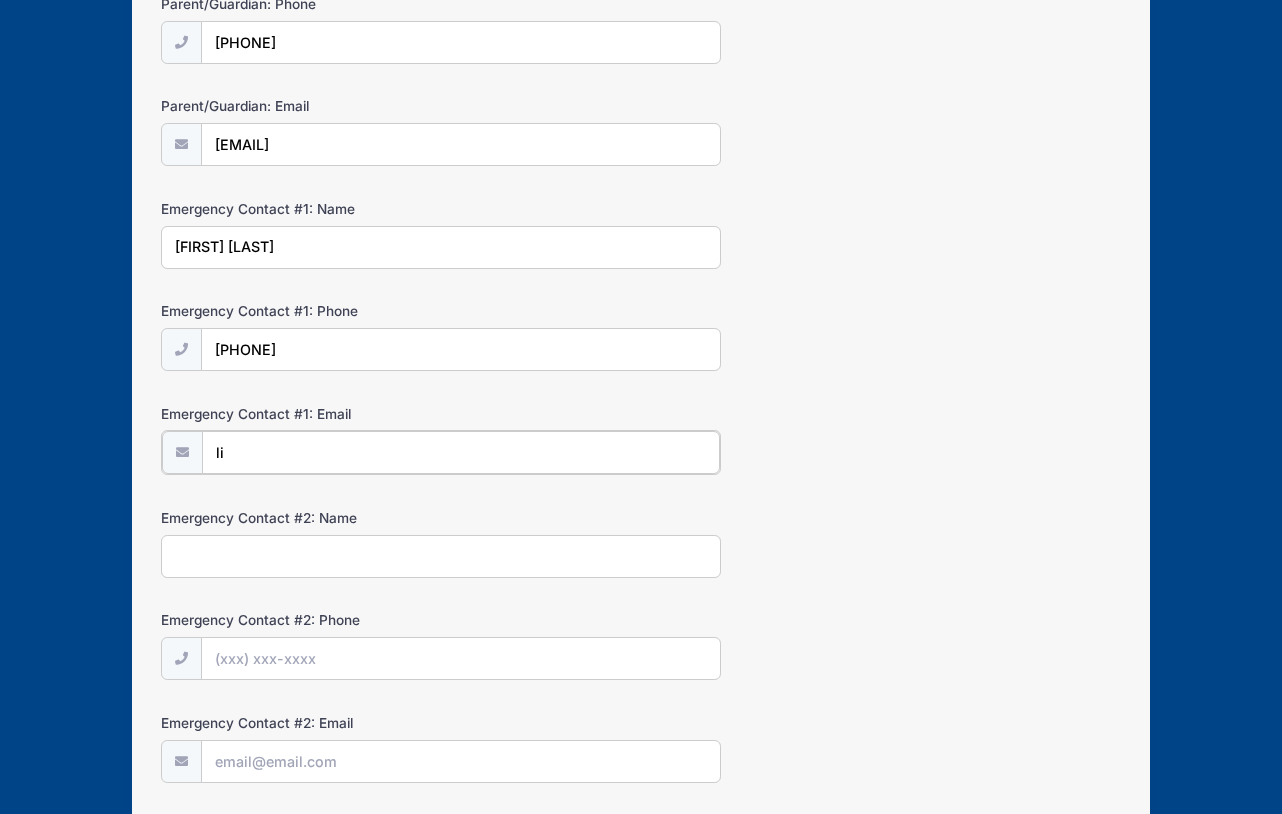 type on "ligranert@aol.com" 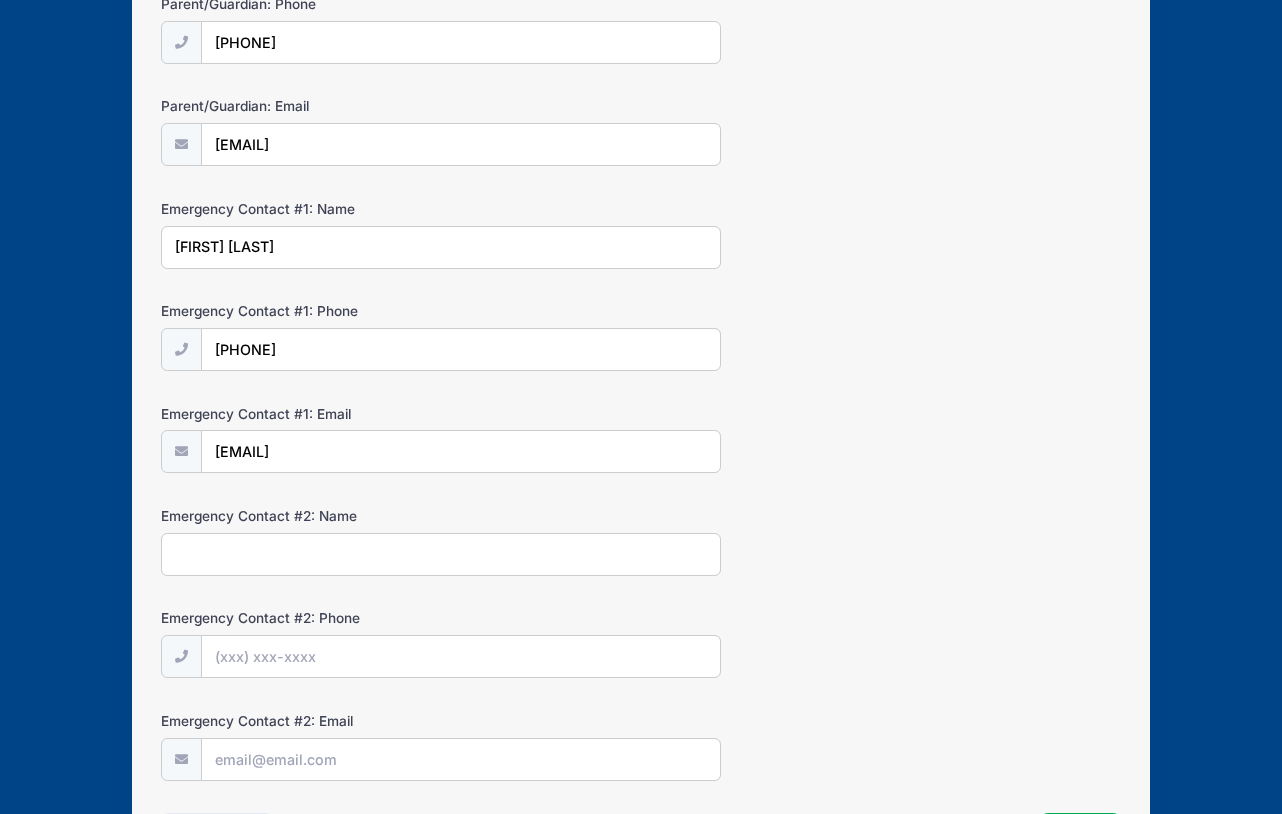 click on "Emergency Contact #2: Name" at bounding box center [441, 554] 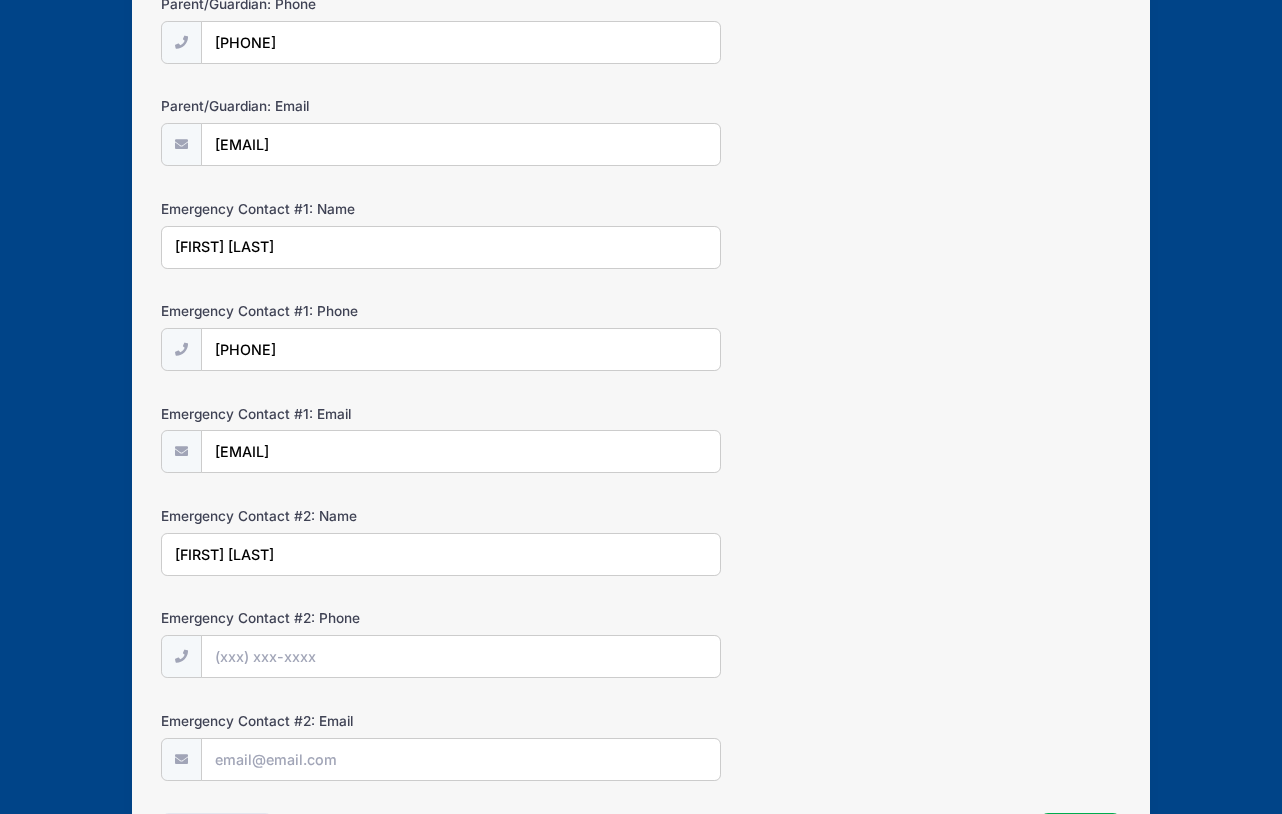 type on "Matthias Granert" 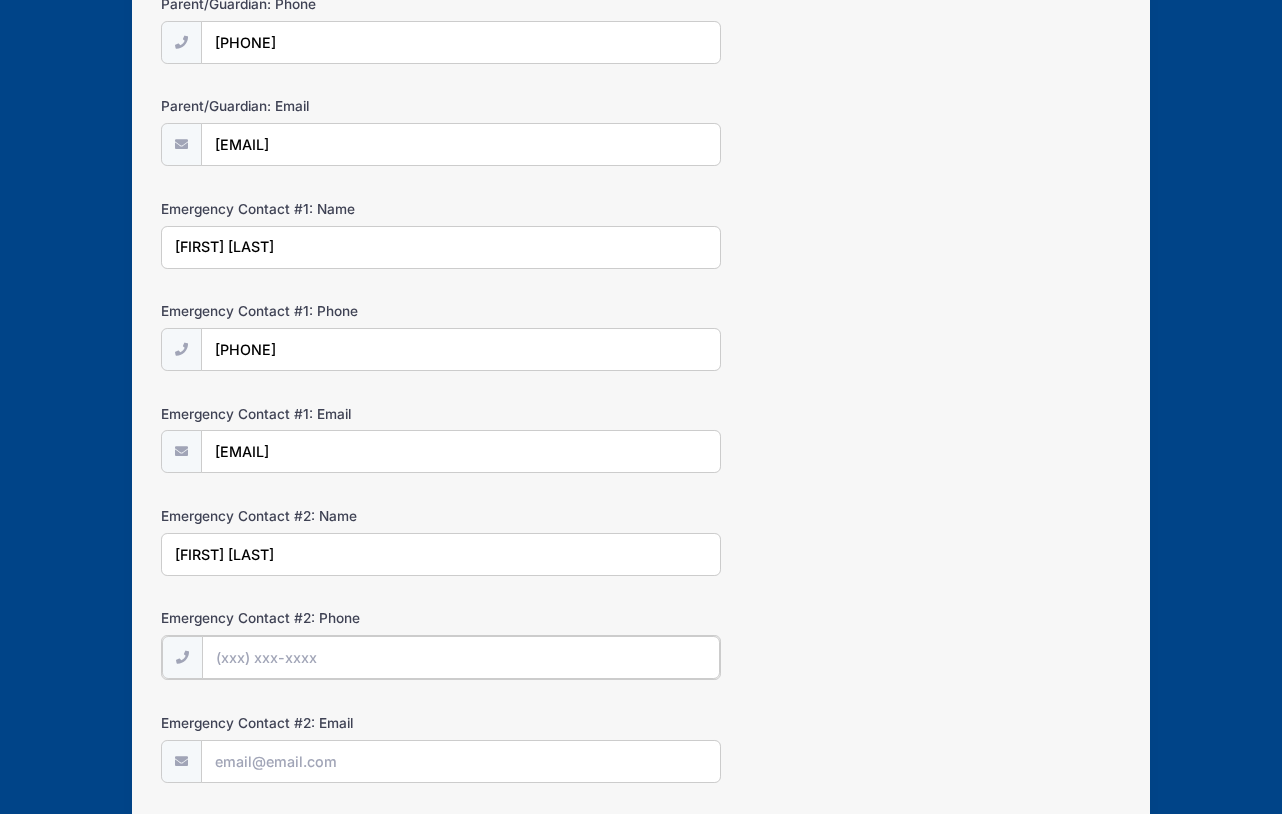 click on "Emergency Contact #2: Phone" at bounding box center (461, 657) 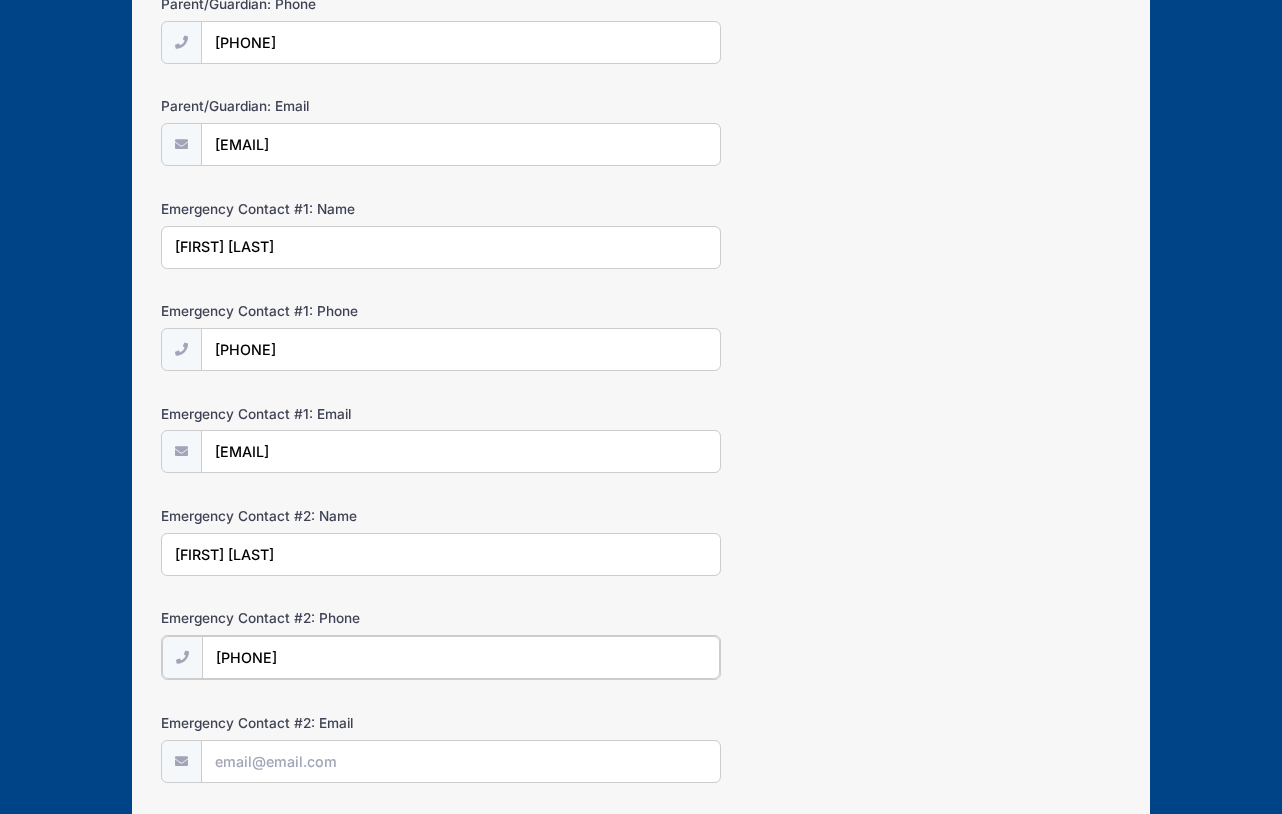 type on "(516) 413-1665" 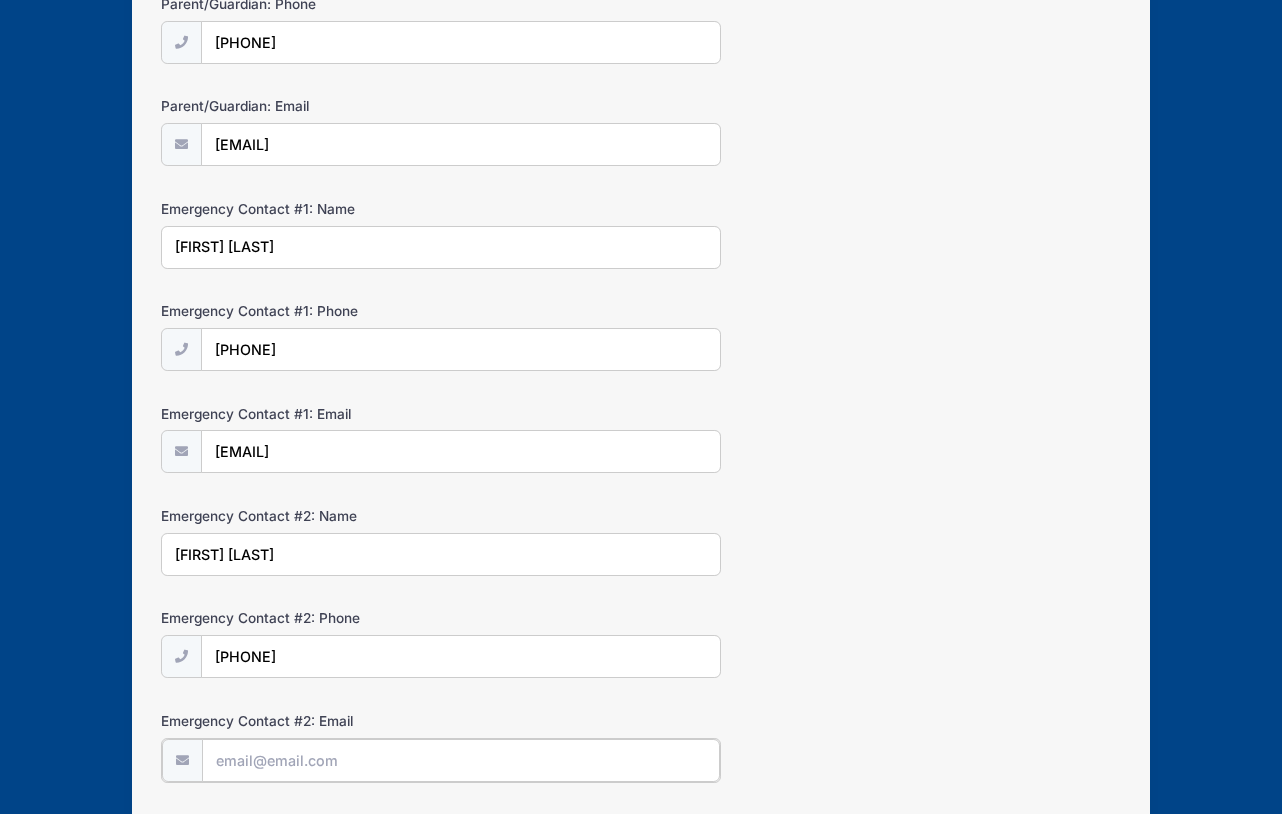 click on "Emergency Contact #2: Email" at bounding box center [461, 760] 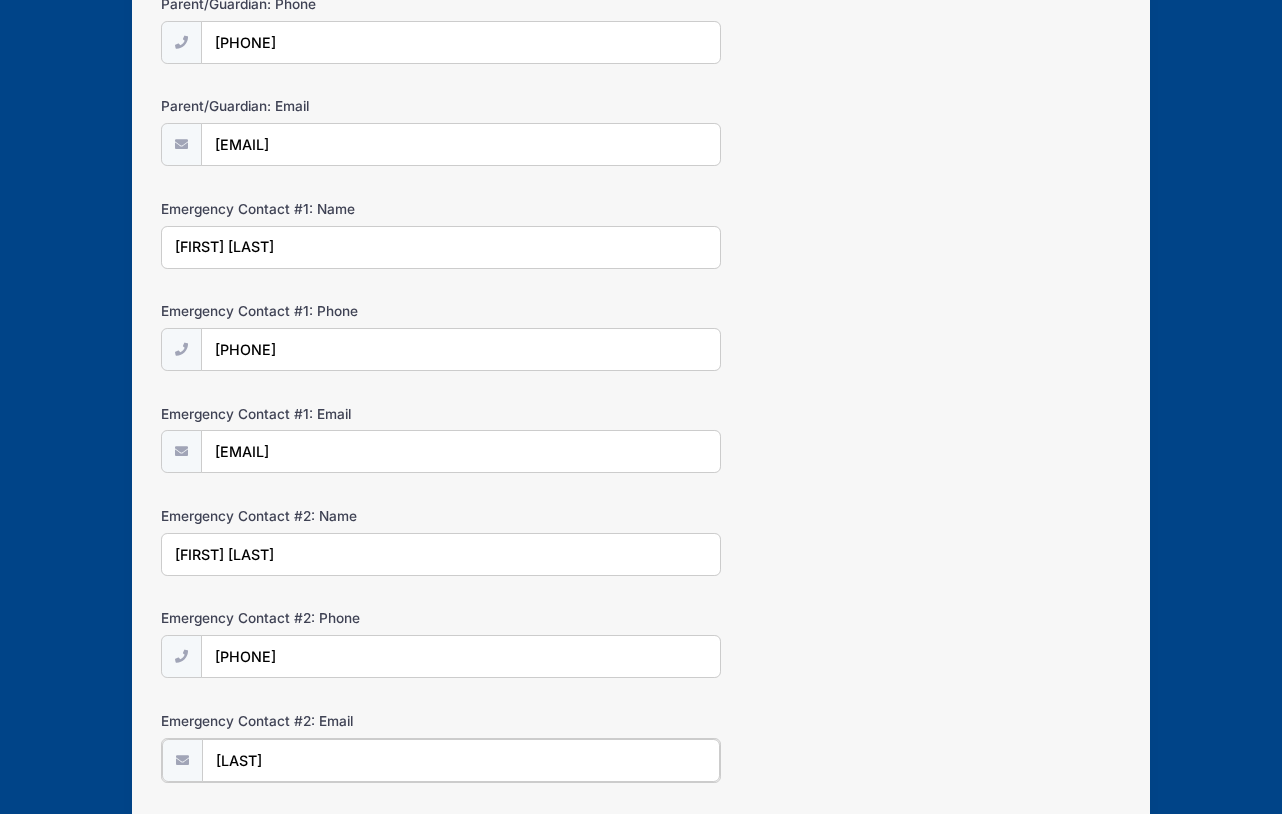 type on "granert@aol.com" 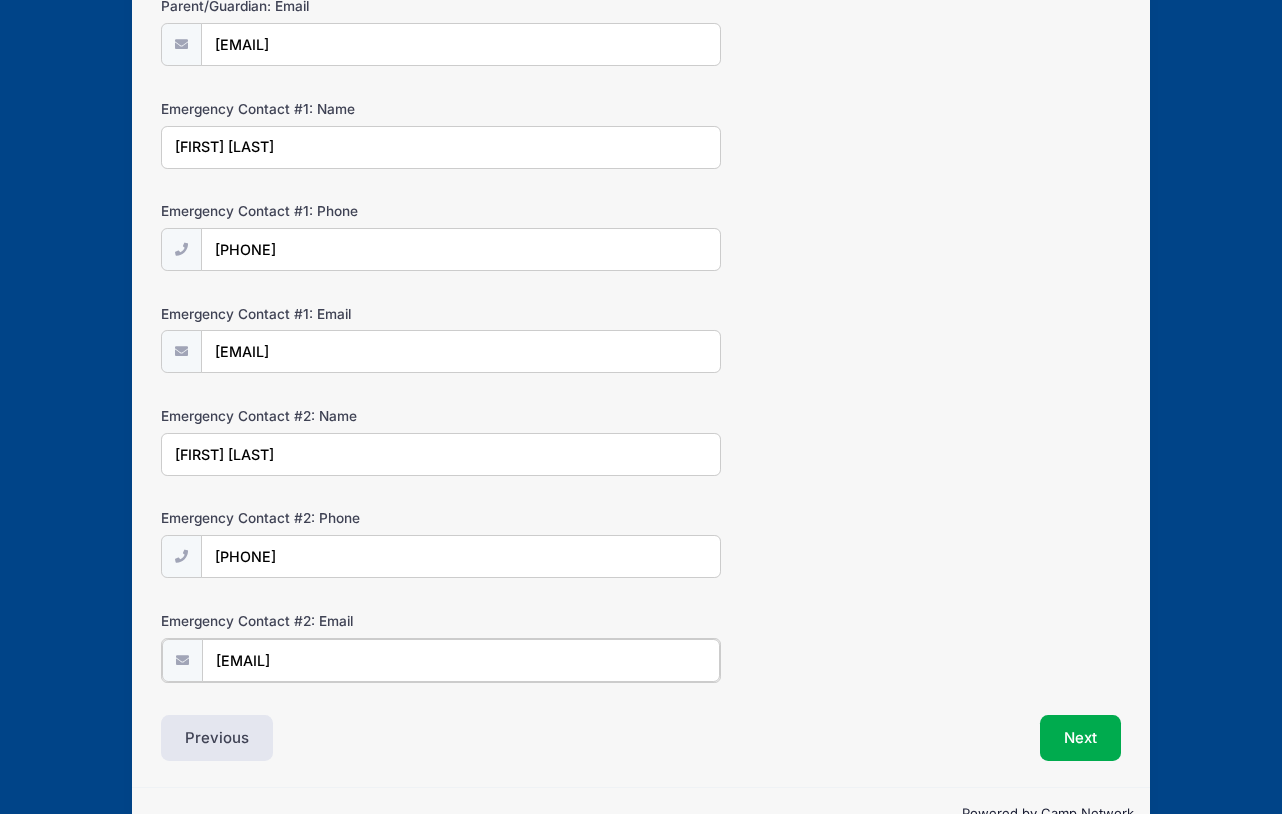scroll, scrollTop: 533, scrollLeft: 0, axis: vertical 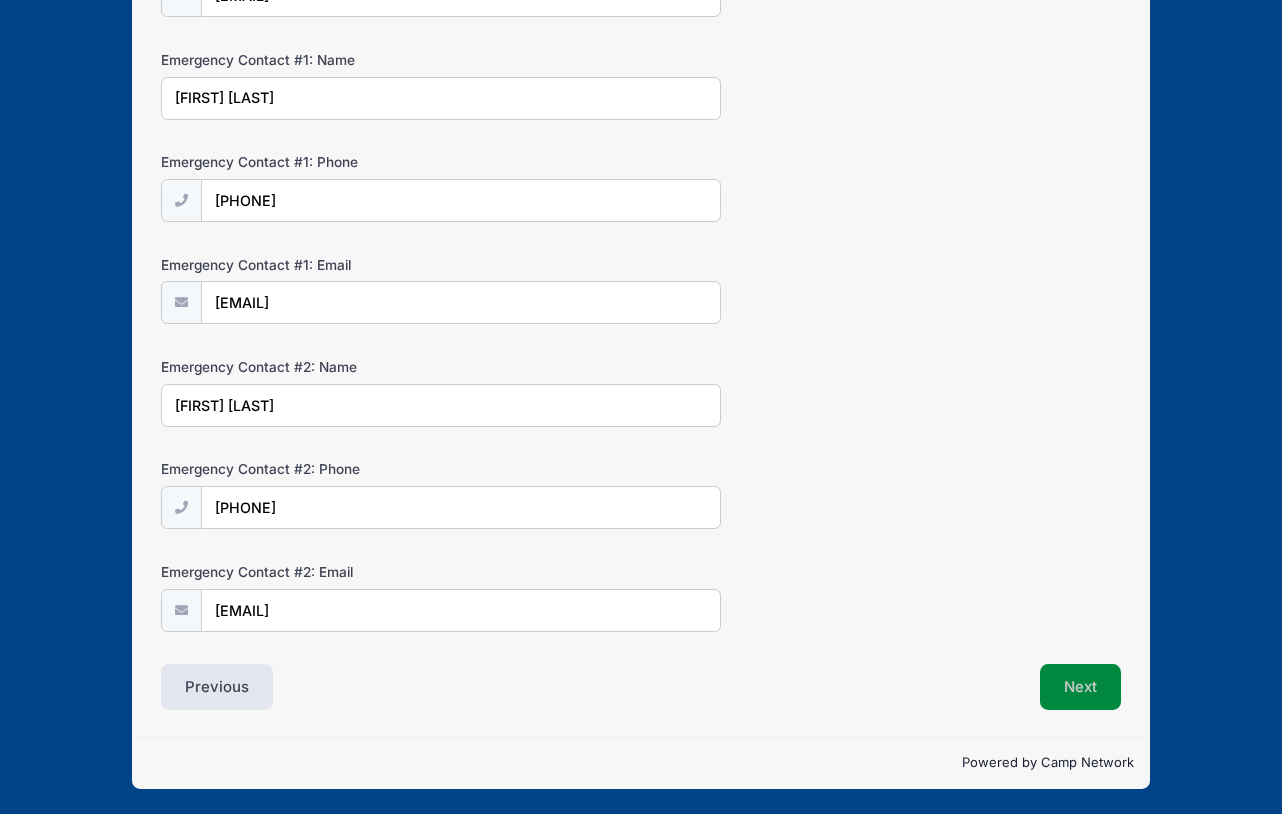 click on "Next" at bounding box center [1080, 687] 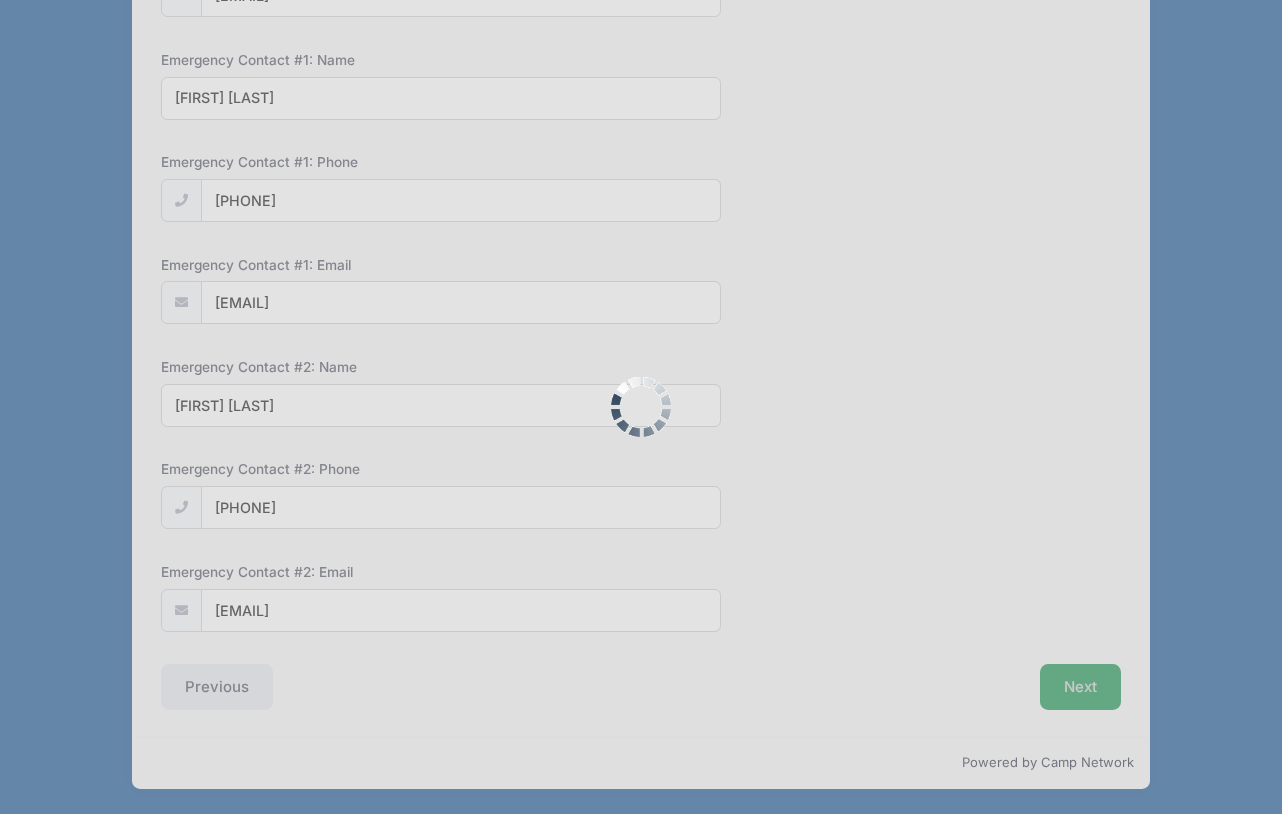 scroll, scrollTop: 0, scrollLeft: 0, axis: both 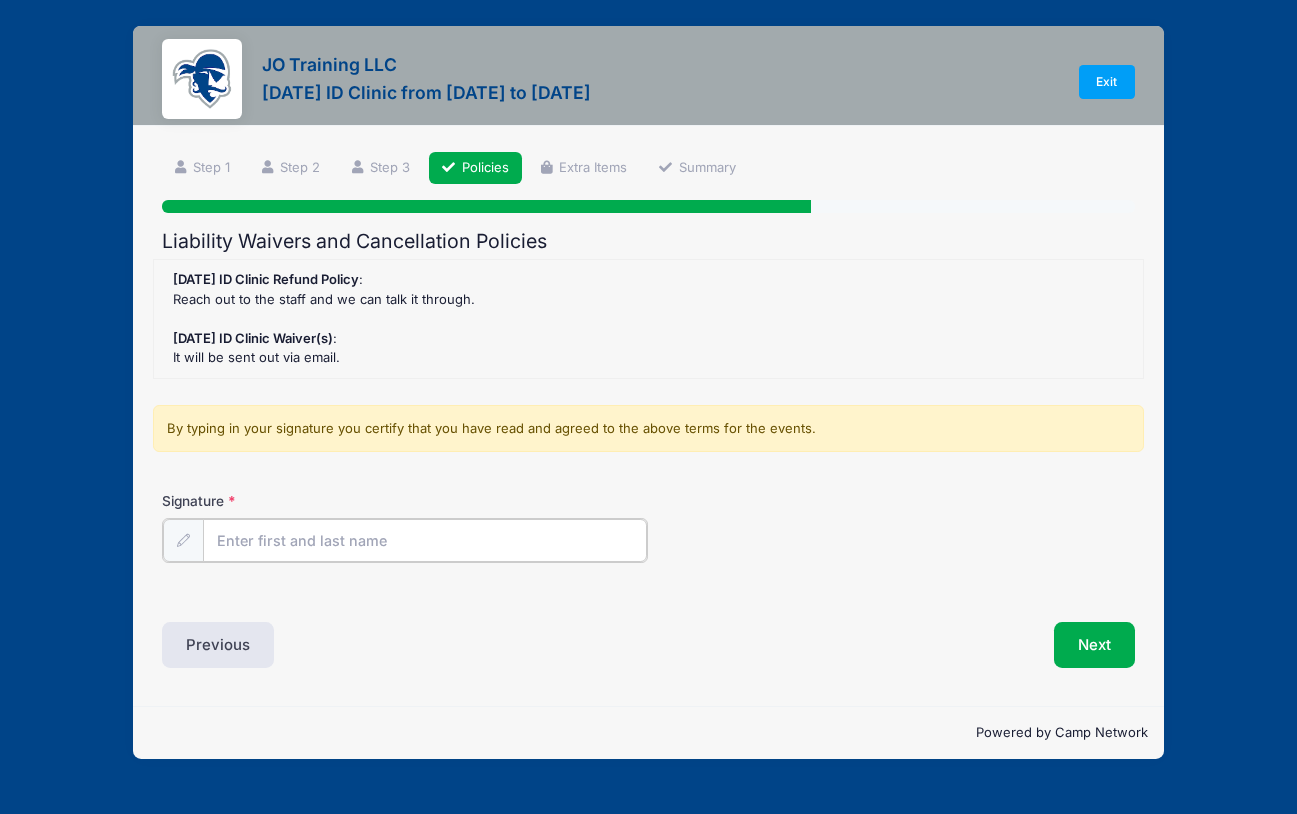 click on "Signature" at bounding box center [425, 540] 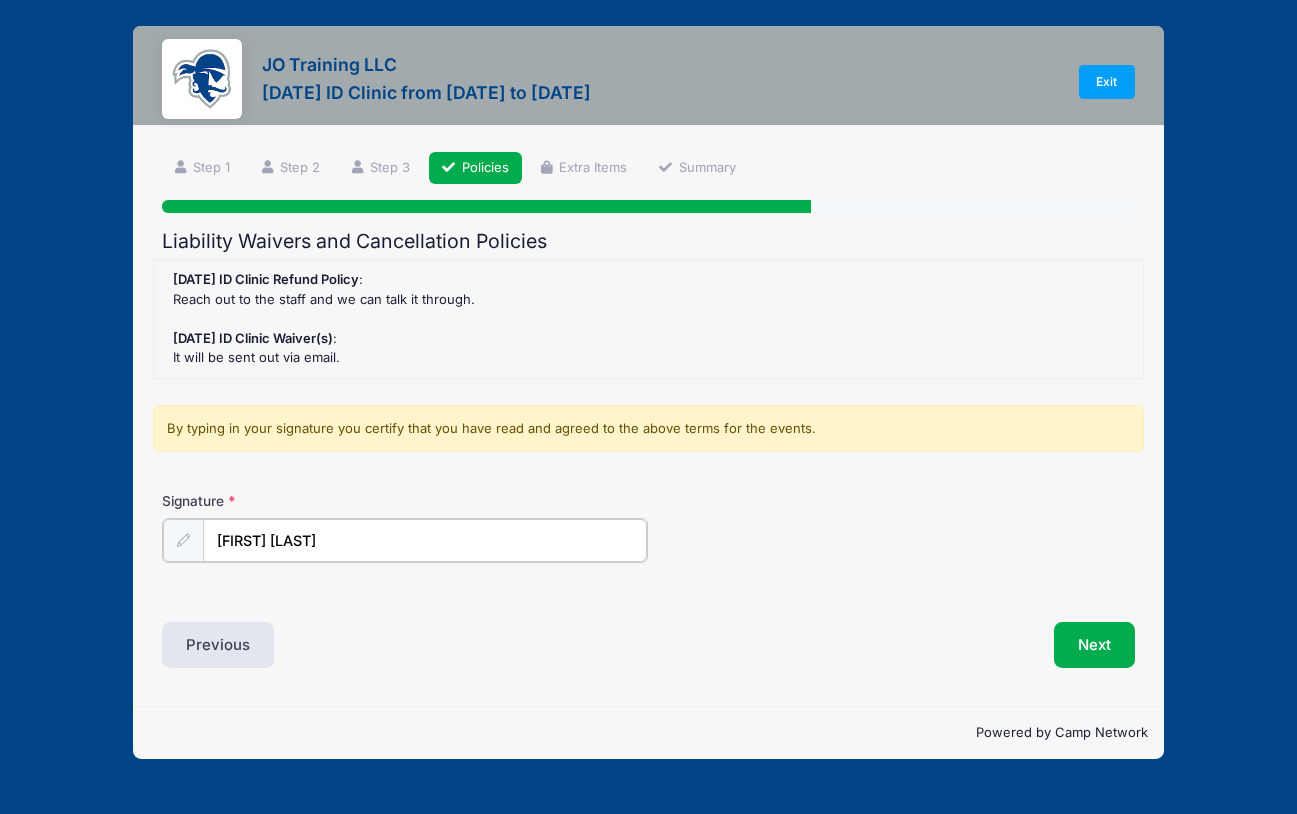 type on "Lilli Granert" 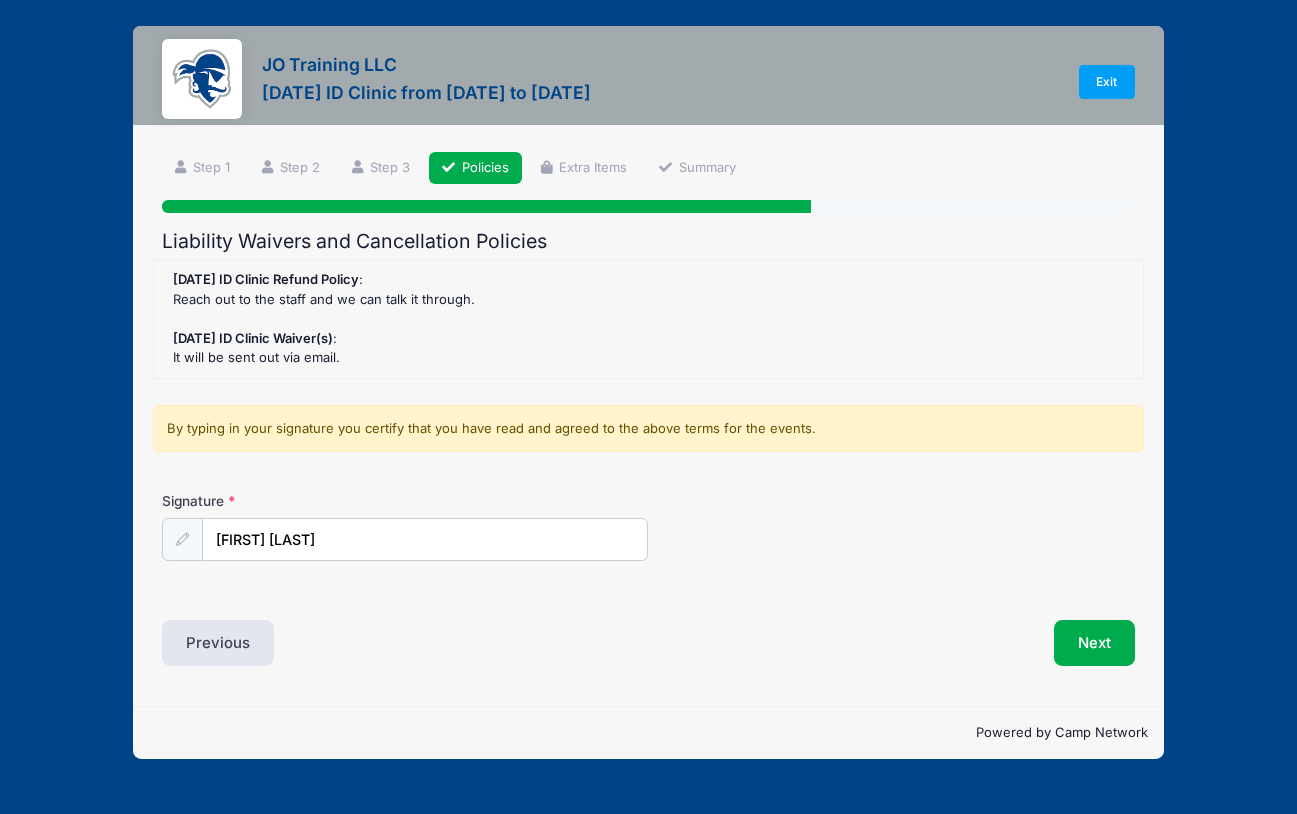 click at bounding box center (182, 539) 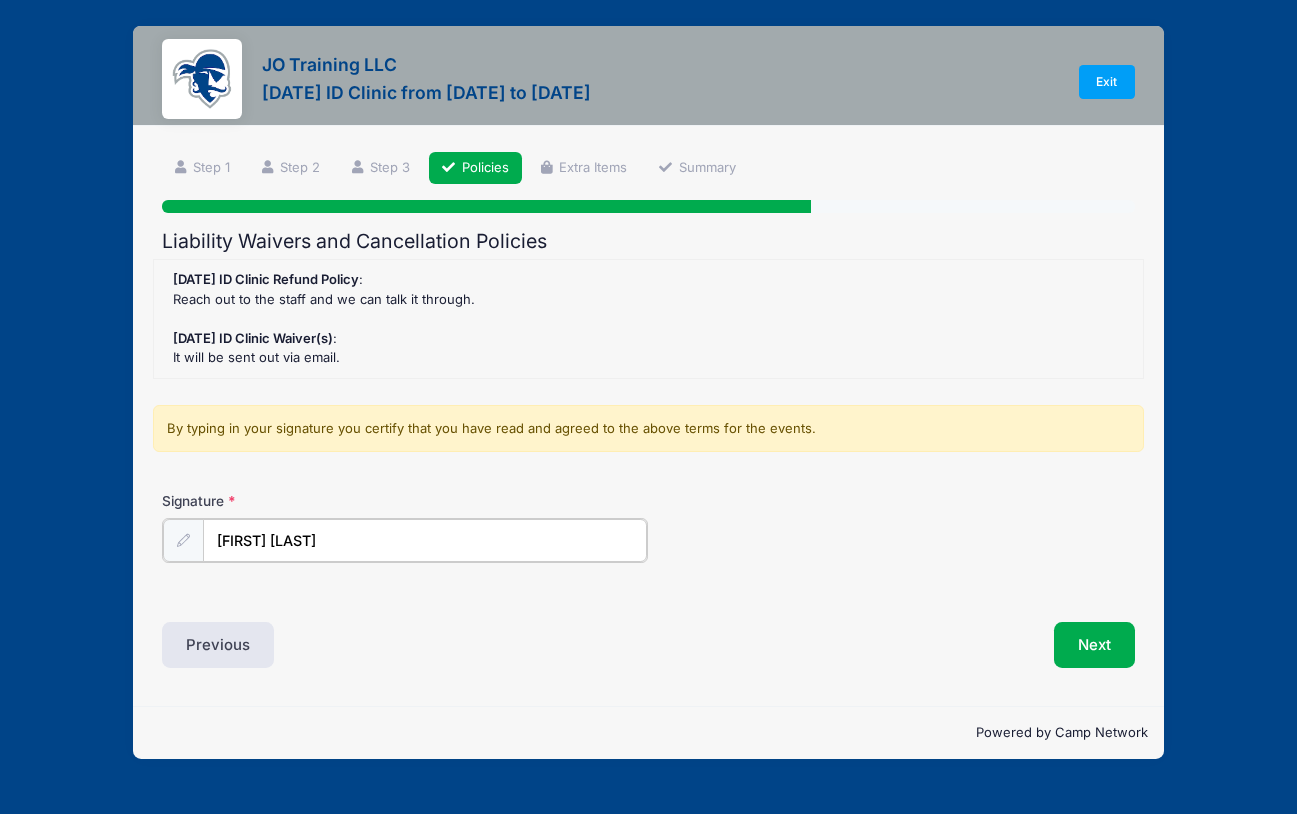 drag, startPoint x: 221, startPoint y: 544, endPoint x: 251, endPoint y: 548, distance: 30.265491 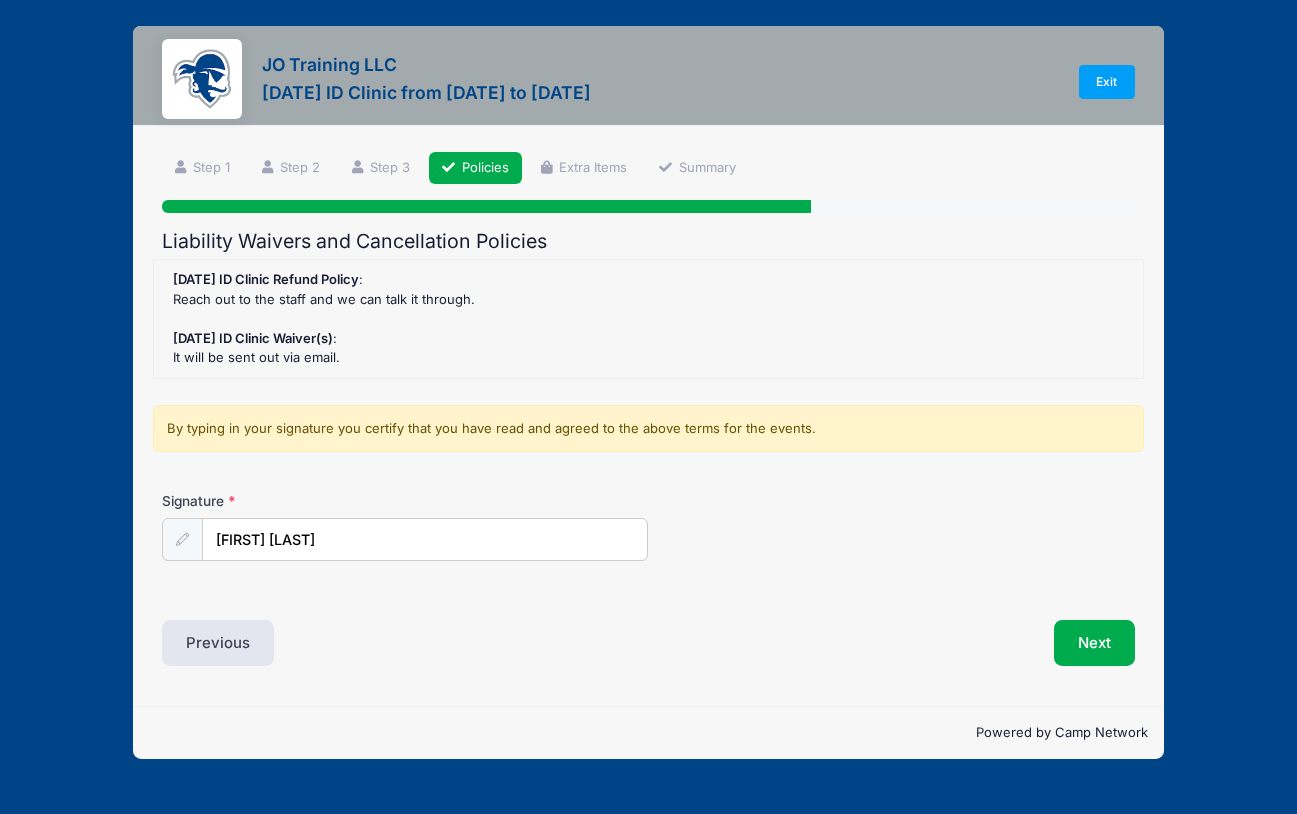 click at bounding box center [182, 539] 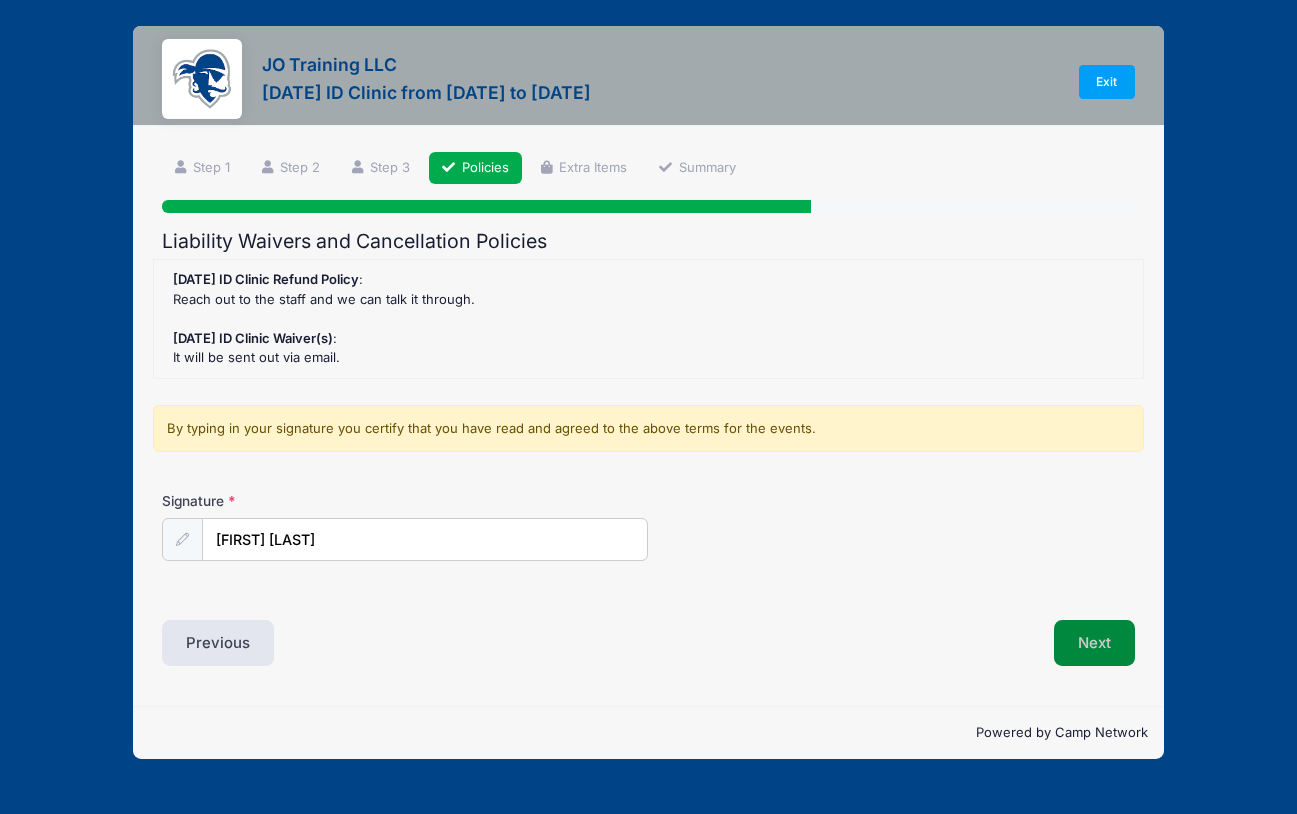 click on "Next" at bounding box center (1094, 643) 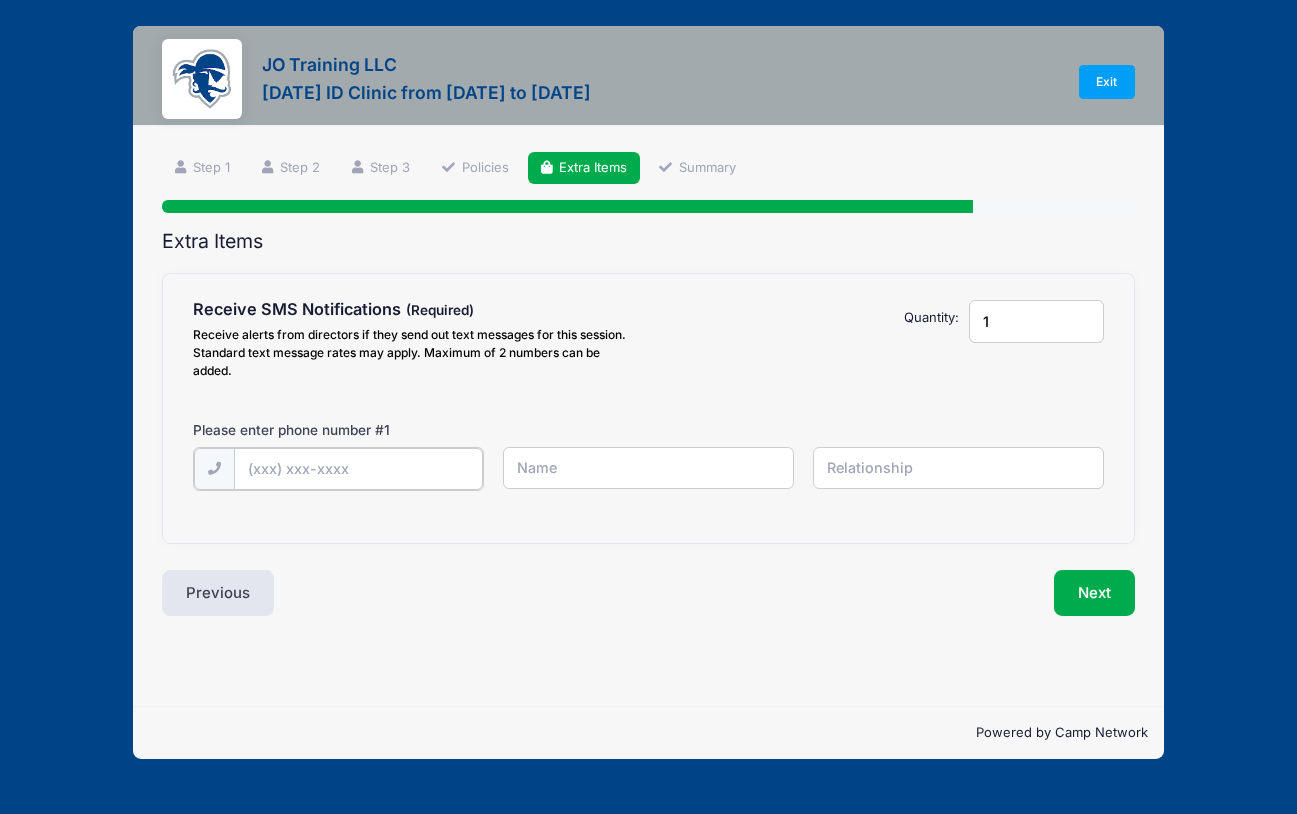 click at bounding box center [0, 0] 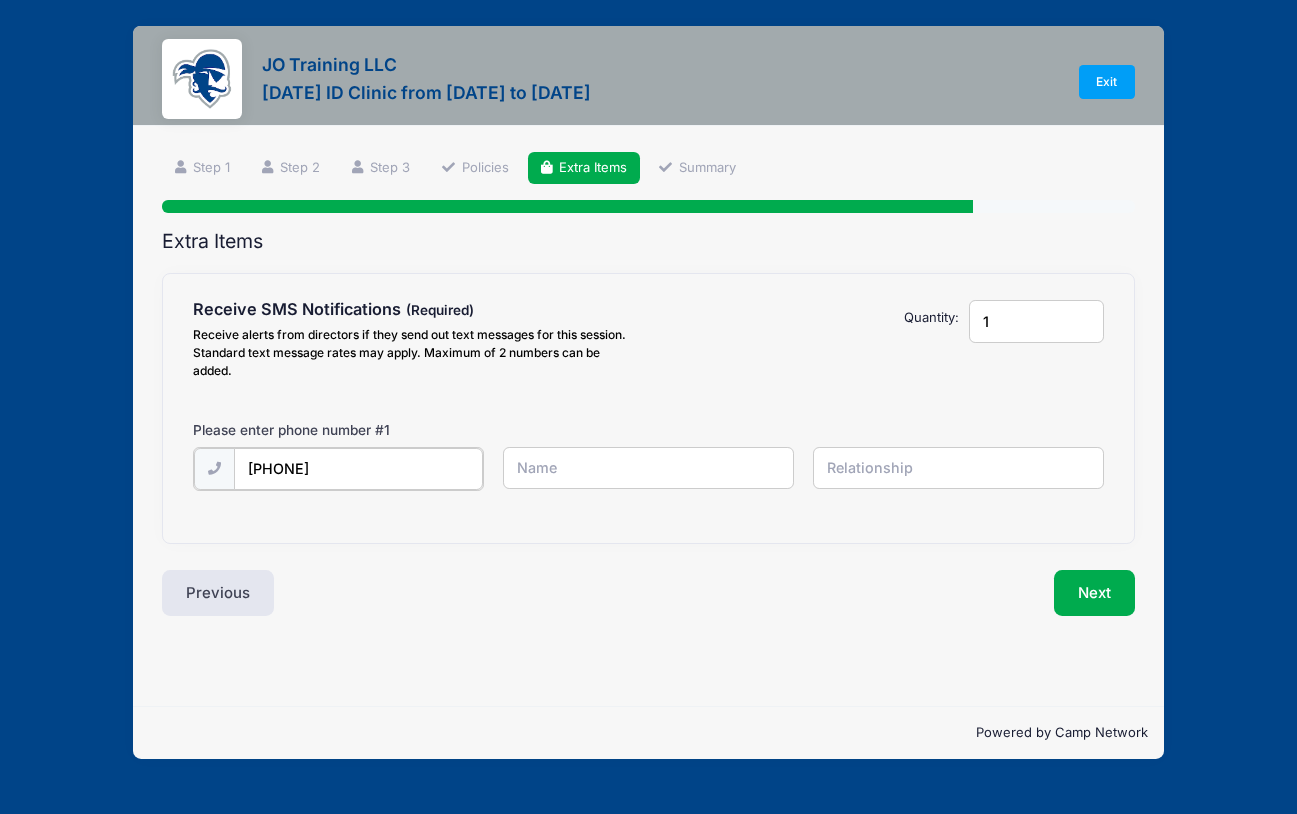 click on "(201) 707-0365" at bounding box center [0, 0] 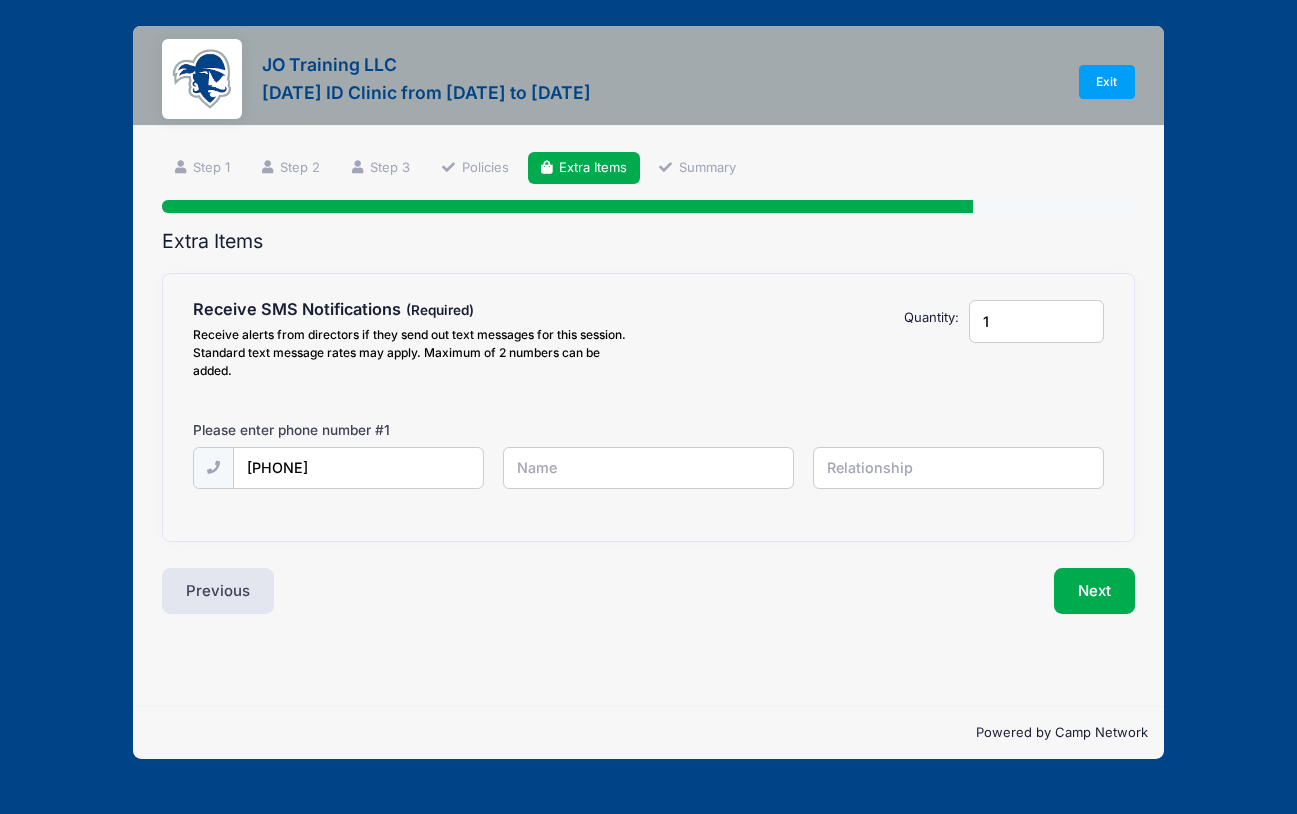 click at bounding box center (0, 0) 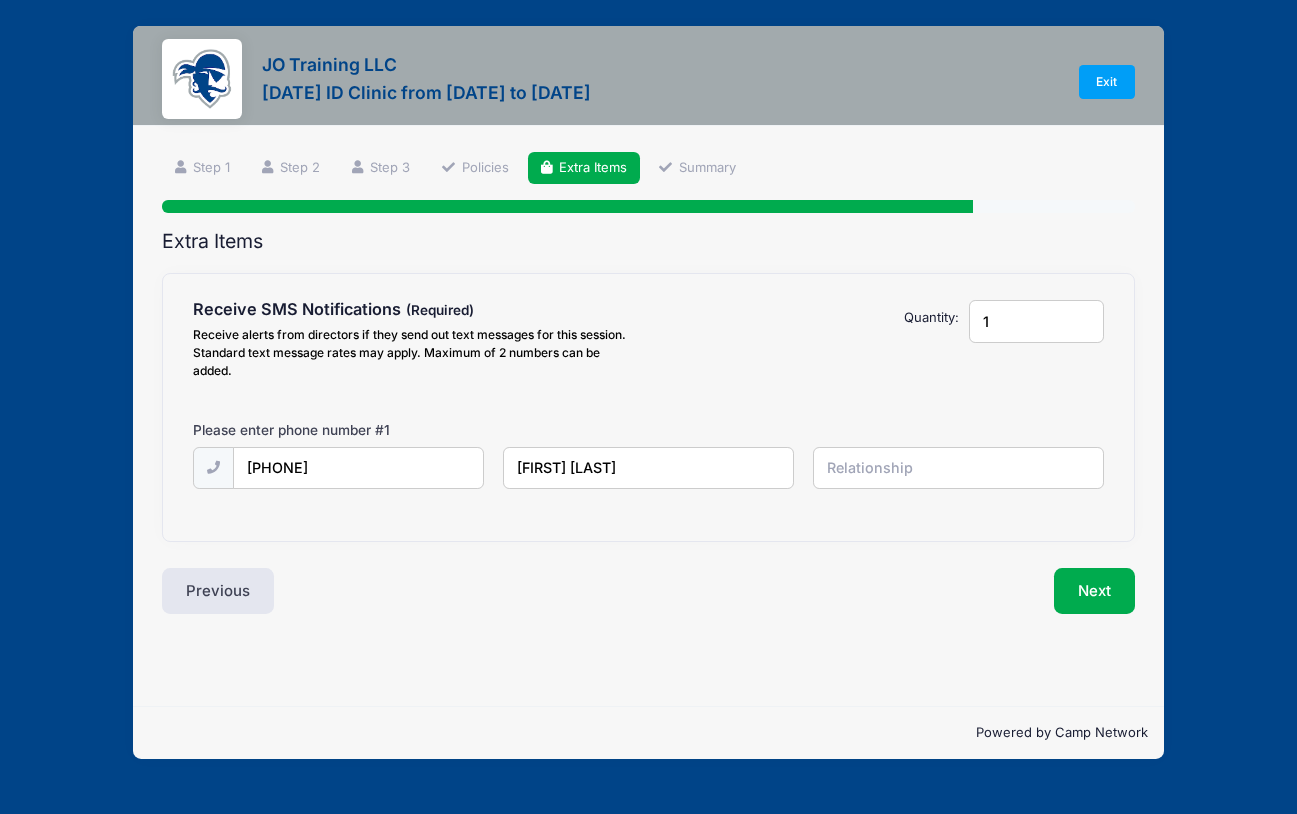 type on "Linda Granert" 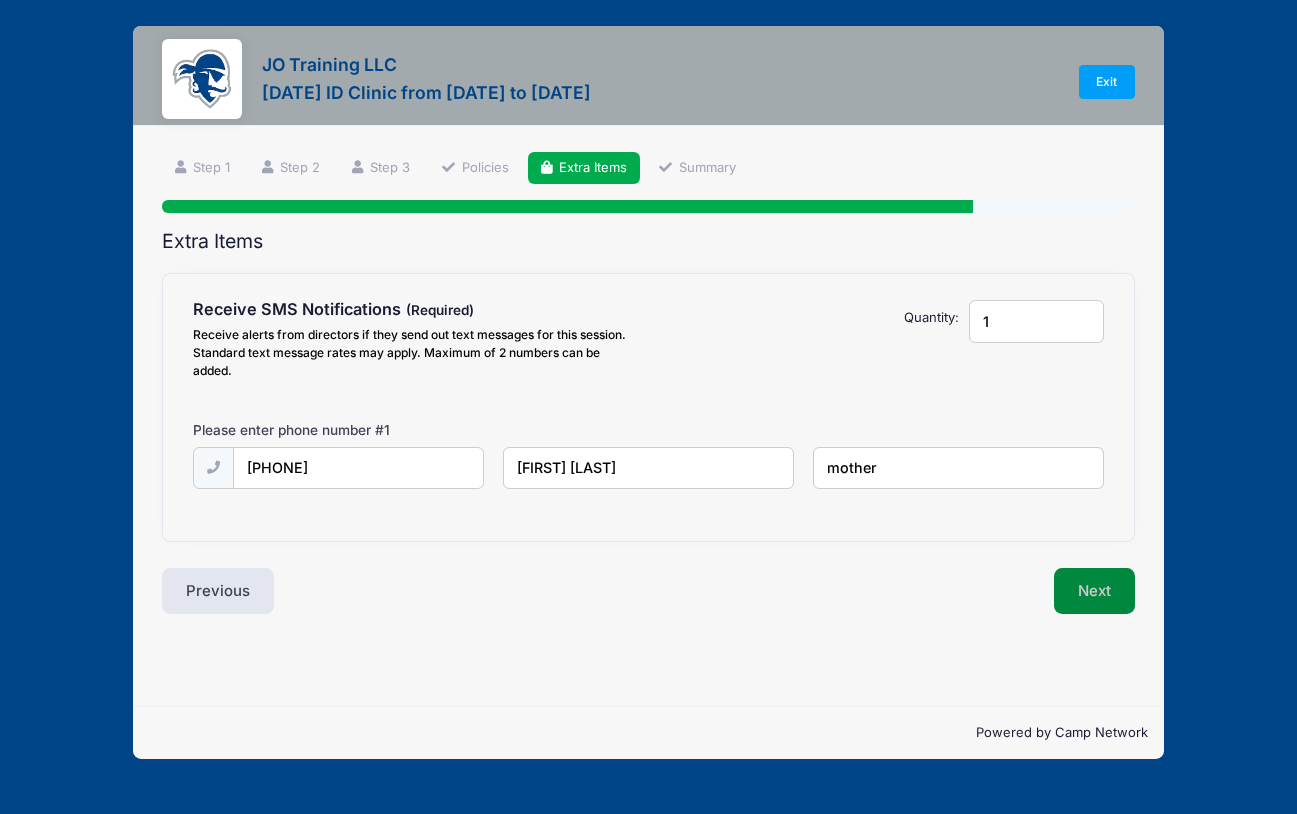 type on "mother" 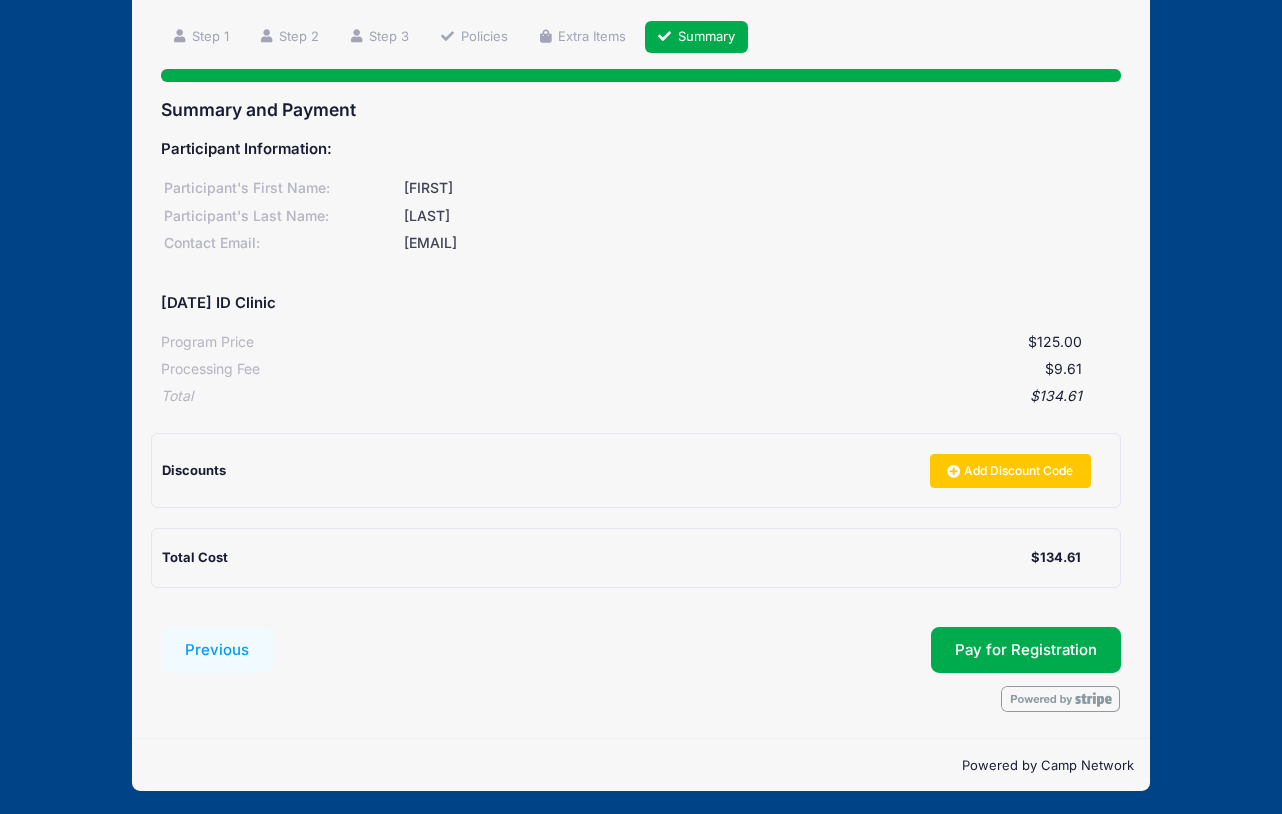 scroll, scrollTop: 134, scrollLeft: 0, axis: vertical 